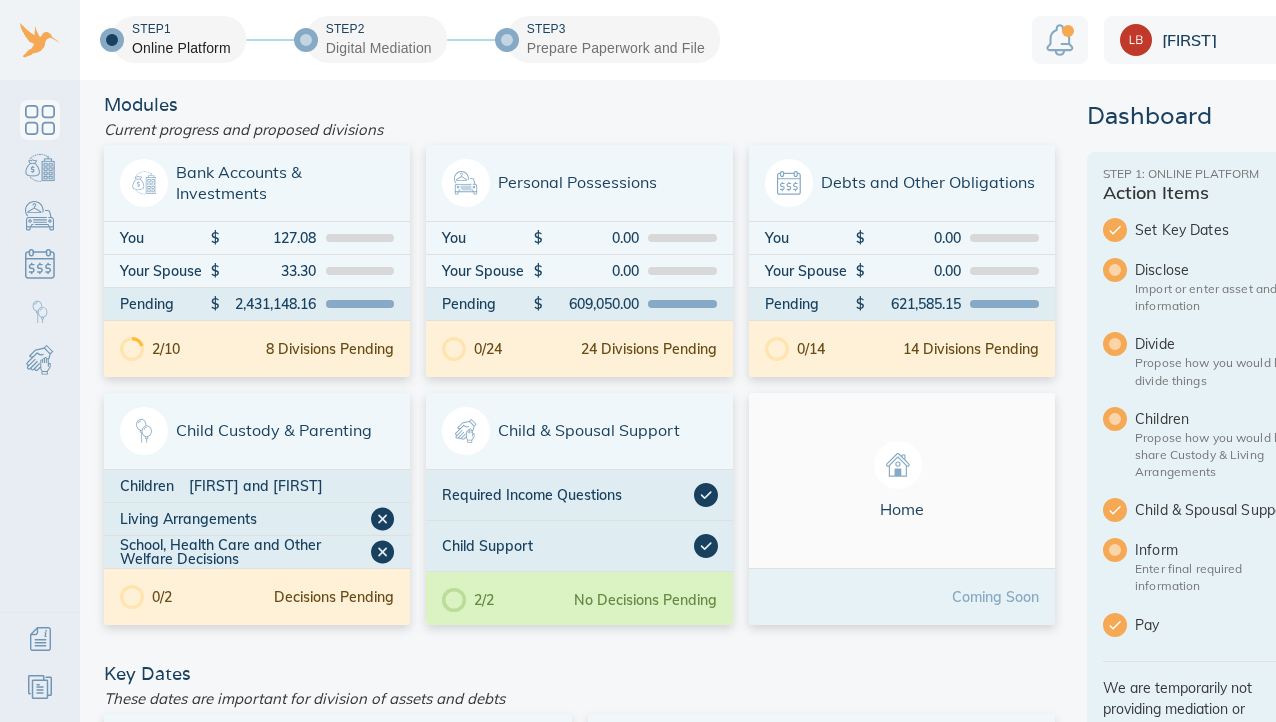 scroll, scrollTop: 0, scrollLeft: 0, axis: both 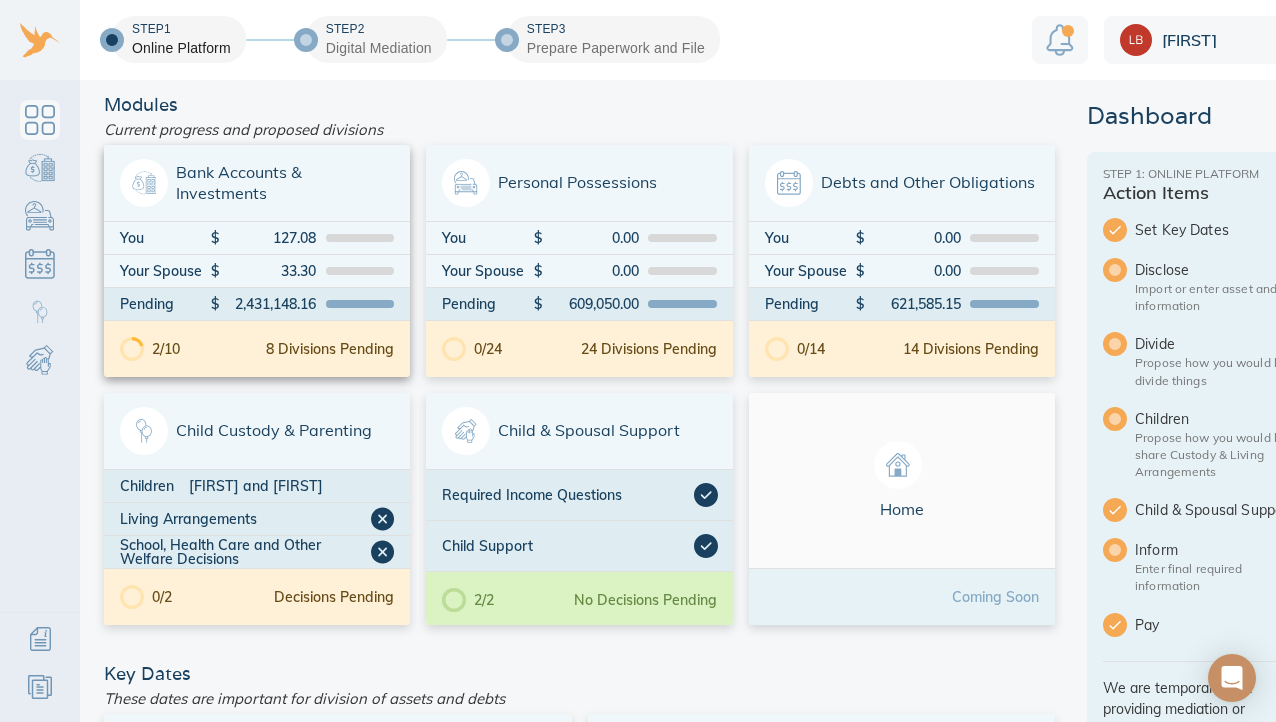 click on "8 Divisions Pending" at bounding box center [330, 349] 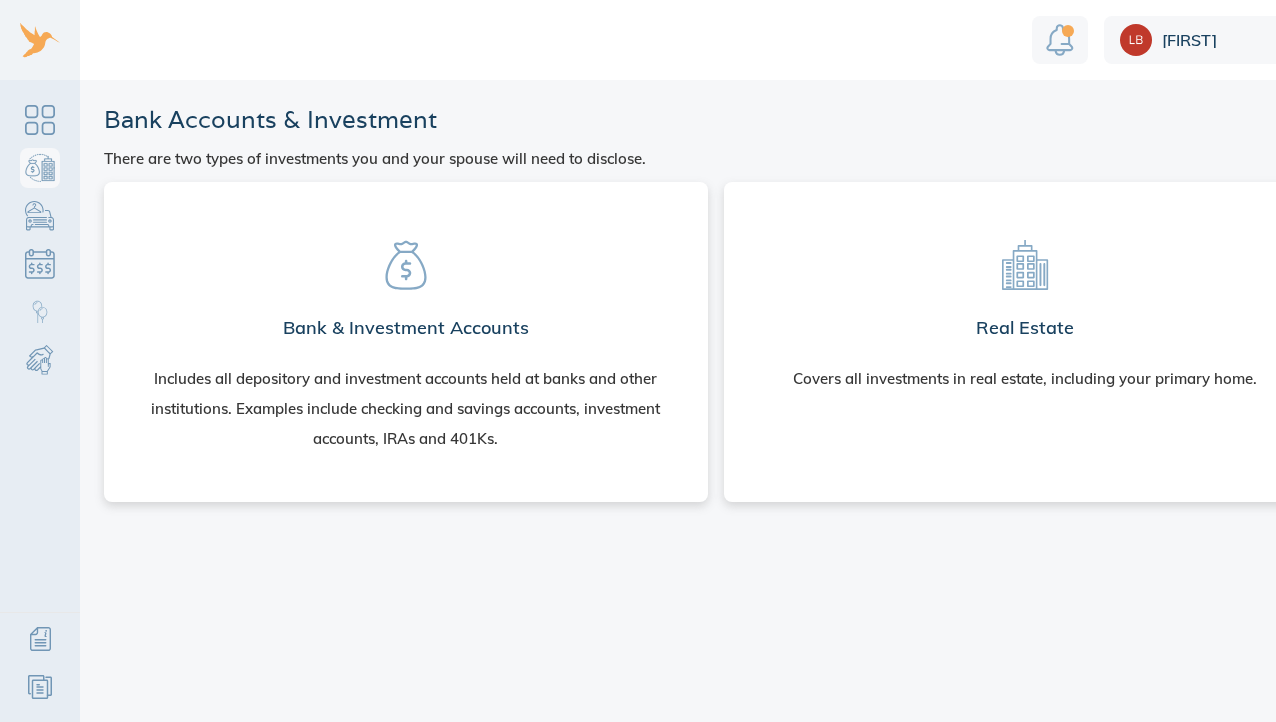 scroll, scrollTop: 0, scrollLeft: 0, axis: both 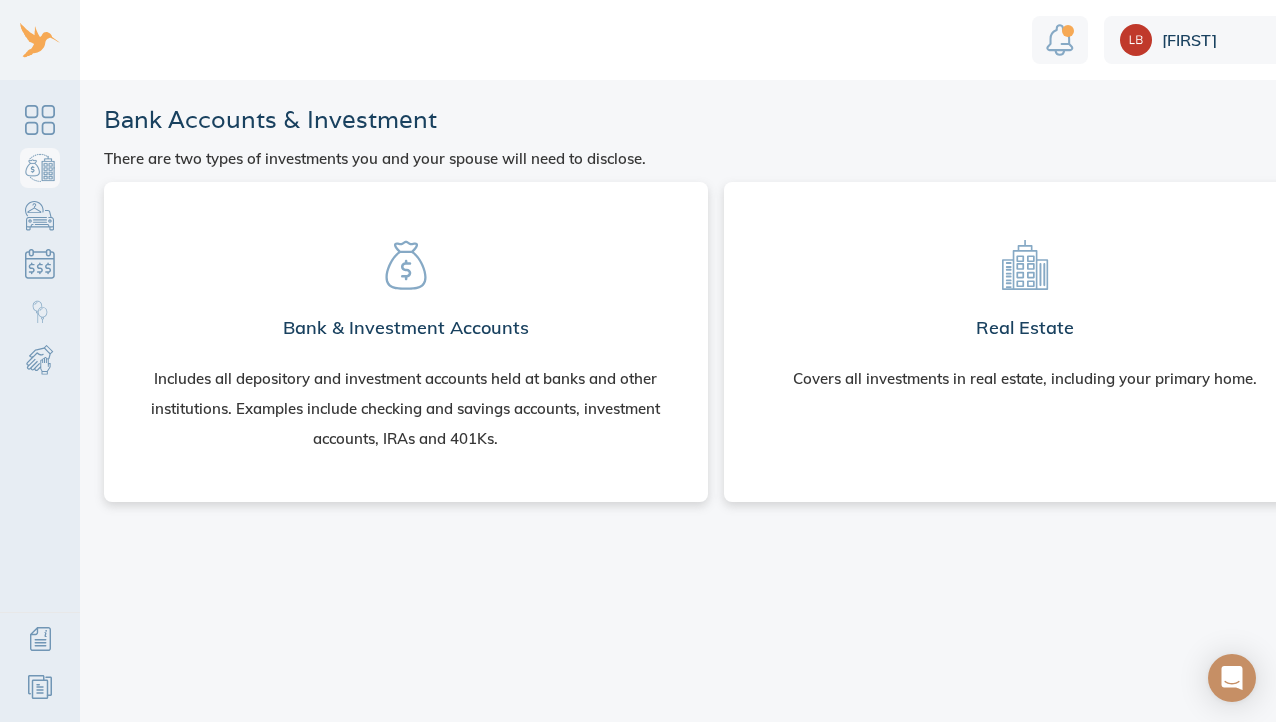 click on "Bank & Investment Accounts Includes all depository and investment accounts held at banks and other institutions. Examples include checking and savings accounts, investment accounts, IRAs and 401Ks." at bounding box center [406, 338] 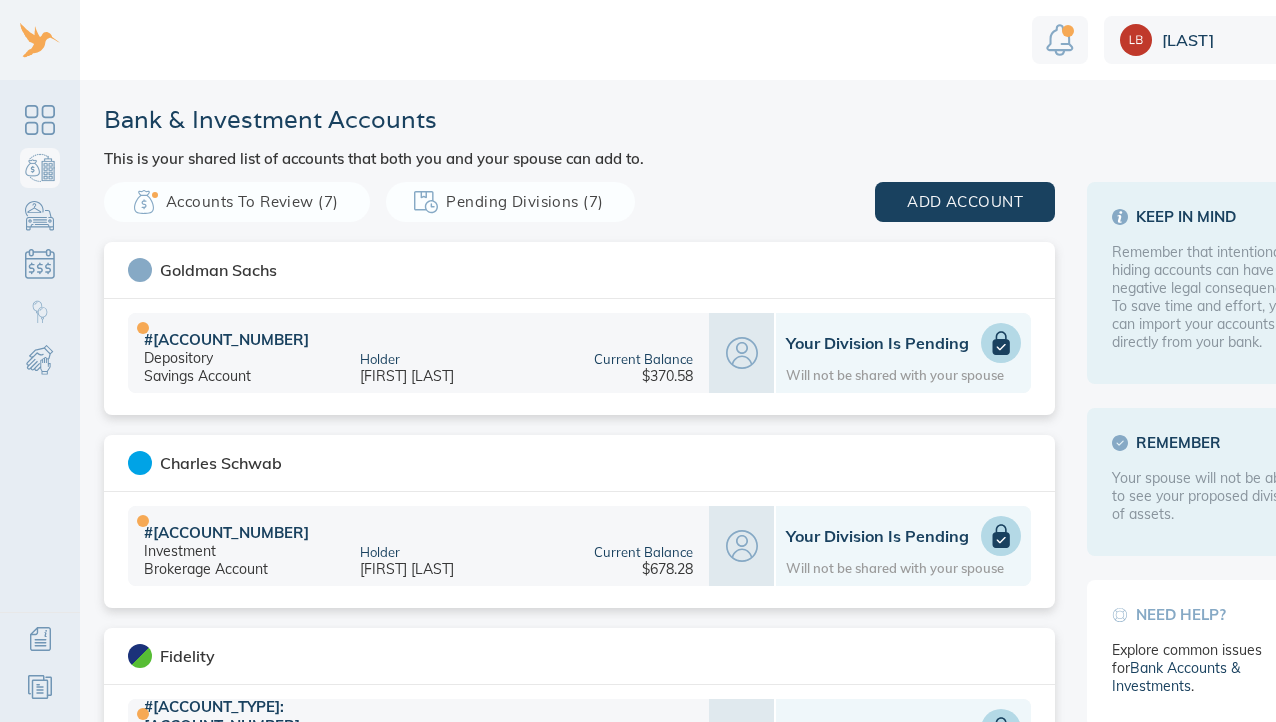 scroll, scrollTop: 0, scrollLeft: 0, axis: both 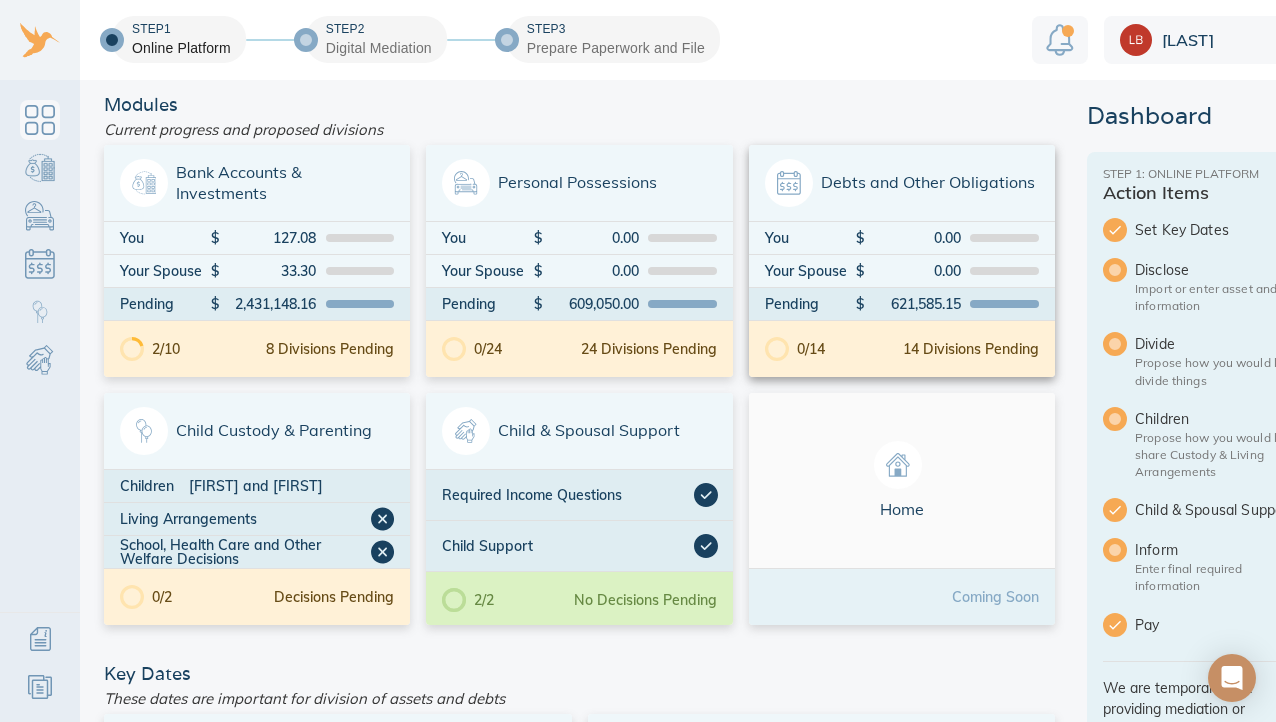 click on "You" at bounding box center (810, 238) 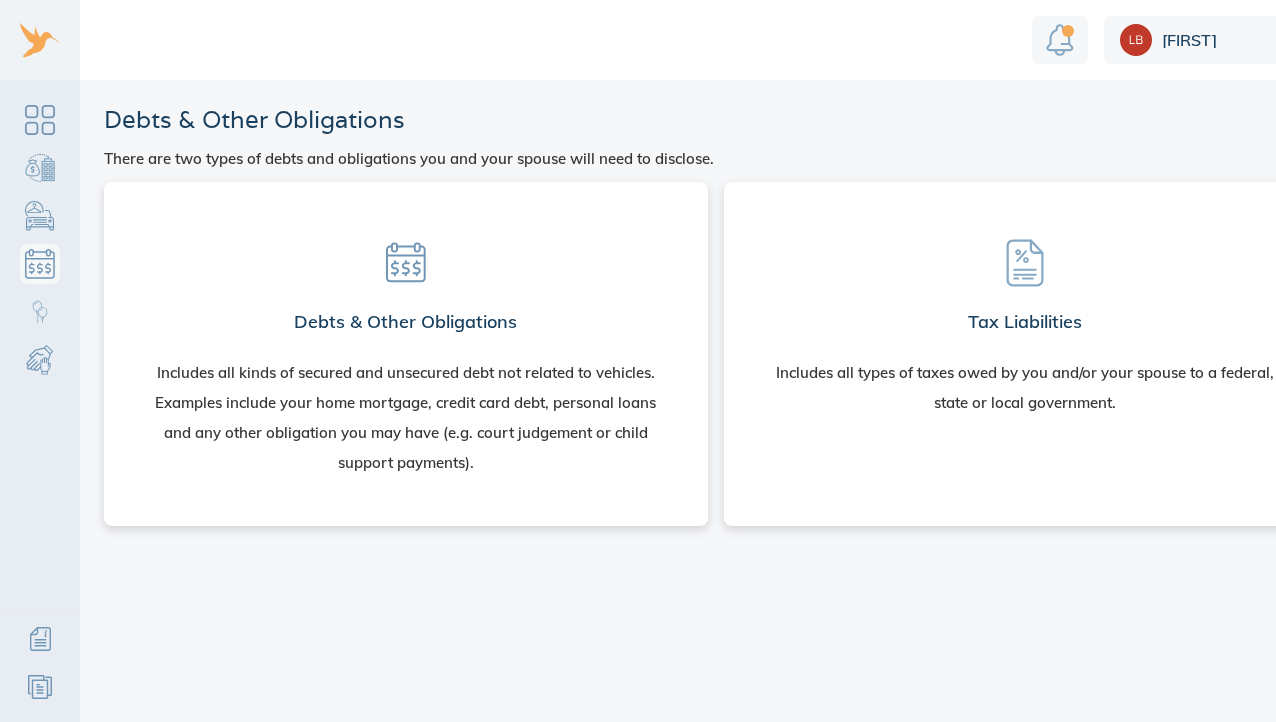 scroll, scrollTop: 0, scrollLeft: 0, axis: both 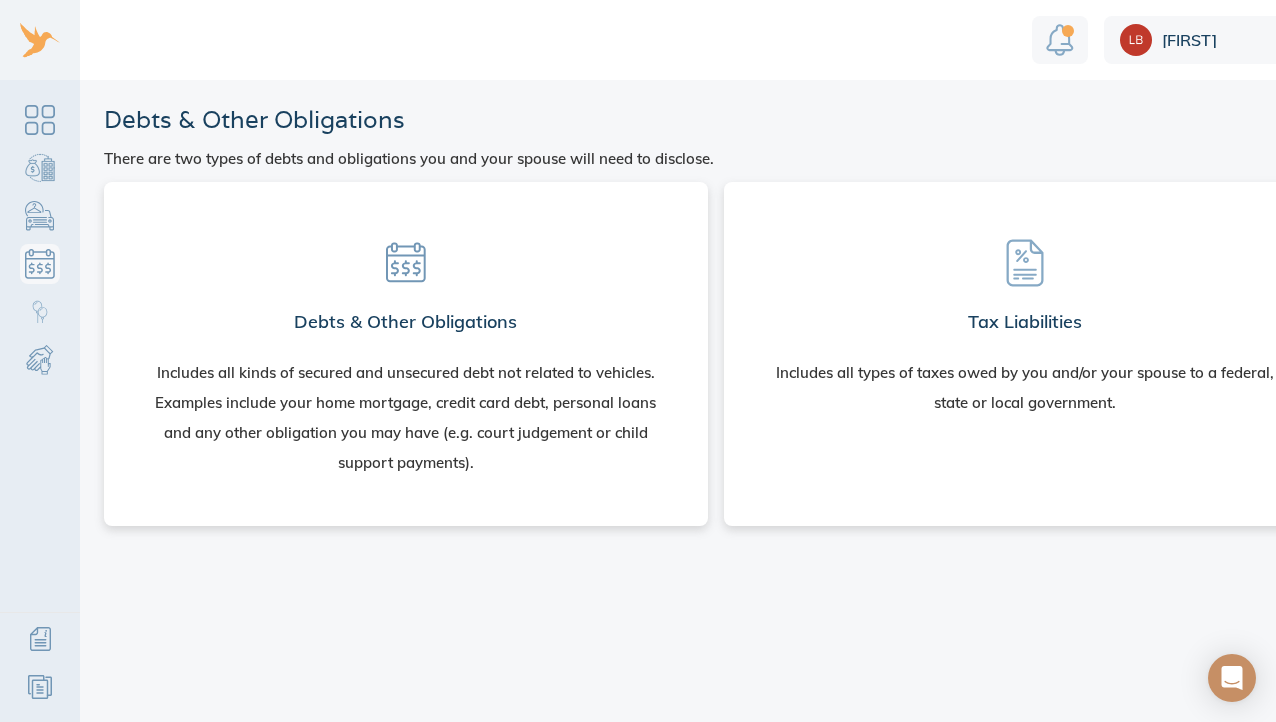 click on "Debts & Other Obligations" at bounding box center [405, 322] 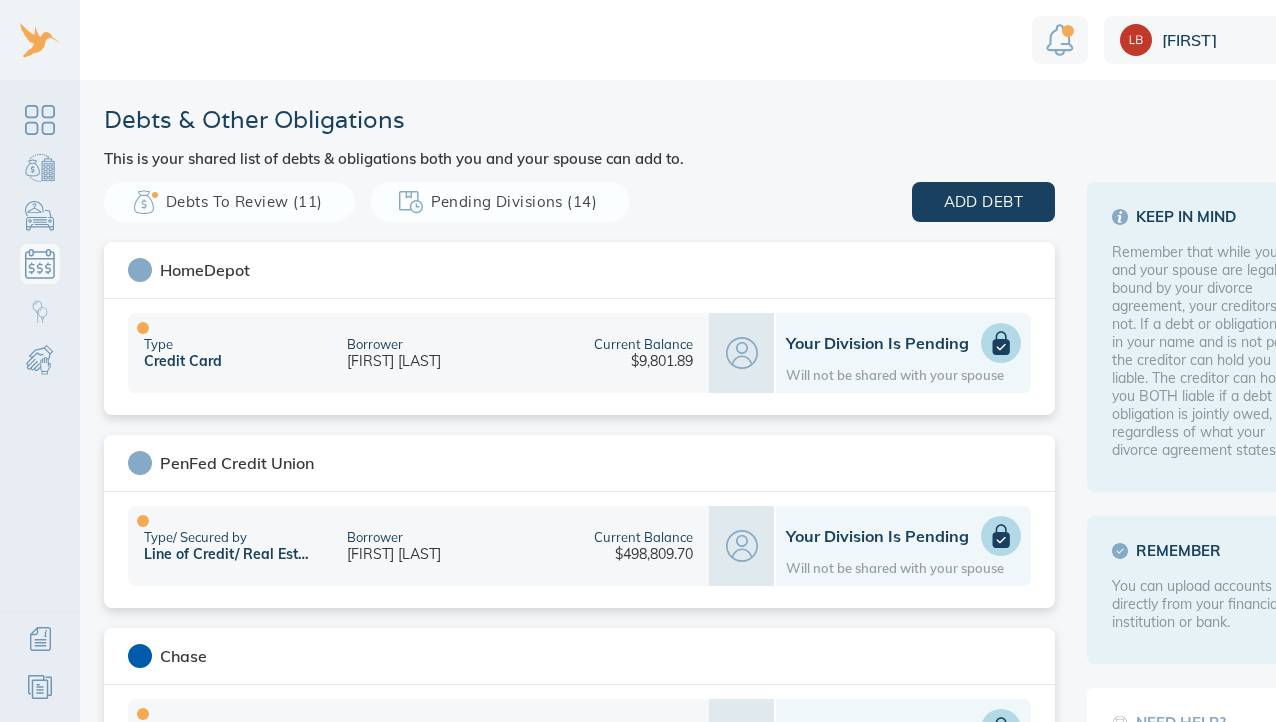 scroll, scrollTop: 0, scrollLeft: 0, axis: both 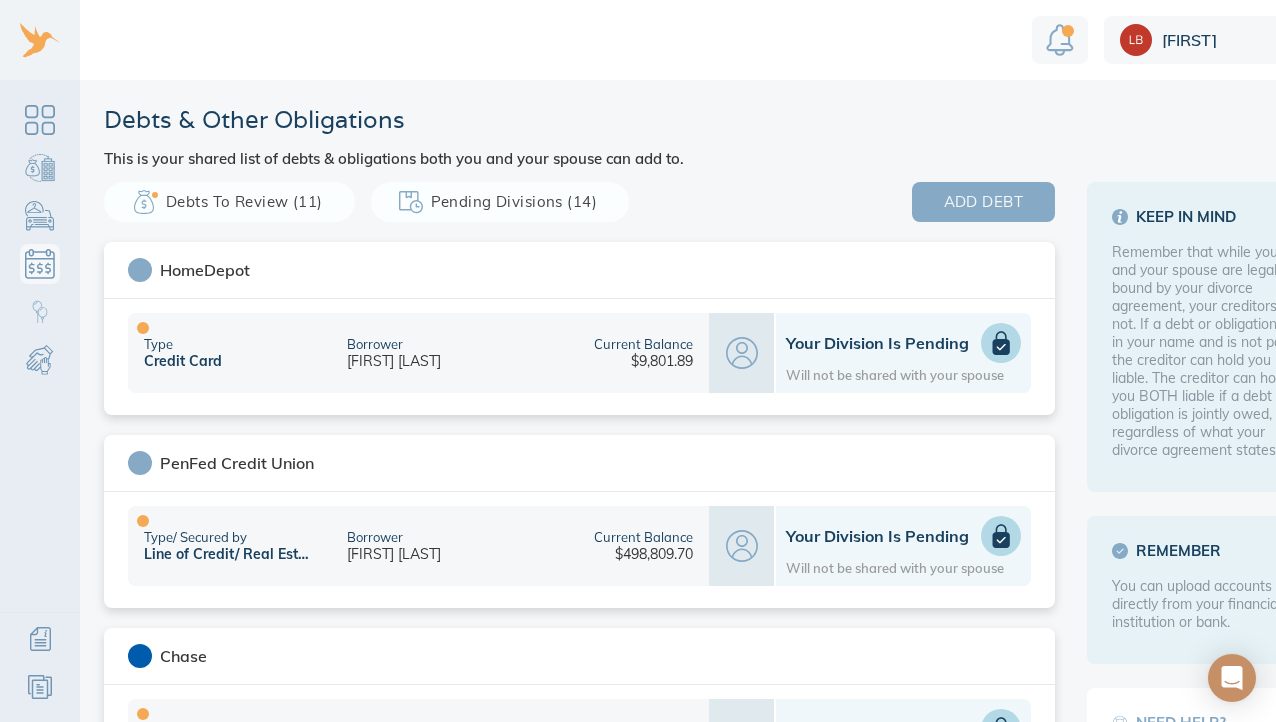 click on "add debt" at bounding box center (983, 202) 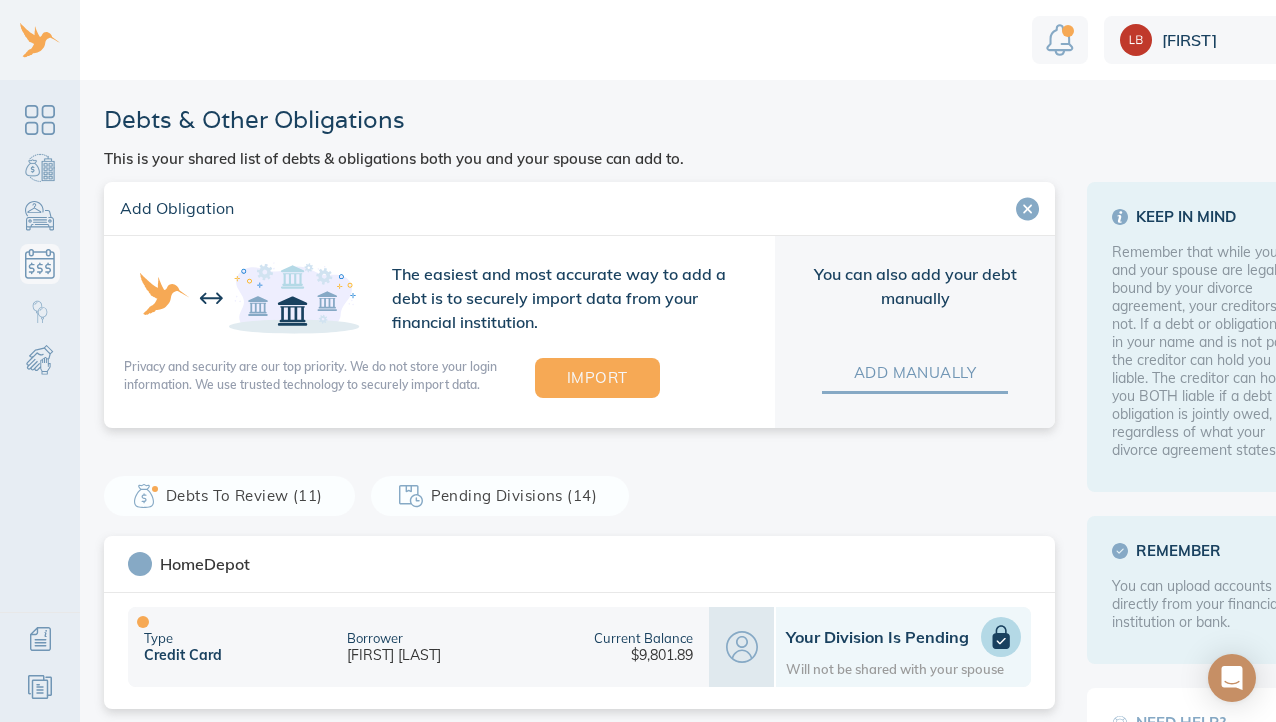 click on "add manually" at bounding box center (915, 373) 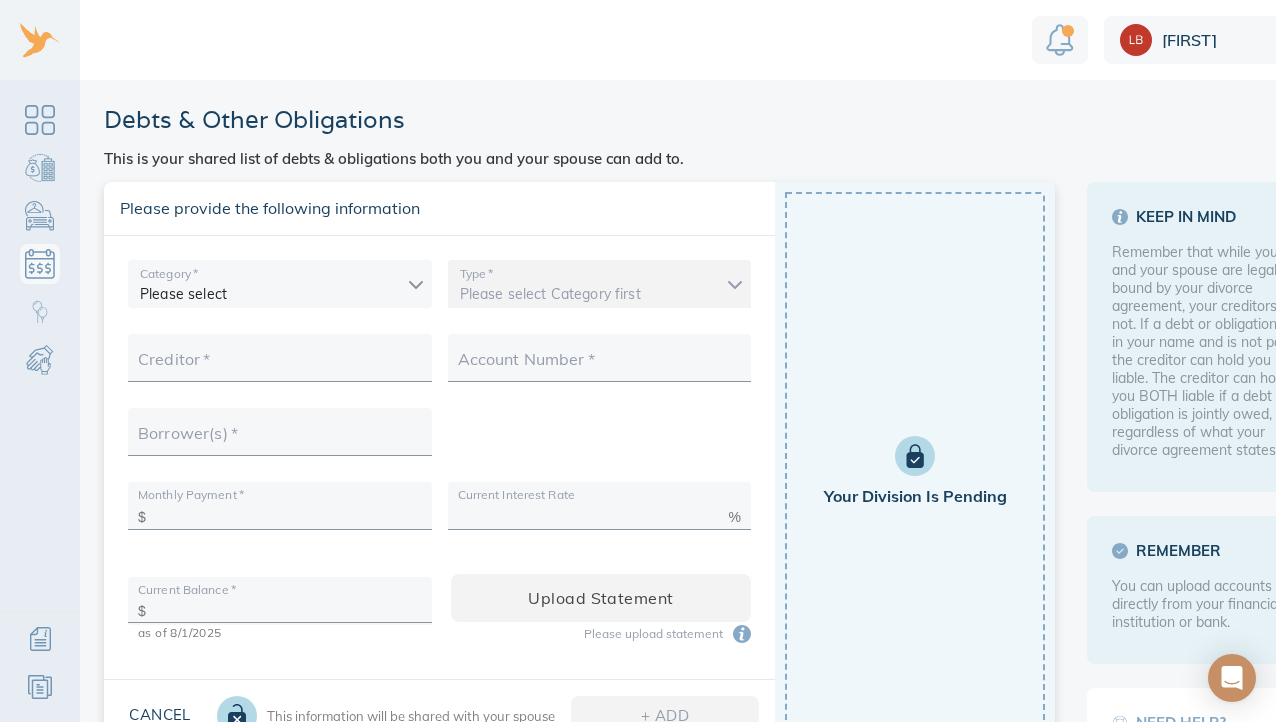 click on "Linnea
Debts & Other Obligations This is your shared list of debts & obligations both you and your spouse can add to. Add Obligation The easiest and most accurate way to add a debt is to securely import data from your financial institution. Privacy and security are our top priority. We do not store your login information. We use trusted technology to securely import data. Import Loading debts & other obligations please wait You can also add your debt manually add manually Please provide the following information Category   * Please select Type   * Please select Category first Is this debt secured? Secured by Check is secured first to enable options Creditor   * Account Number   * Borrower(s)   * Monthly Payment   * $ Current Interest Rate % Current Balance   * $ as of 8/1/2025 Upload statement Please upload statement Cancel This information will be shared with your spouse + ADD Your Division is Pending TIP: Import Loading debts & other obligations please wait Debts to Review (11) ." at bounding box center (683, 361) 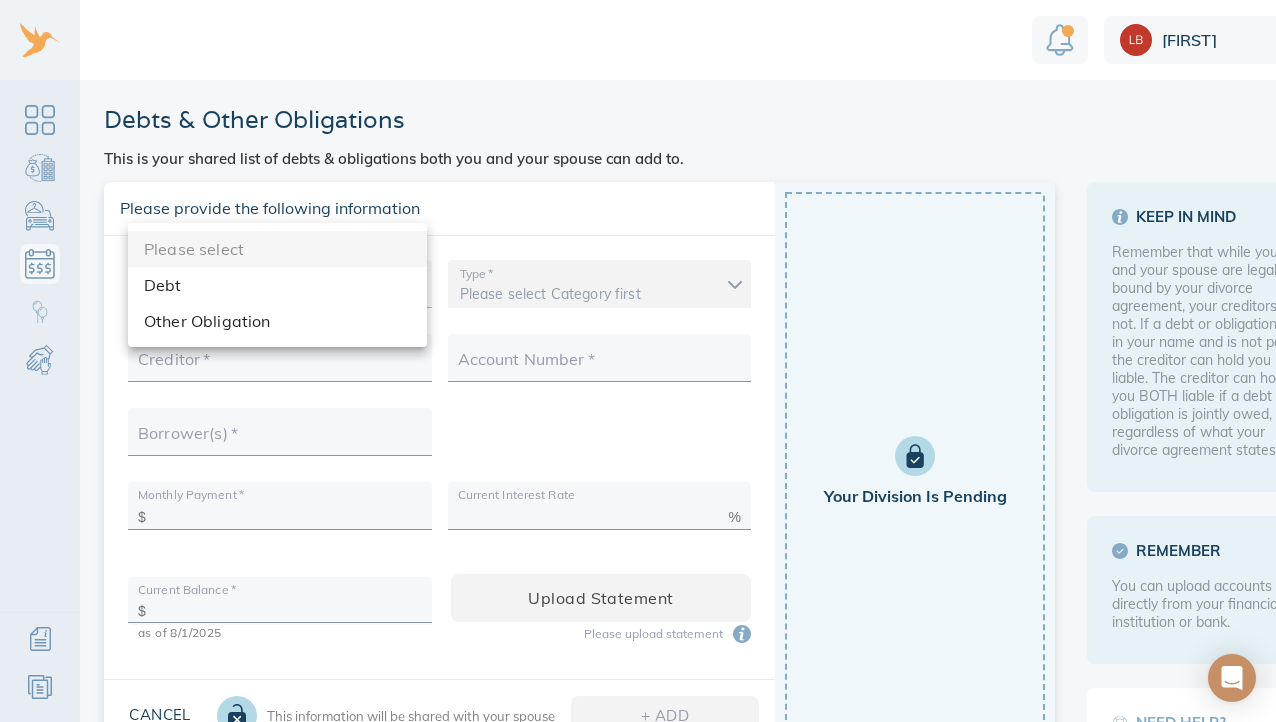 click on "Debt" at bounding box center (277, 285) 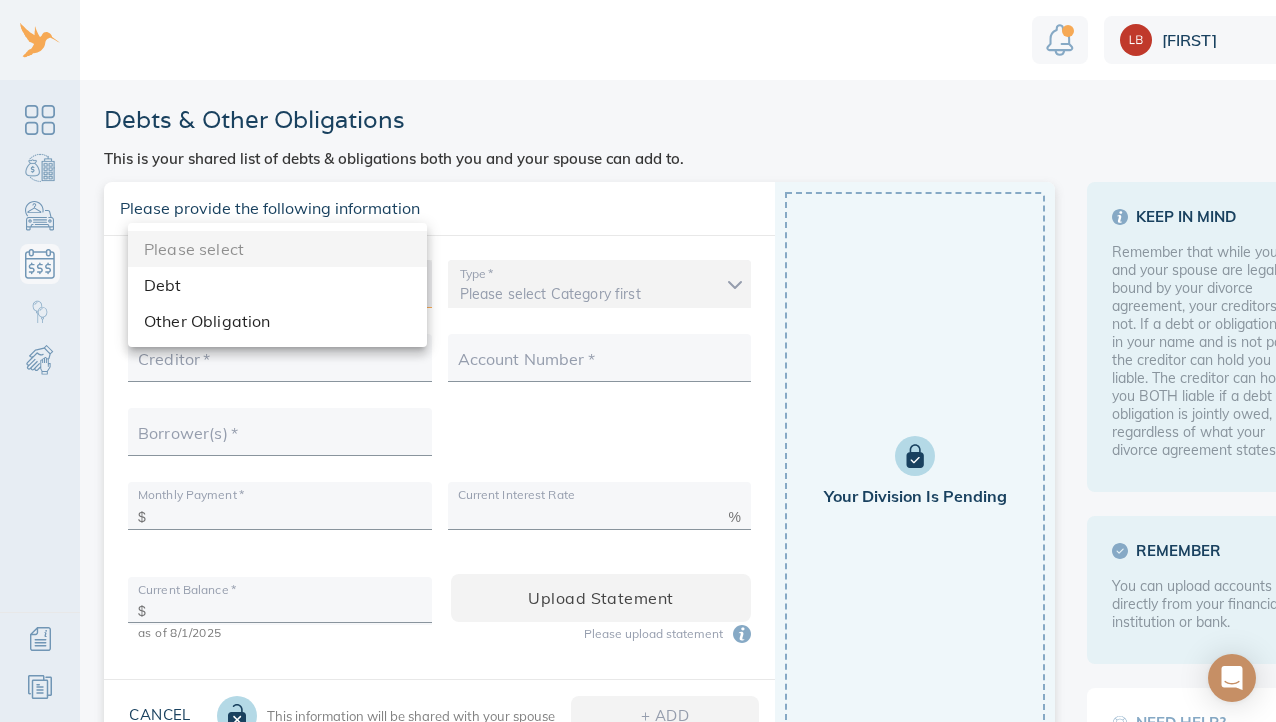 type on "debt" 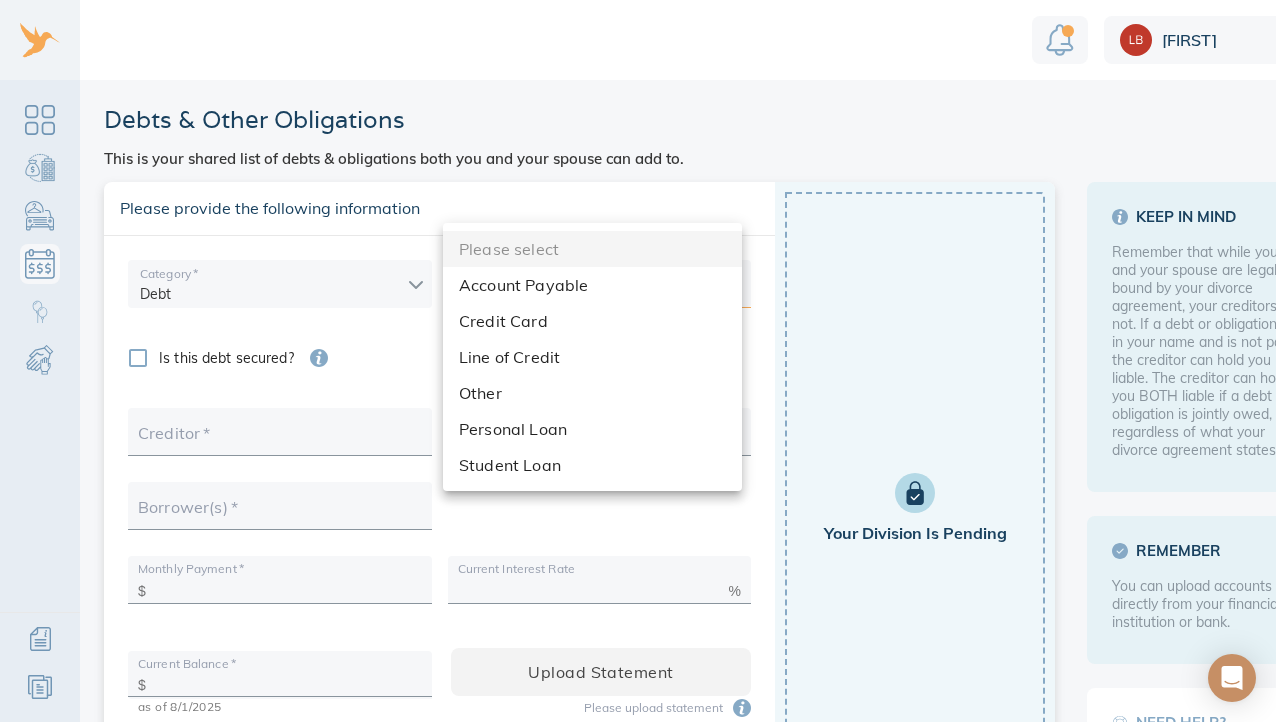 click on "Linnea
Debts & Other Obligations This is your shared list of debts & obligations both you and your spouse can add to. Add Obligation The easiest and most accurate way to add a debt is to securely import data from your financial institution. Privacy and security are our top priority. We do not store your login information. We use trusted technology to securely import data. Import Loading debts & other obligations please wait You can also add your debt manually add manually Please provide the following information Category   * Debt debt Type   * Please select Is this debt secured? Secured by Please select Creditor   * Account Number   * Borrower(s)   * Monthly Payment   * $ Current Interest Rate % Current Balance   * $ as of 8/1/2025 Upload statement Please upload statement Cancel This information will be shared with your spouse + ADD Your Division is Pending TIP:  You can add an account more quickly and ensure accuracy by importing data directly from your financial institution. Import" at bounding box center (683, 361) 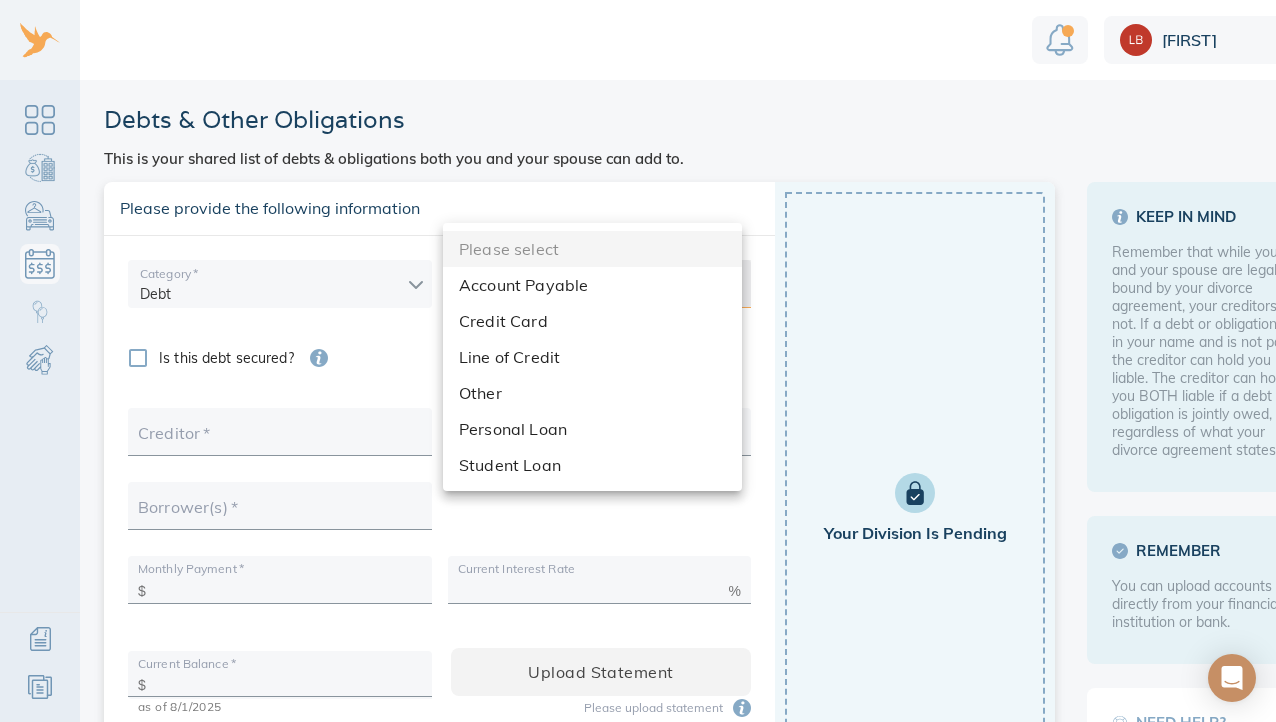 type on "credit_card" 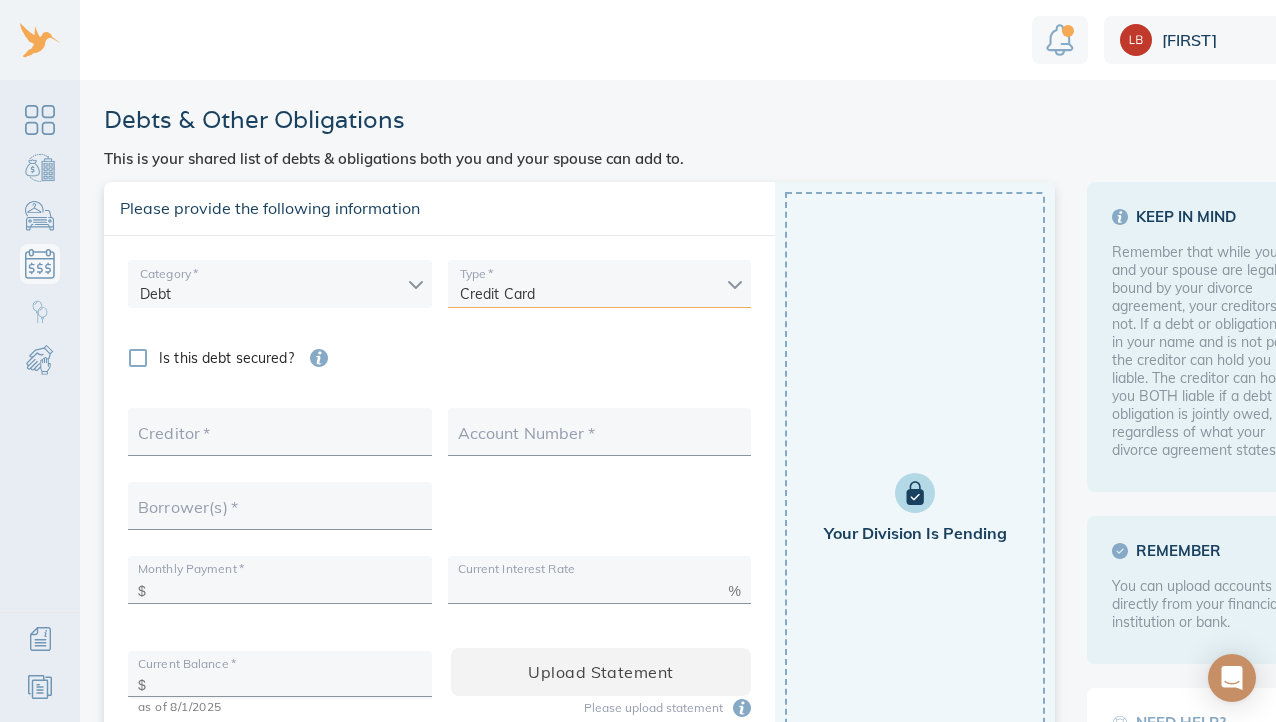 click on "Creditor   *" at bounding box center [280, 438] 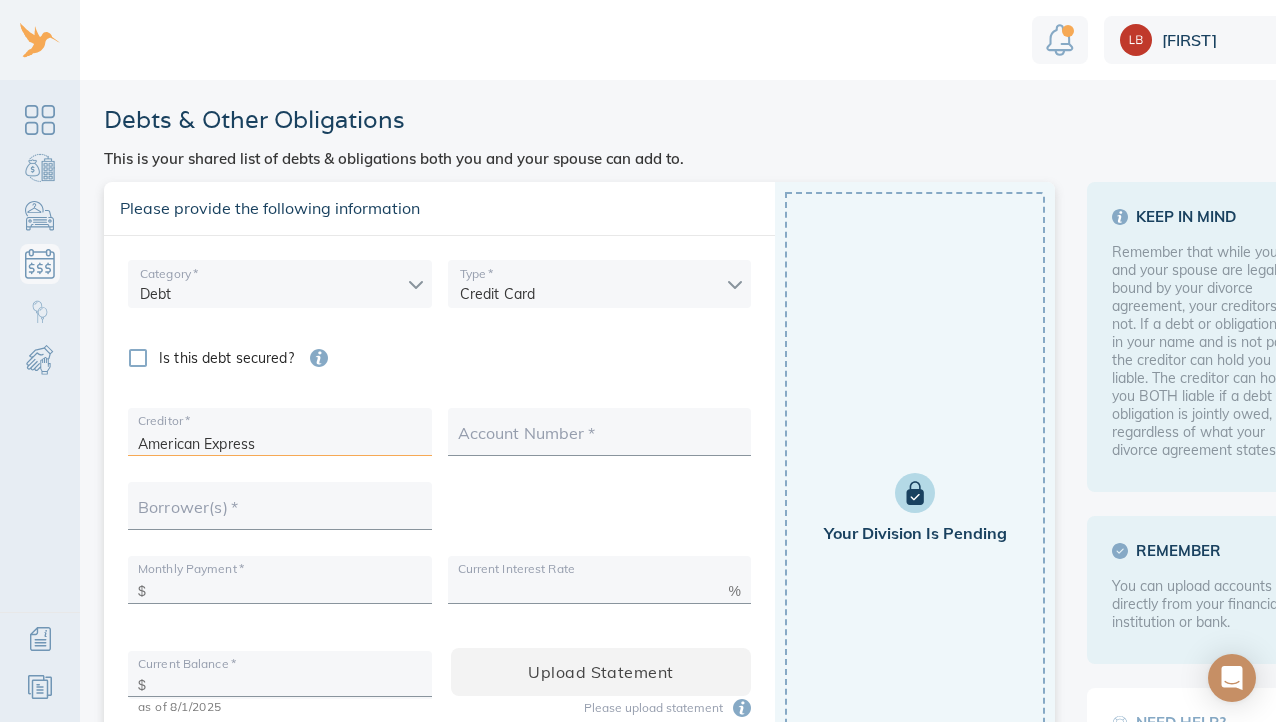 type on "American Express" 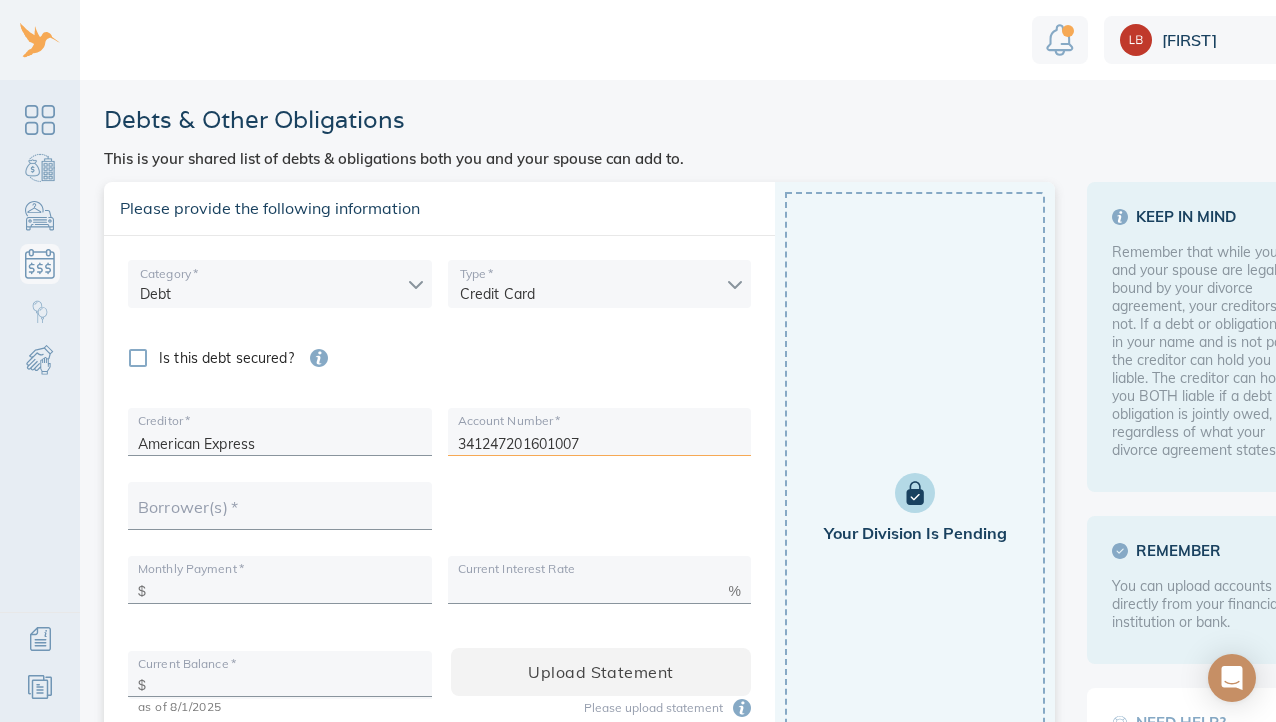 type on "341247201601007" 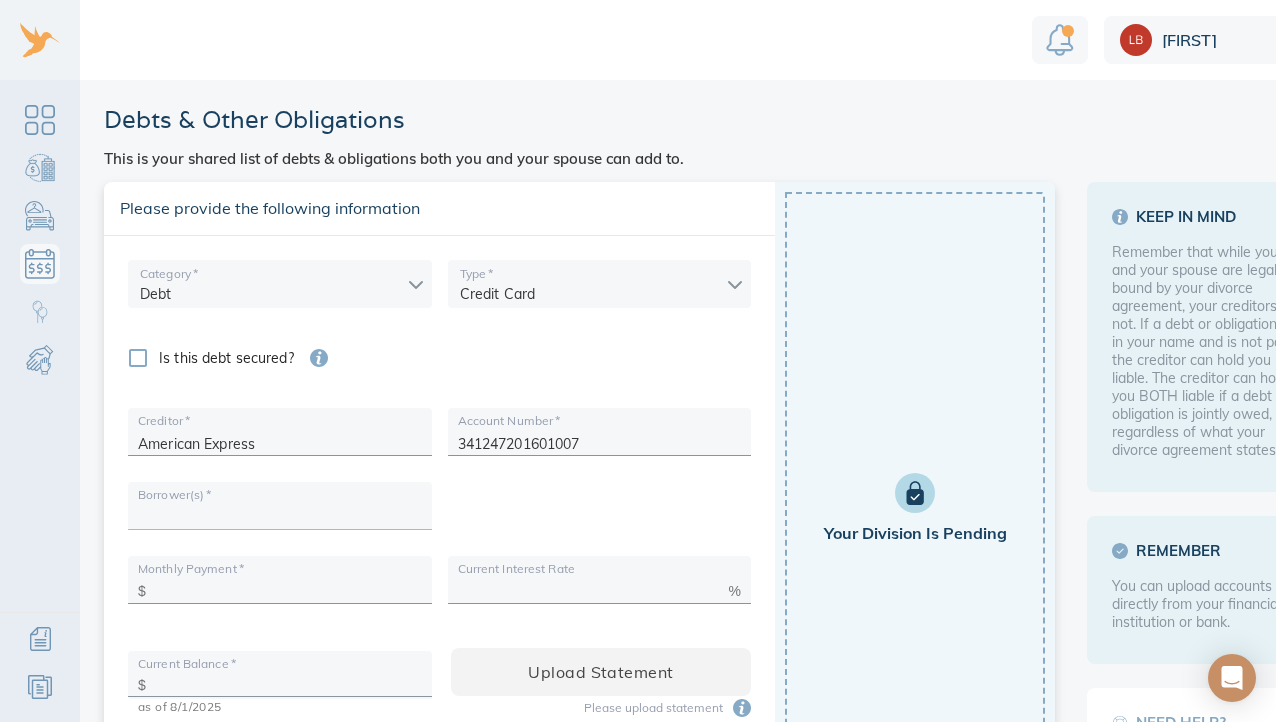 click on "Borrower(s)   *" at bounding box center [280, 512] 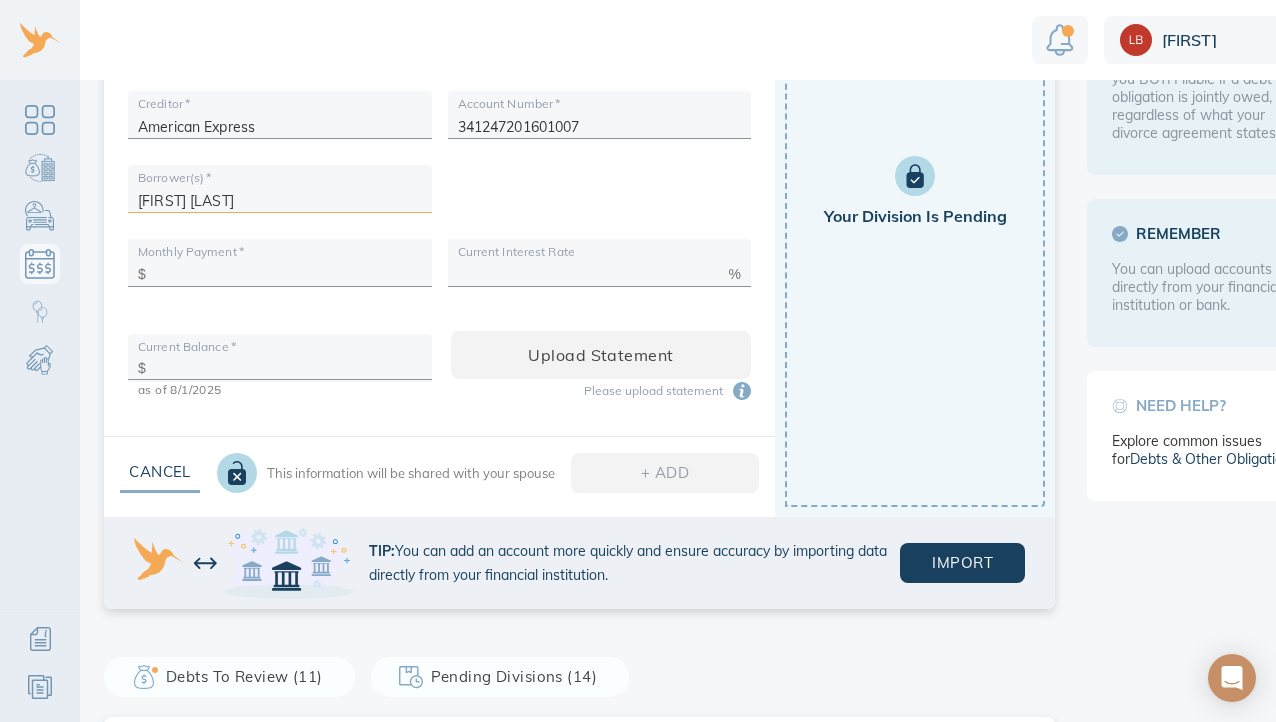 scroll, scrollTop: 324, scrollLeft: 0, axis: vertical 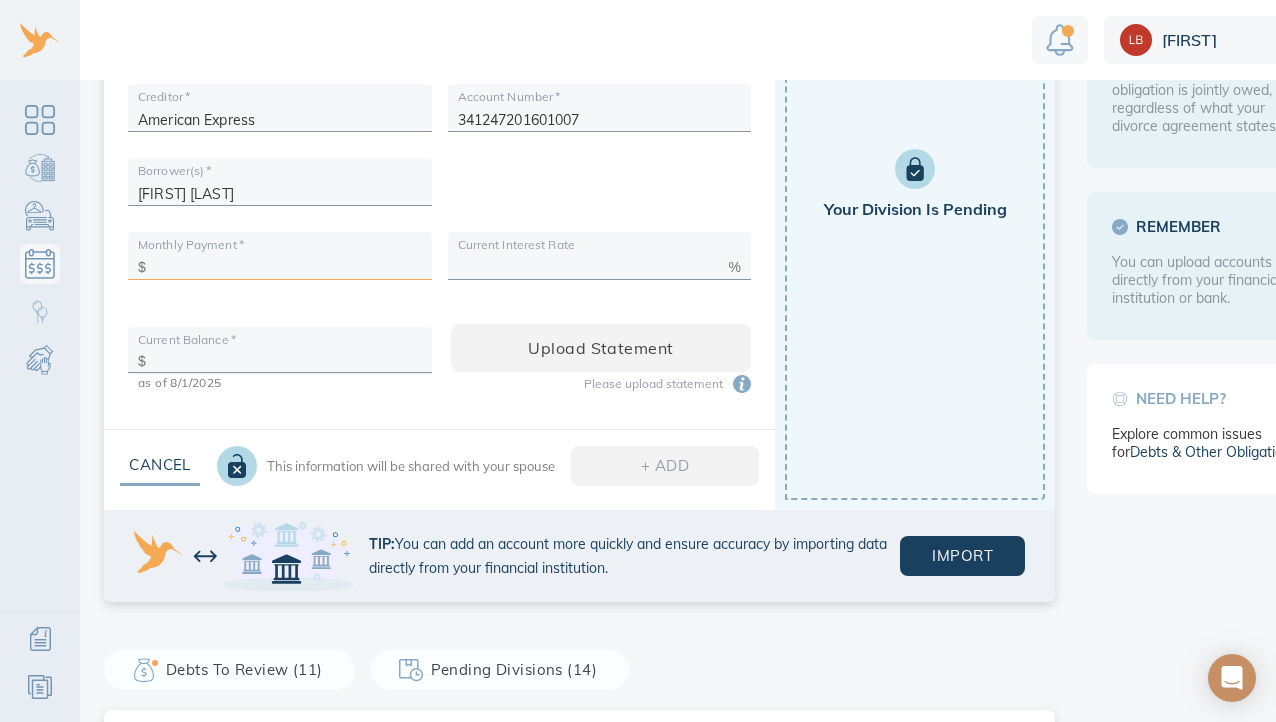 click at bounding box center (288, 262) 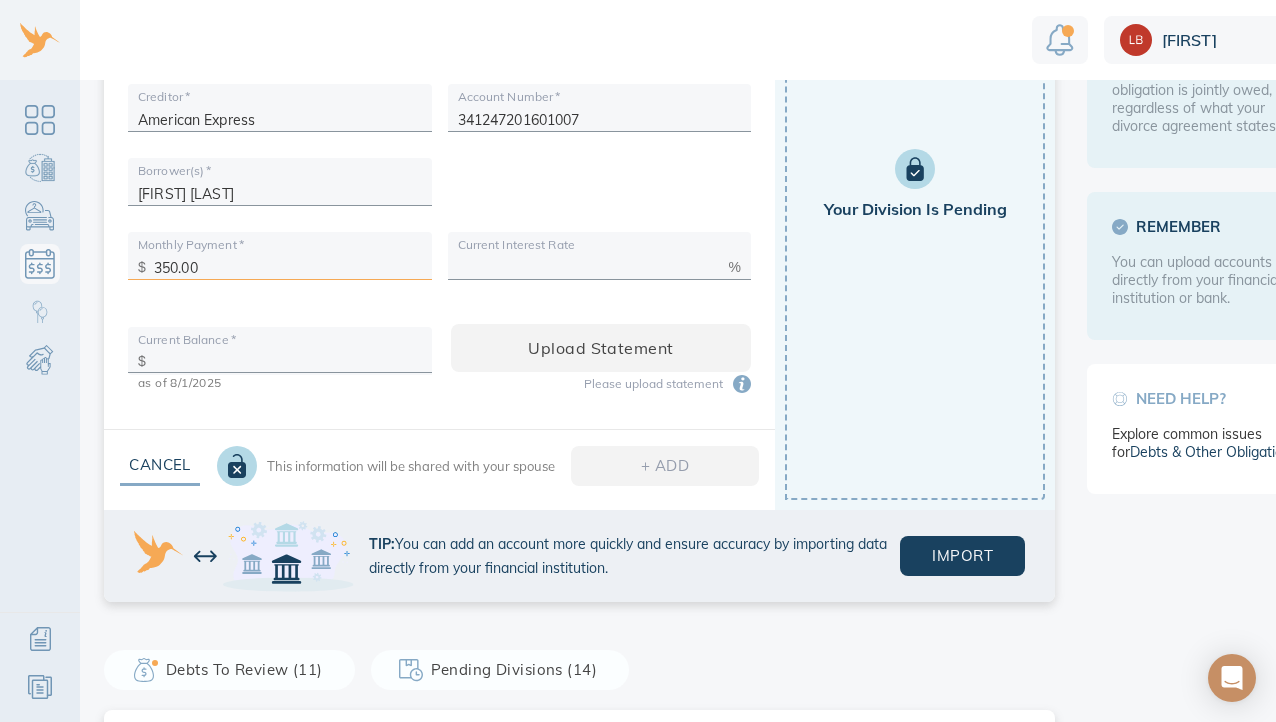 type on "350" 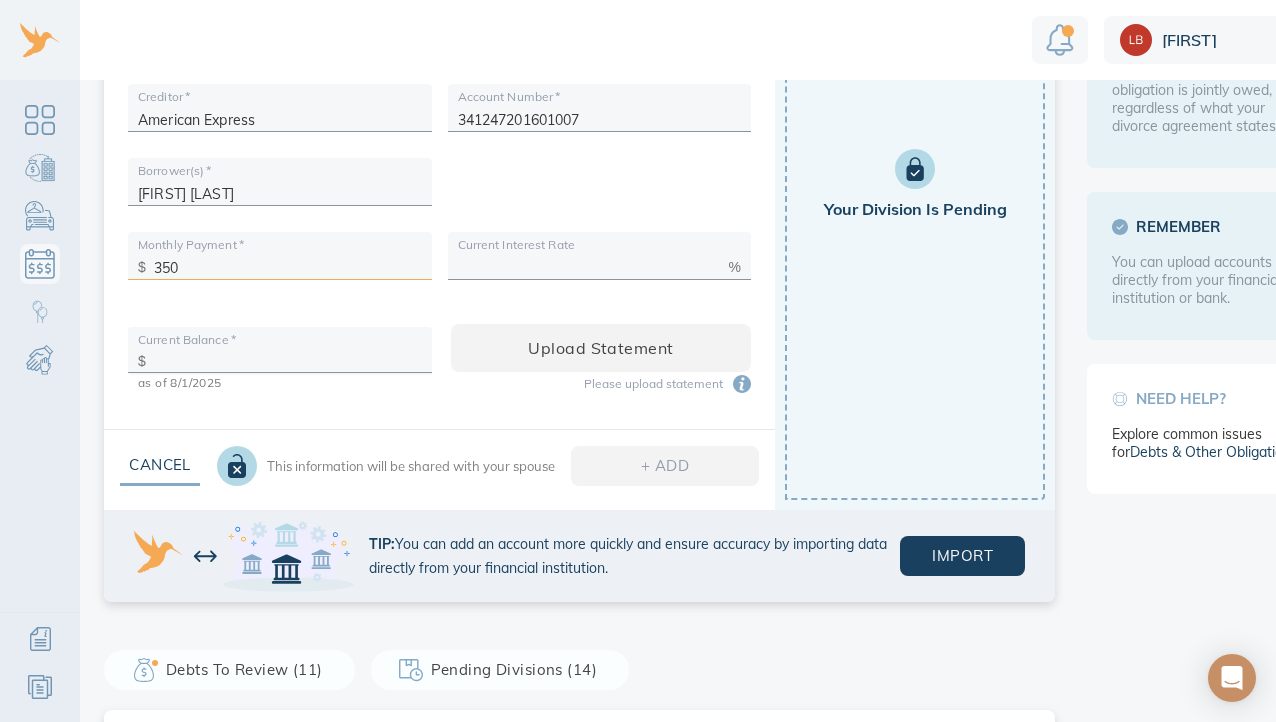 click at bounding box center (589, 262) 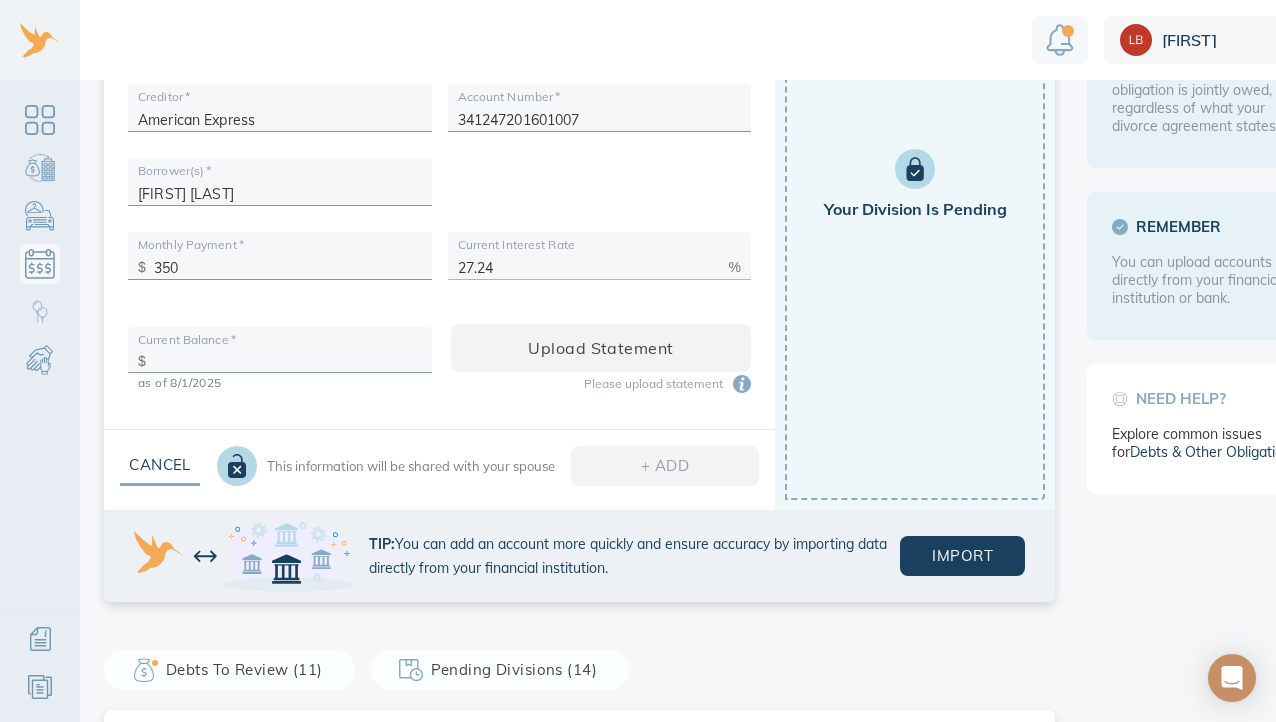 type on "27.24" 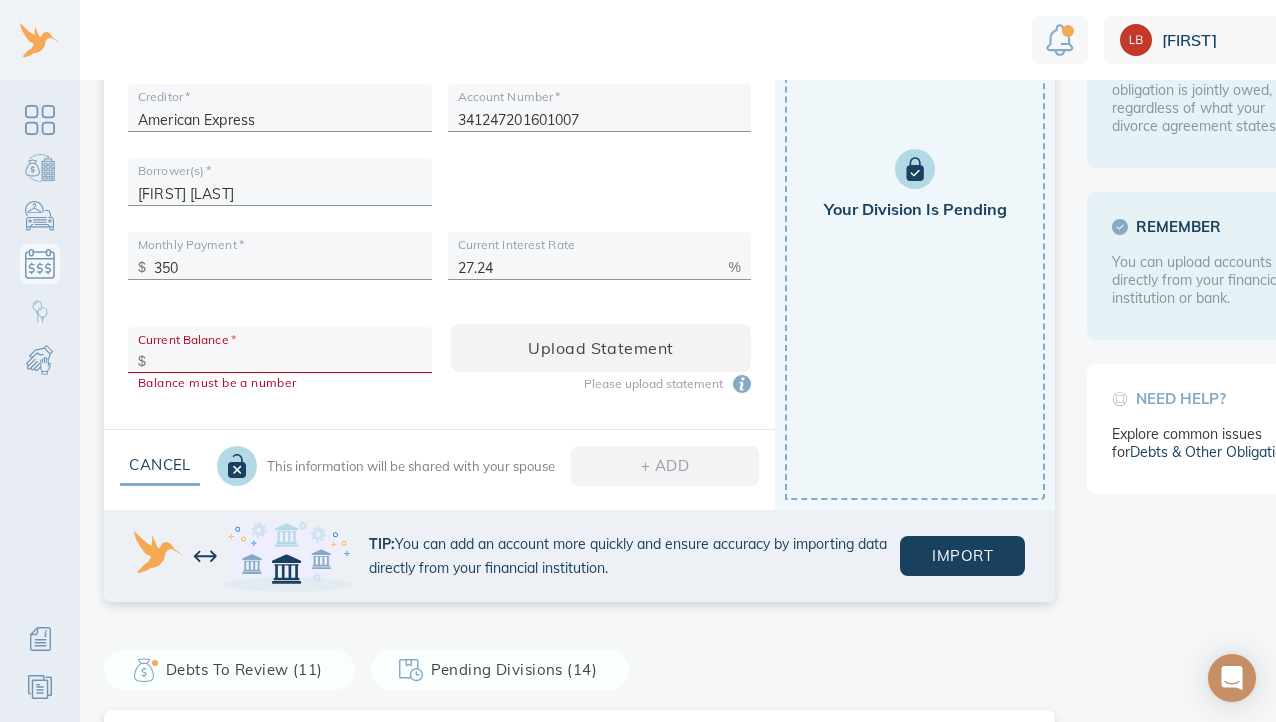 paste on "3,251.28" 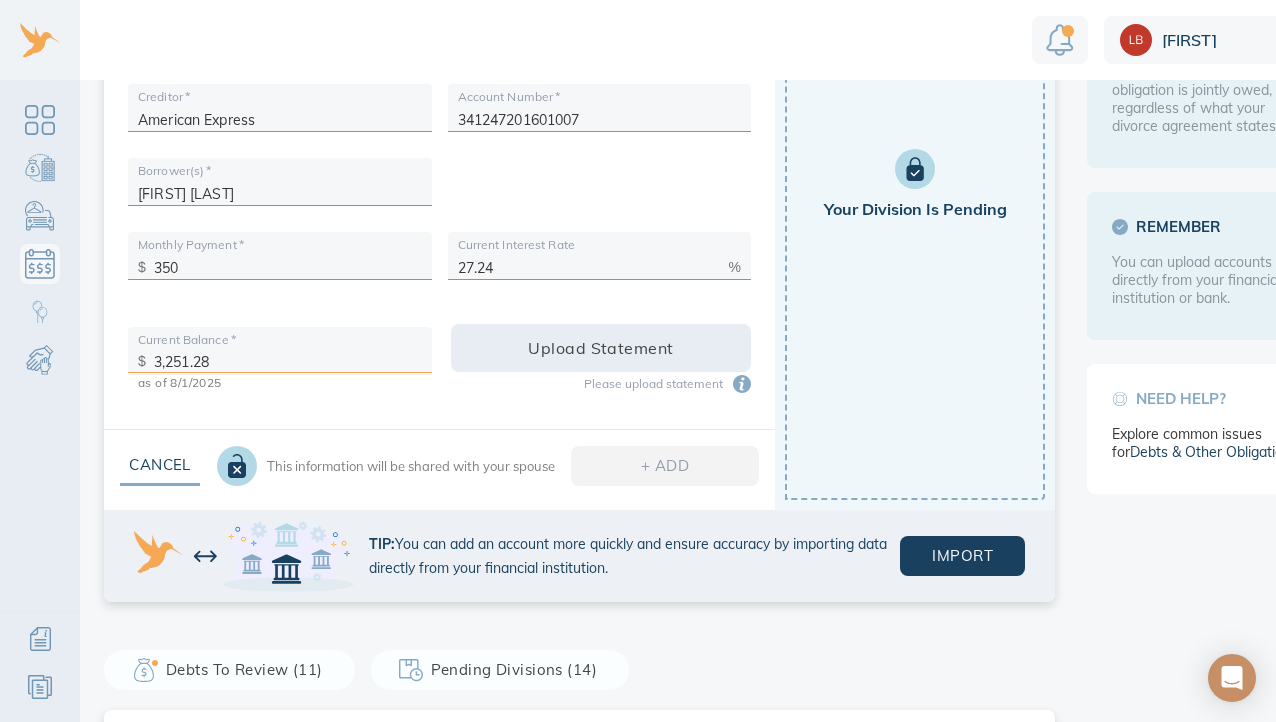 type on "3,251.28" 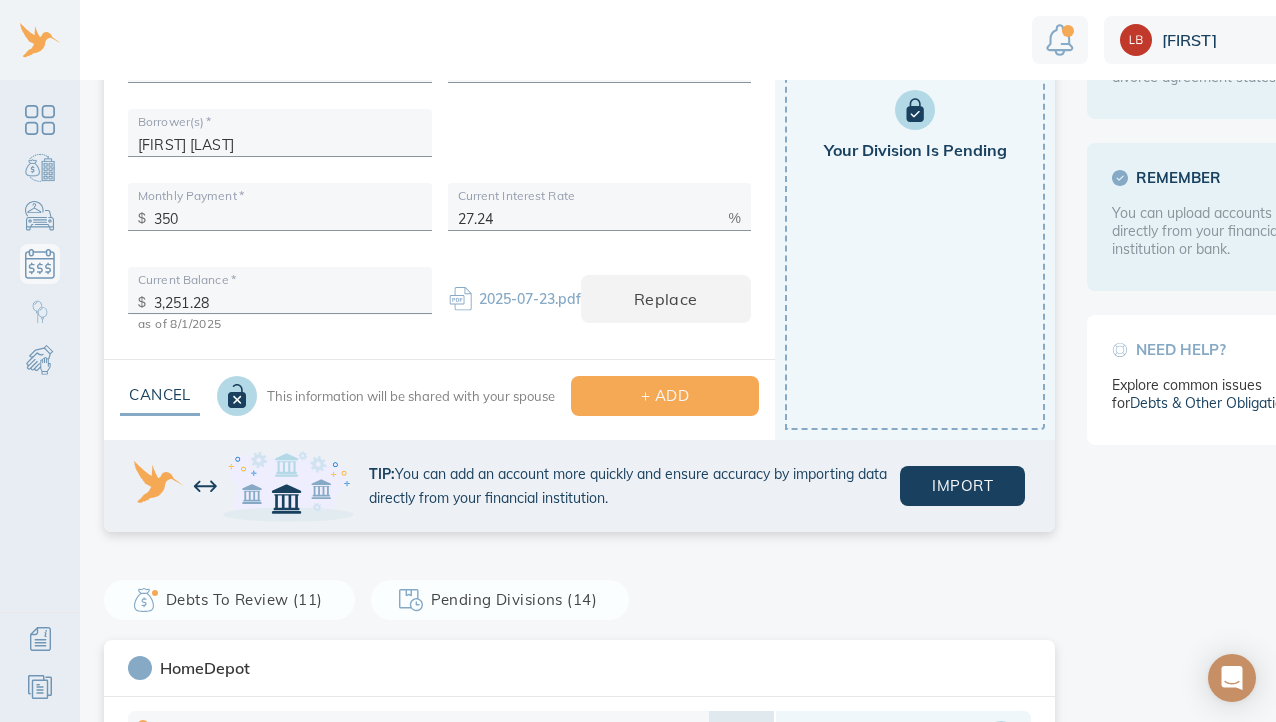 scroll, scrollTop: 371, scrollLeft: 0, axis: vertical 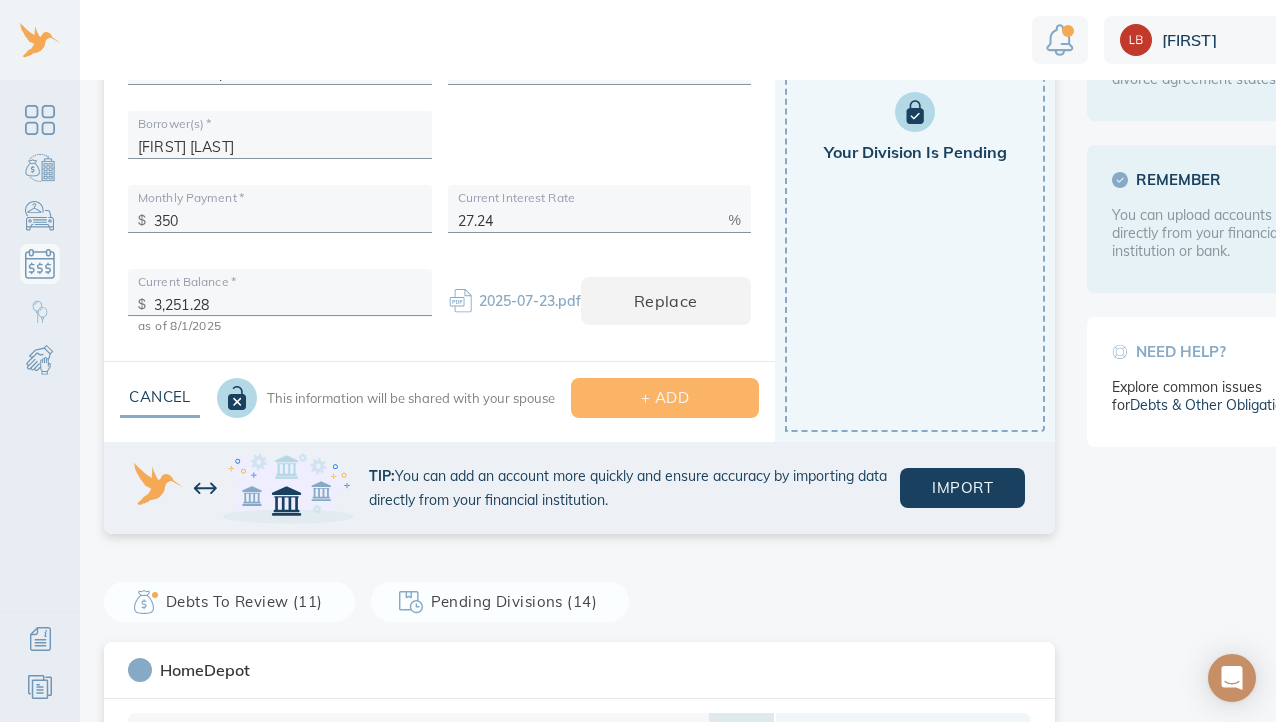 click on "+ ADD" at bounding box center (665, 398) 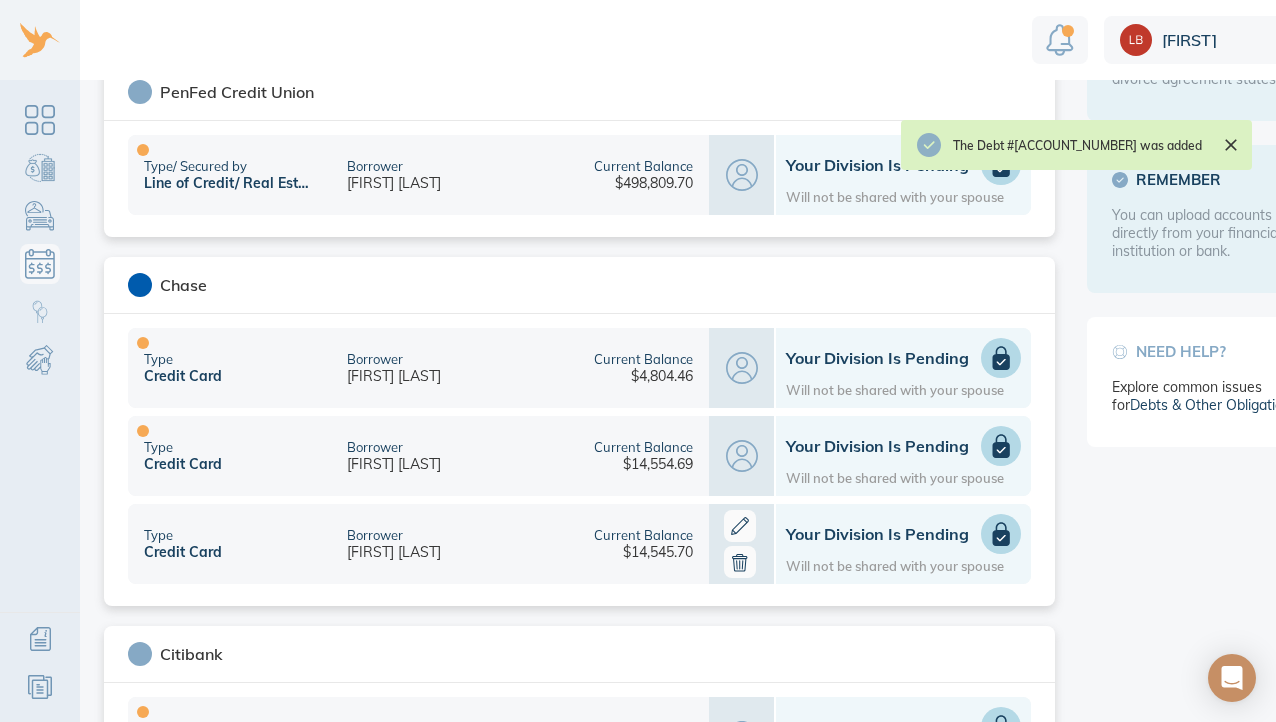 scroll, scrollTop: 0, scrollLeft: 0, axis: both 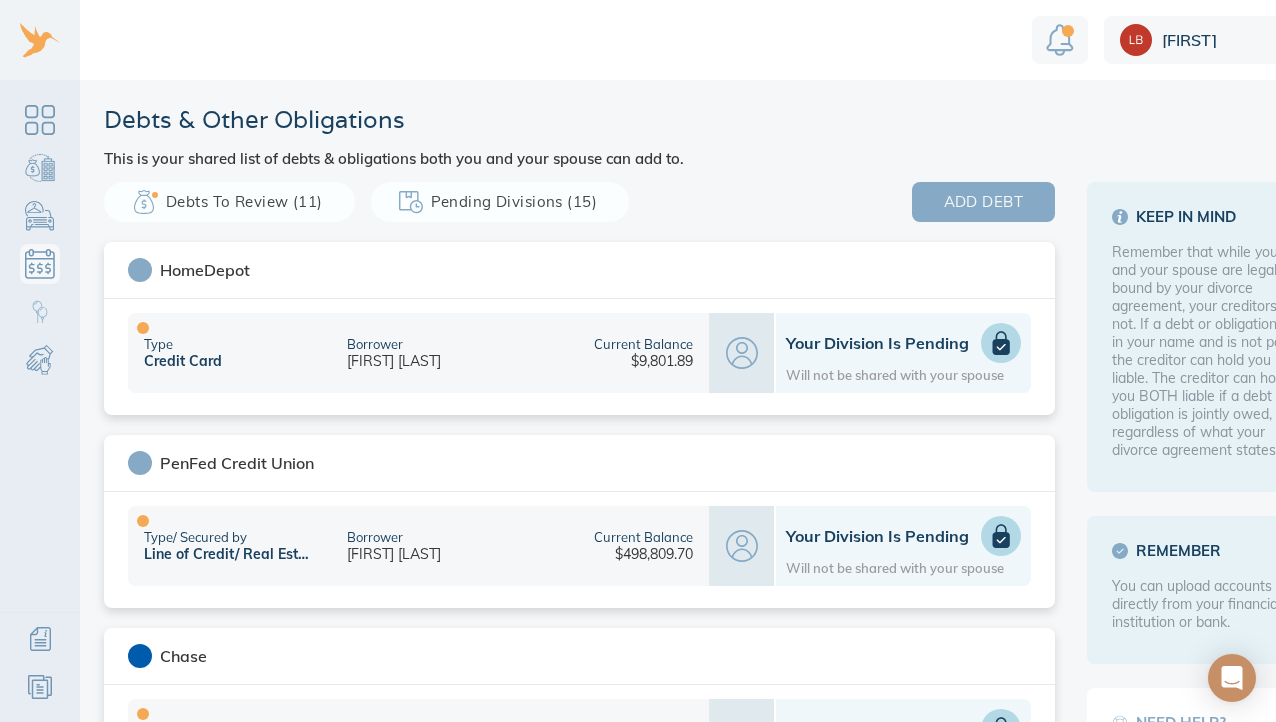click on "add debt" at bounding box center [983, 202] 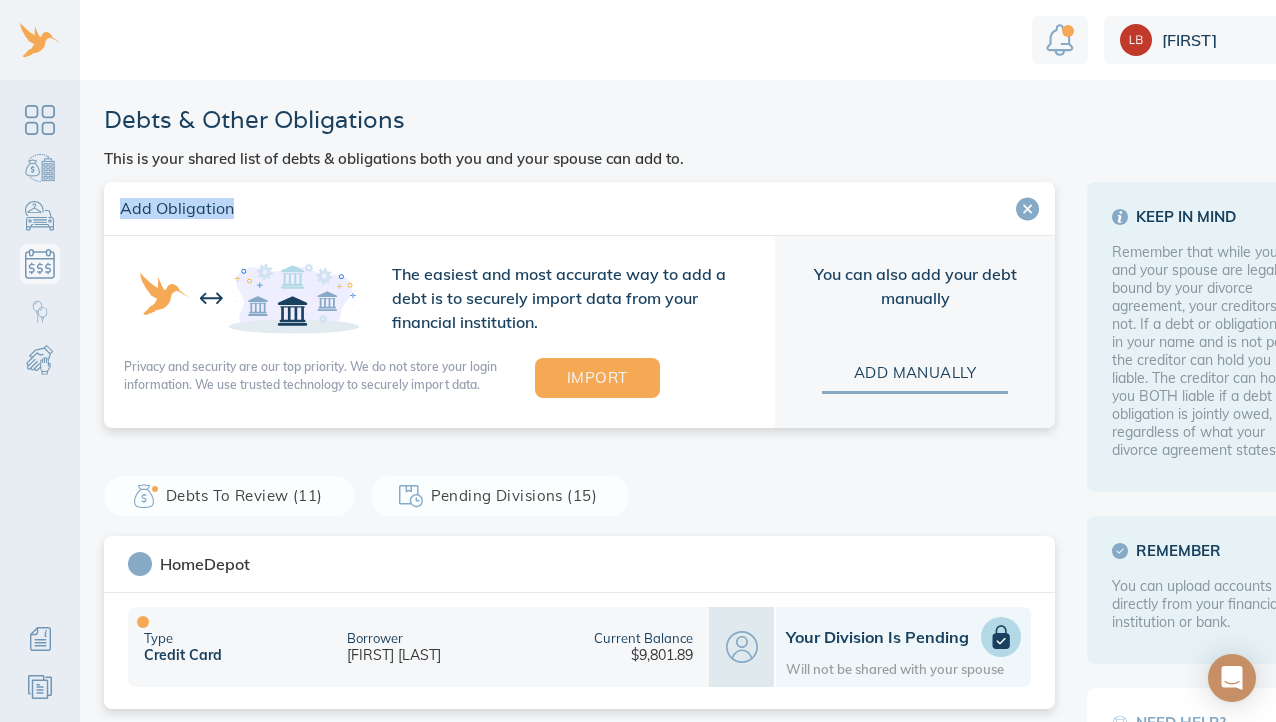 click on "Add Obligation" at bounding box center [579, 209] 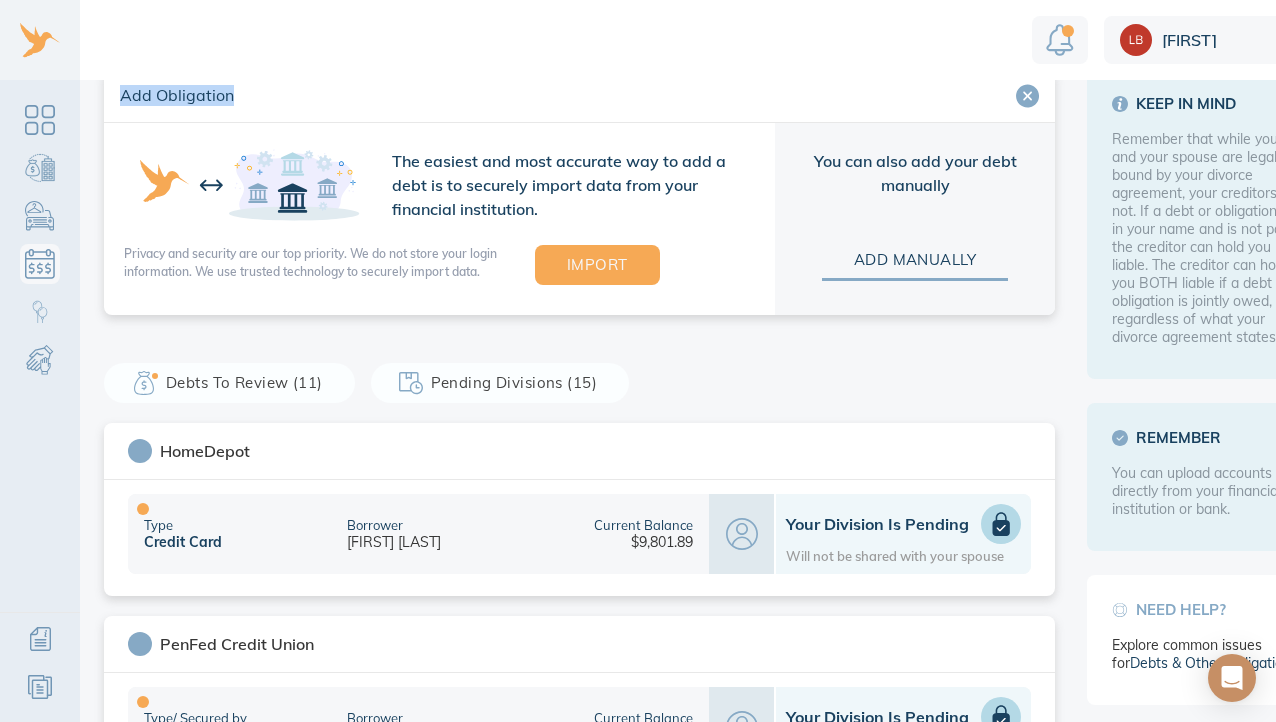 scroll, scrollTop: 117, scrollLeft: 0, axis: vertical 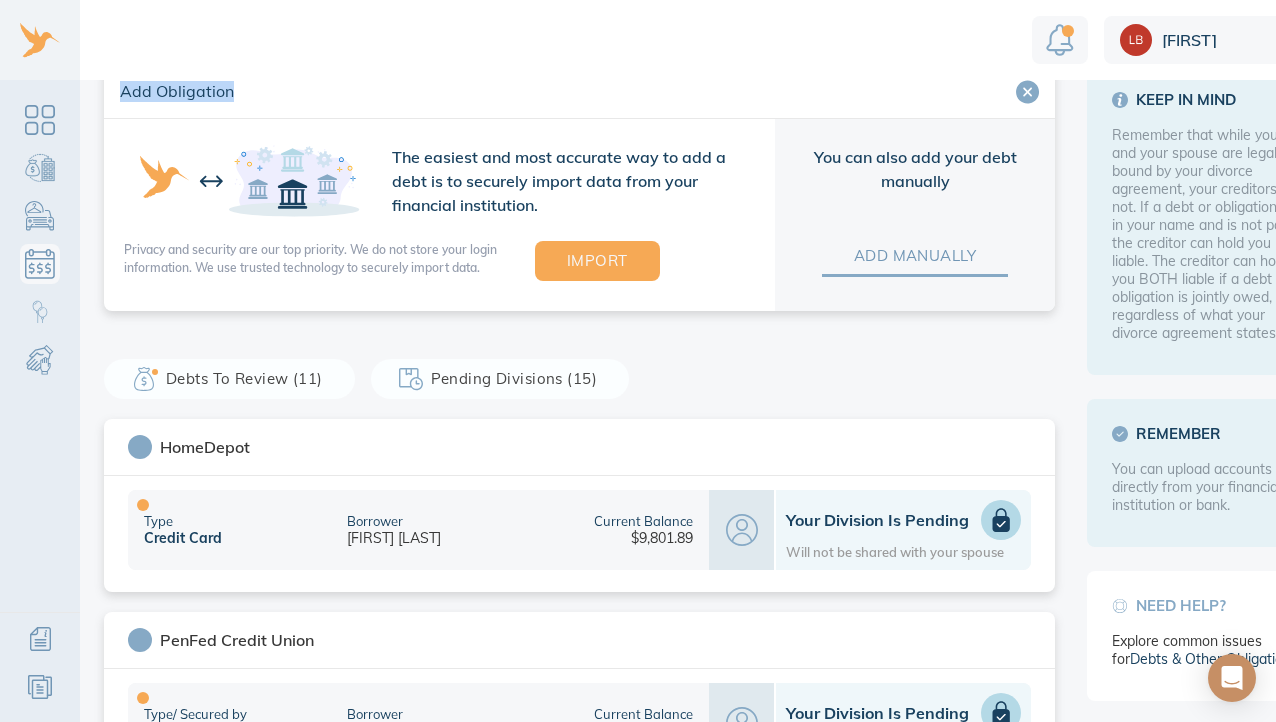 click on "add manually" at bounding box center (915, 256) 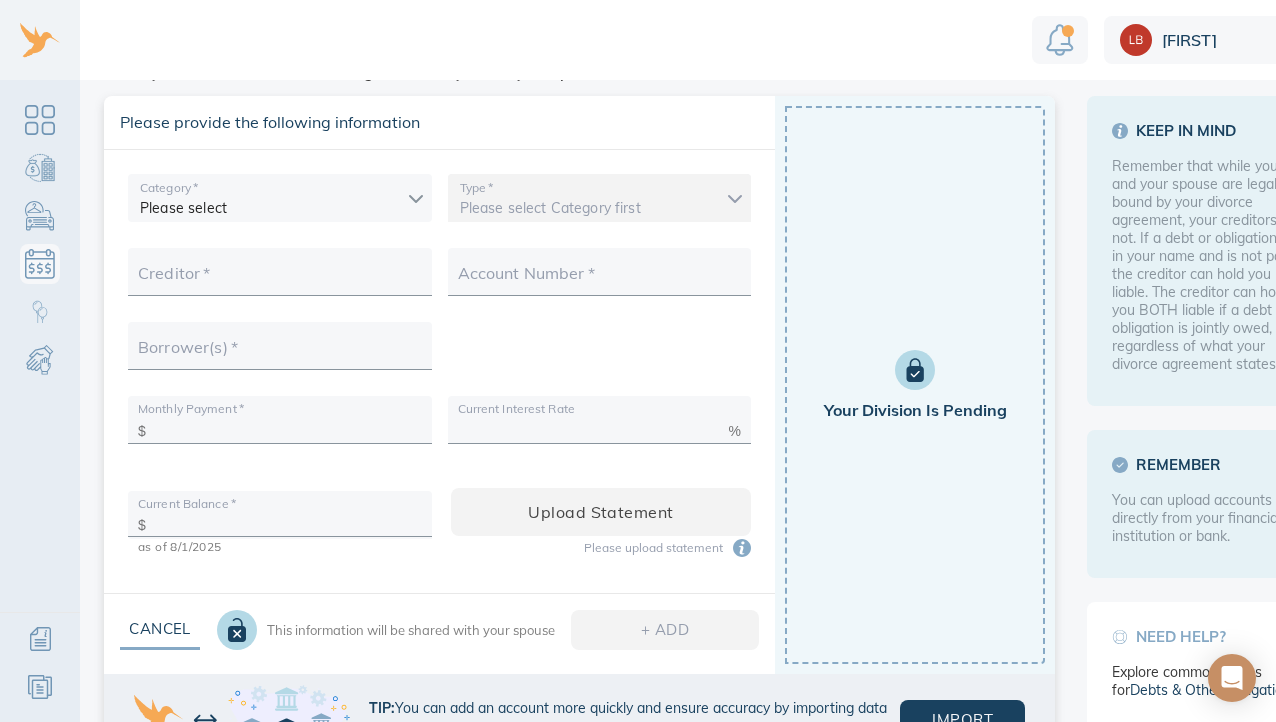 scroll, scrollTop: 125, scrollLeft: 0, axis: vertical 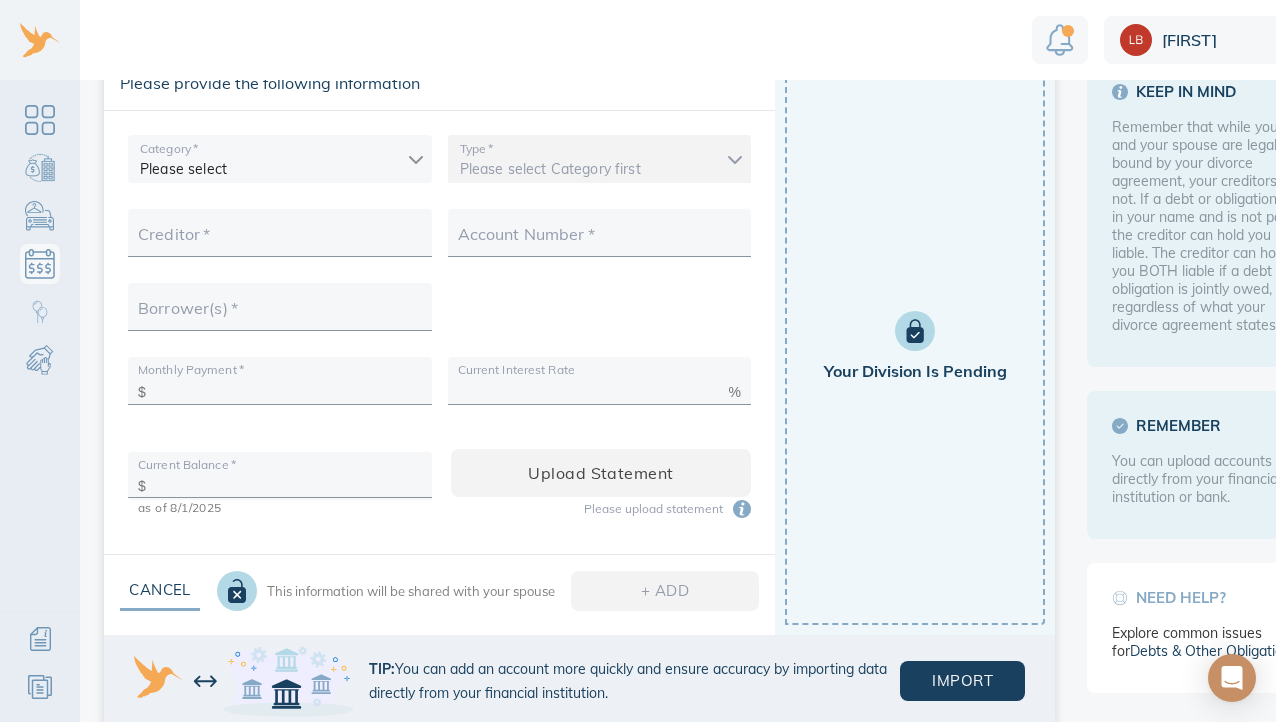 click on "Linnea
Debts & Other Obligations This is your shared list of debts & obligations both you and your spouse can add to. Add Obligation The easiest and most accurate way to add a debt is to securely import data from your financial institution. Privacy and security are our top priority. We do not store your login information. We use trusted technology to securely import data. Import Loading debts & other obligations please wait You can also add your debt manually add manually Please provide the following information Category   * Please select Type   * Please select Category first Is this debt secured? Secured by Check is secured first to enable options Creditor   * Account Number   * Borrower(s)   * Monthly Payment   * $ Current Interest Rate % Current Balance   * $ as of 8/1/2025 Upload statement Please upload statement Cancel This information will be shared with your spouse + ADD Your Division is Pending TIP: Import Loading debts & other obligations please wait Debts to Review (11) ." at bounding box center (683, 361) 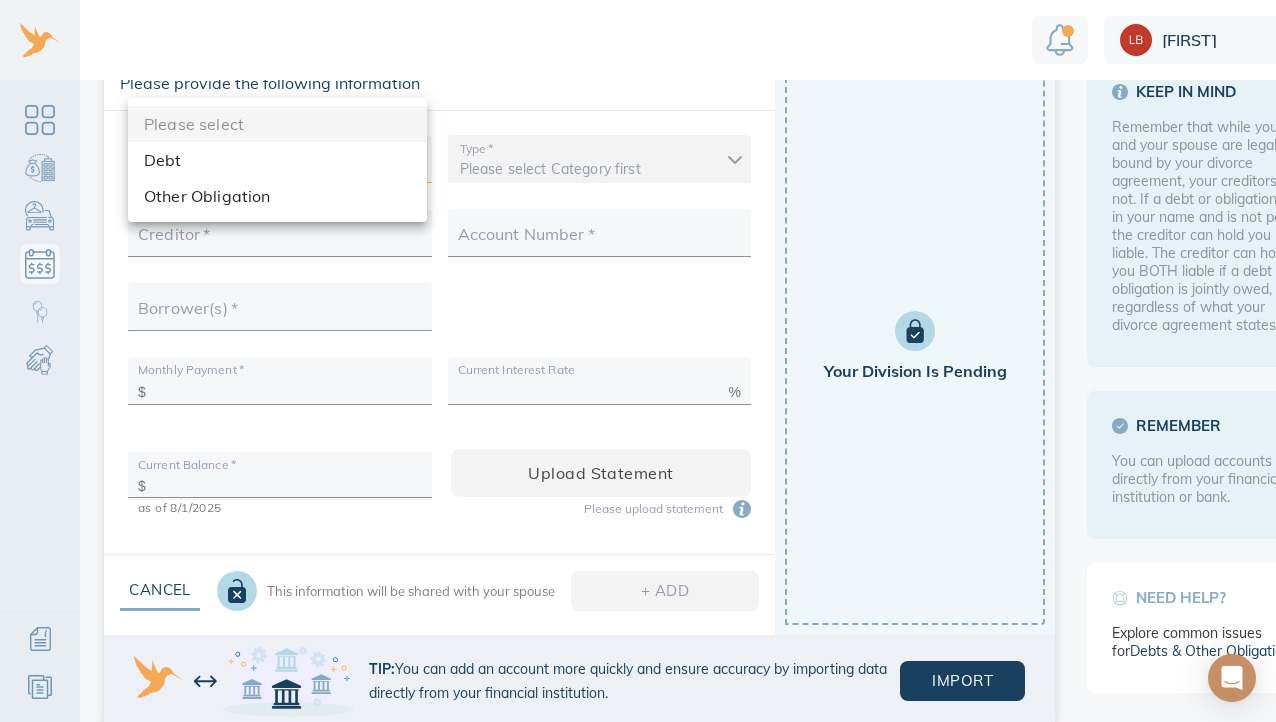 click on "Debt" at bounding box center [277, 160] 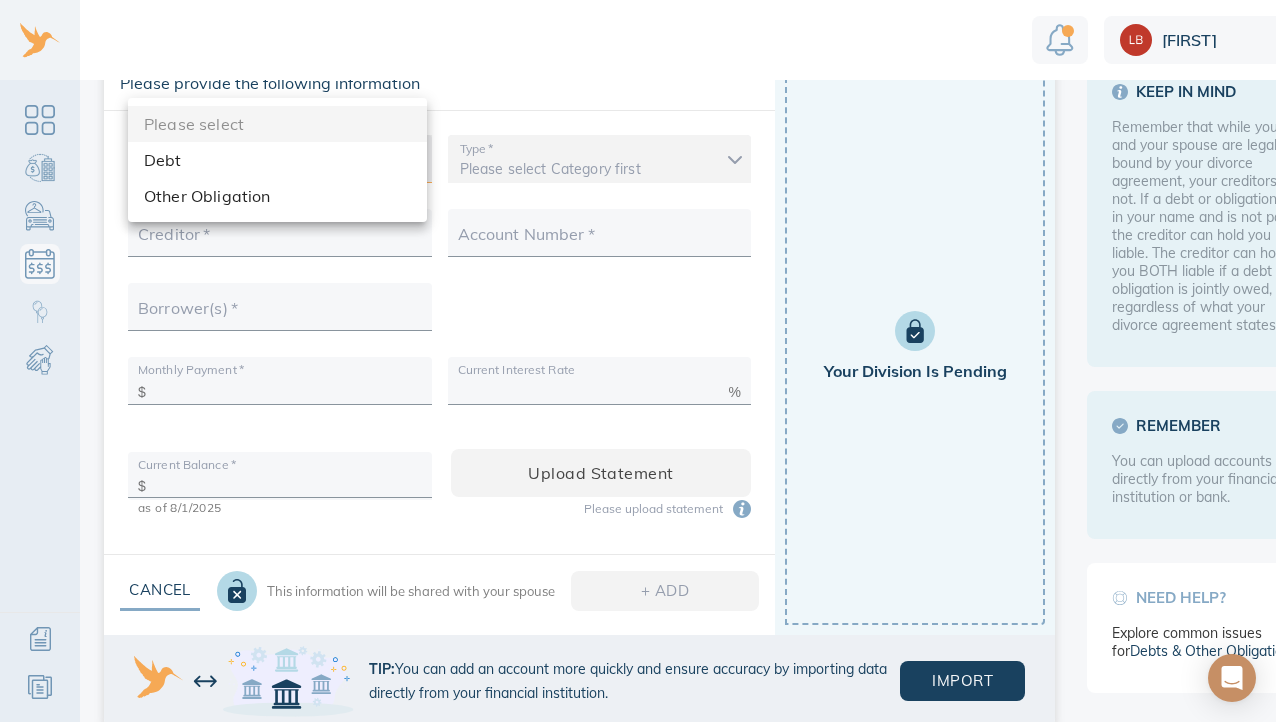 type on "debt" 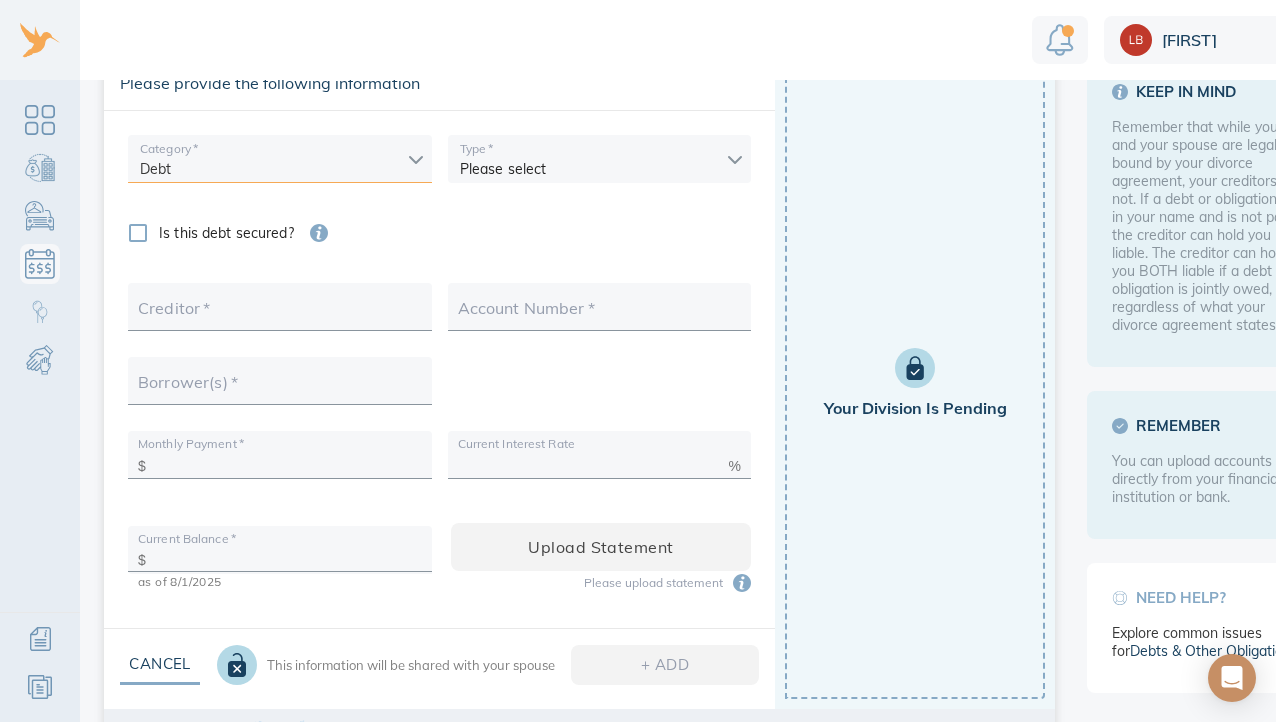 click on "Linnea
Debts & Other Obligations This is your shared list of debts & obligations both you and your spouse can add to. Add Obligation The easiest and most accurate way to add a debt is to securely import data from your financial institution. Privacy and security are our top priority. We do not store your login information. We use trusted technology to securely import data. Import Loading debts & other obligations please wait You can also add your debt manually add manually Please provide the following information Category   * Debt debt Type   * Please select Is this debt secured? Secured by Please select Creditor   * Account Number   * Borrower(s)   * Monthly Payment   * $ Current Interest Rate % Current Balance   * $ as of 8/1/2025 Upload statement Please upload statement Cancel This information will be shared with your spouse + ADD Your Division is Pending TIP:  You can add an account more quickly and ensure accuracy by importing data directly from your financial institution. Import" at bounding box center (683, 361) 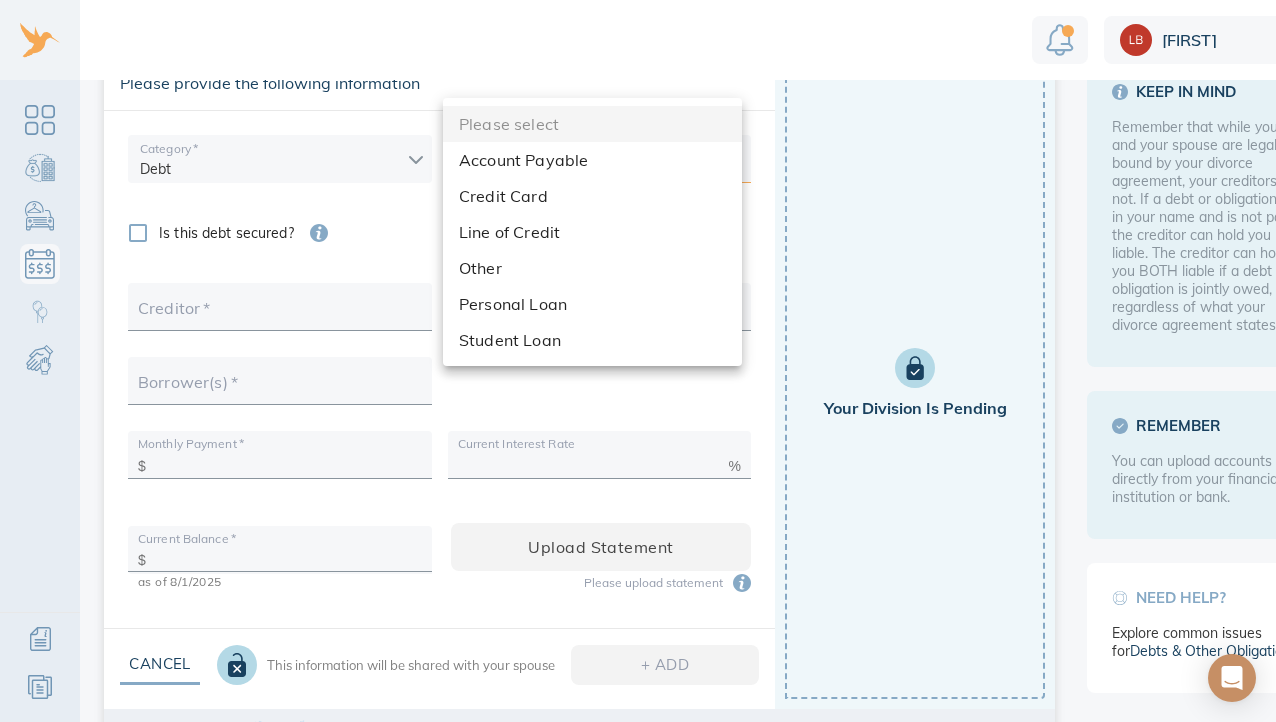 click on "Credit Card" at bounding box center (592, 196) 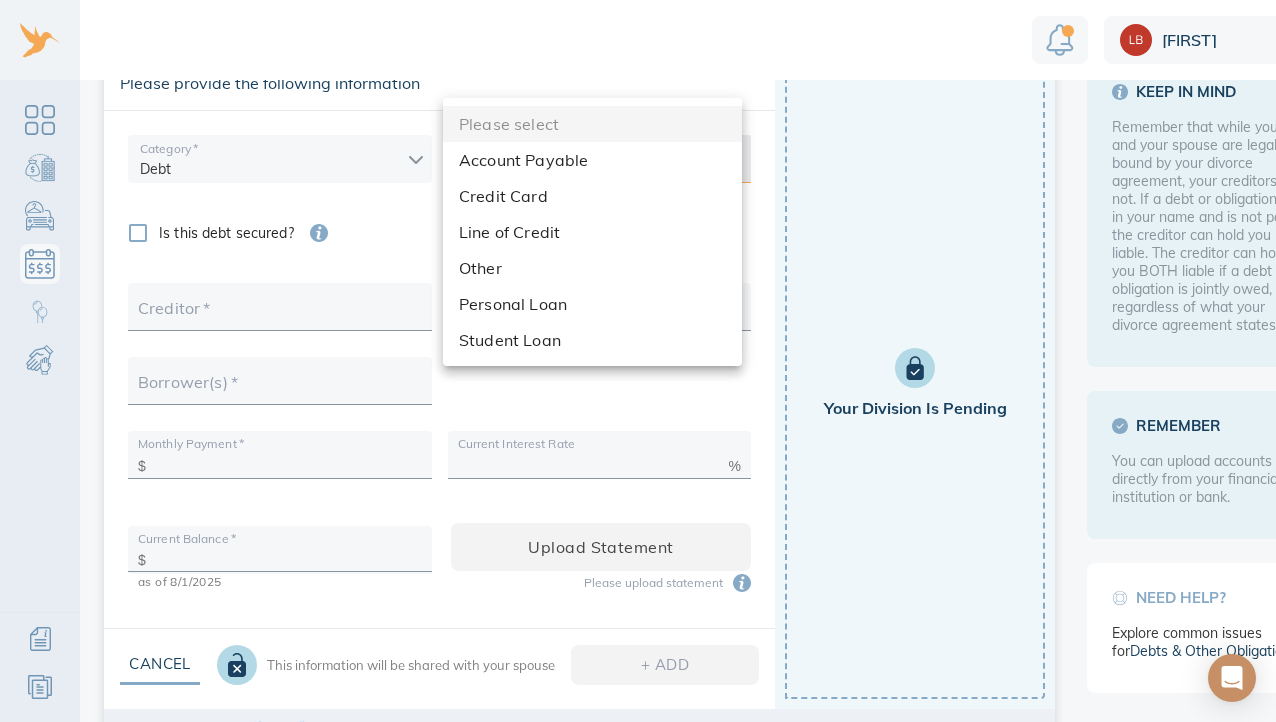 type on "credit_card" 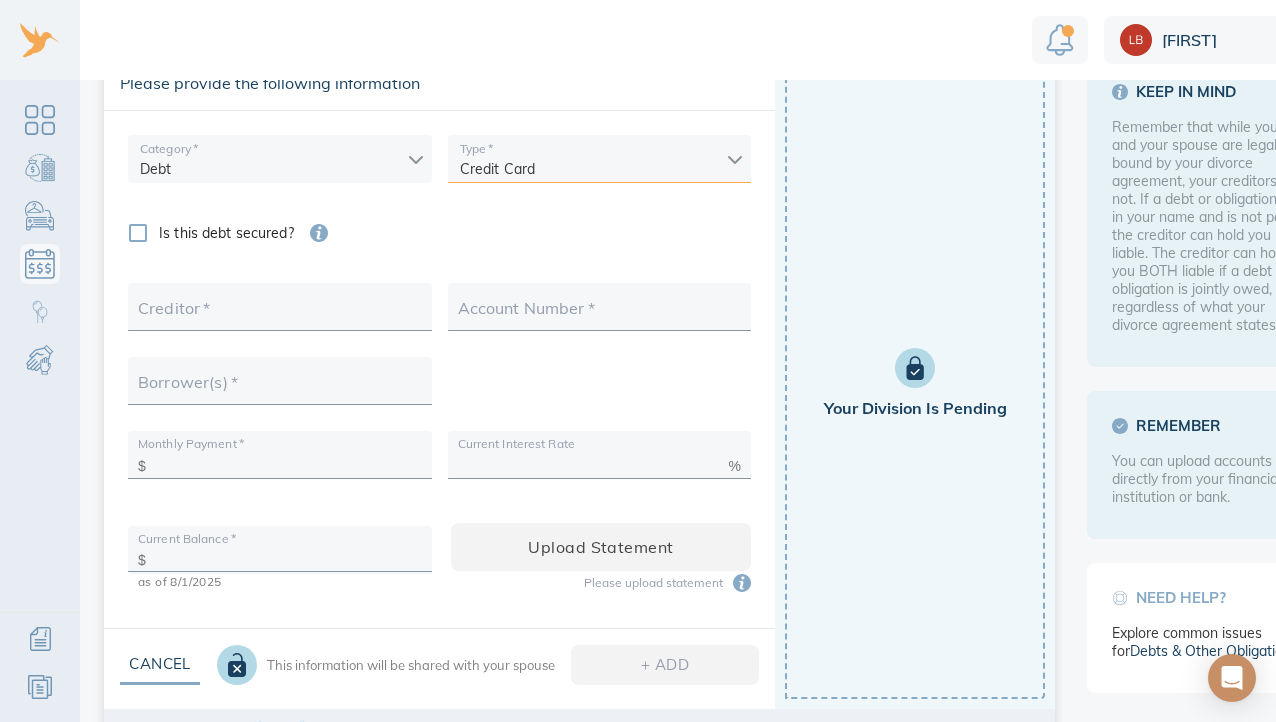 click on "Creditor   *" at bounding box center [280, 313] 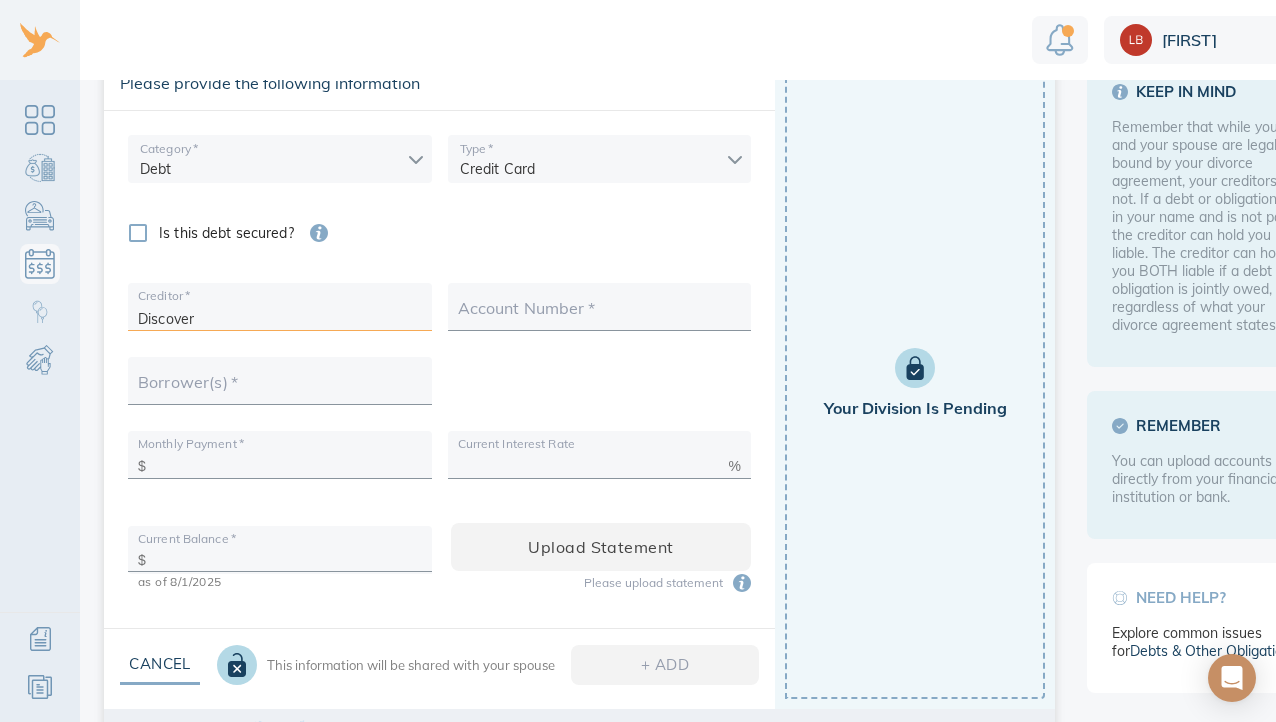 type on "Discover" 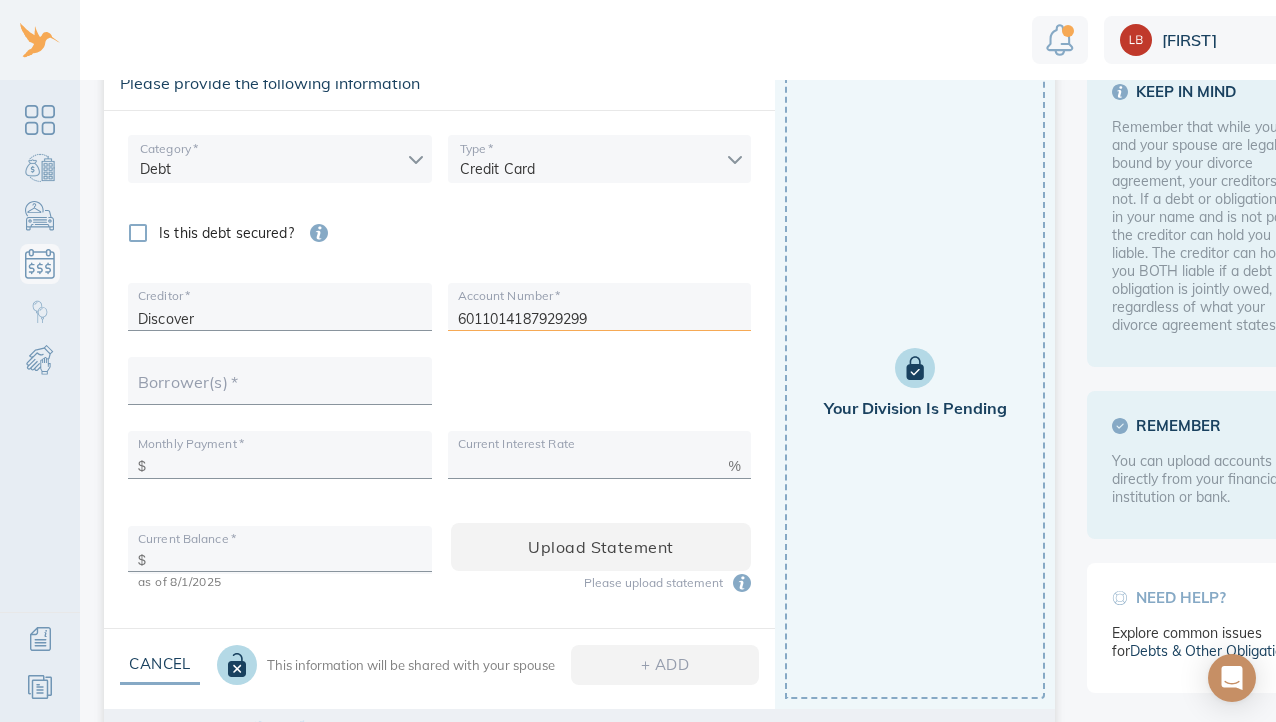 type on "6011014187929299" 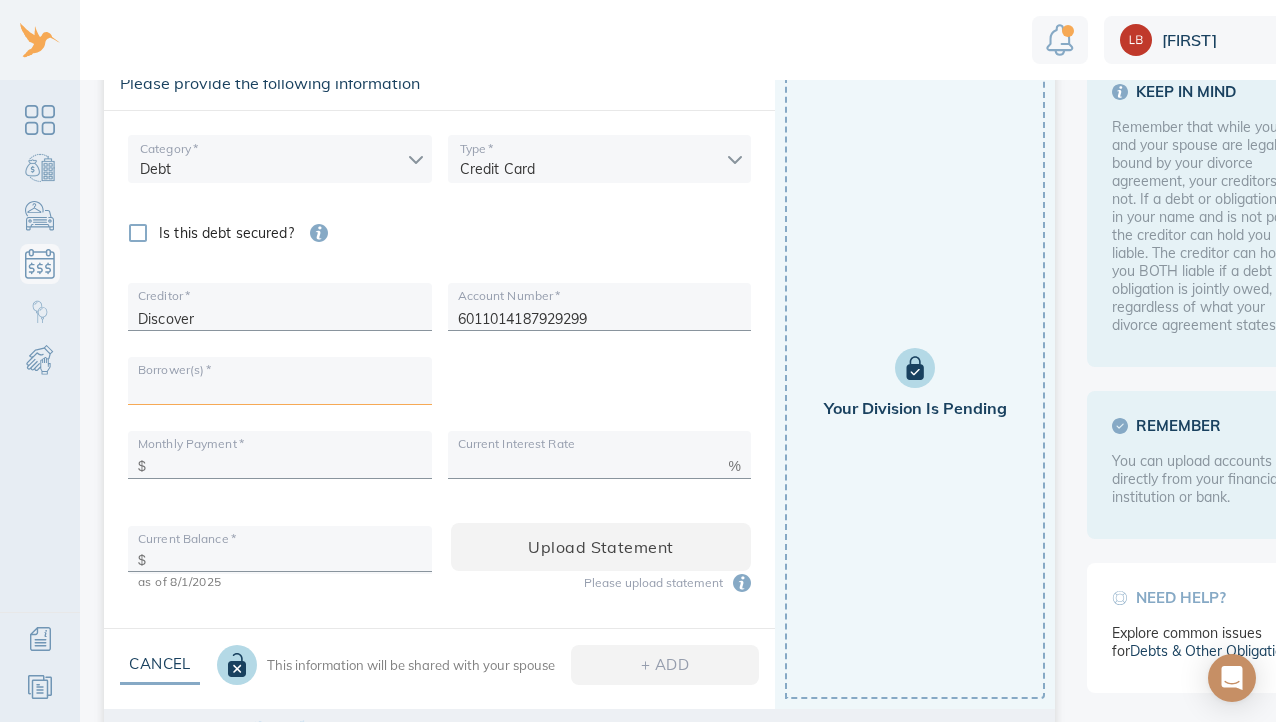 type on "Linnea Bredenberg" 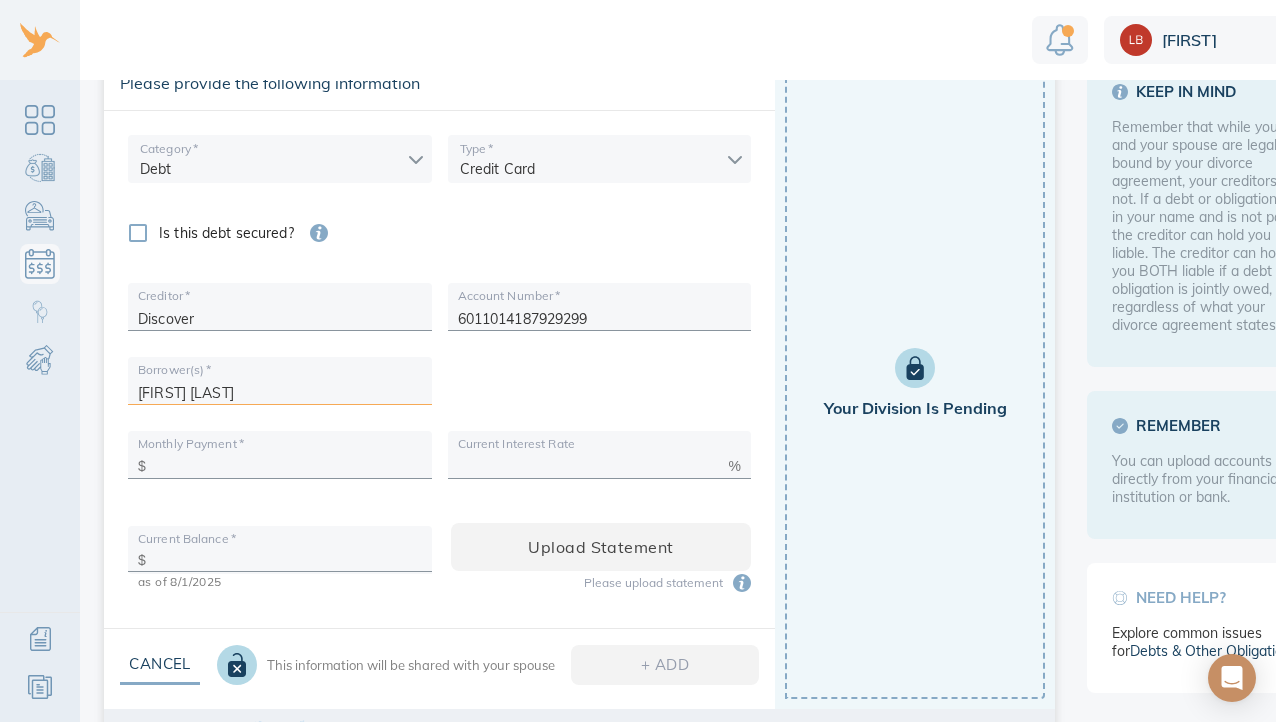 click at bounding box center (288, 461) 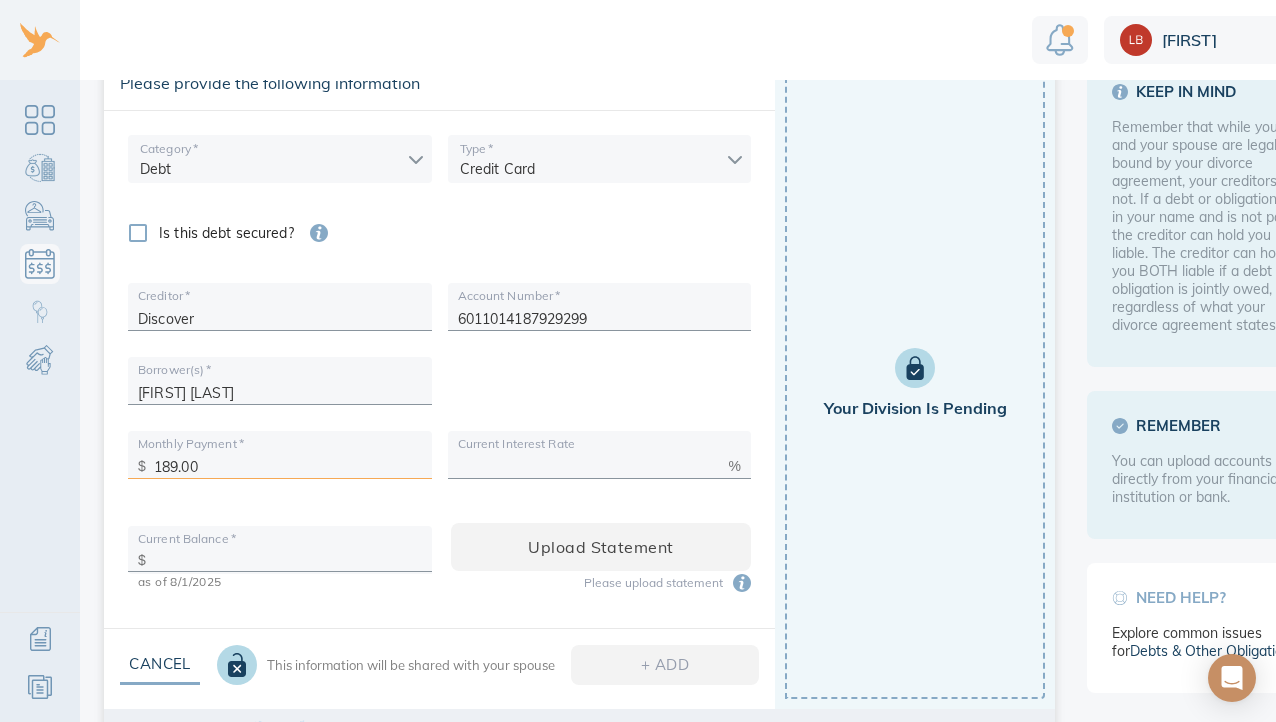 type on "189" 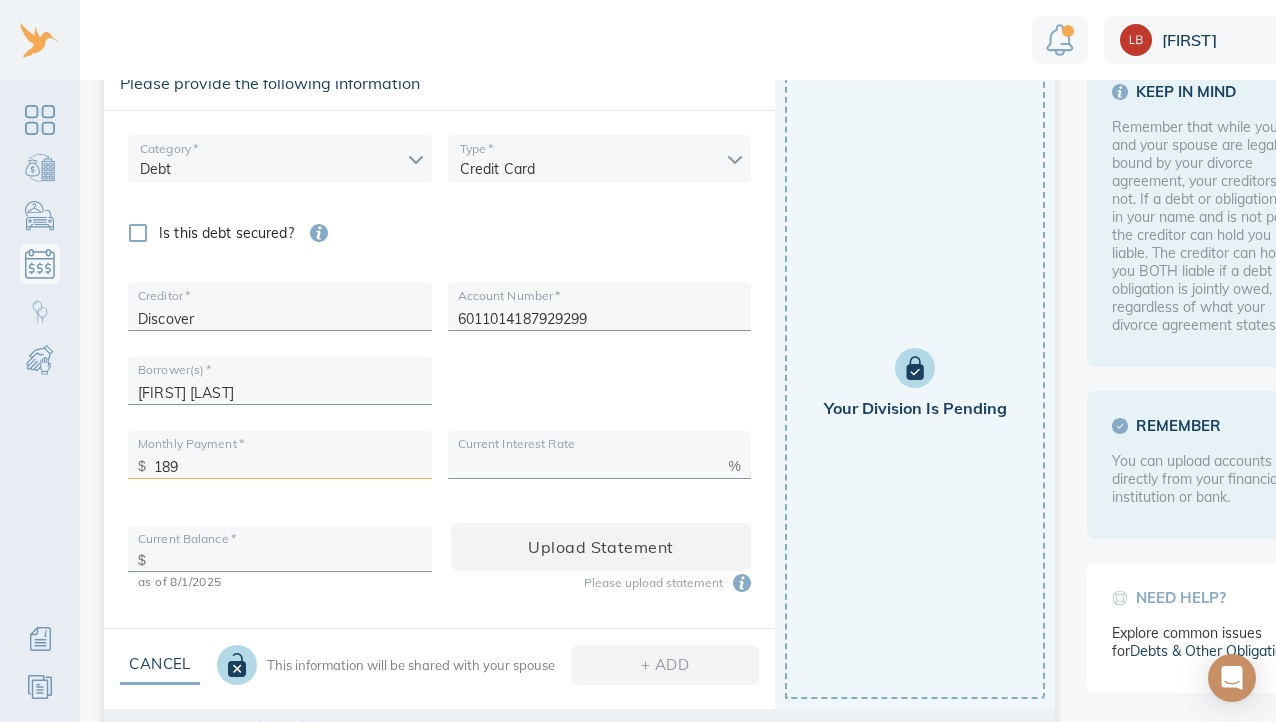 click at bounding box center (589, 461) 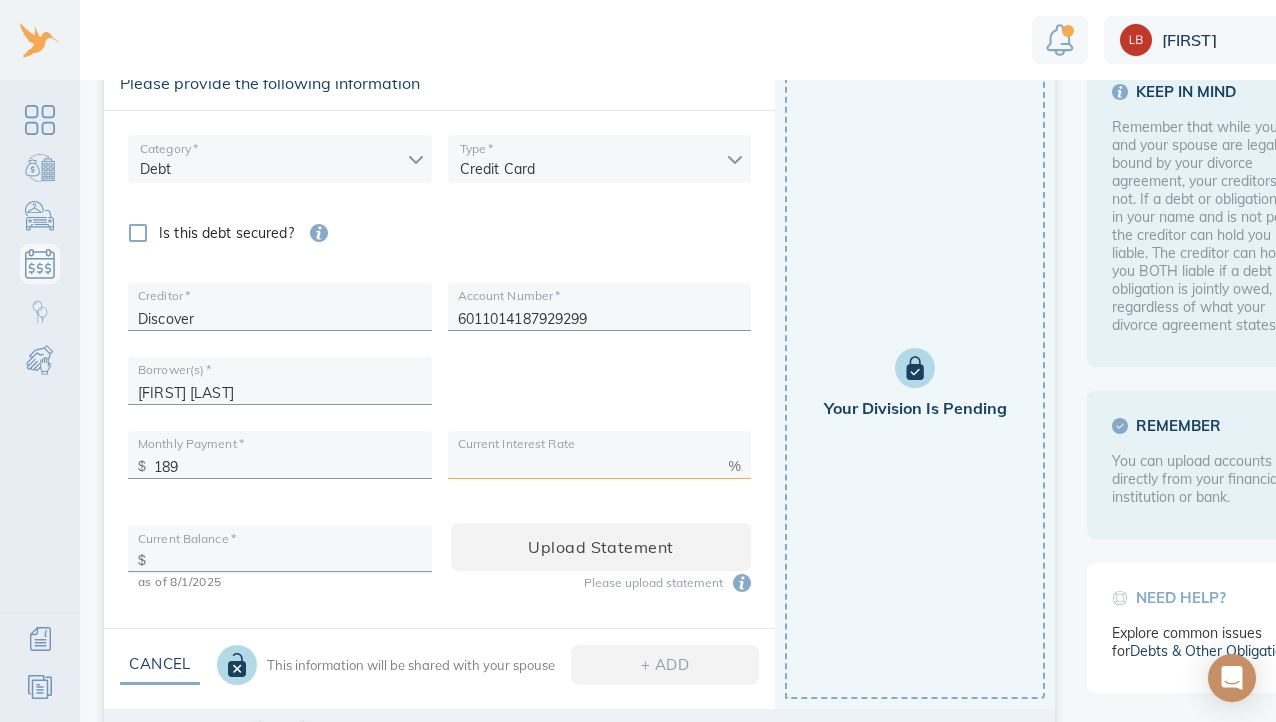 click at bounding box center (288, 556) 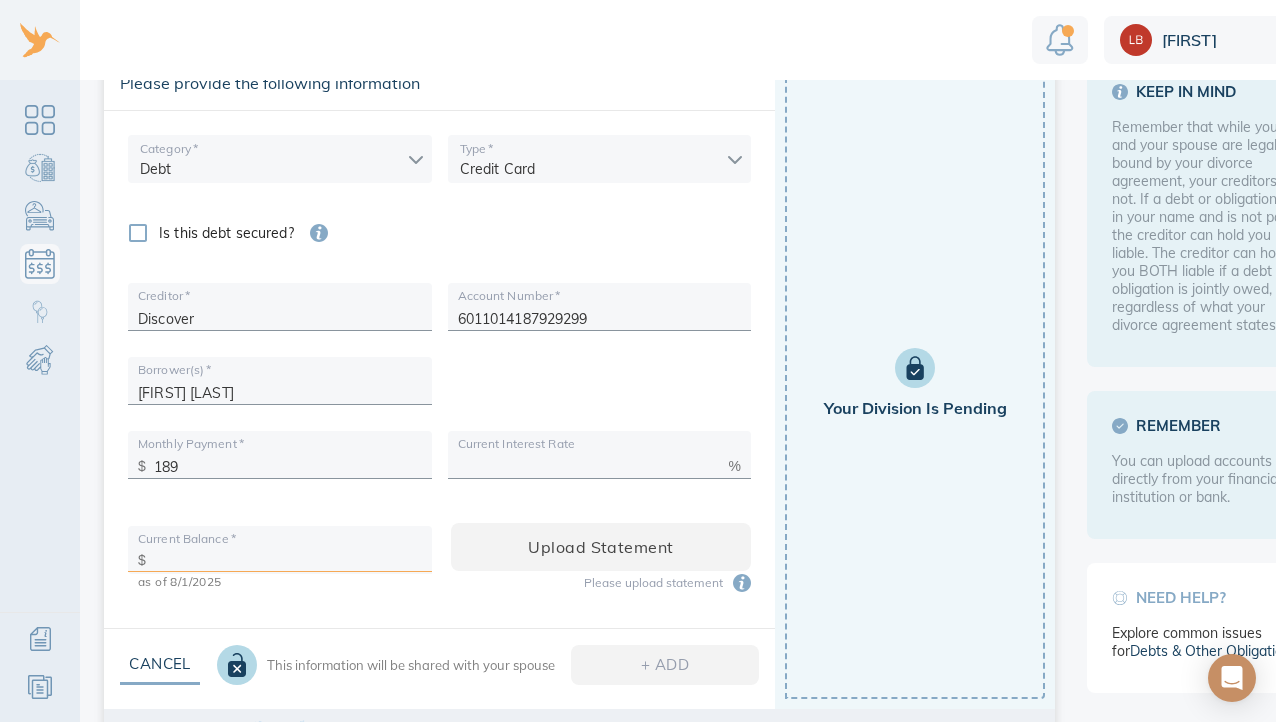 paste on "9,214.00" 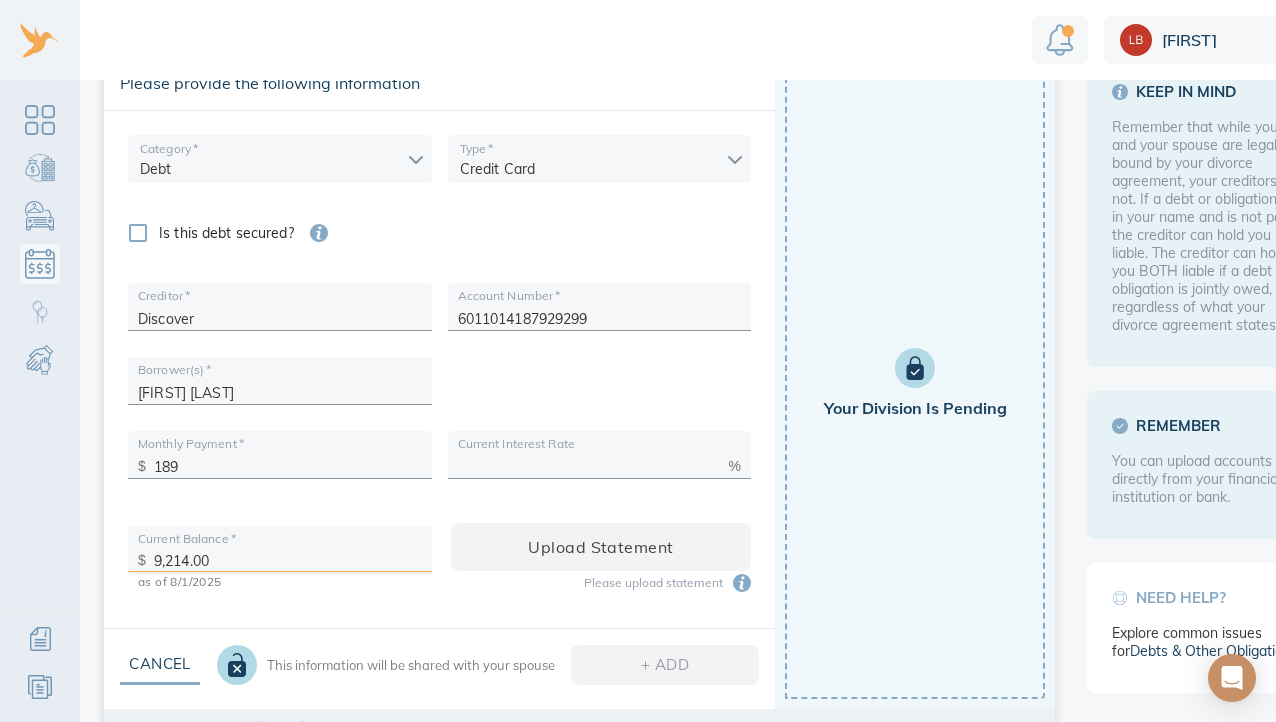 type on "9,214" 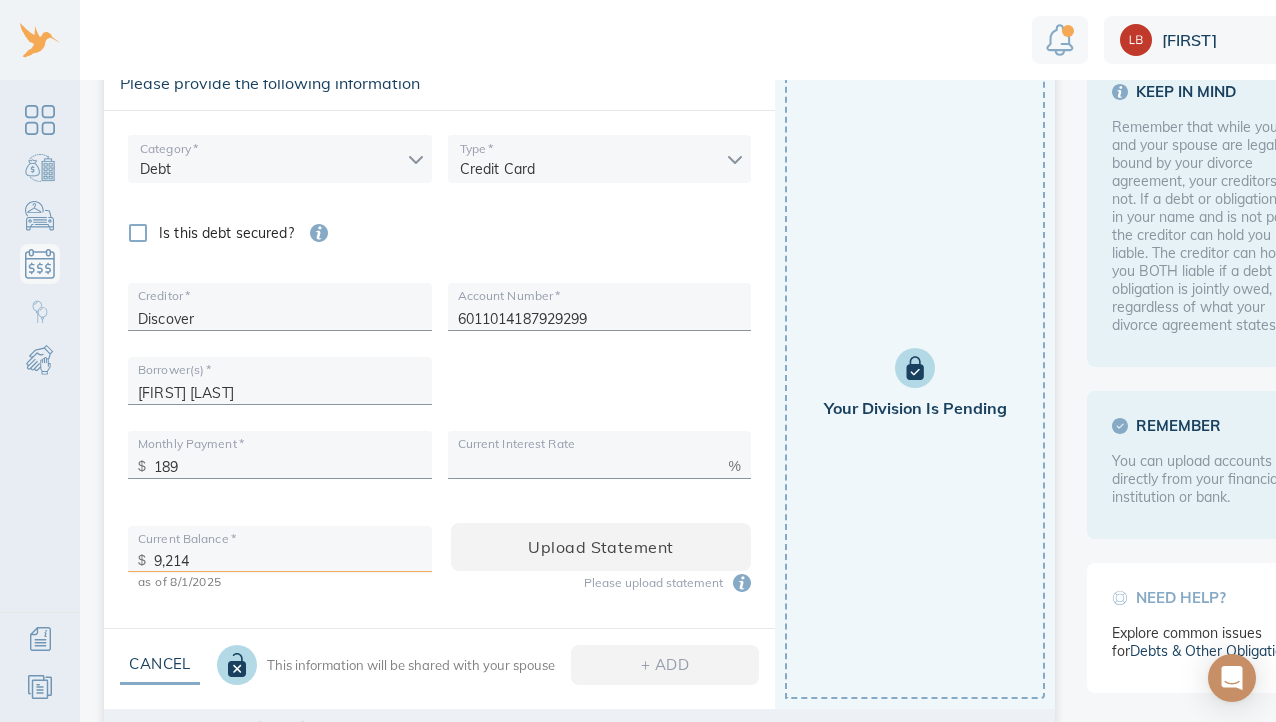 click at bounding box center (589, 461) 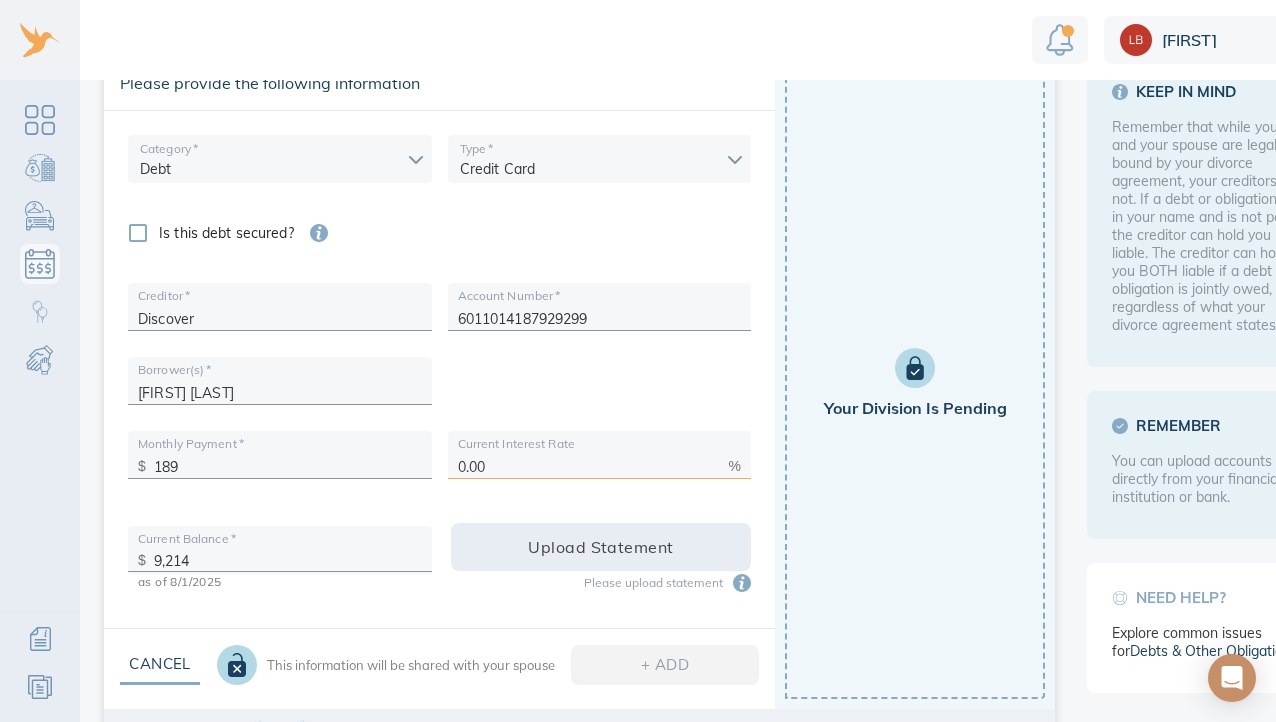 type on "0" 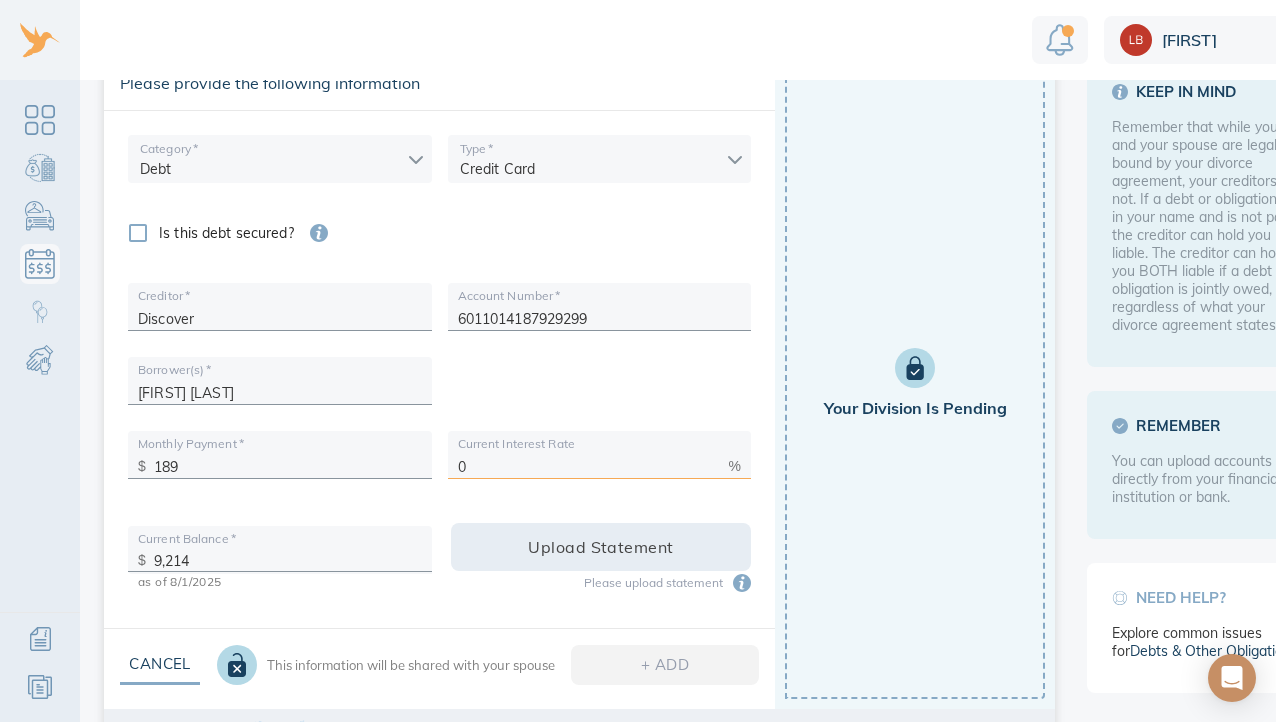 click on "Upload statement" at bounding box center [601, 547] 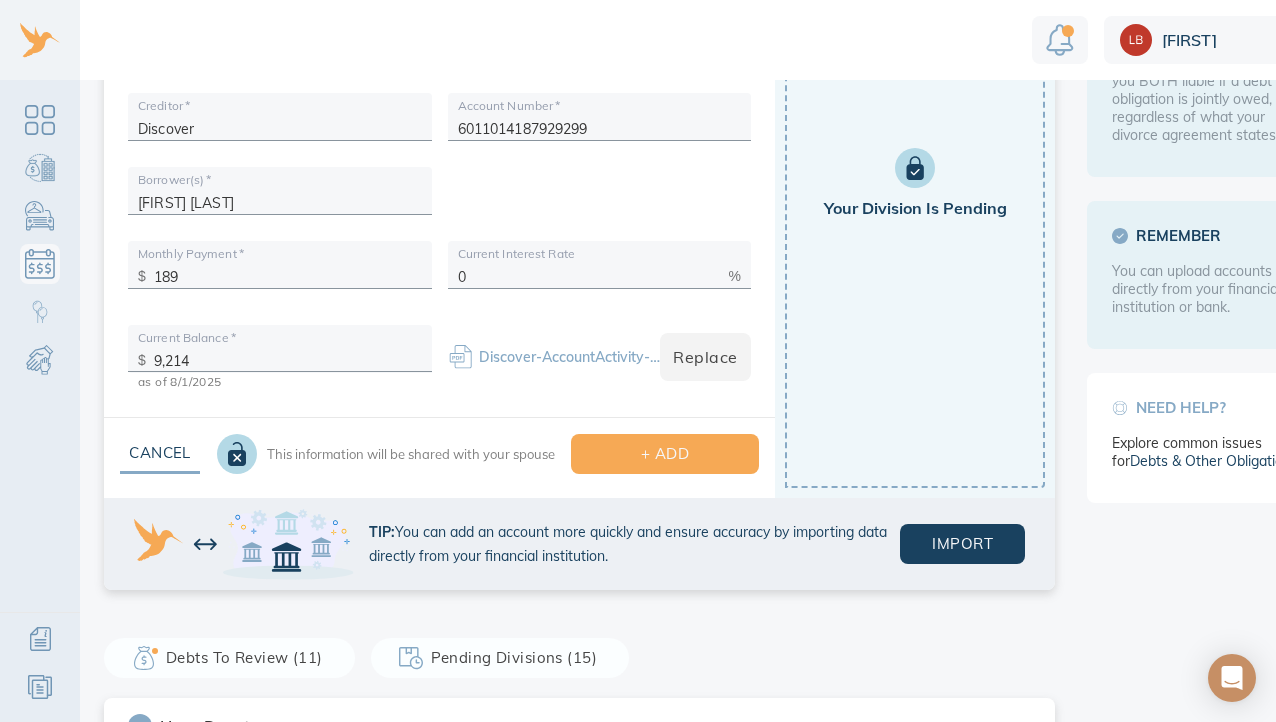 scroll, scrollTop: 443, scrollLeft: 0, axis: vertical 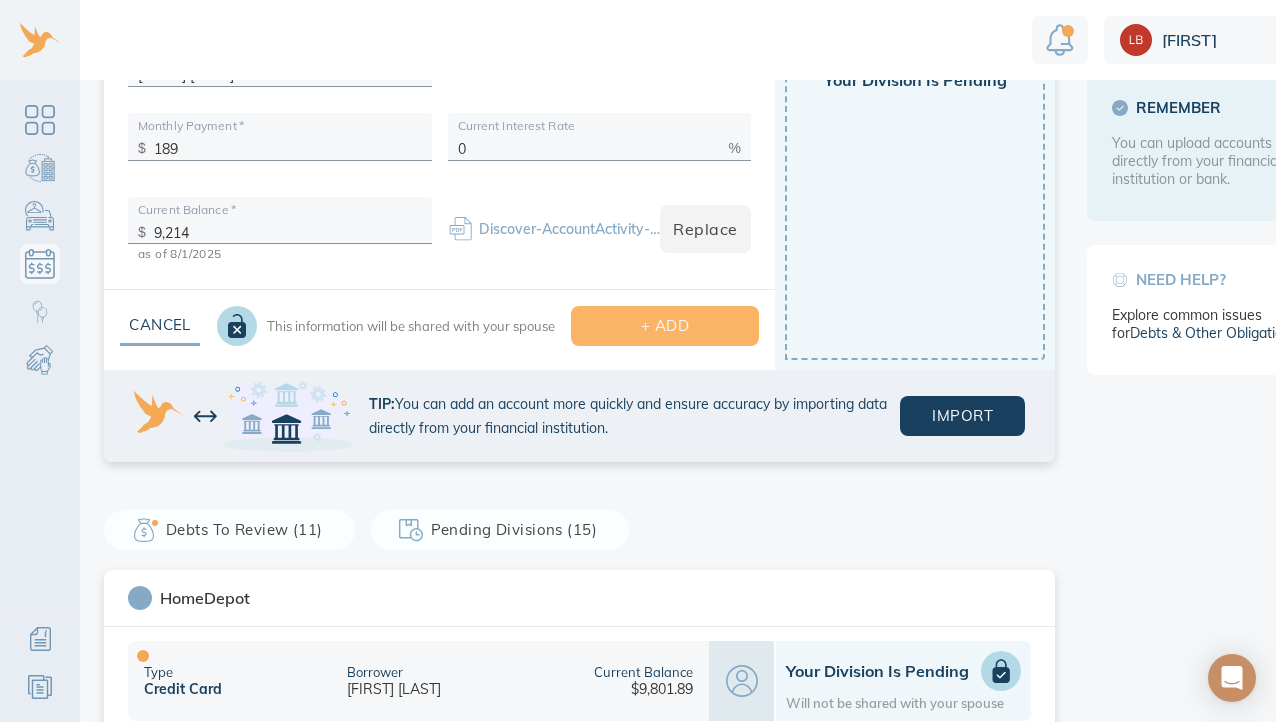 click on "+ ADD" at bounding box center (665, 326) 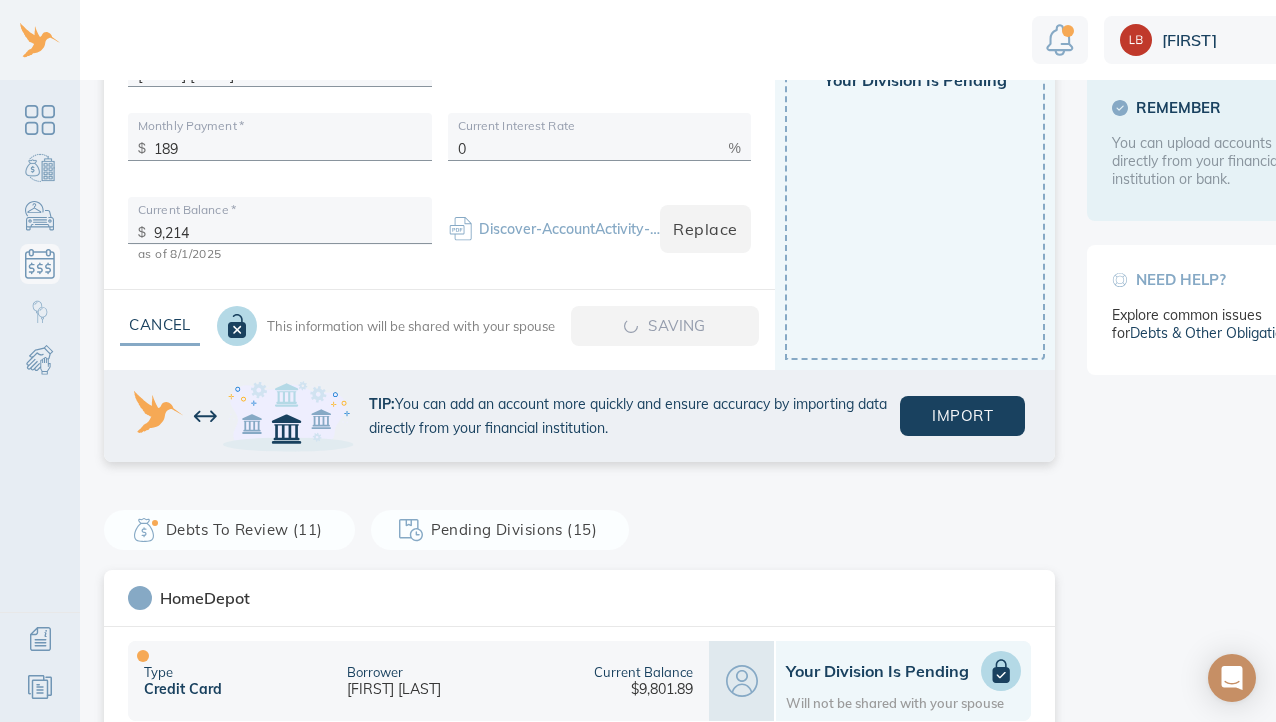 scroll, scrollTop: 0, scrollLeft: 0, axis: both 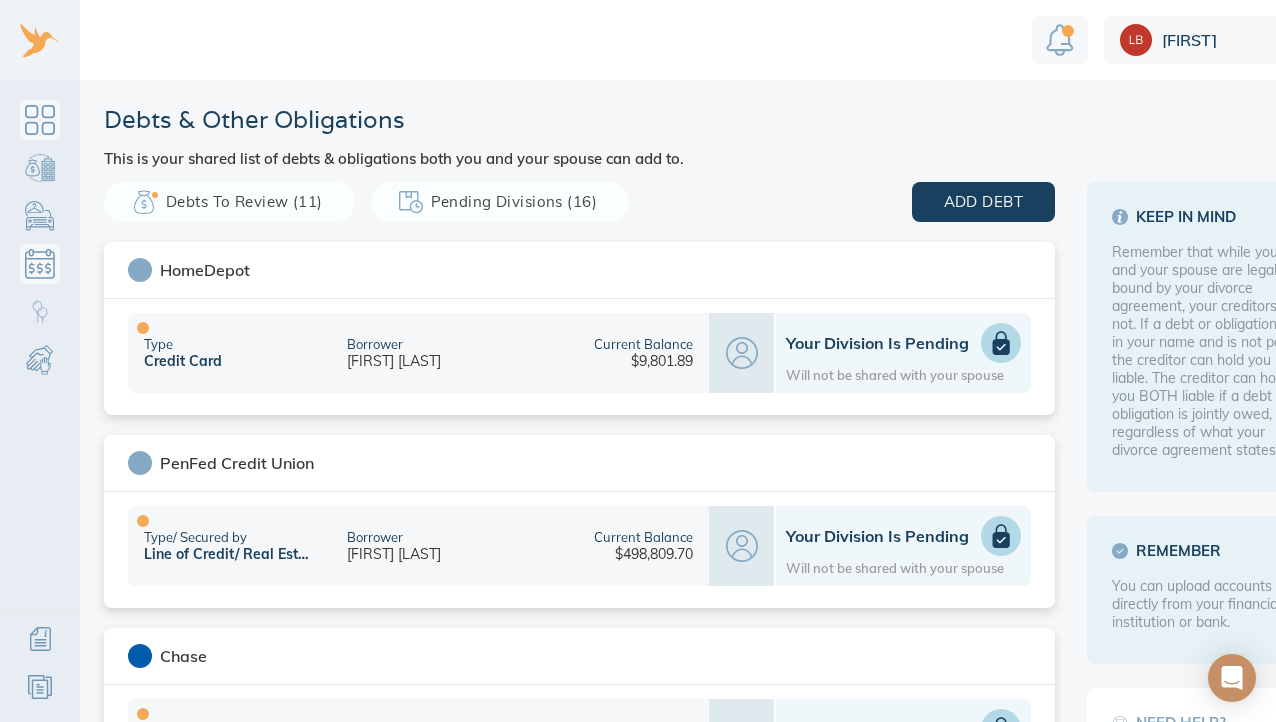 click at bounding box center [40, 120] 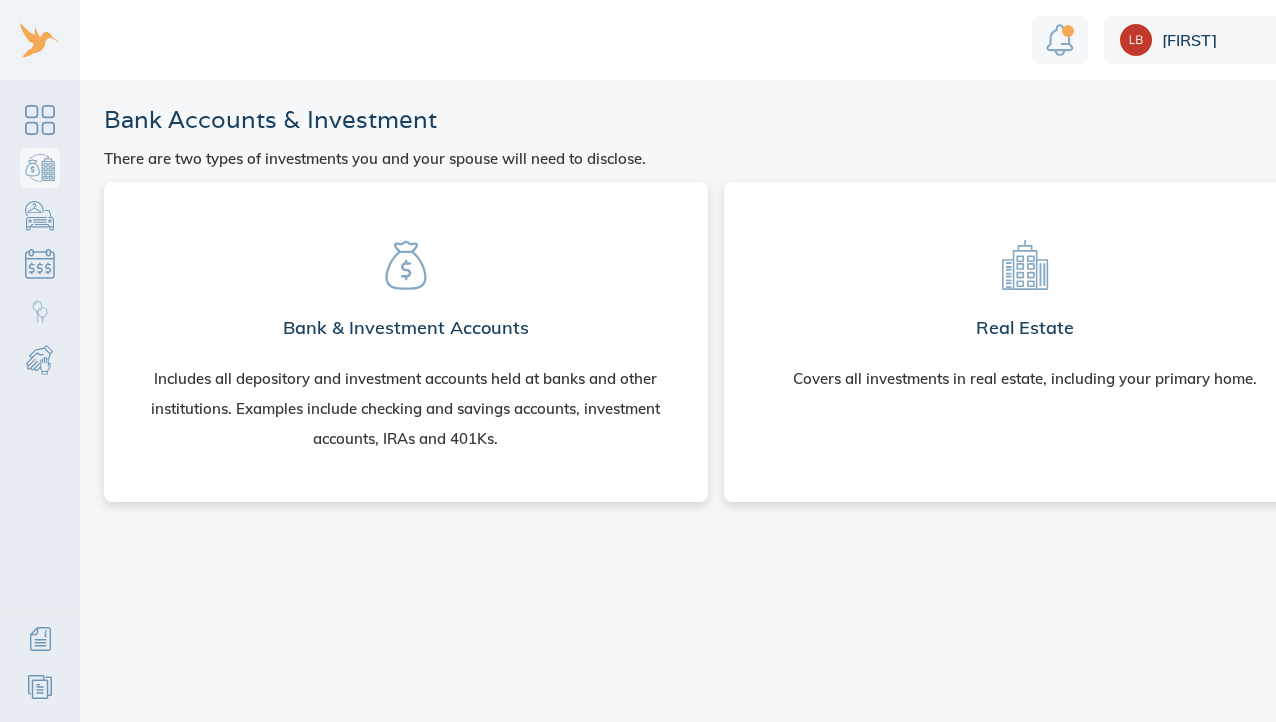 scroll, scrollTop: 0, scrollLeft: 0, axis: both 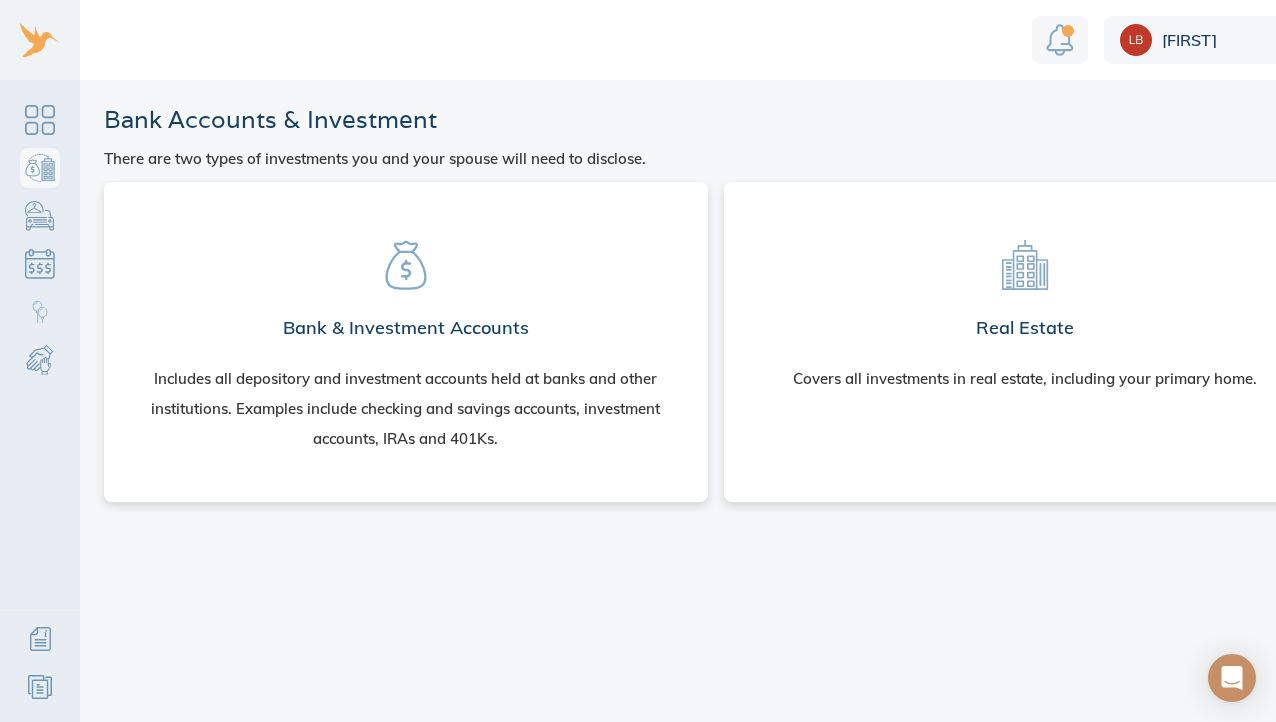 click on "Bank & Investment Accounts Includes all depository and investment accounts held at banks and other institutions. Examples include checking and savings accounts, investment accounts, IRAs and 401Ks." at bounding box center (406, 338) 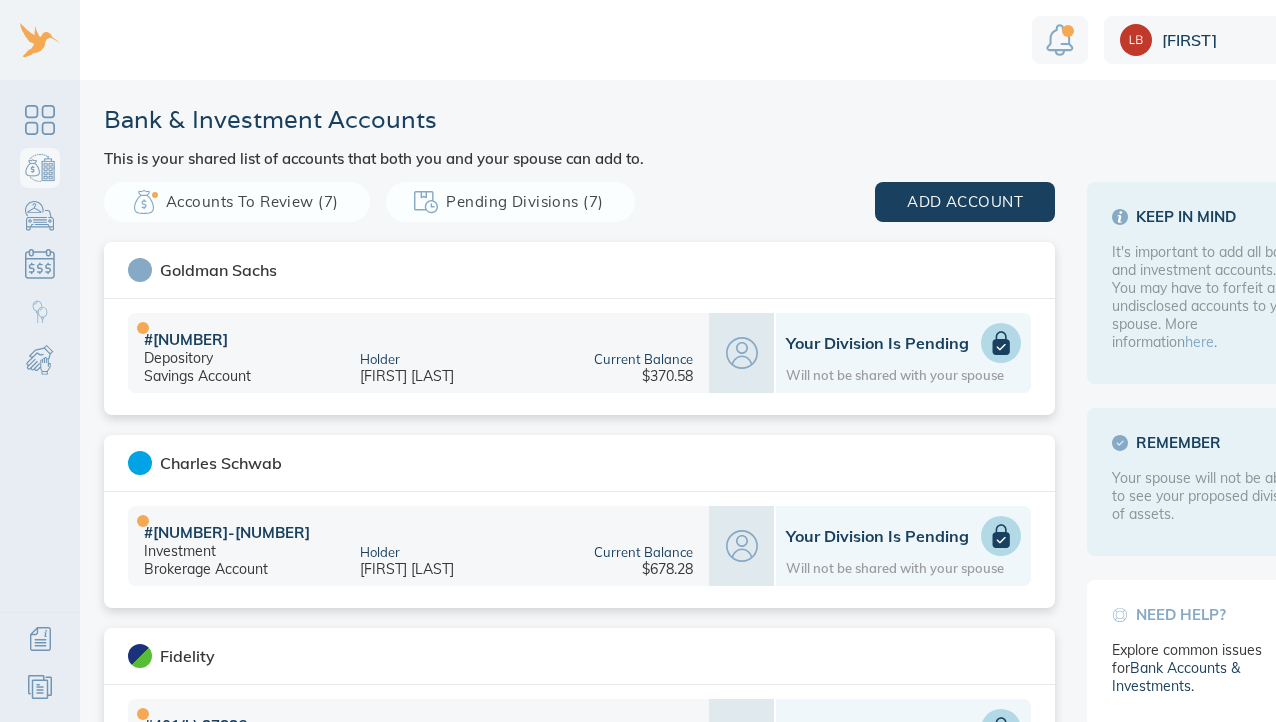 scroll, scrollTop: 0, scrollLeft: 0, axis: both 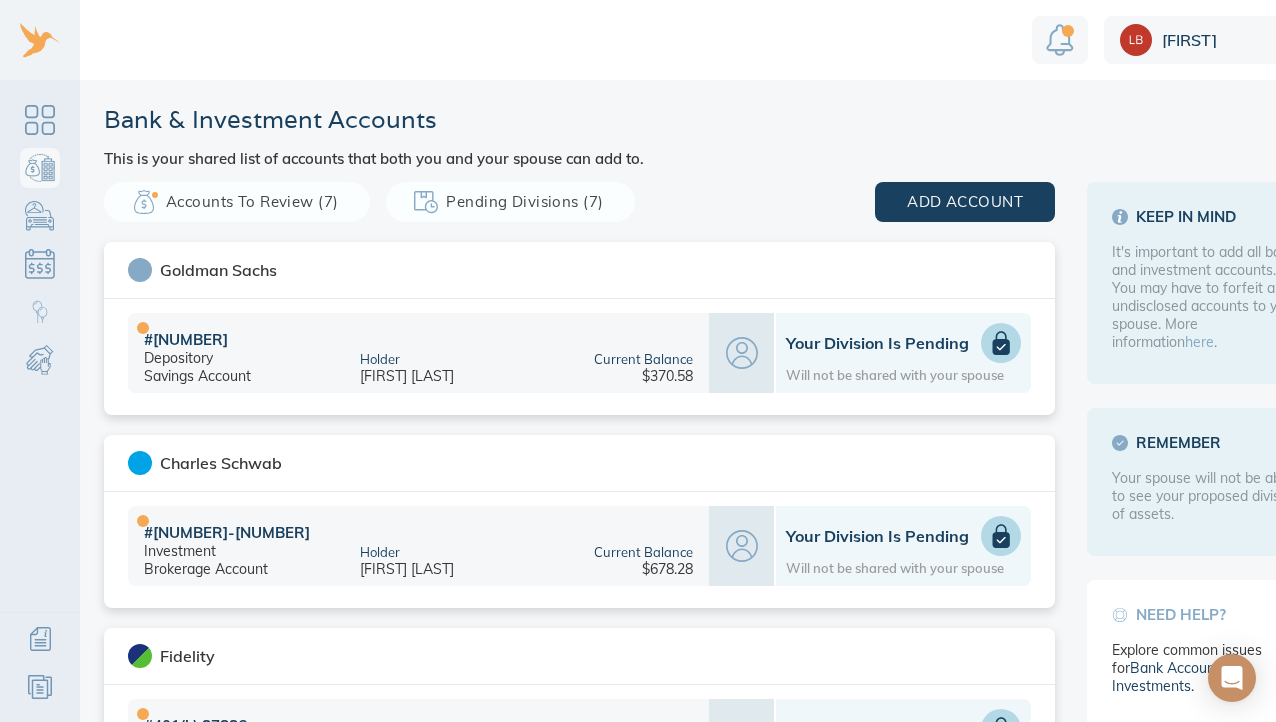 click at bounding box center [1001, 343] 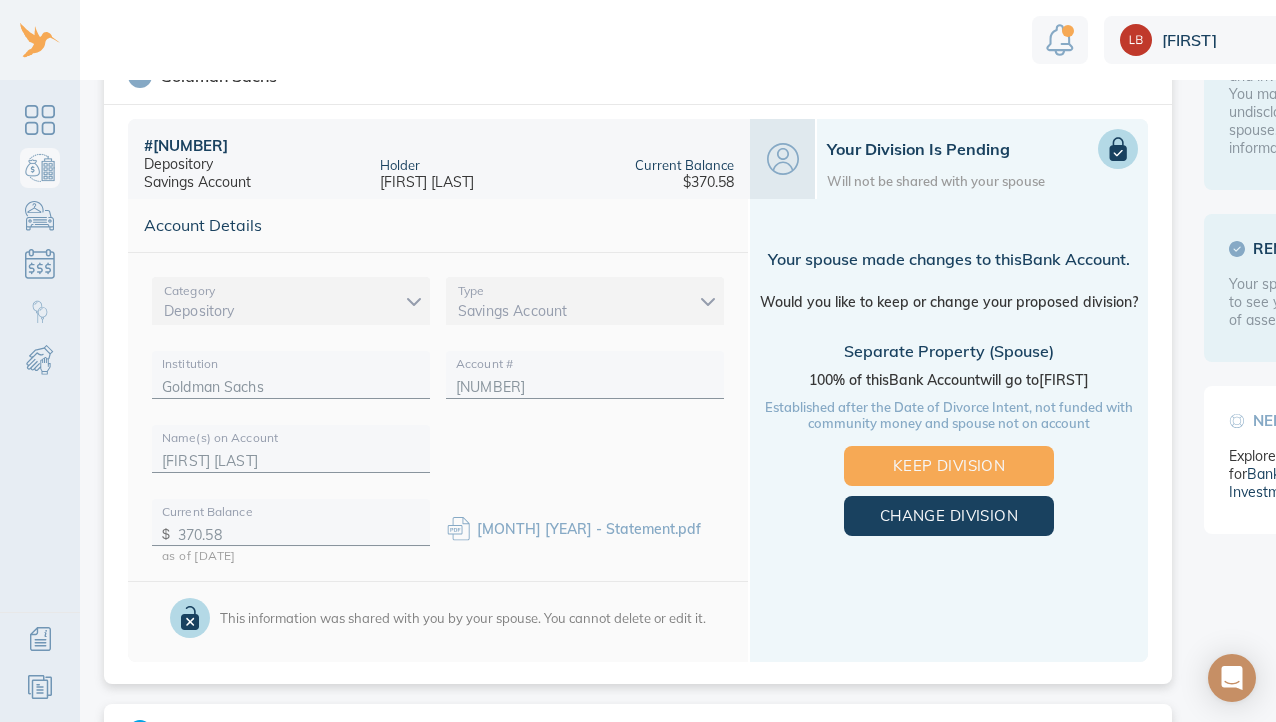 scroll, scrollTop: 236, scrollLeft: 0, axis: vertical 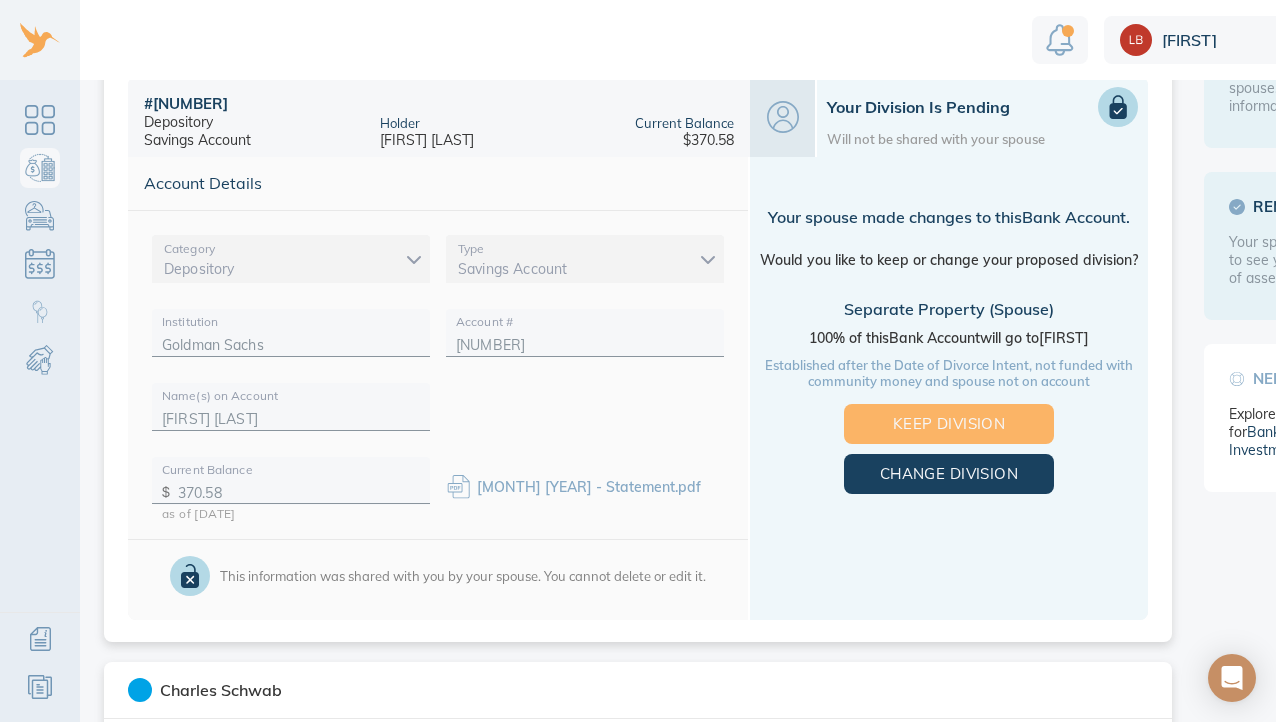 click on "Keep Division" at bounding box center (949, 424) 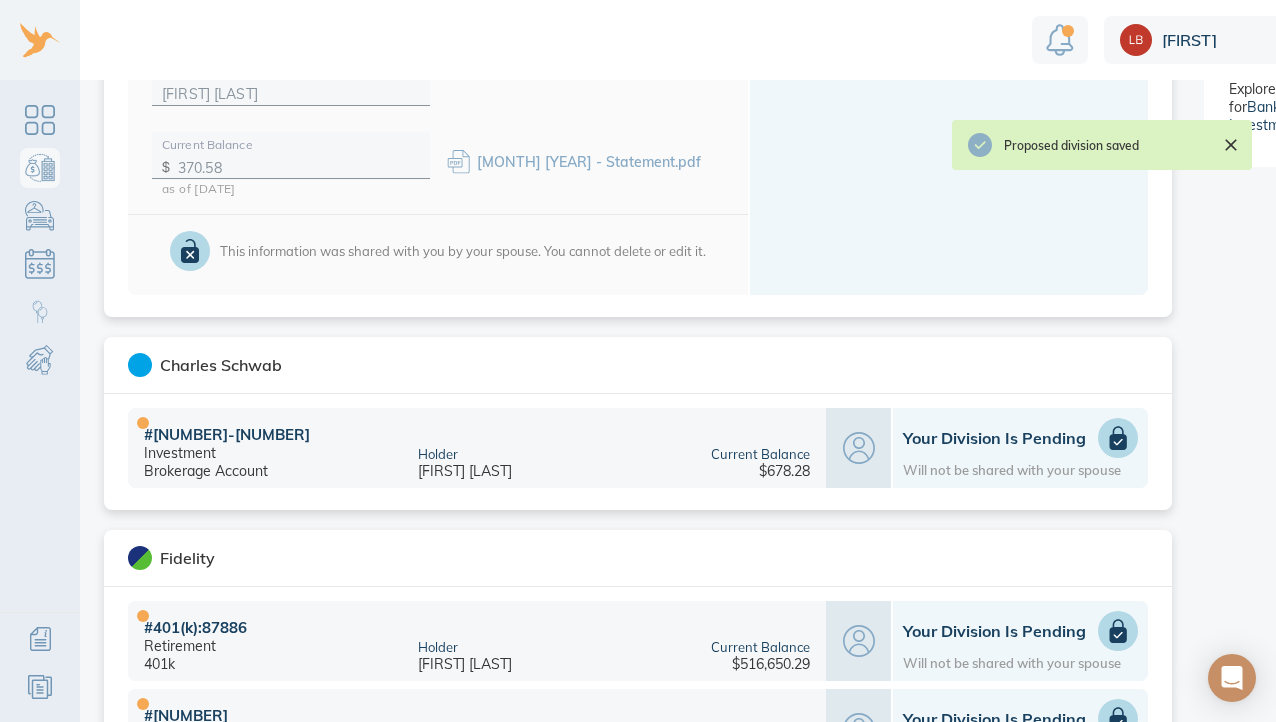 scroll, scrollTop: 805, scrollLeft: 0, axis: vertical 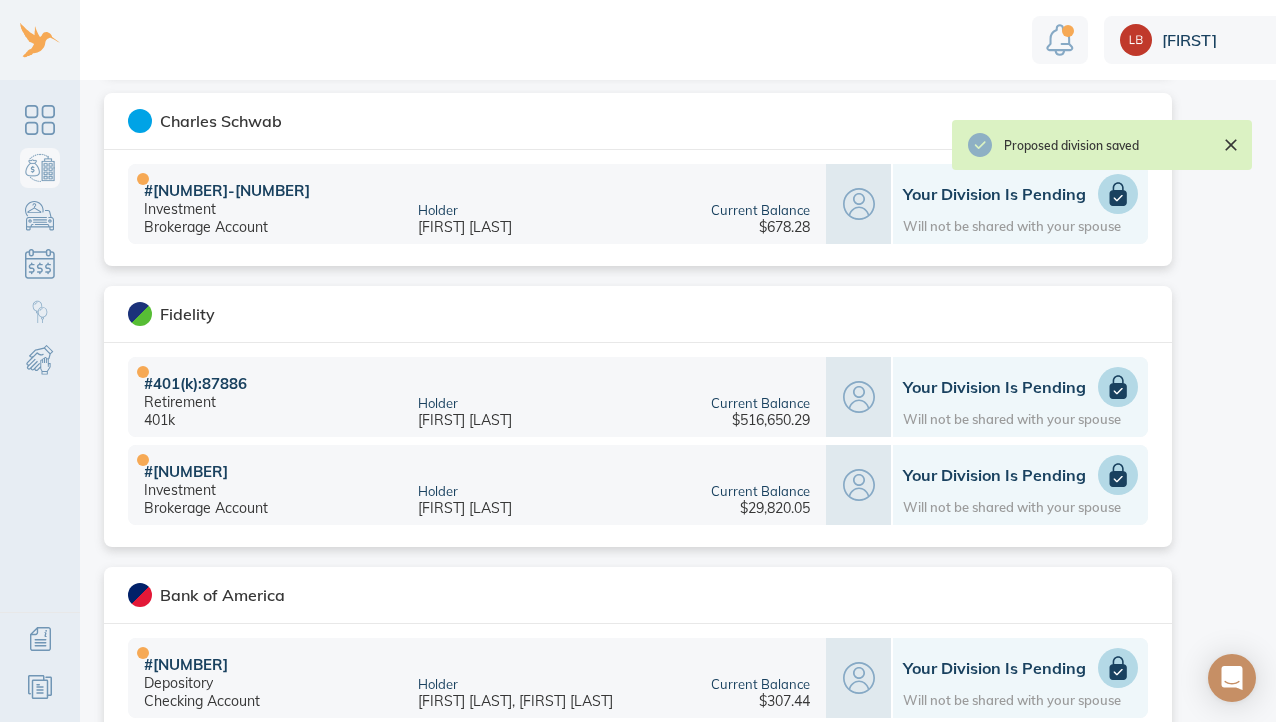 click 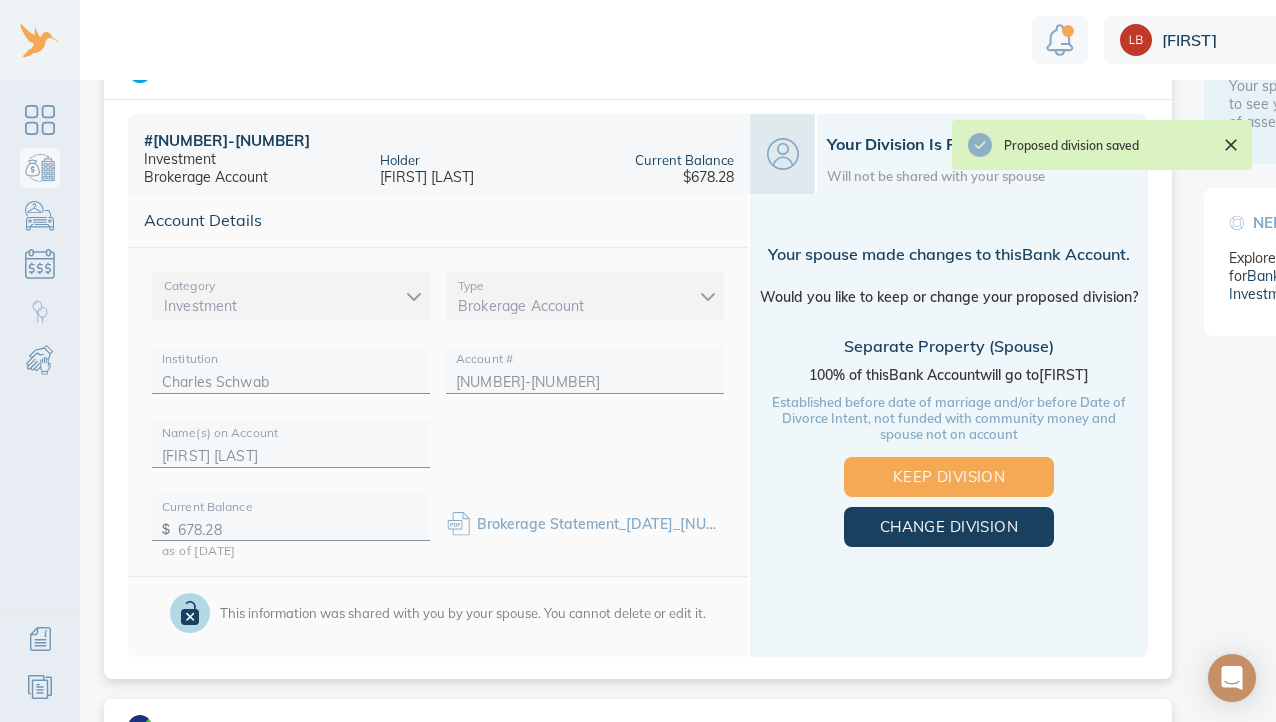 scroll, scrollTop: 341, scrollLeft: 0, axis: vertical 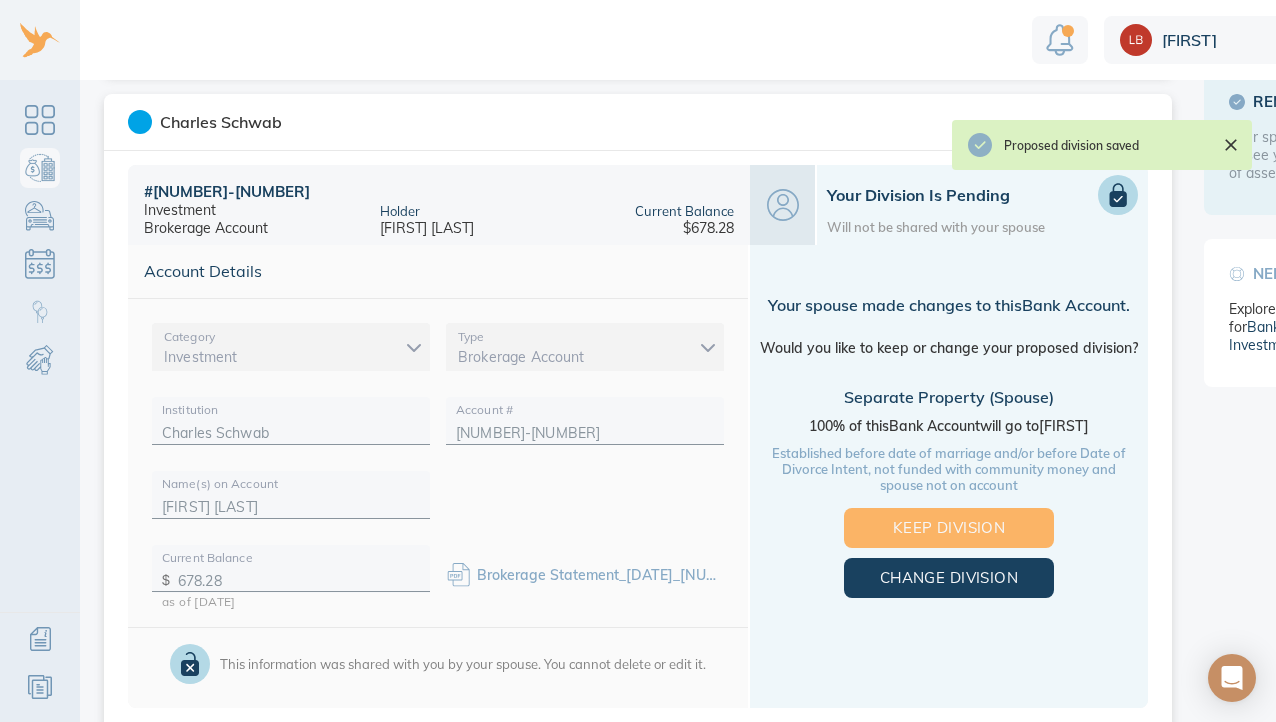 click on "Keep Division" at bounding box center (949, 528) 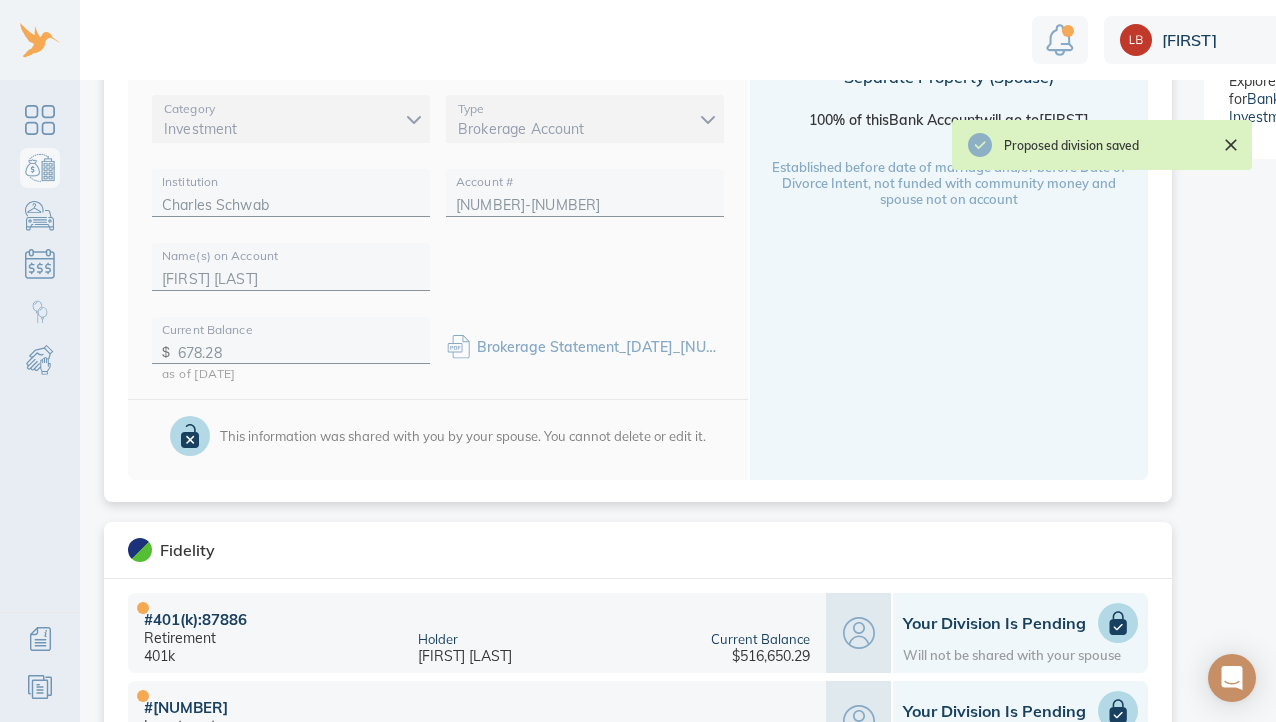 scroll, scrollTop: 871, scrollLeft: 0, axis: vertical 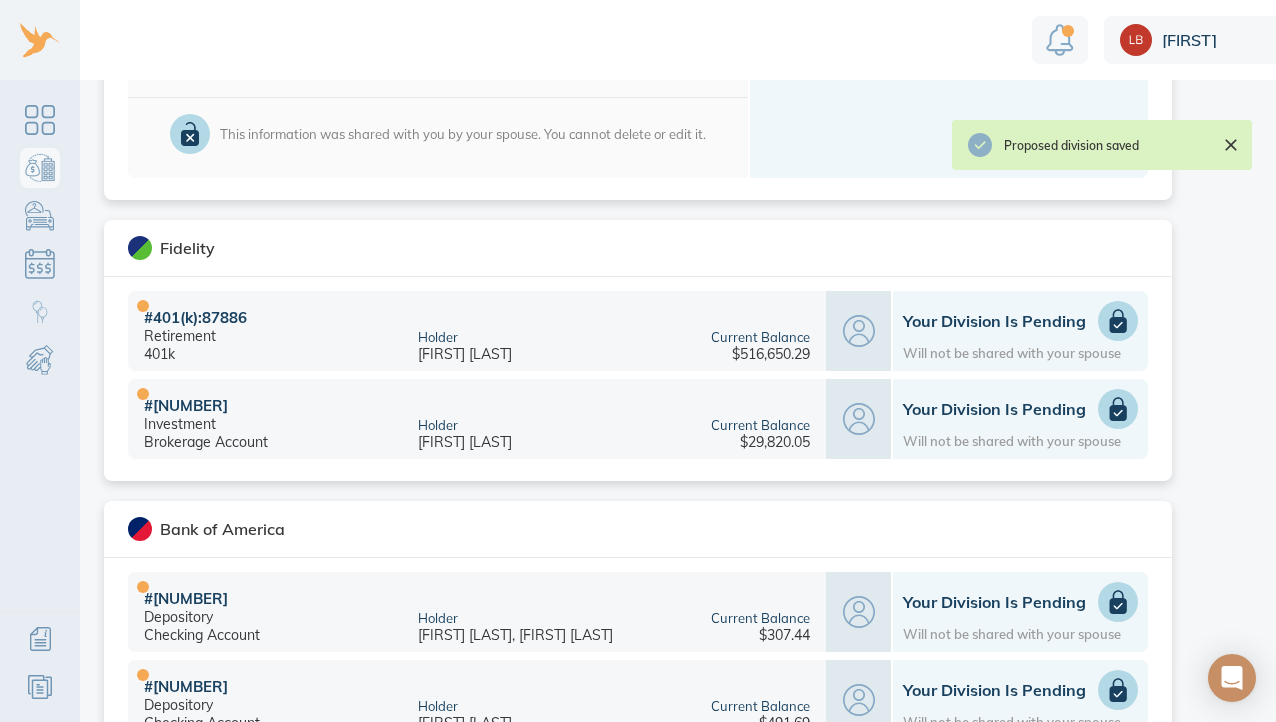 click 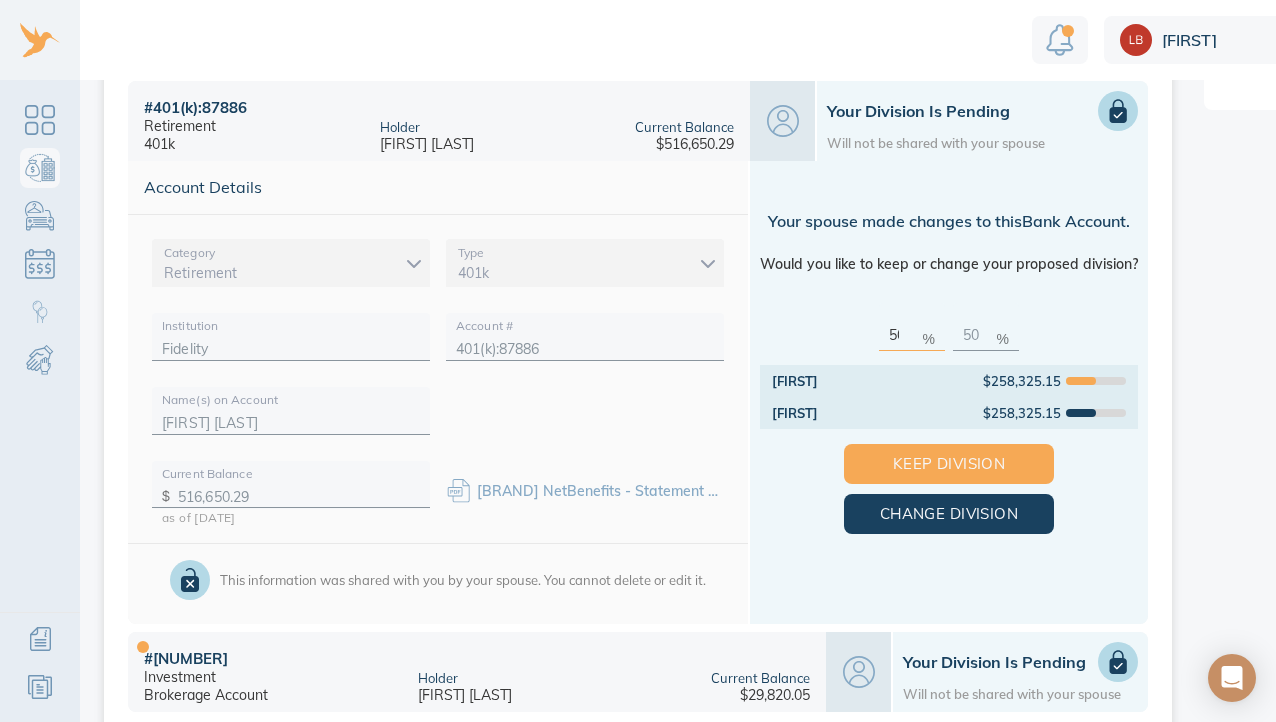 scroll, scrollTop: 621, scrollLeft: 0, axis: vertical 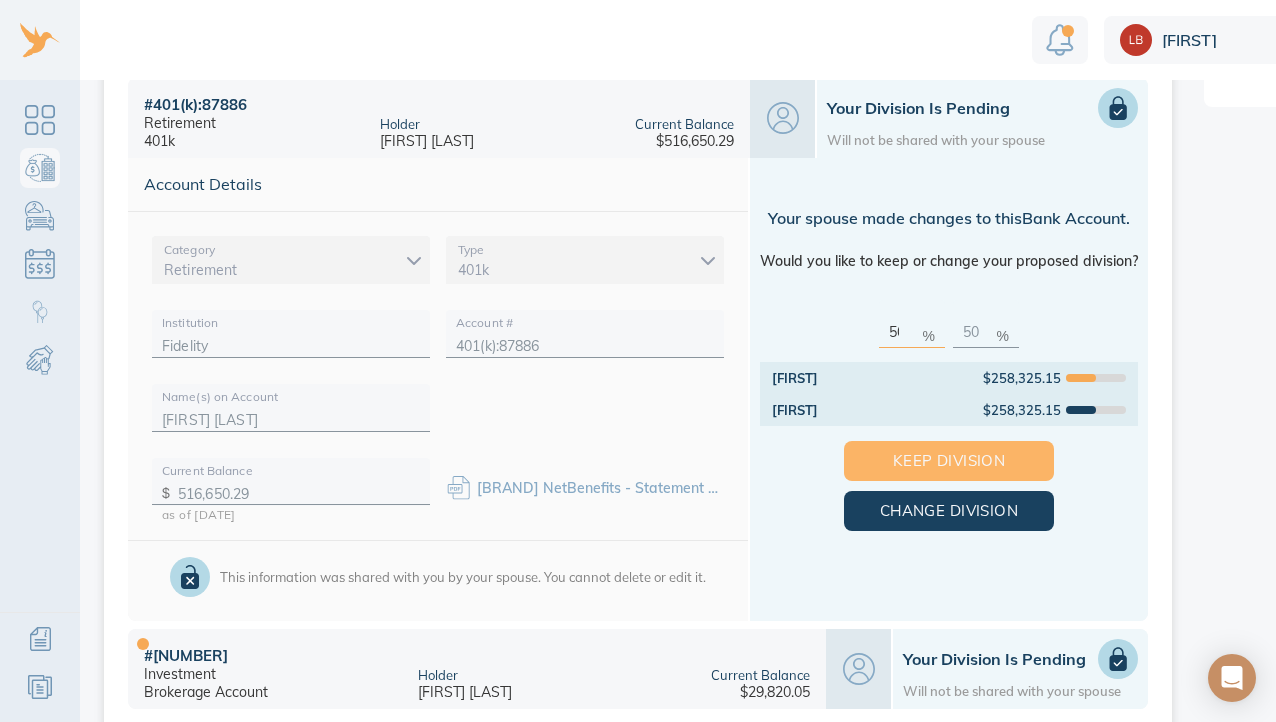 click on "Keep Division" at bounding box center [949, 461] 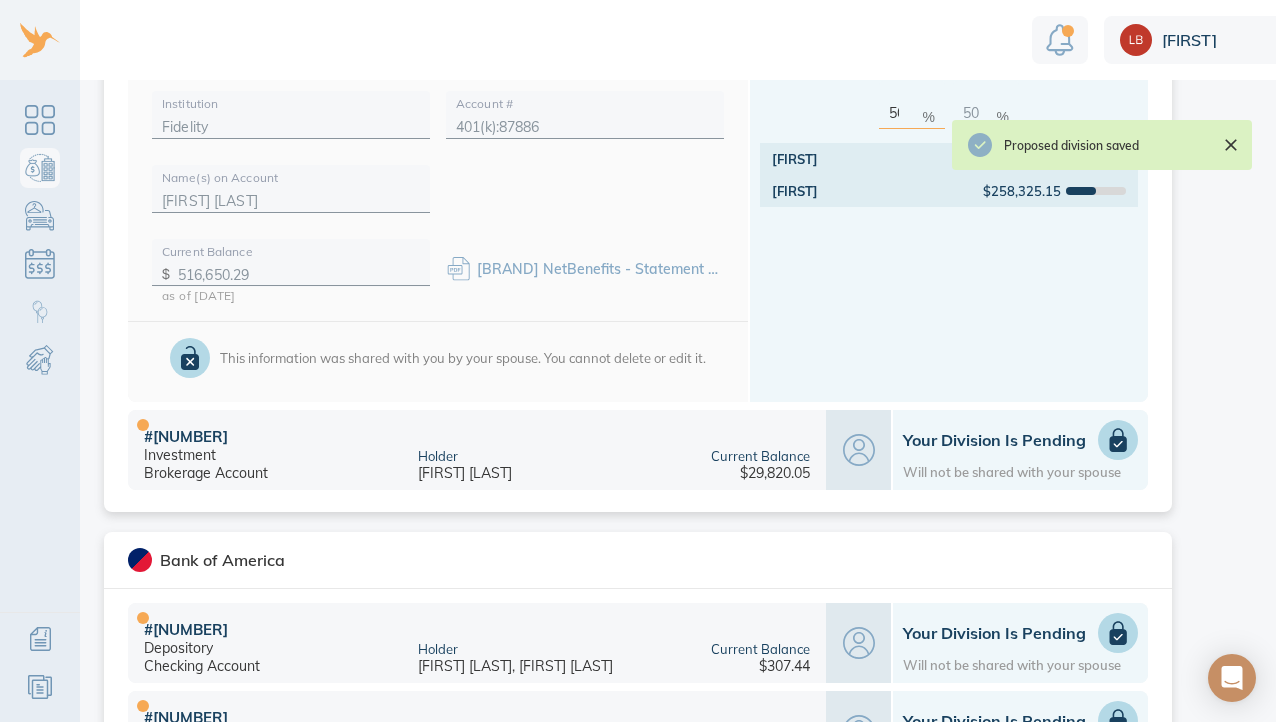 scroll, scrollTop: 1062, scrollLeft: 0, axis: vertical 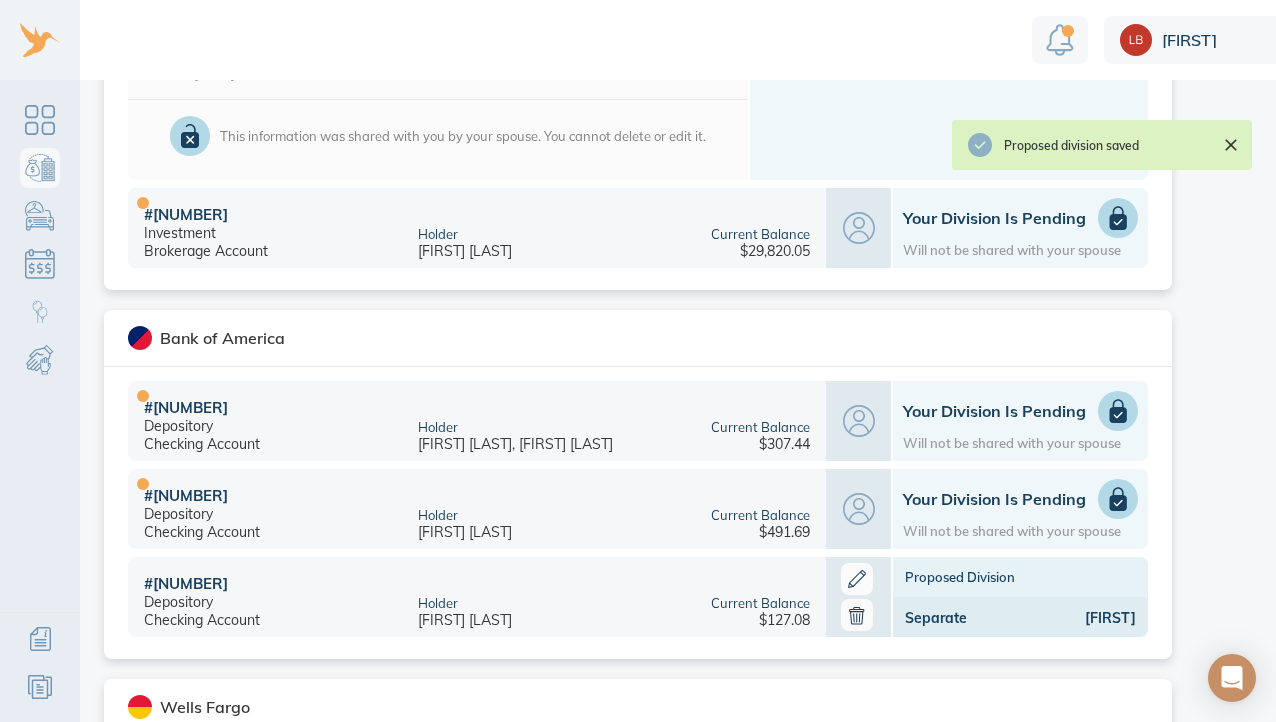 click at bounding box center [1118, 218] 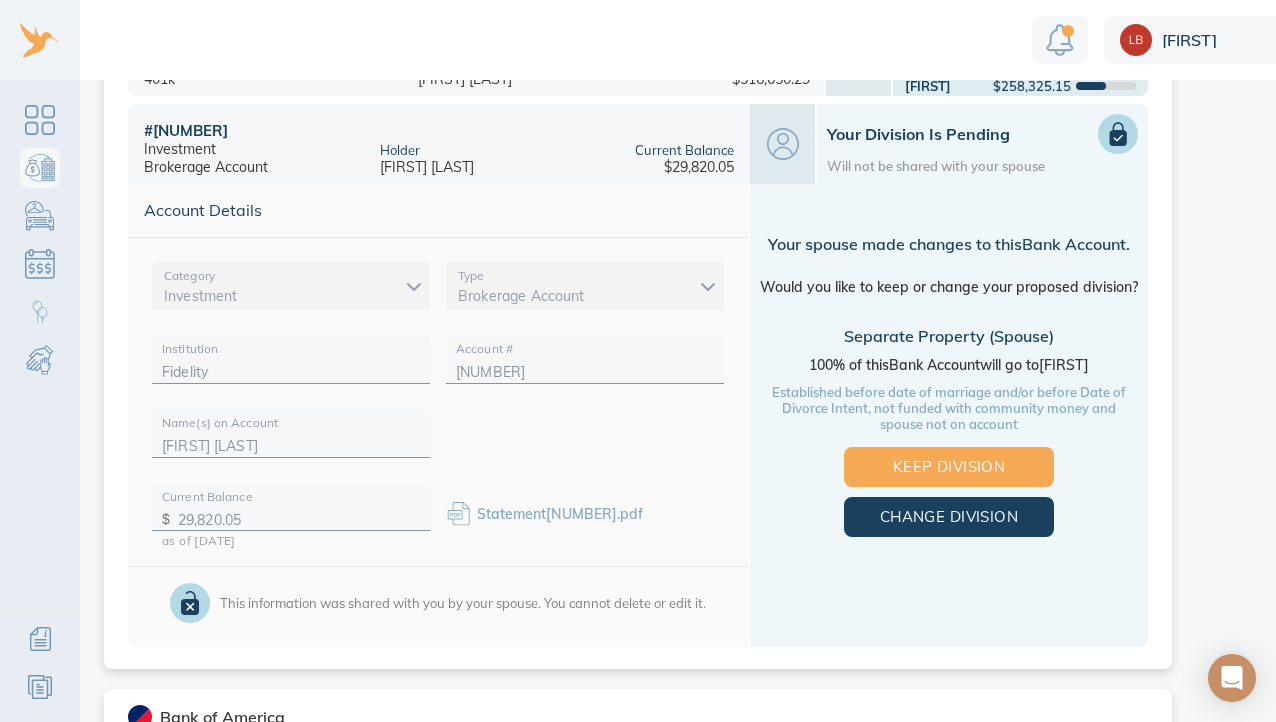 scroll, scrollTop: 669, scrollLeft: 0, axis: vertical 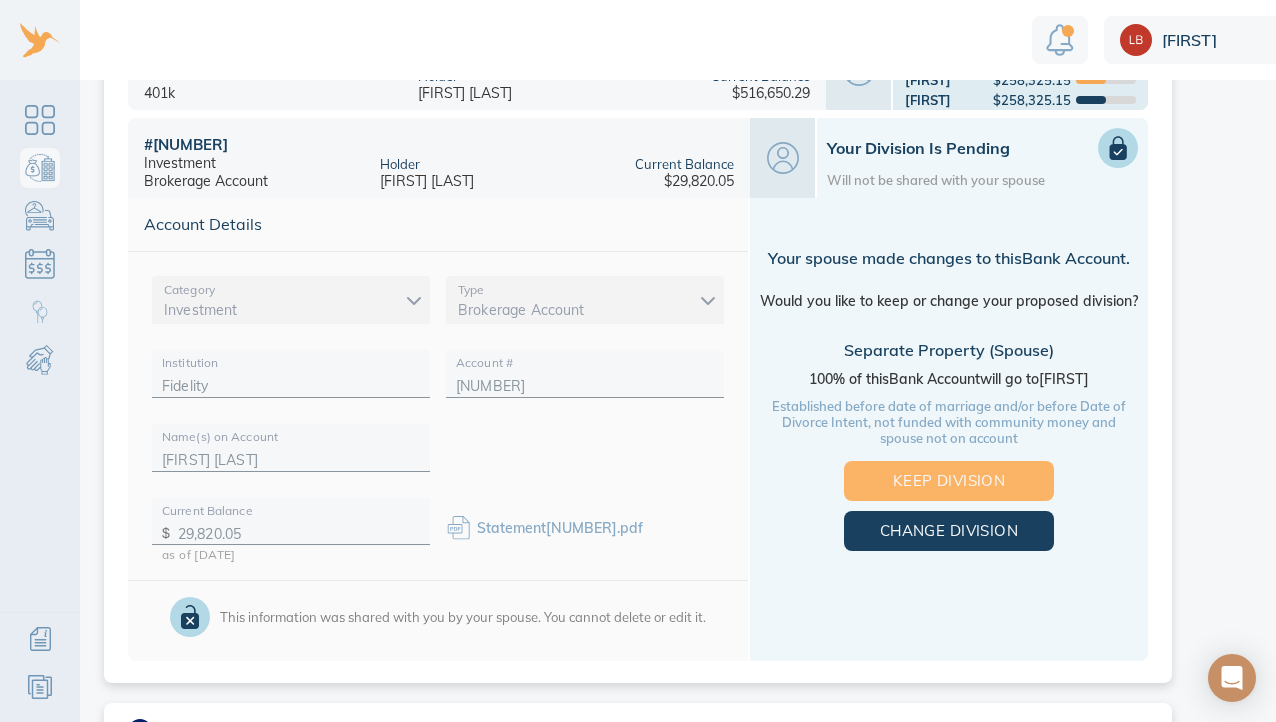 click on "Keep Division" at bounding box center [949, 481] 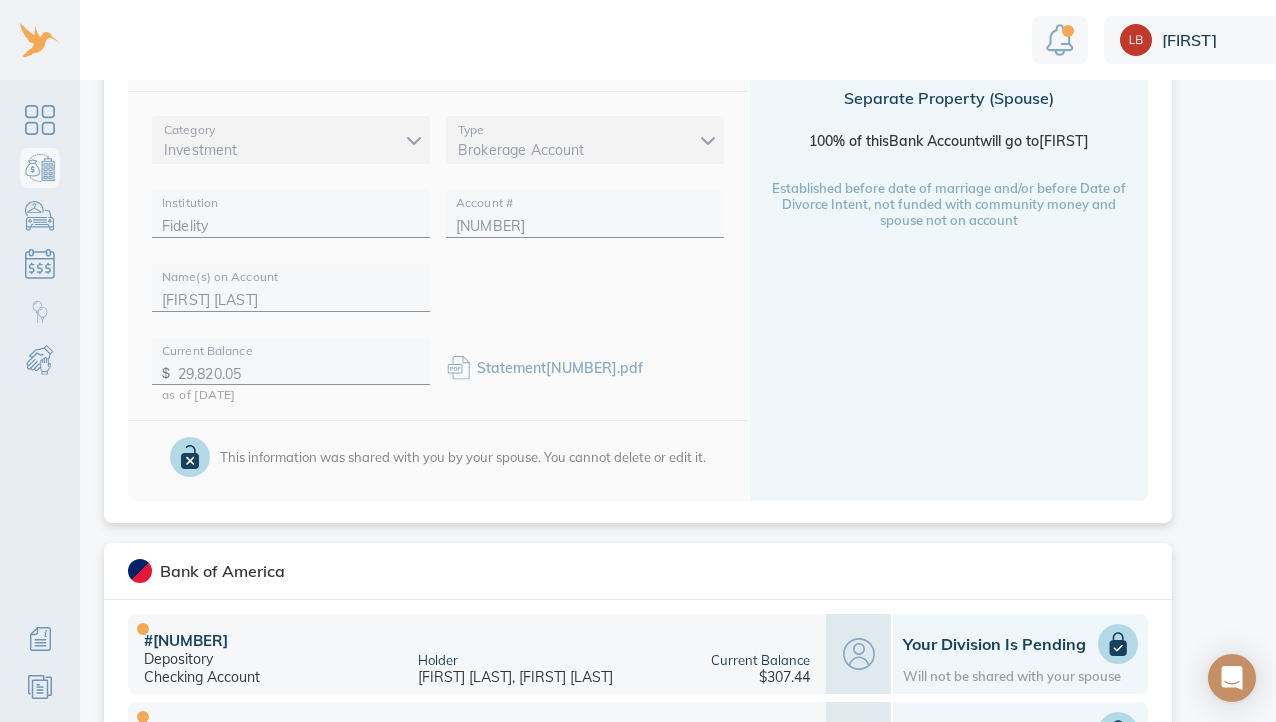 scroll, scrollTop: 1085, scrollLeft: 0, axis: vertical 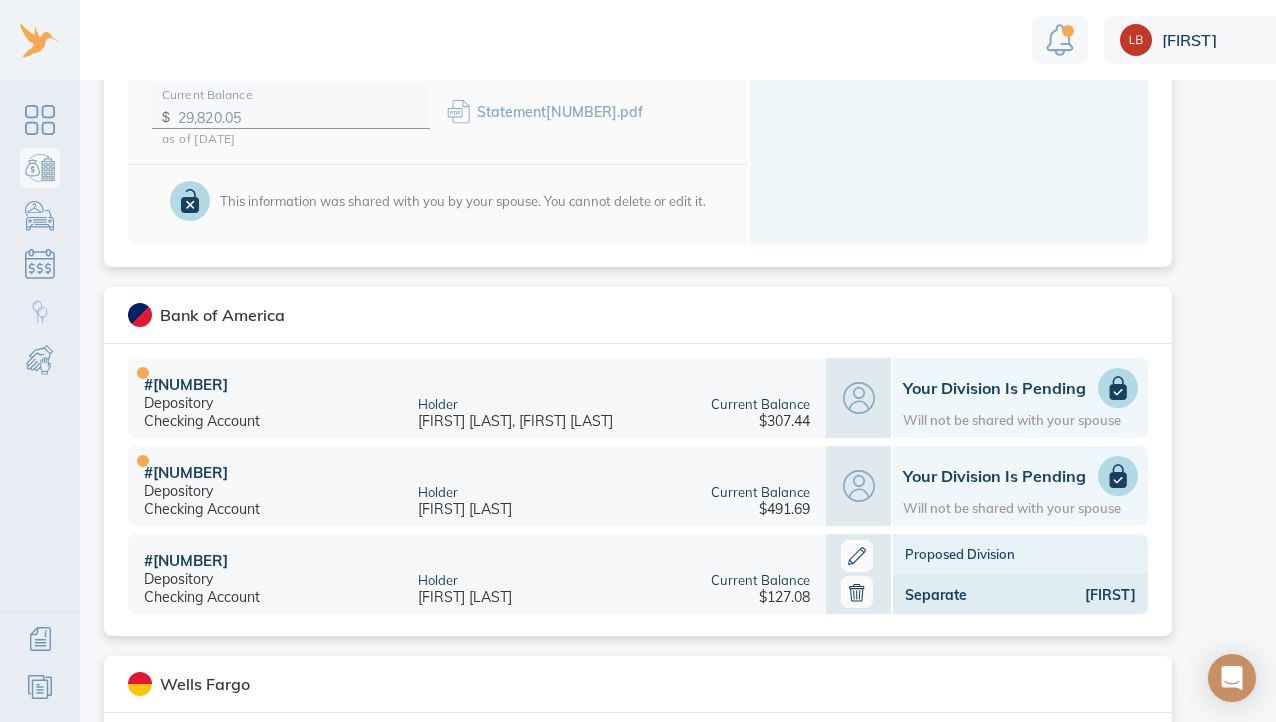 click 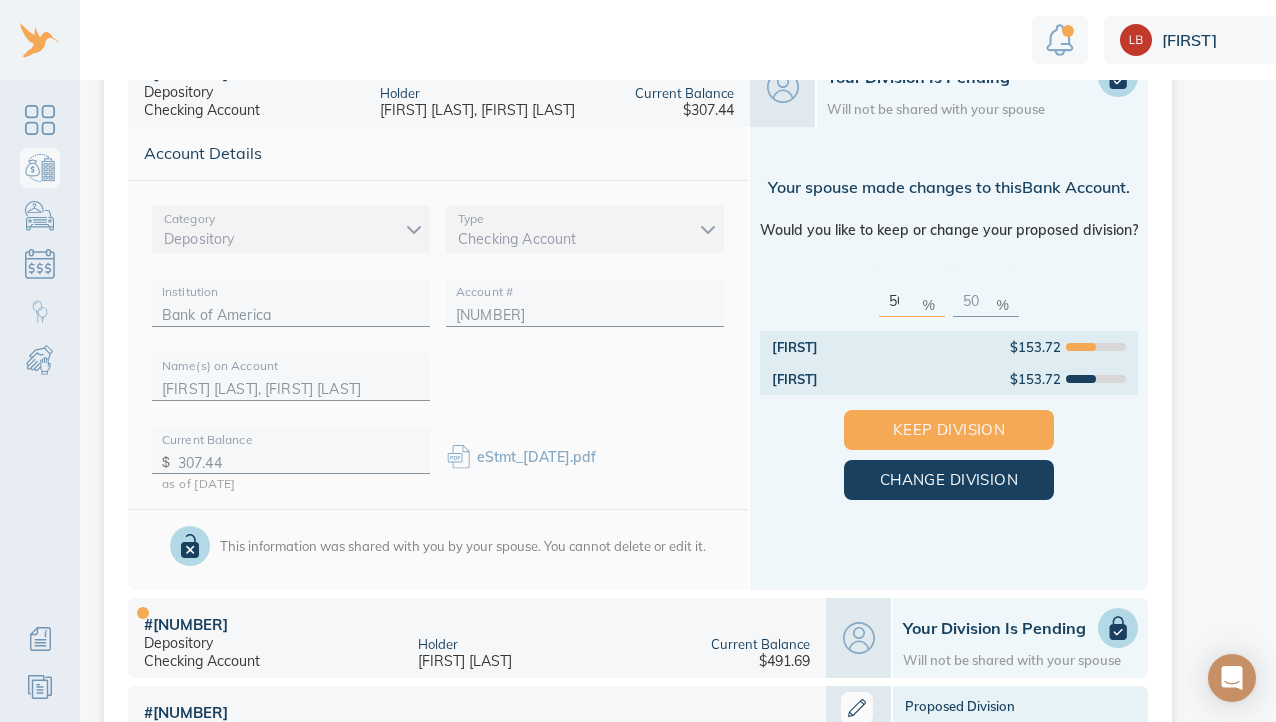 scroll, scrollTop: 883, scrollLeft: 0, axis: vertical 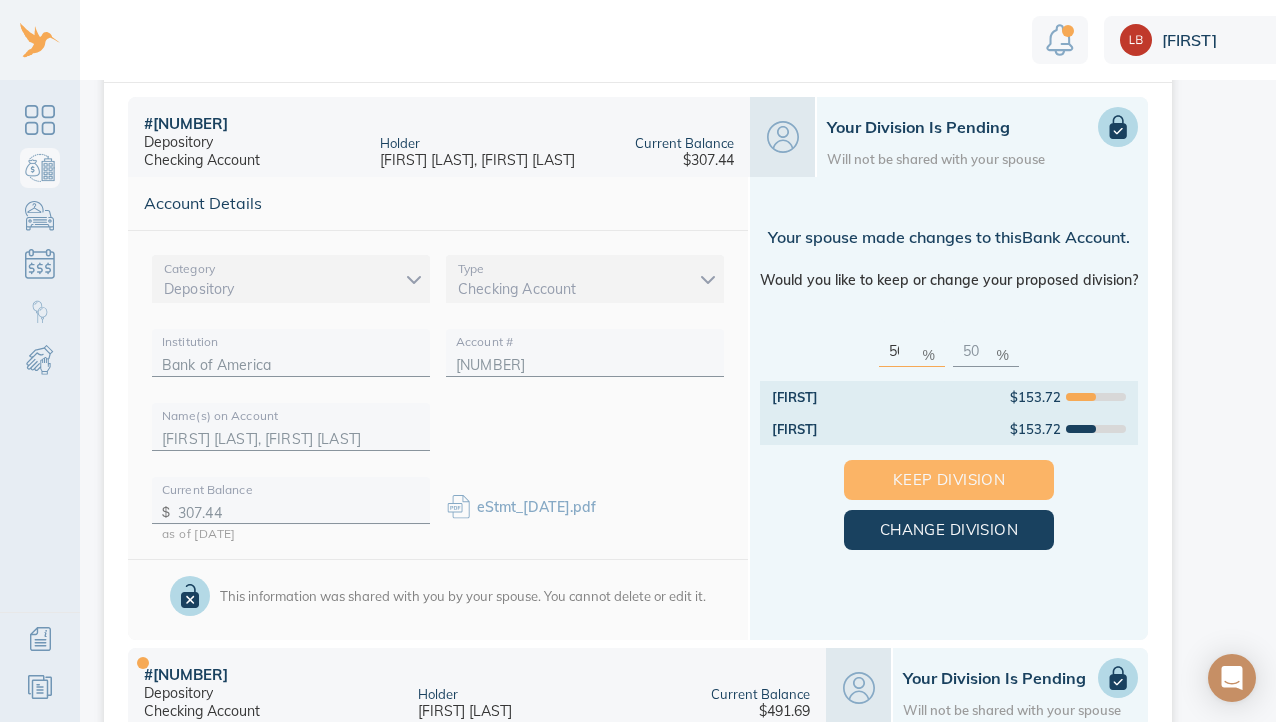 click on "Keep Division" at bounding box center (949, 480) 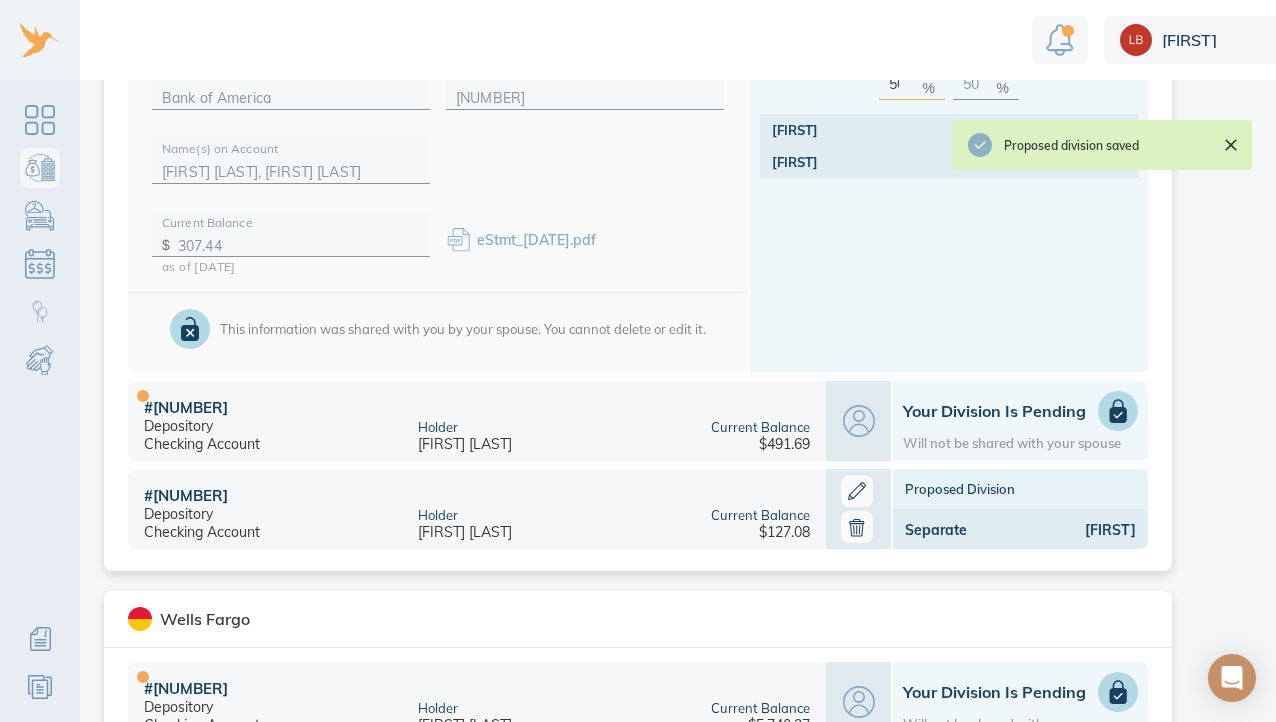 scroll, scrollTop: 1252, scrollLeft: 0, axis: vertical 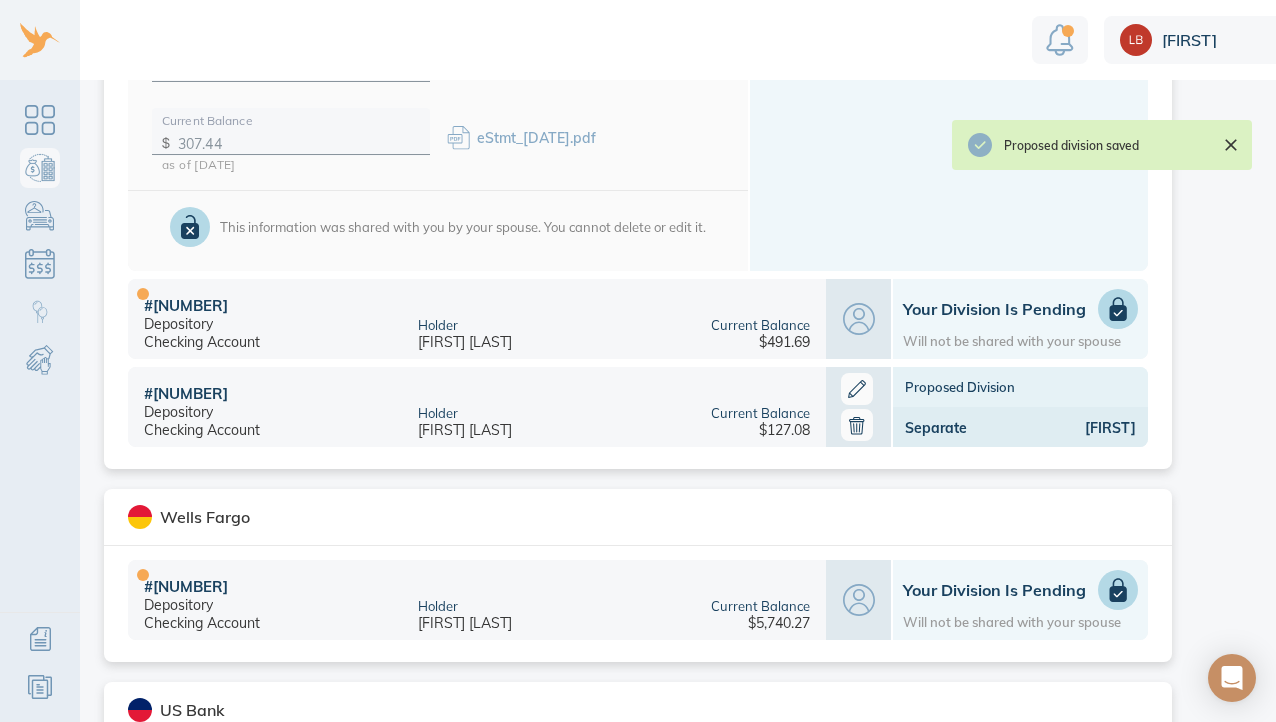 click 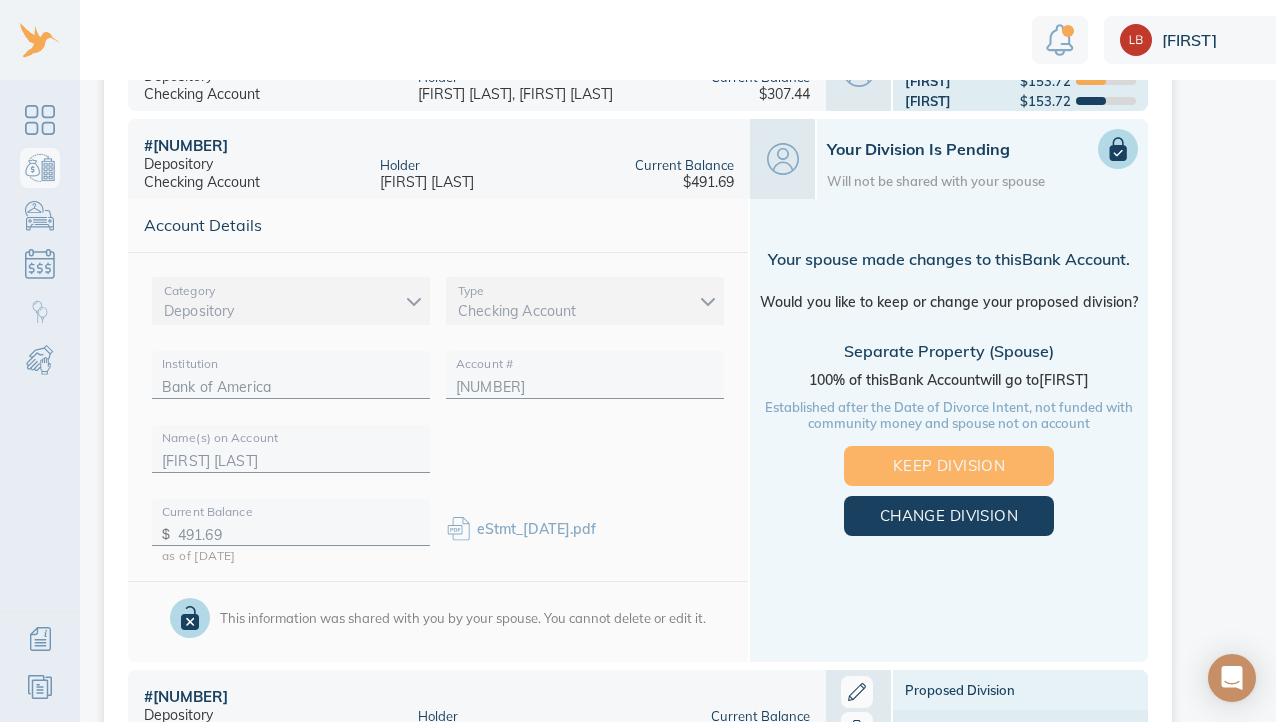 scroll, scrollTop: 943, scrollLeft: 0, axis: vertical 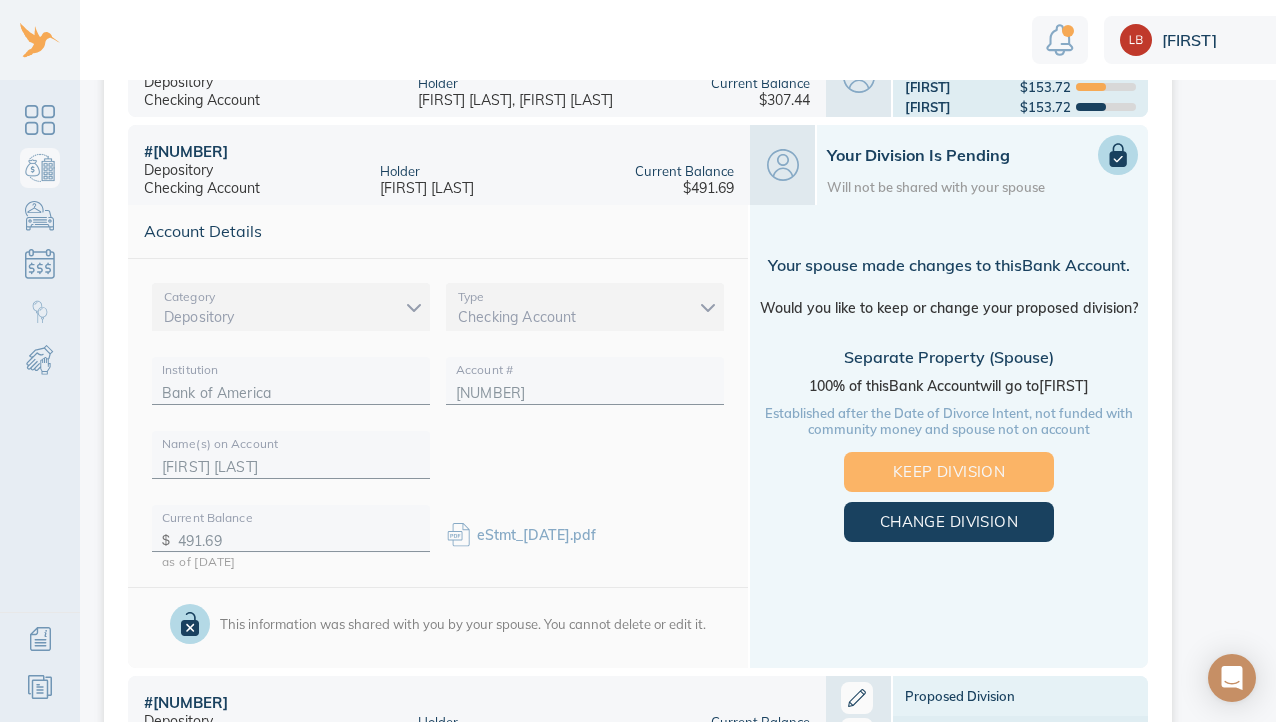 click on "Keep Division" at bounding box center (949, 472) 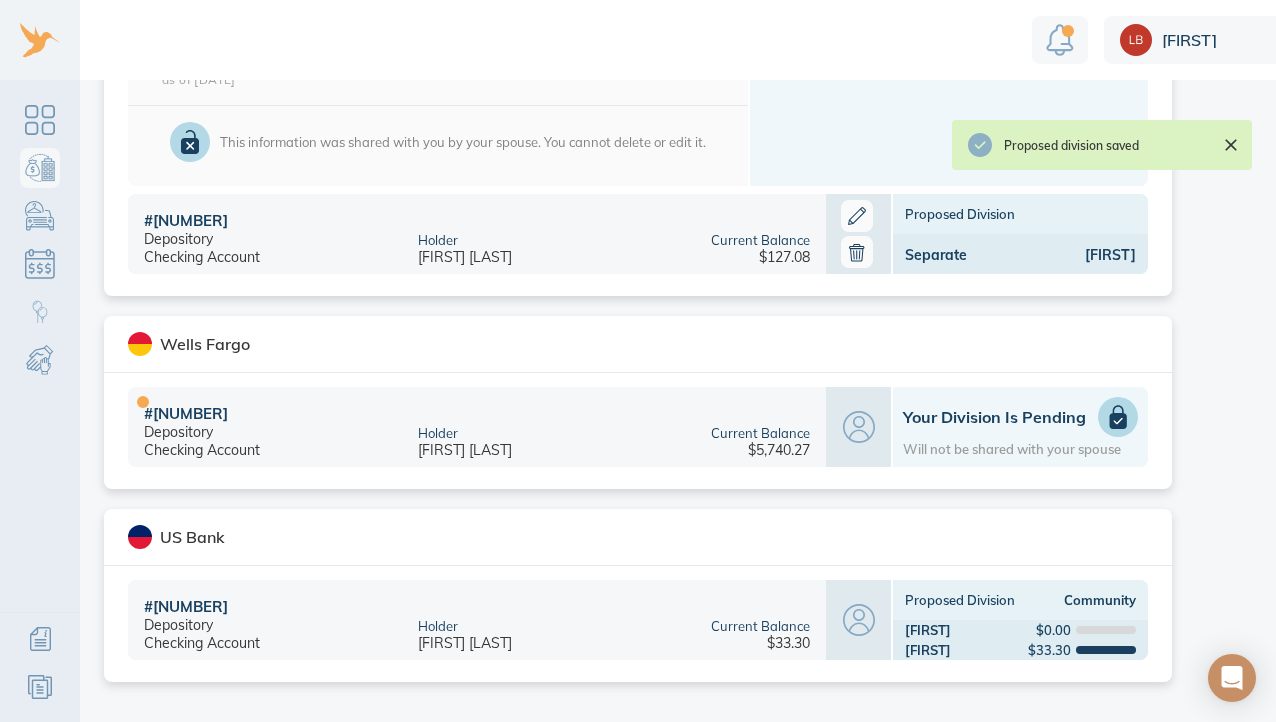 scroll, scrollTop: 1442, scrollLeft: 0, axis: vertical 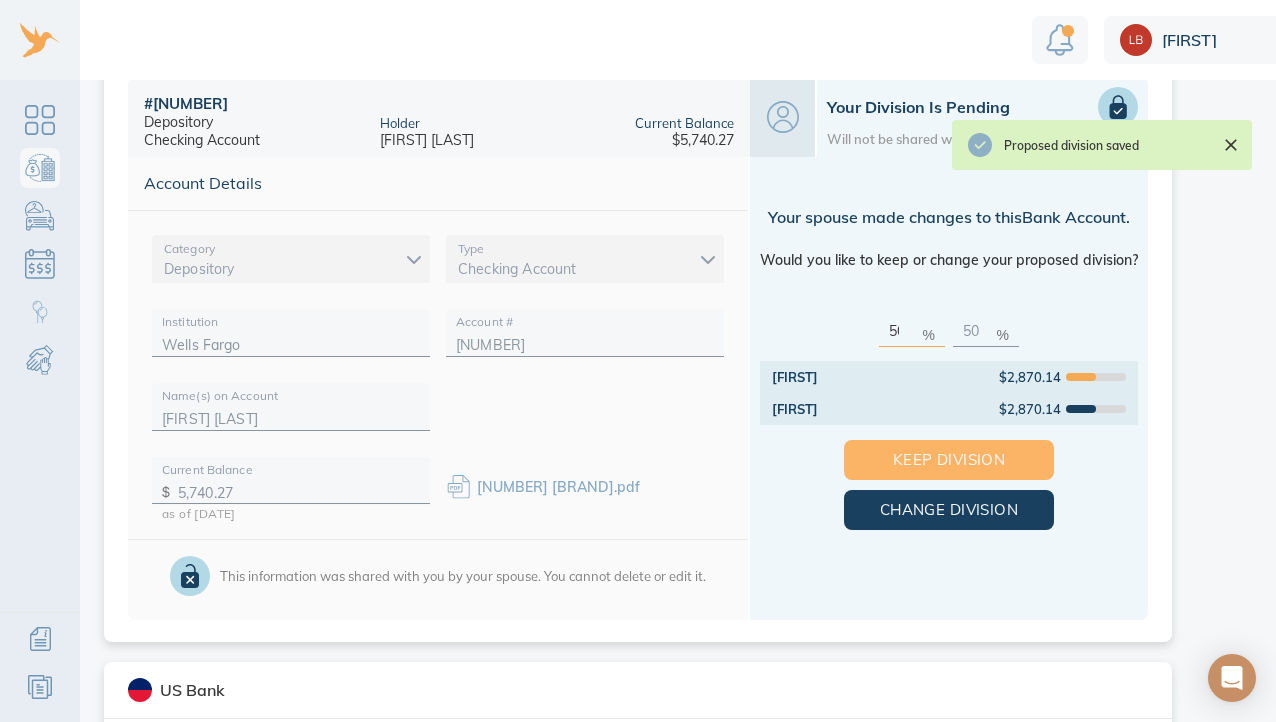 click on "Keep Division" at bounding box center (949, 460) 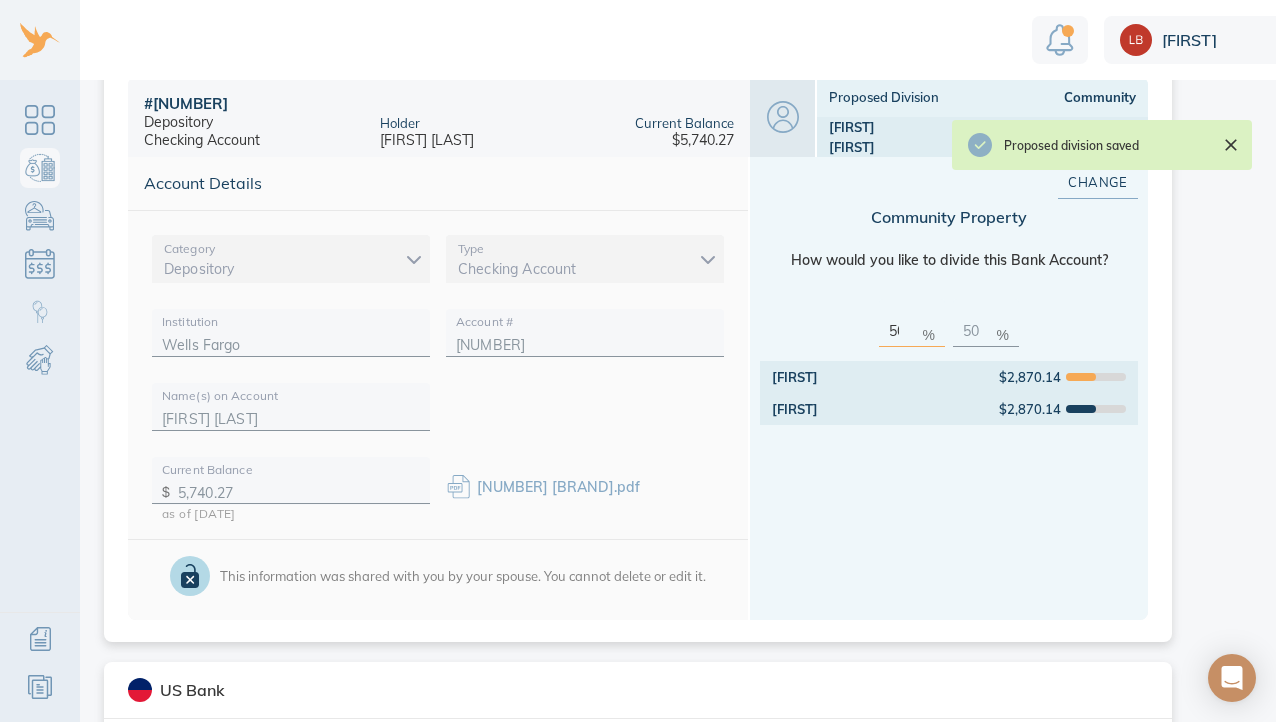 scroll, scrollTop: 1442, scrollLeft: 0, axis: vertical 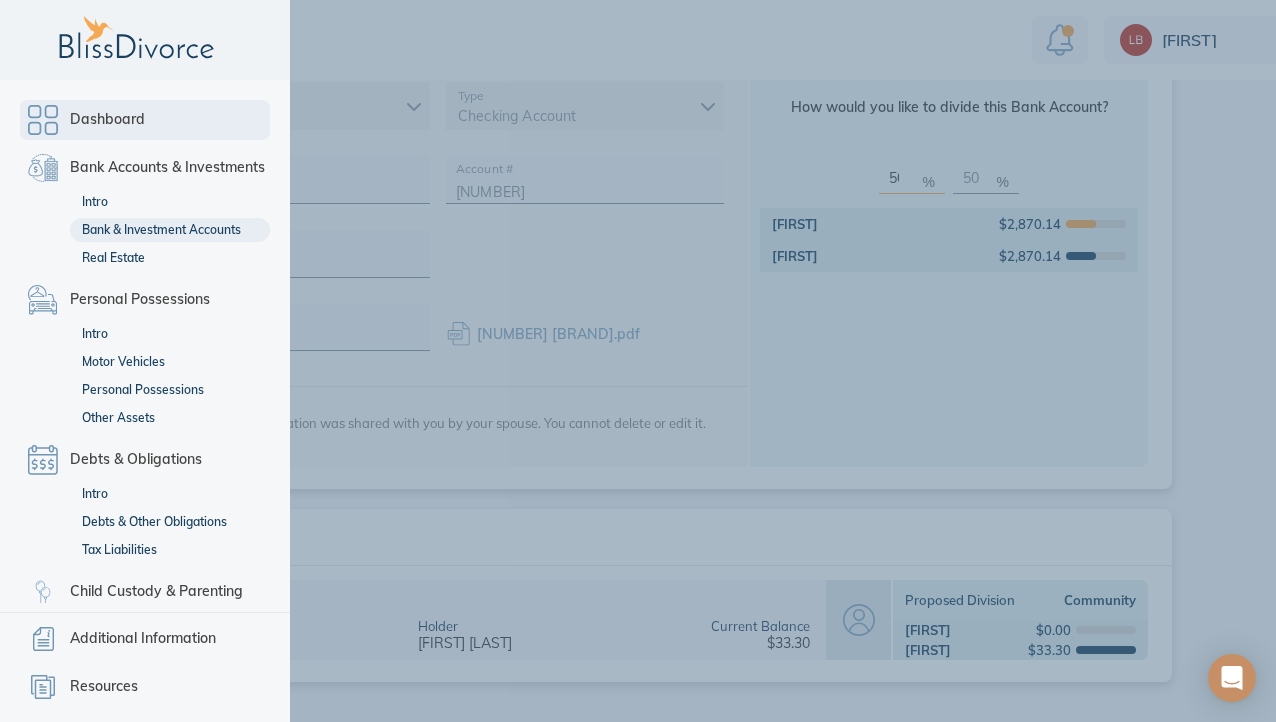 click on "Dashboard" at bounding box center [145, 120] 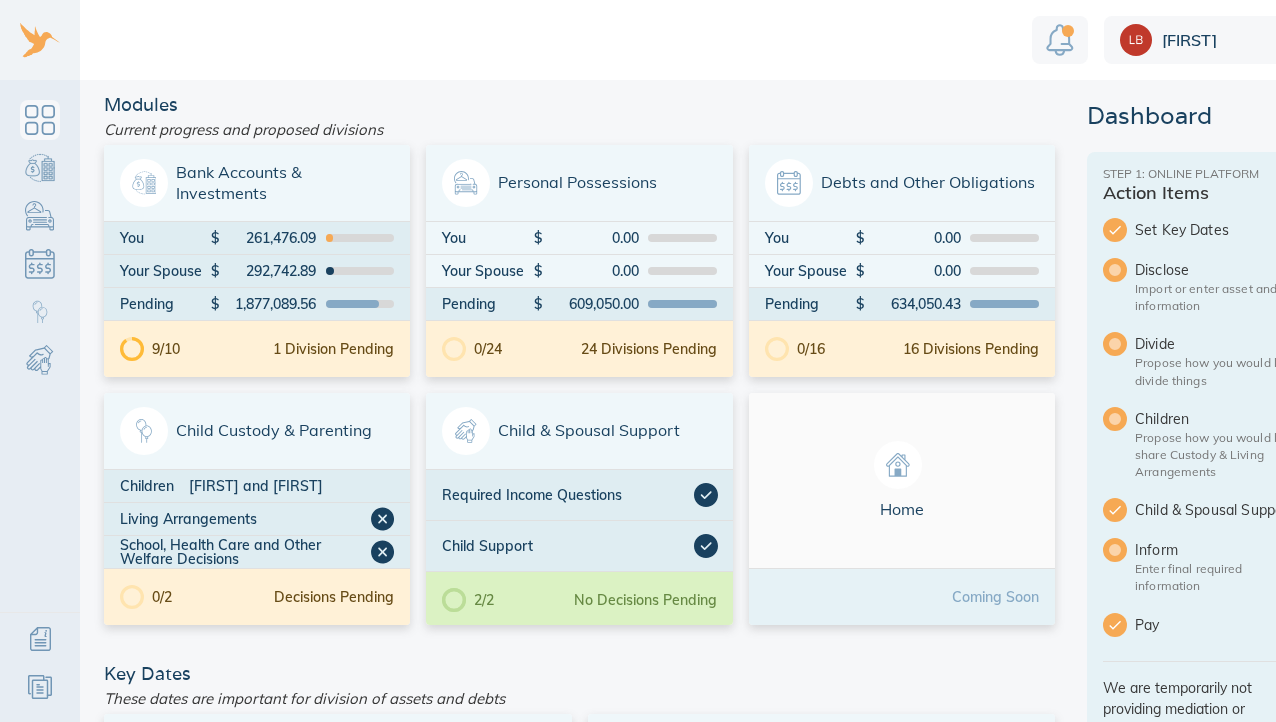 scroll, scrollTop: 0, scrollLeft: 0, axis: both 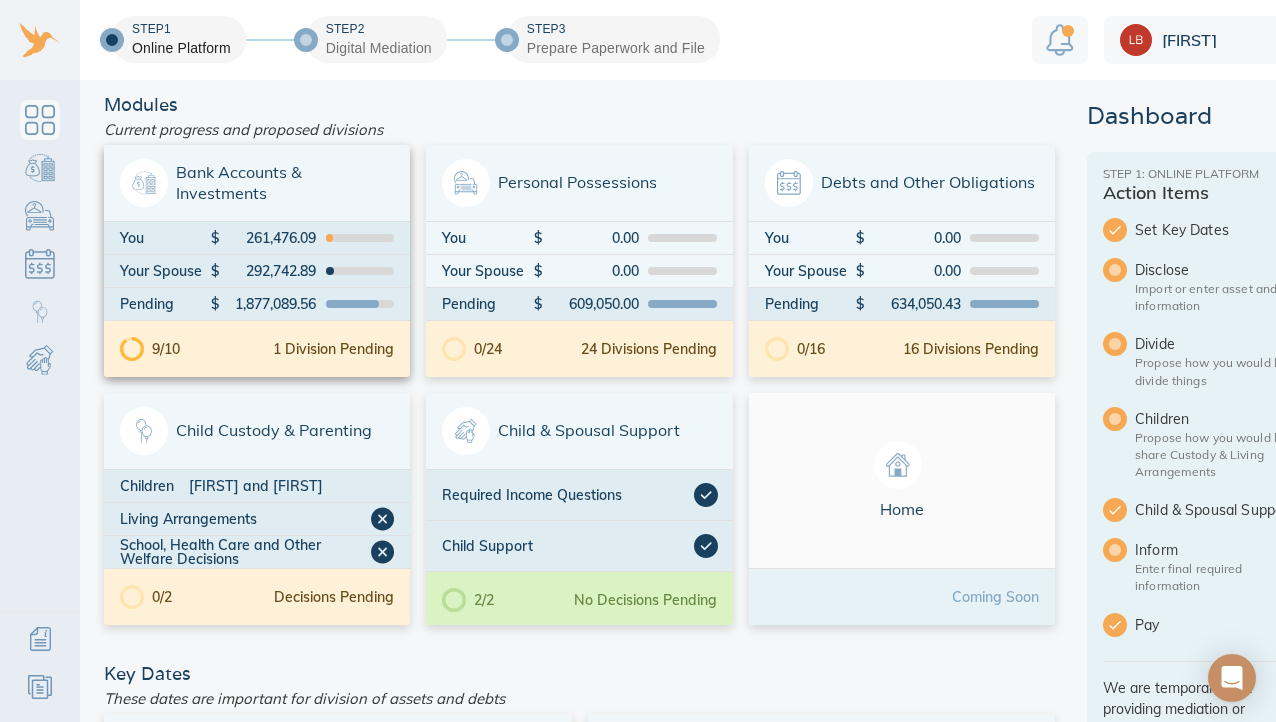 click on "1 Division Pending" at bounding box center [333, 349] 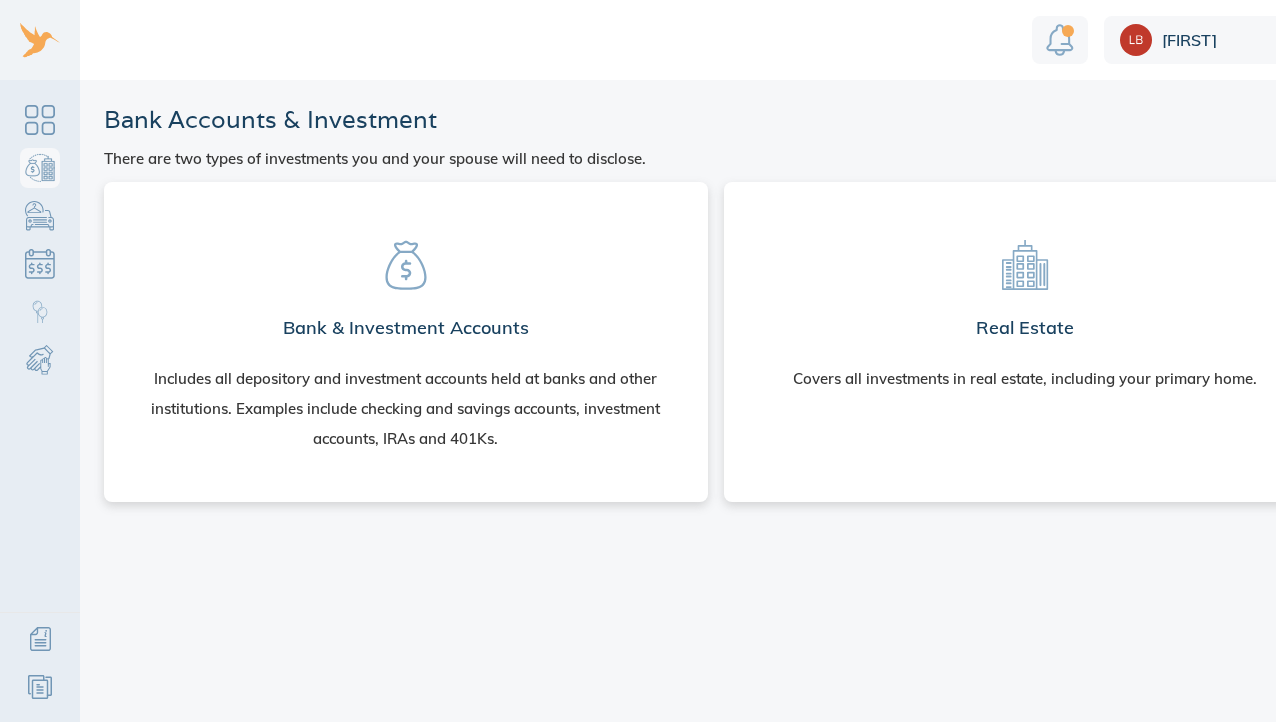 scroll, scrollTop: 0, scrollLeft: 0, axis: both 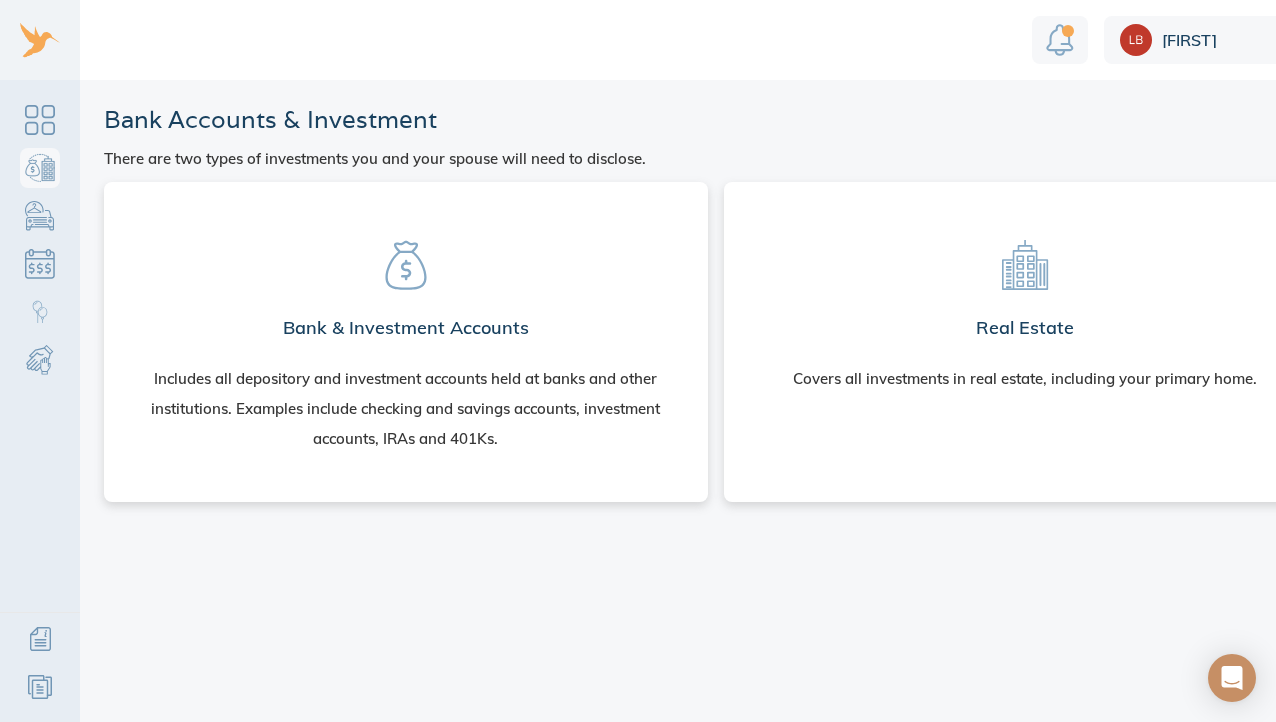 click on "Bank & Investment Accounts" at bounding box center (406, 328) 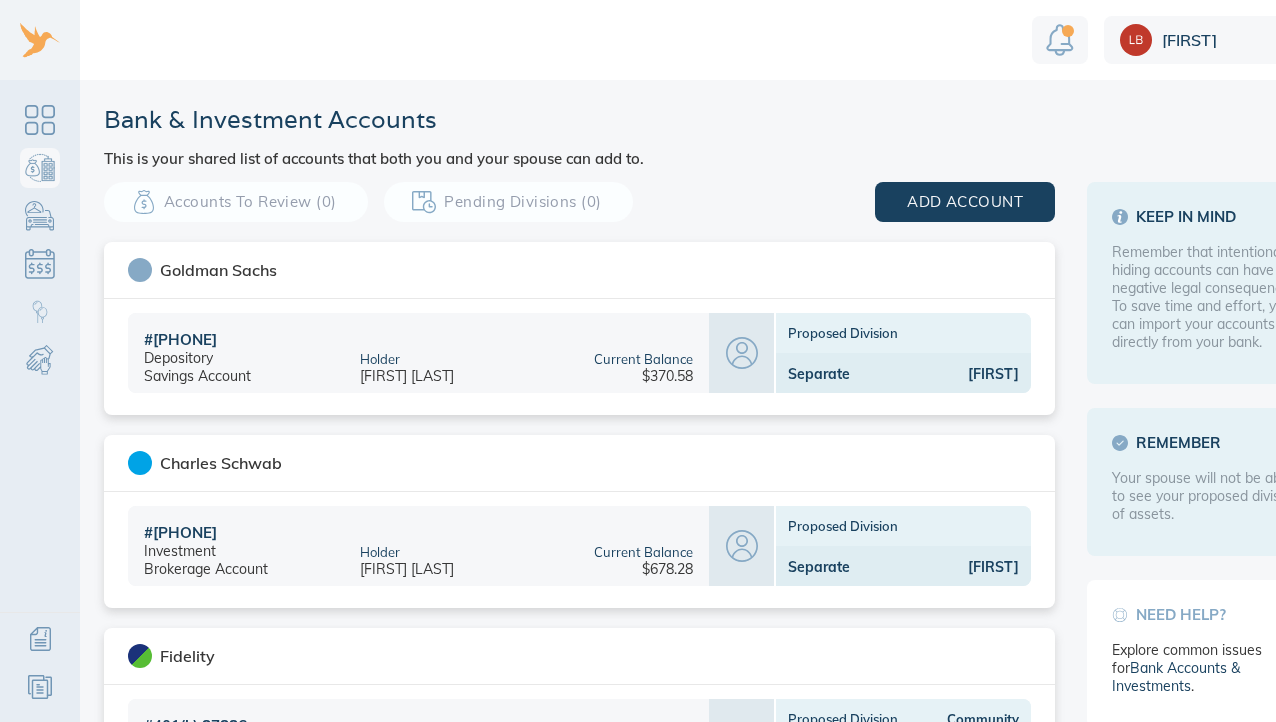 scroll, scrollTop: 0, scrollLeft: 0, axis: both 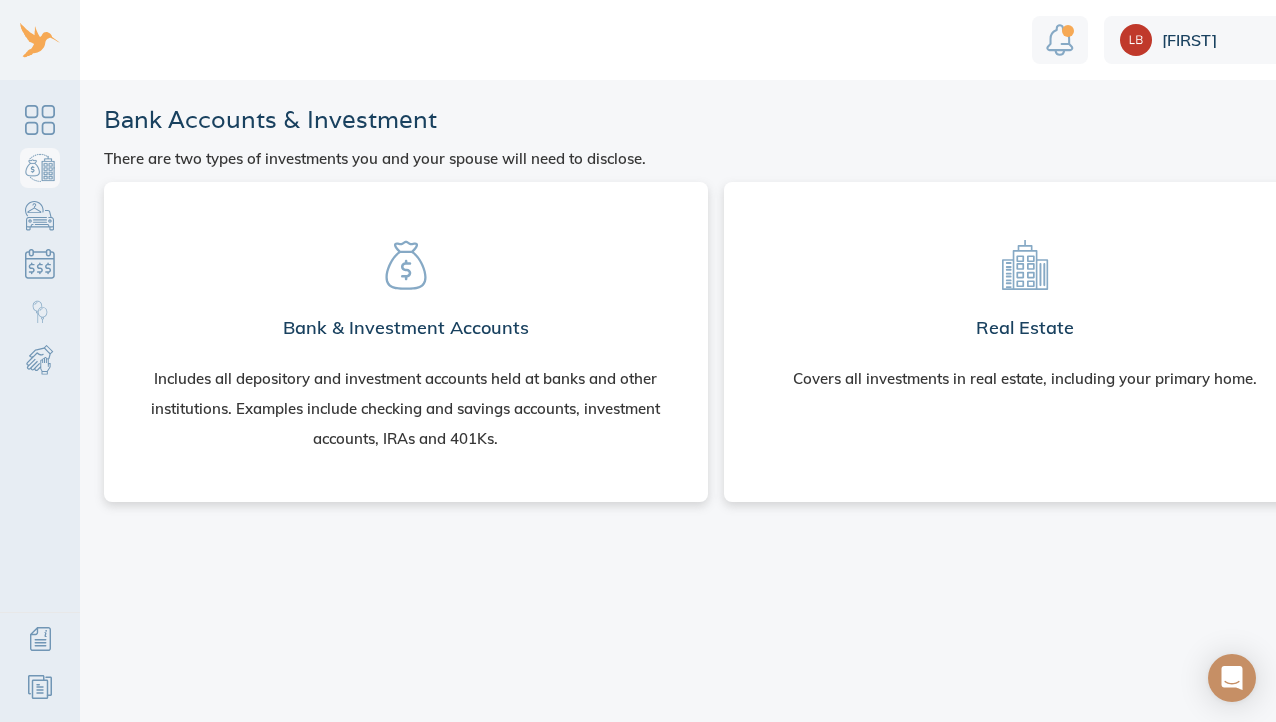 click on "Real Estate Covers all investments in real estate, including your primary home." at bounding box center [1026, 308] 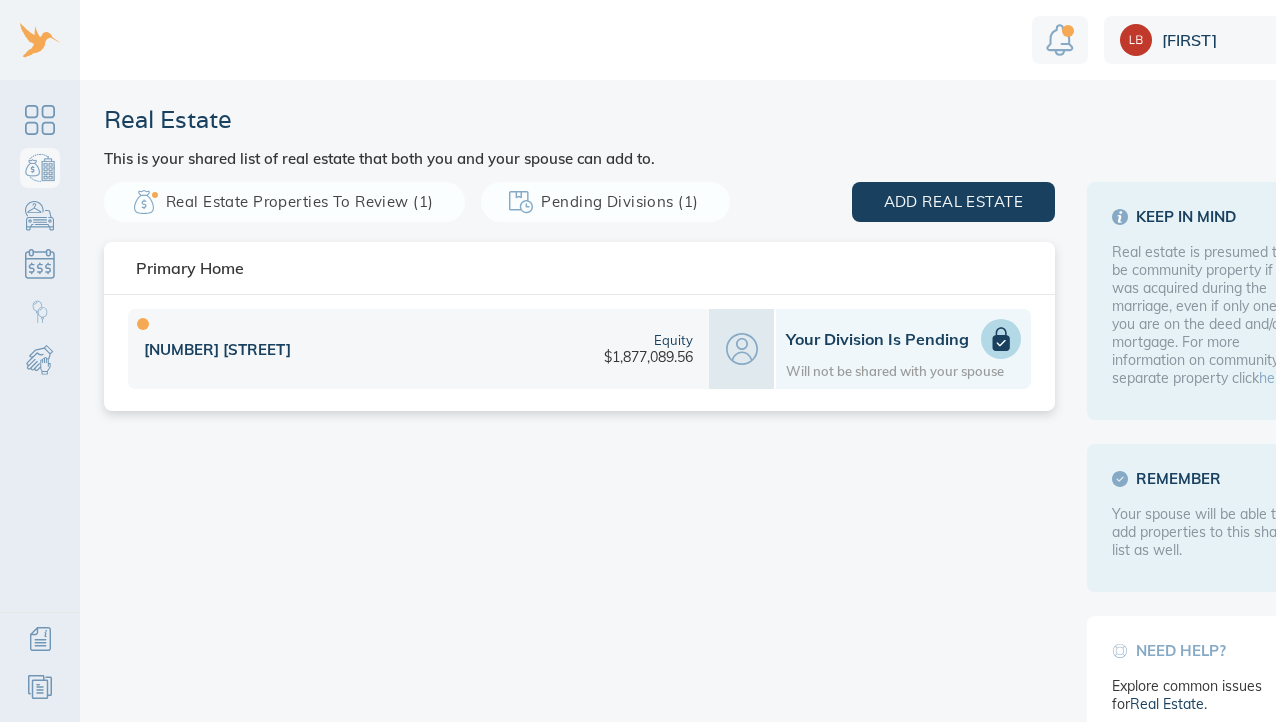 scroll, scrollTop: 0, scrollLeft: 0, axis: both 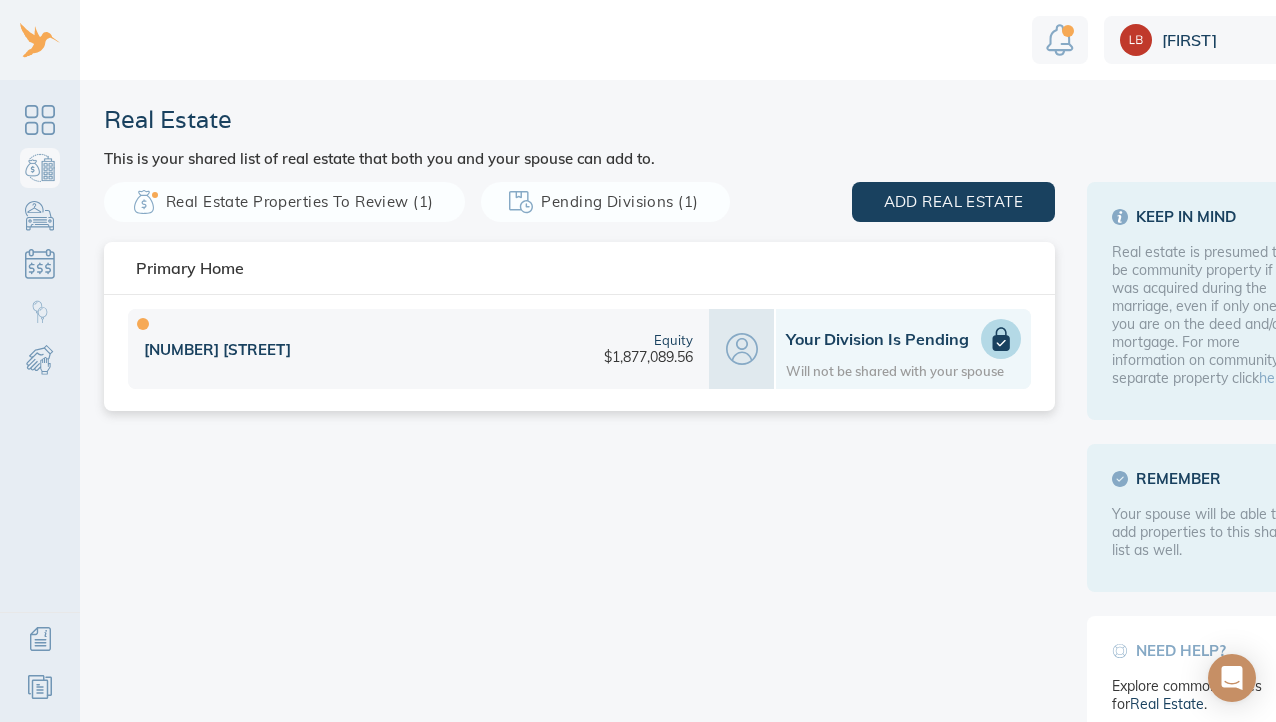 click 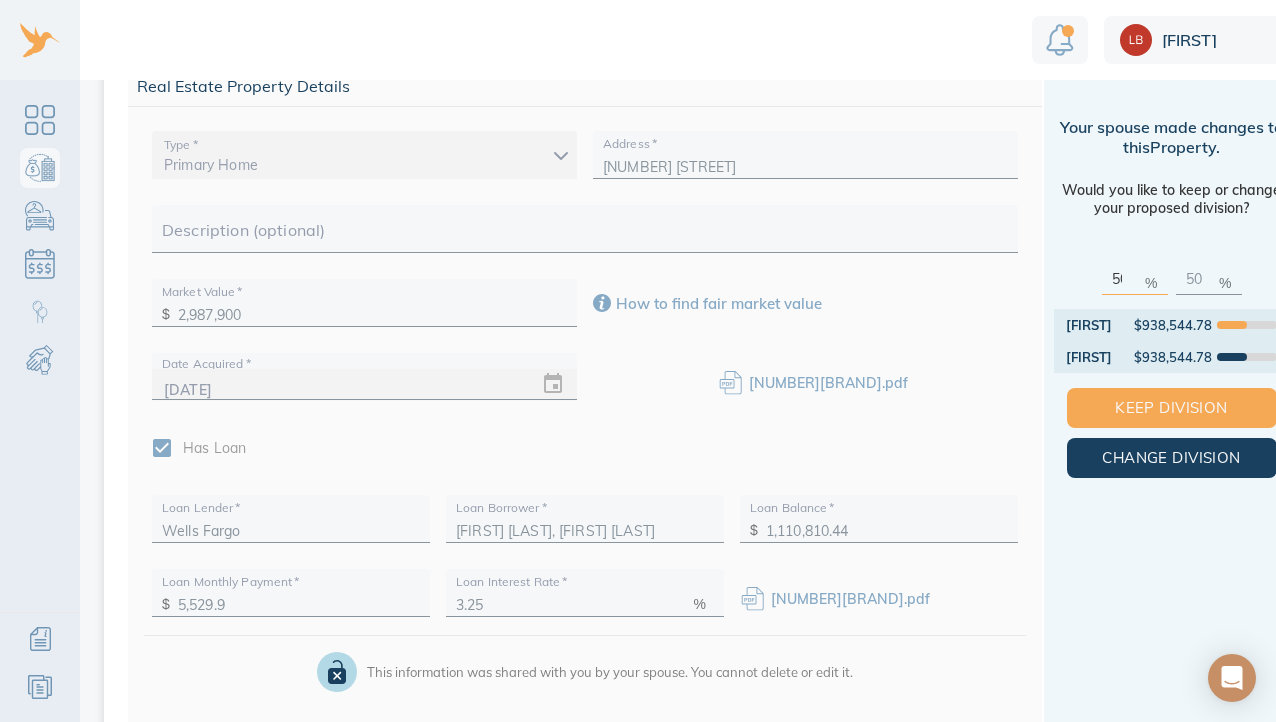 scroll, scrollTop: 312, scrollLeft: 0, axis: vertical 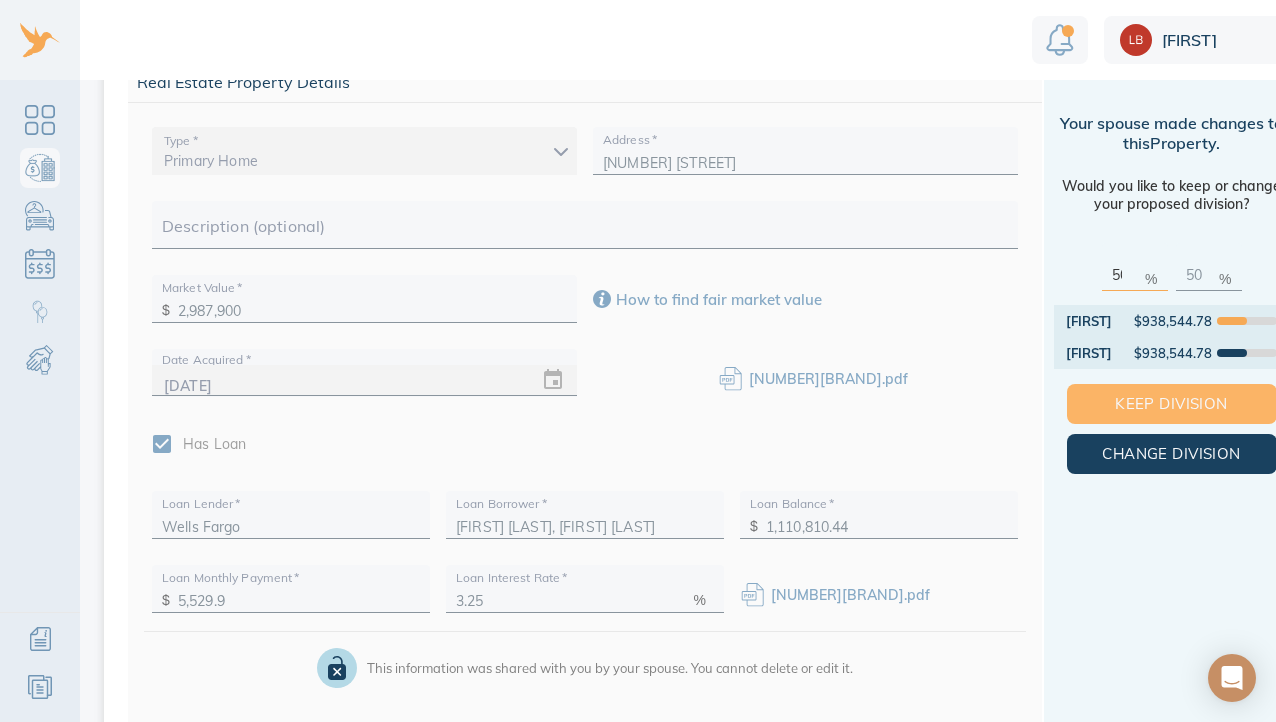 click on "Keep Division" at bounding box center (1172, 404) 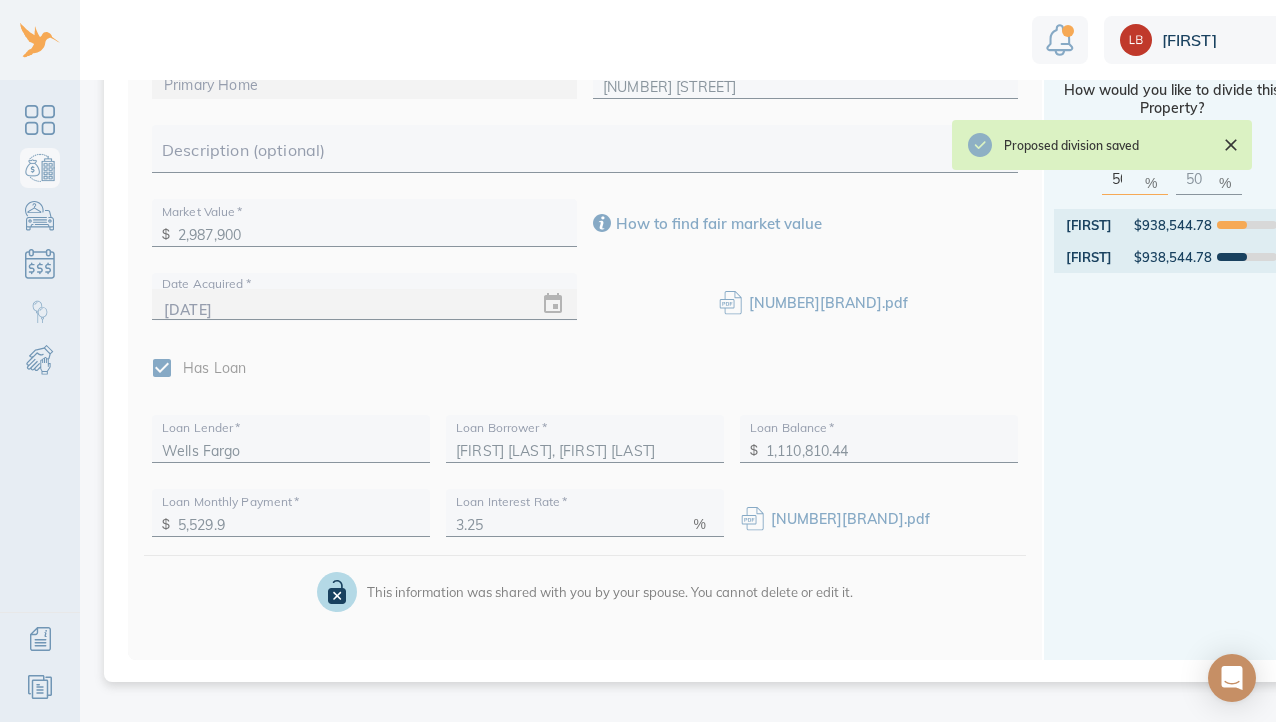 scroll, scrollTop: 0, scrollLeft: 0, axis: both 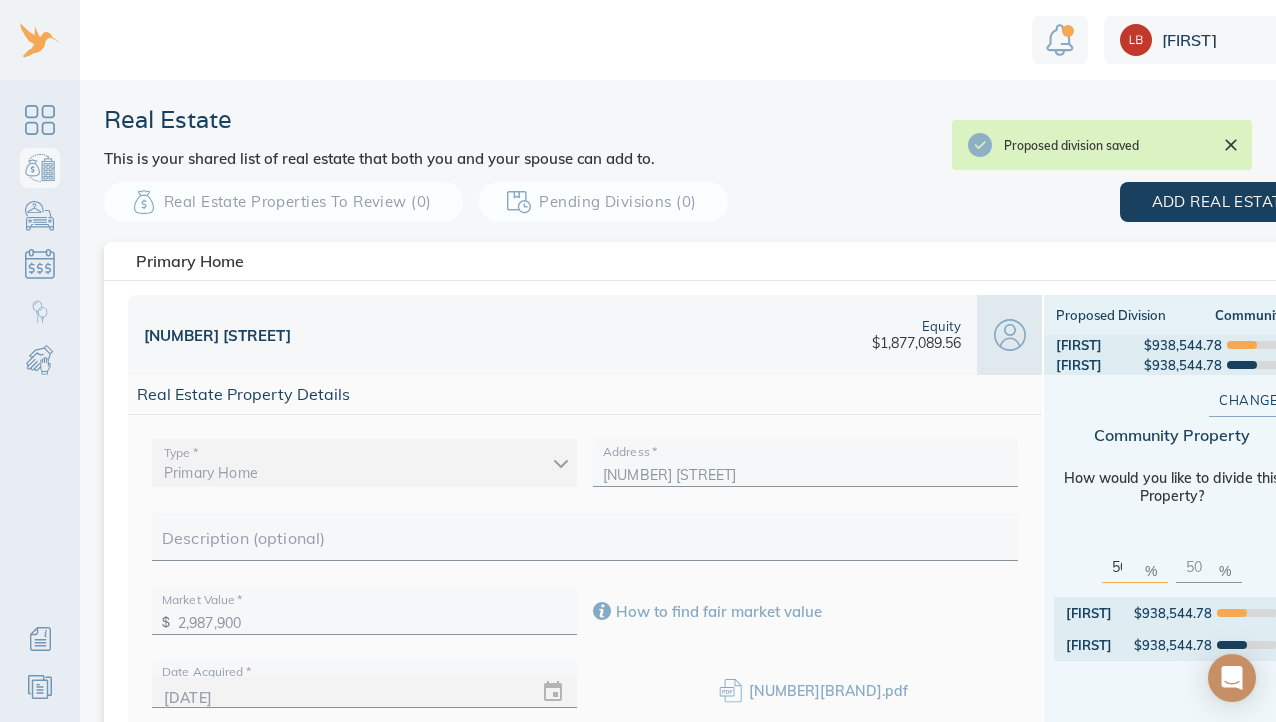 click 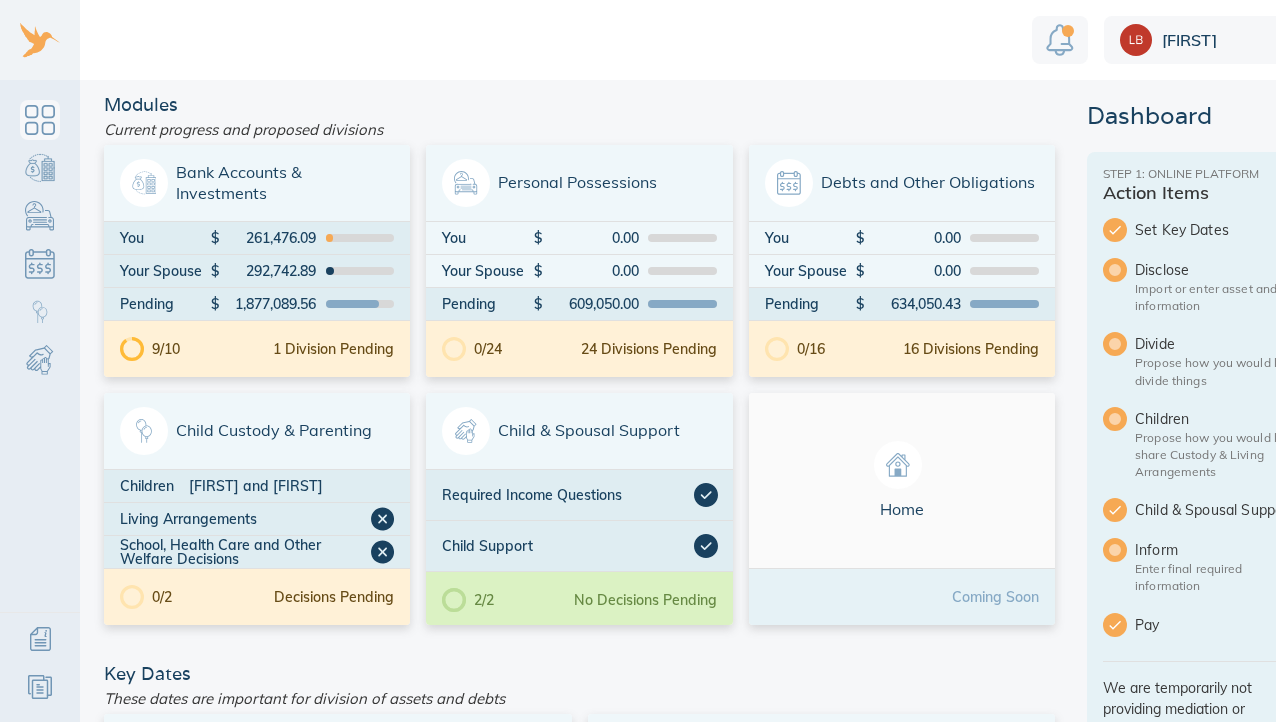 scroll, scrollTop: 0, scrollLeft: 0, axis: both 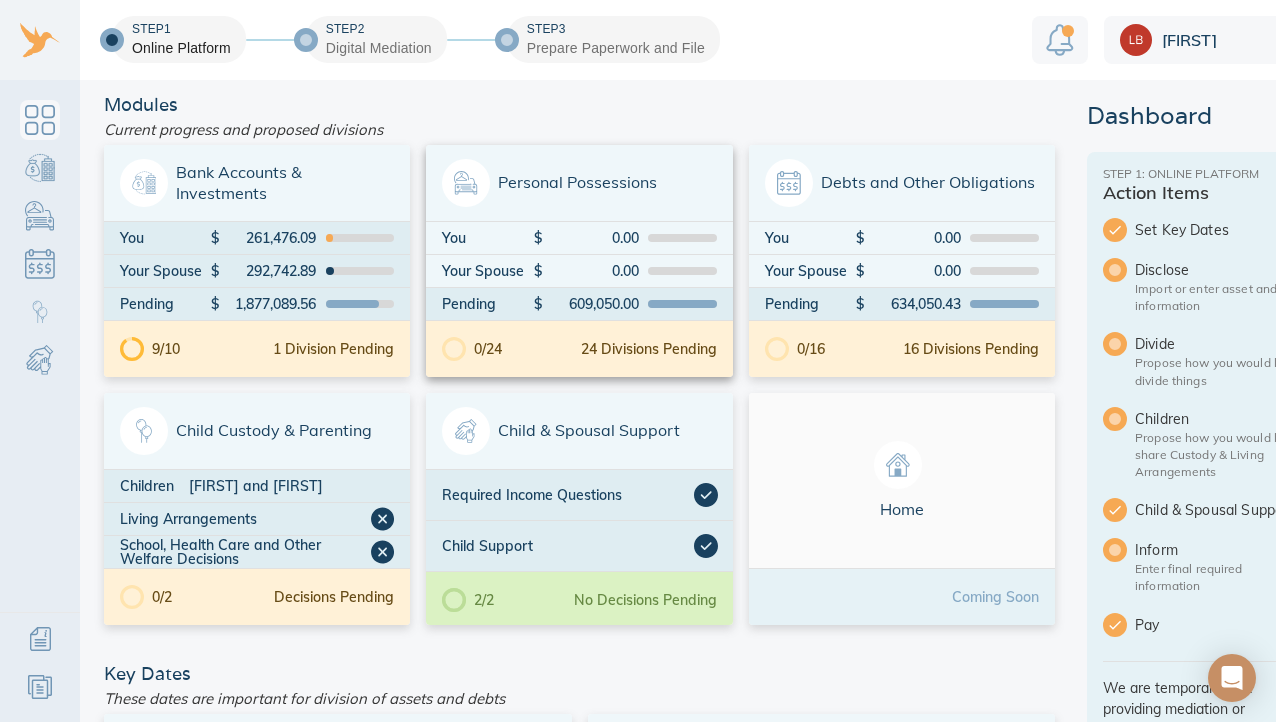 click on "24 Divisions Pending" at bounding box center (649, 349) 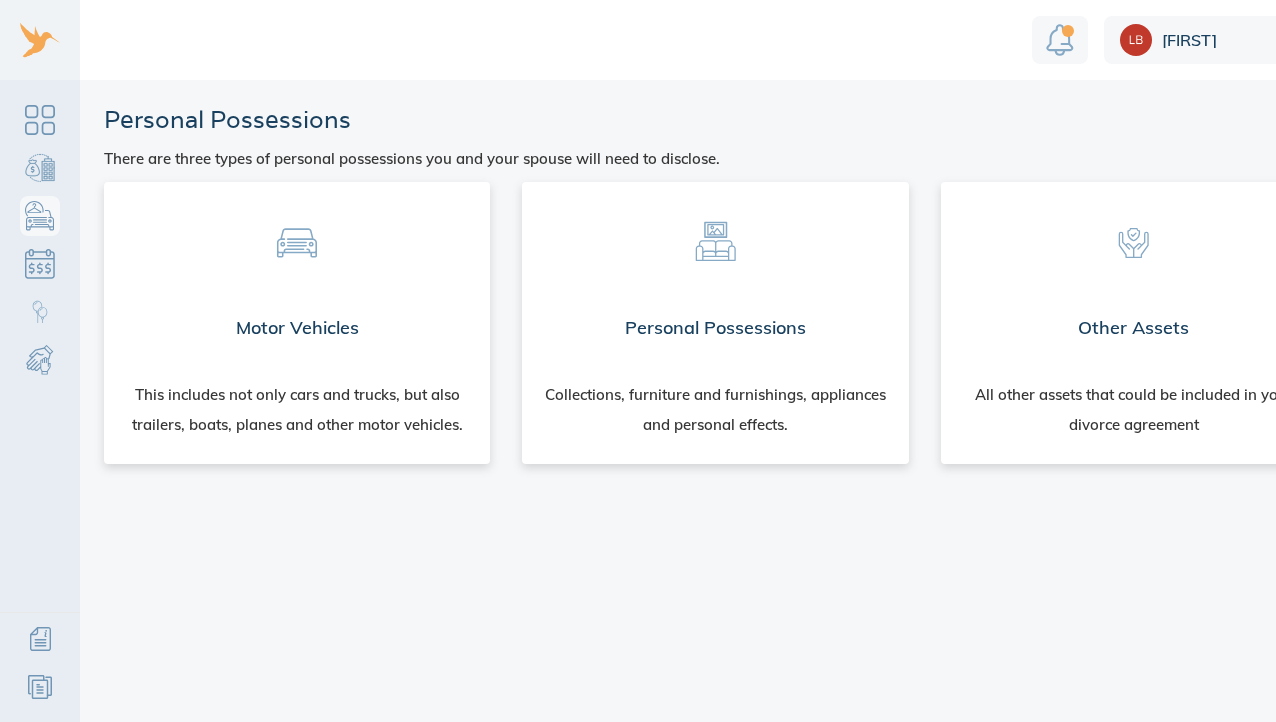 scroll, scrollTop: 0, scrollLeft: 0, axis: both 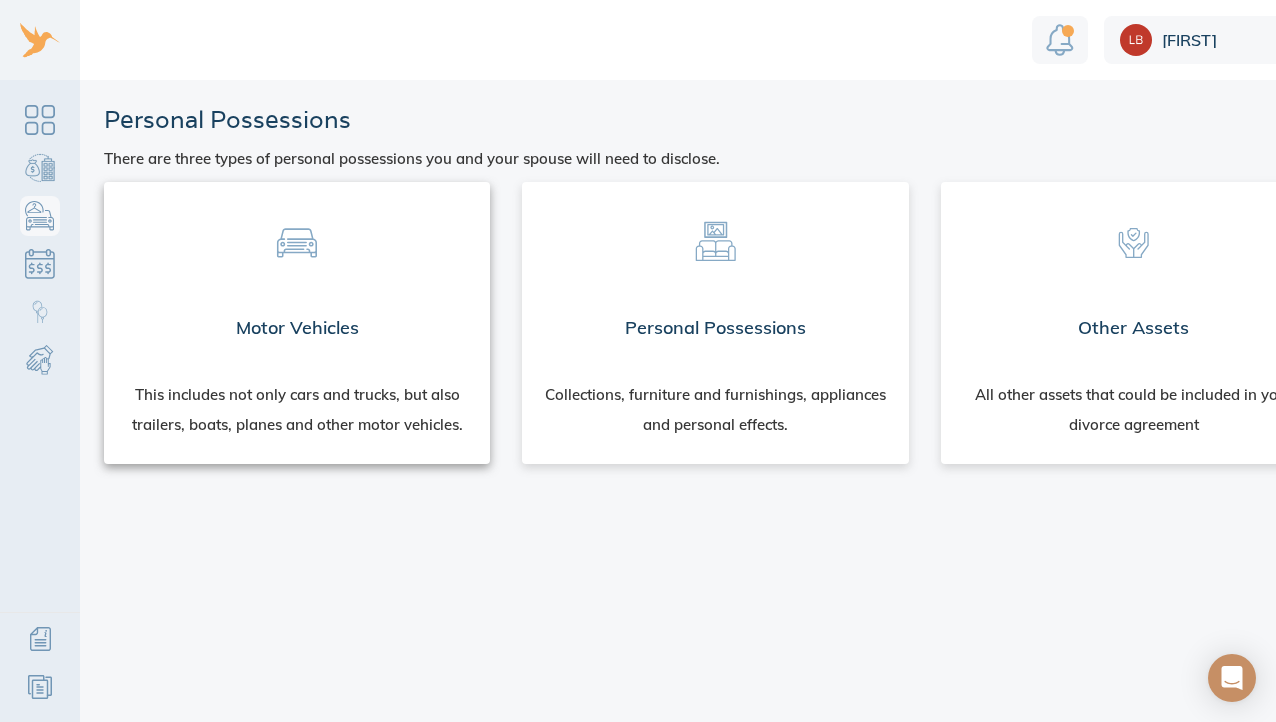 click on "Motor Vehicles" at bounding box center [297, 328] 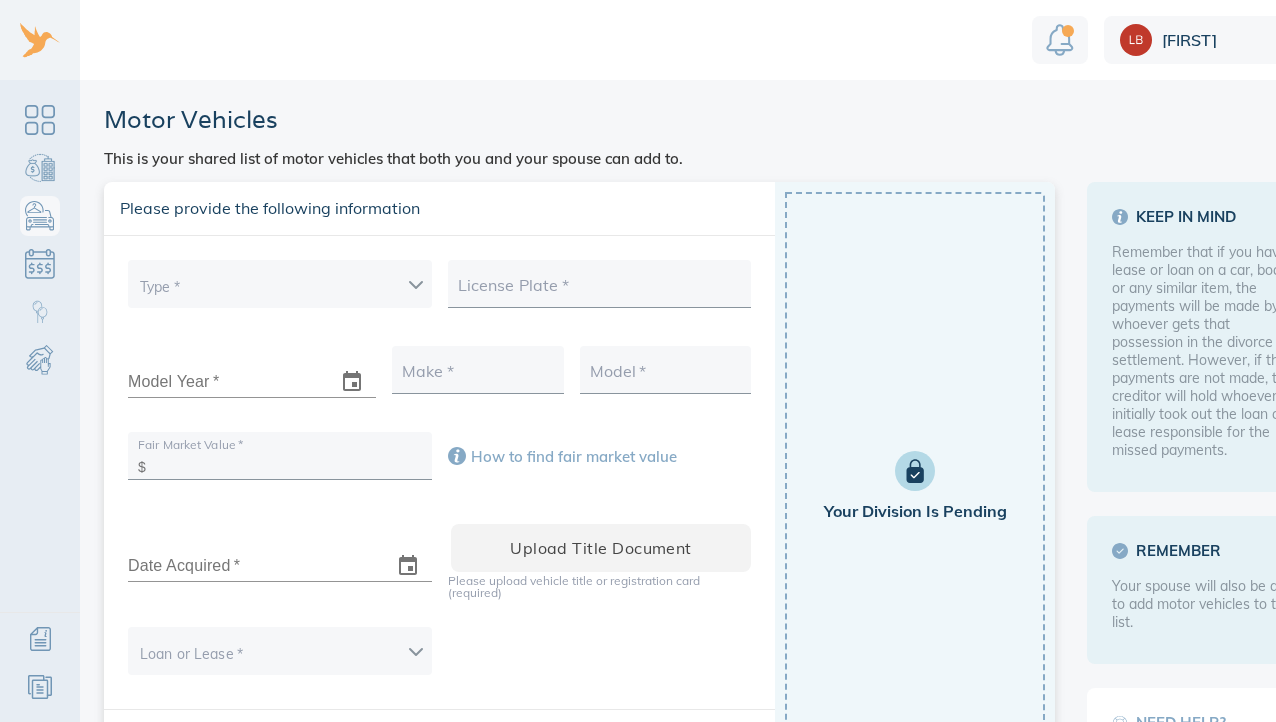 scroll, scrollTop: 0, scrollLeft: 0, axis: both 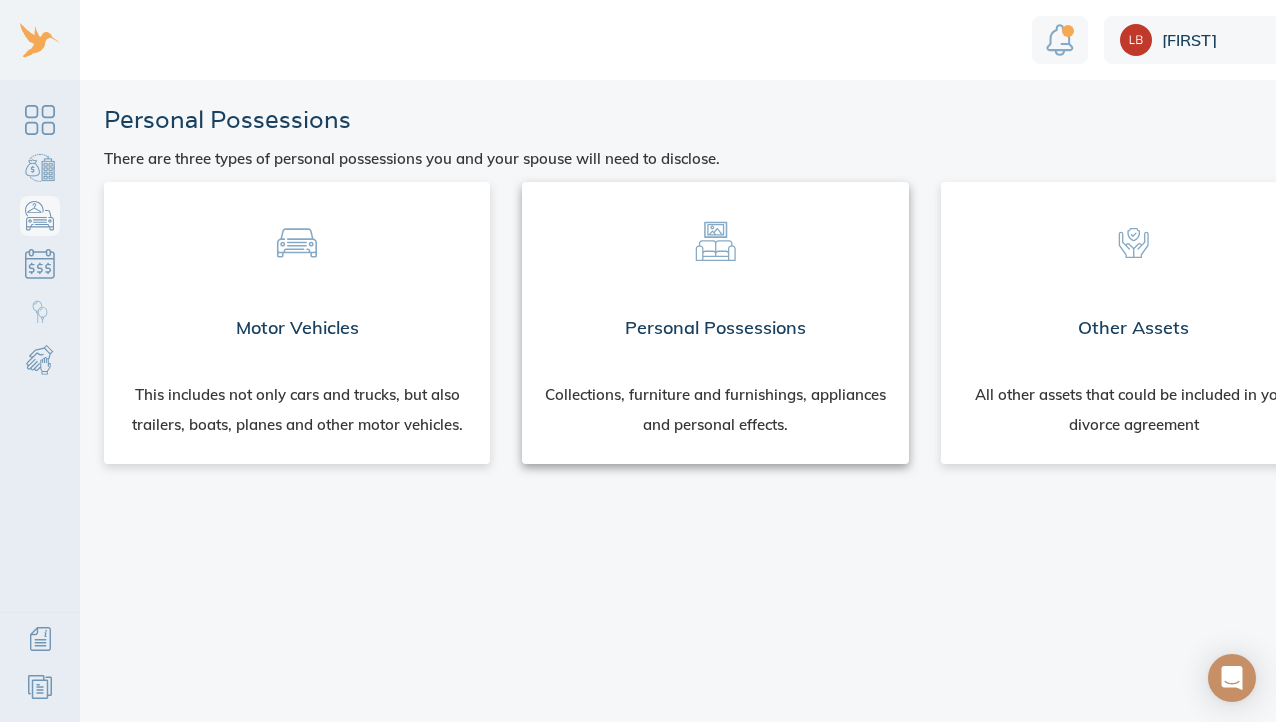 click on "Personal Possessions" at bounding box center (715, 328) 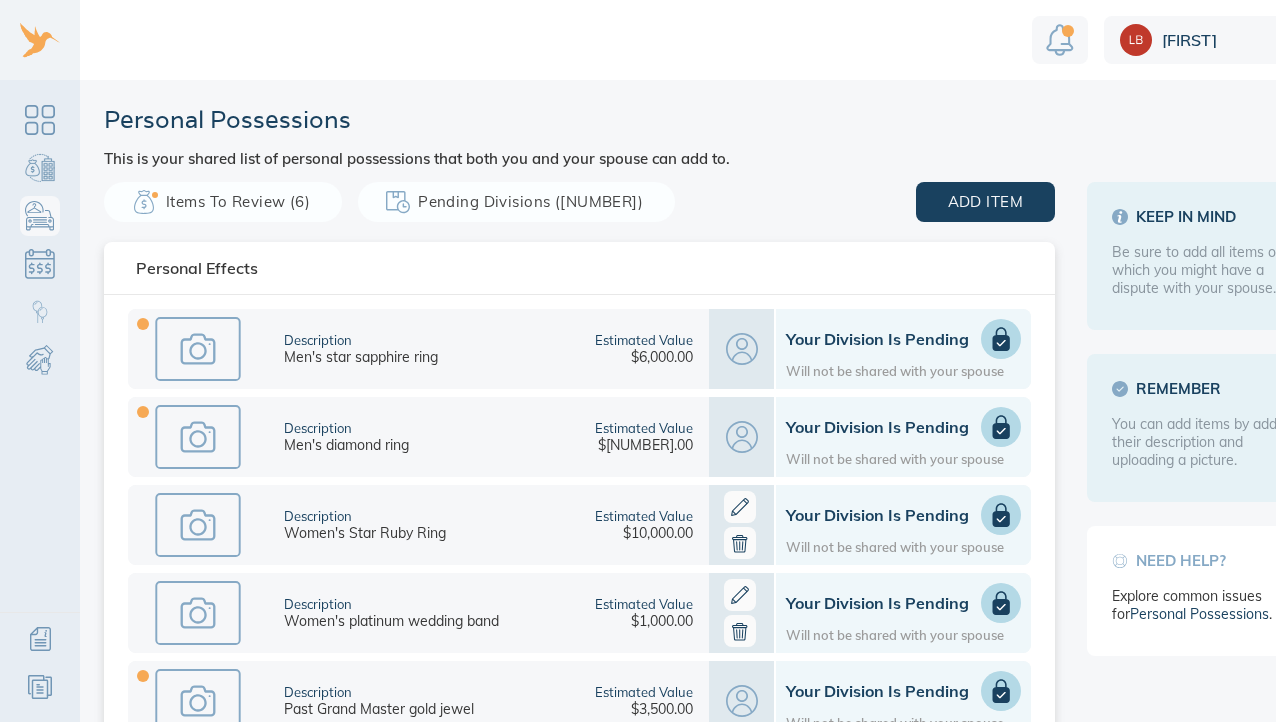 scroll, scrollTop: 0, scrollLeft: 0, axis: both 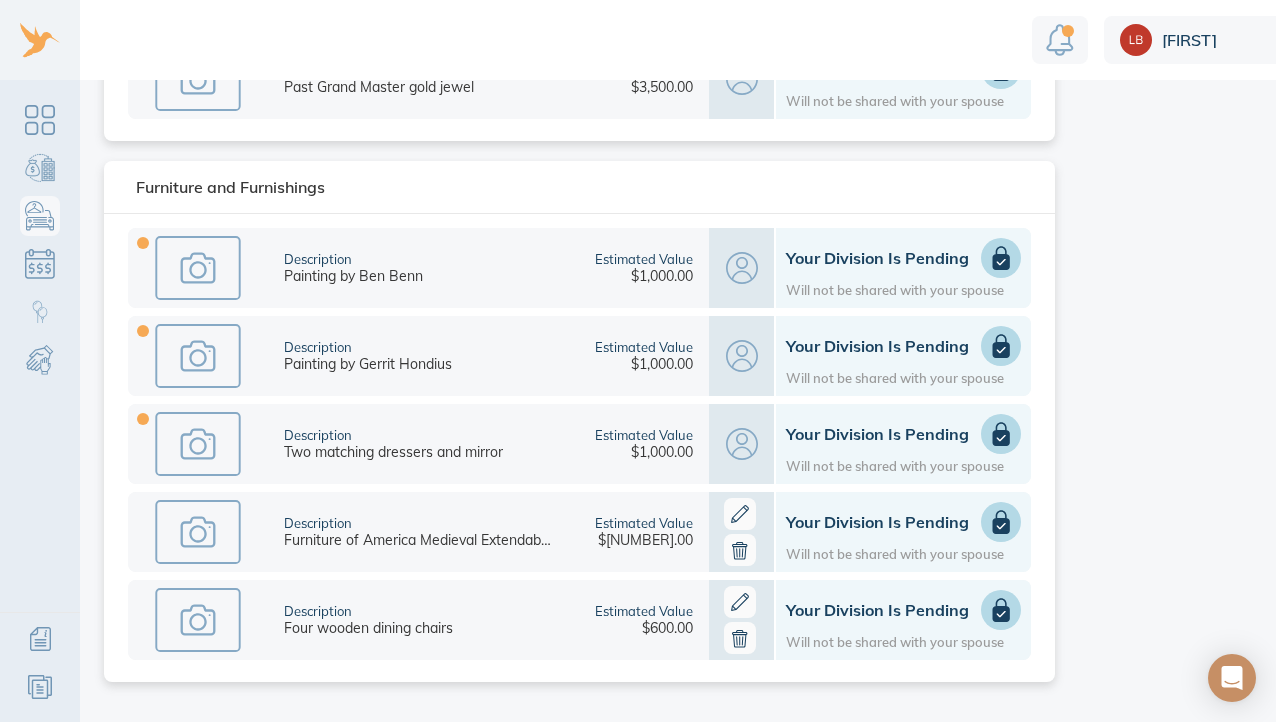 click 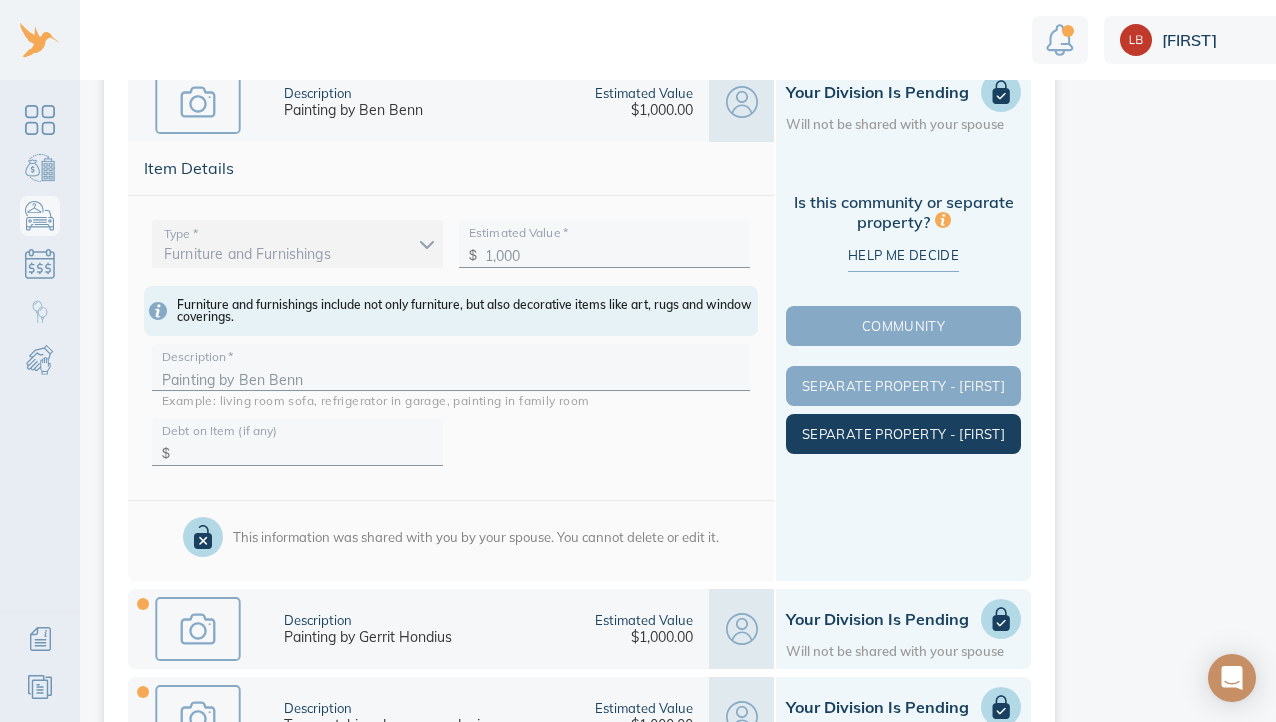 scroll, scrollTop: 789, scrollLeft: 0, axis: vertical 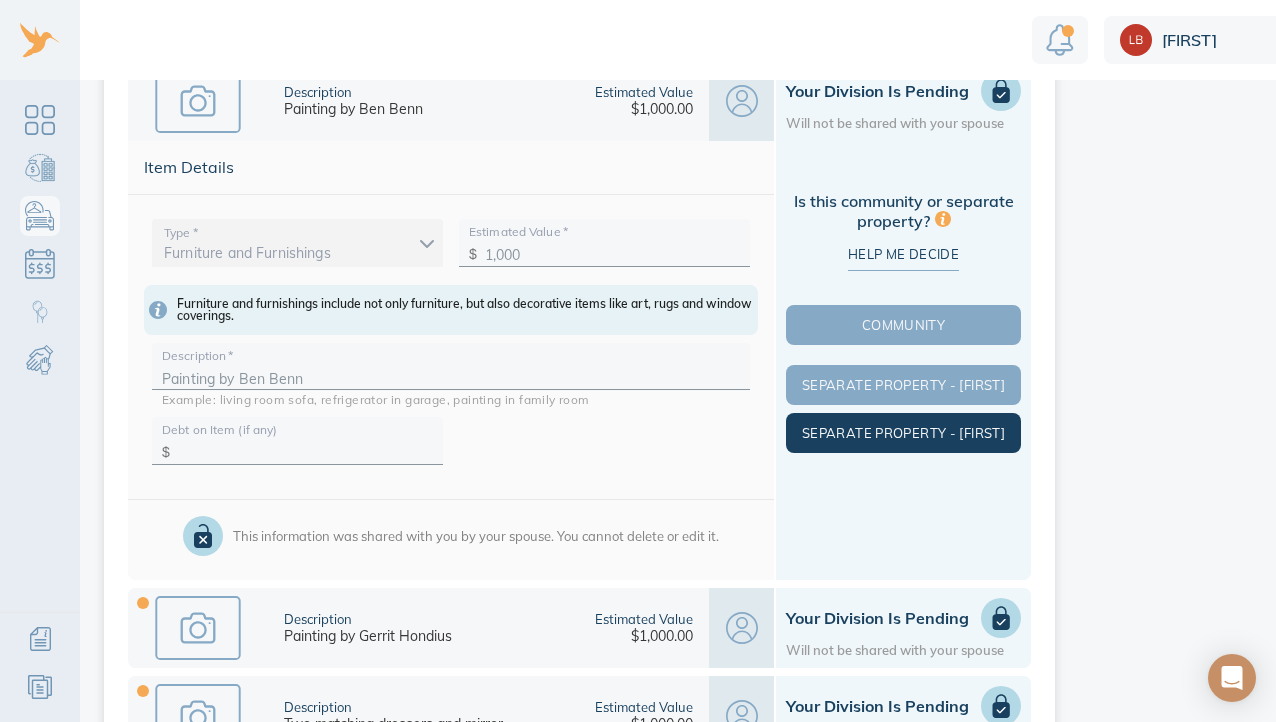 click on "Separate Property - Michael" at bounding box center (903, 433) 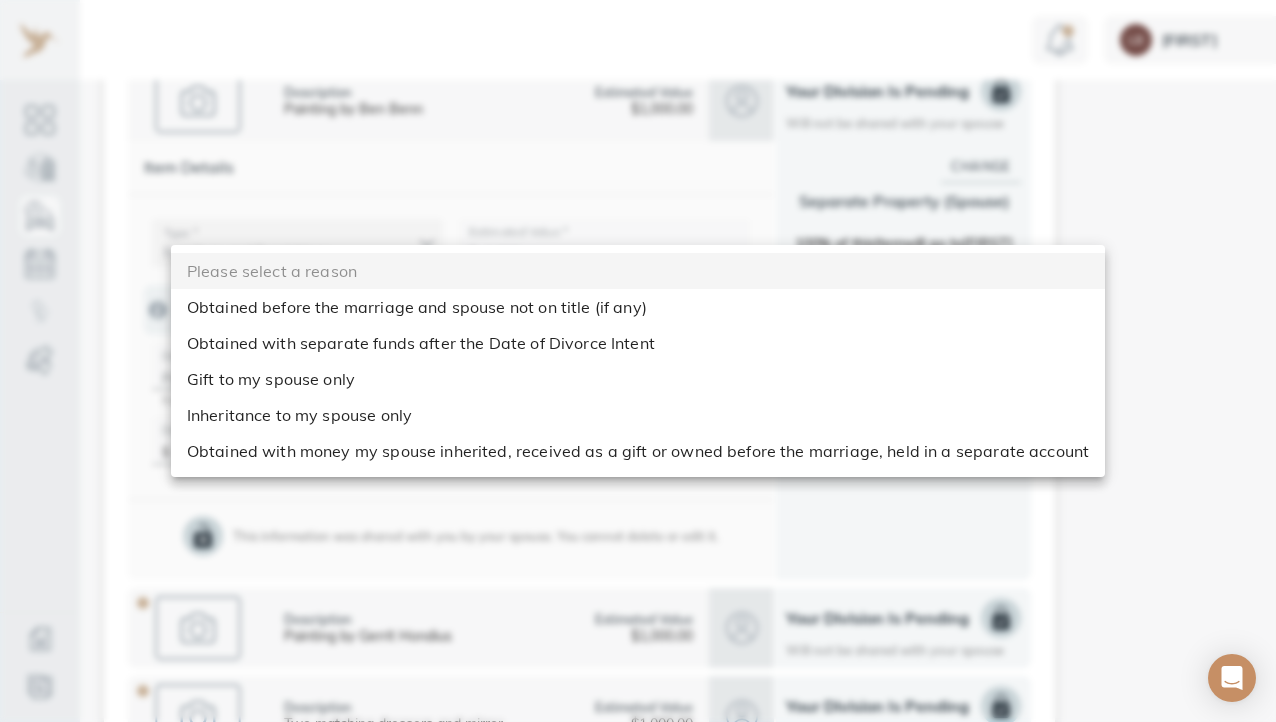 click on "Linnea
Personal Possessions This is your shared list of personal possessions that both you and your spouse can add to. Items to Review (5) Pending Divisions (10) add item Personal Effects Description Men's star sapphire ring Estimated Value $6,000.00 Your Division is Pending Will not be shared with your spouse Description Men's diamond ring Estimated Value $8,000.00 Your Division is Pending Will not be shared with your spouse Description Women's Star Ruby Ring  Estimated Value $10,000.00 Your Division is Pending Will not be shared with your spouse Description Women's platinum wedding band  Estimated Value $1,000.00 Your Division is Pending Will not be shared with your spouse Description Past Grand Master gold jewel Estimated Value $3,500.00 Your Division is Pending Will not be shared with your spouse Furniture and Furnishings Description Painting by Ben Benn Estimated Value $1,000.00 Your Division is Pending Will not be shared with your spouse Item Details Type   * Furniture and Furnishings" at bounding box center (683, 361) 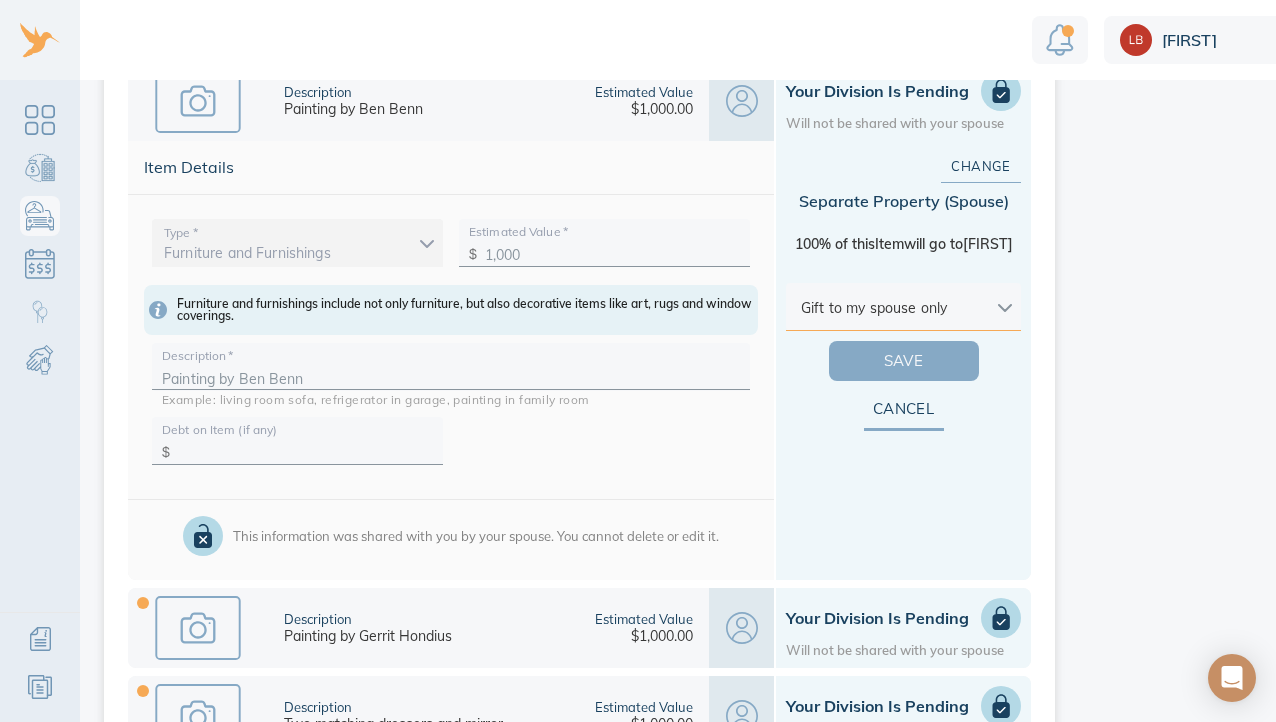 click on "Save" at bounding box center [904, 361] 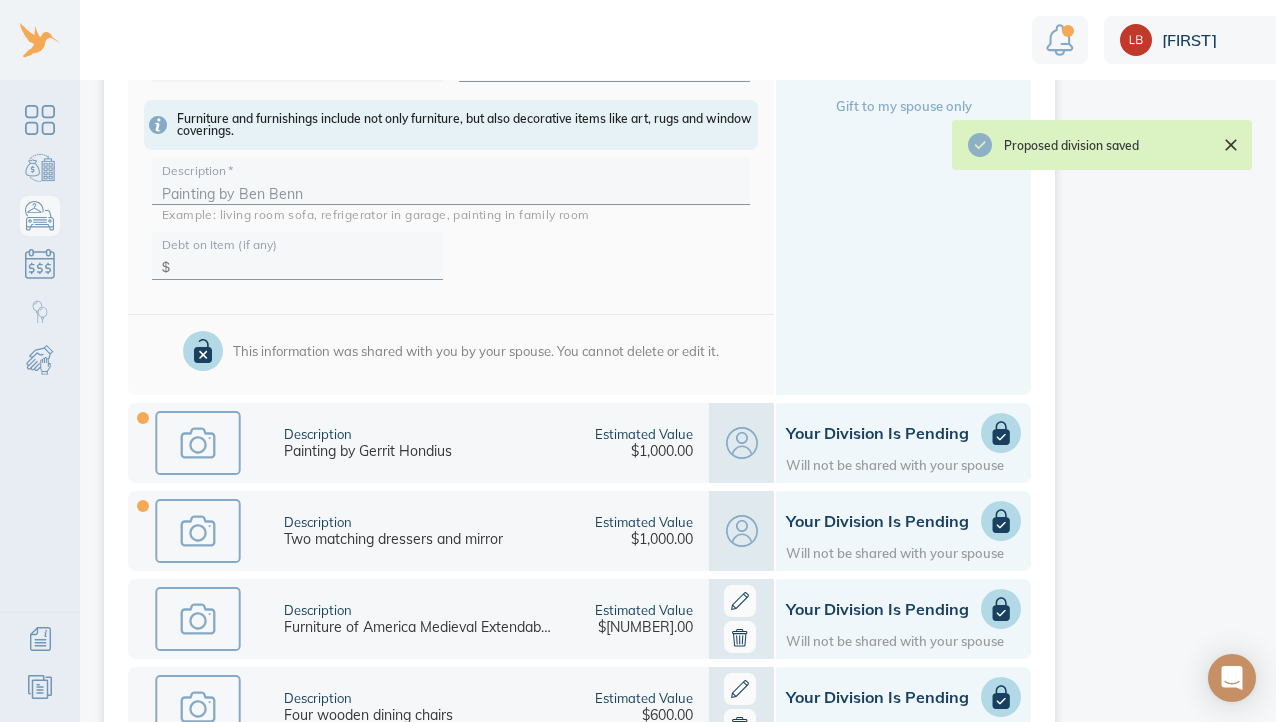 scroll, scrollTop: 1062, scrollLeft: 0, axis: vertical 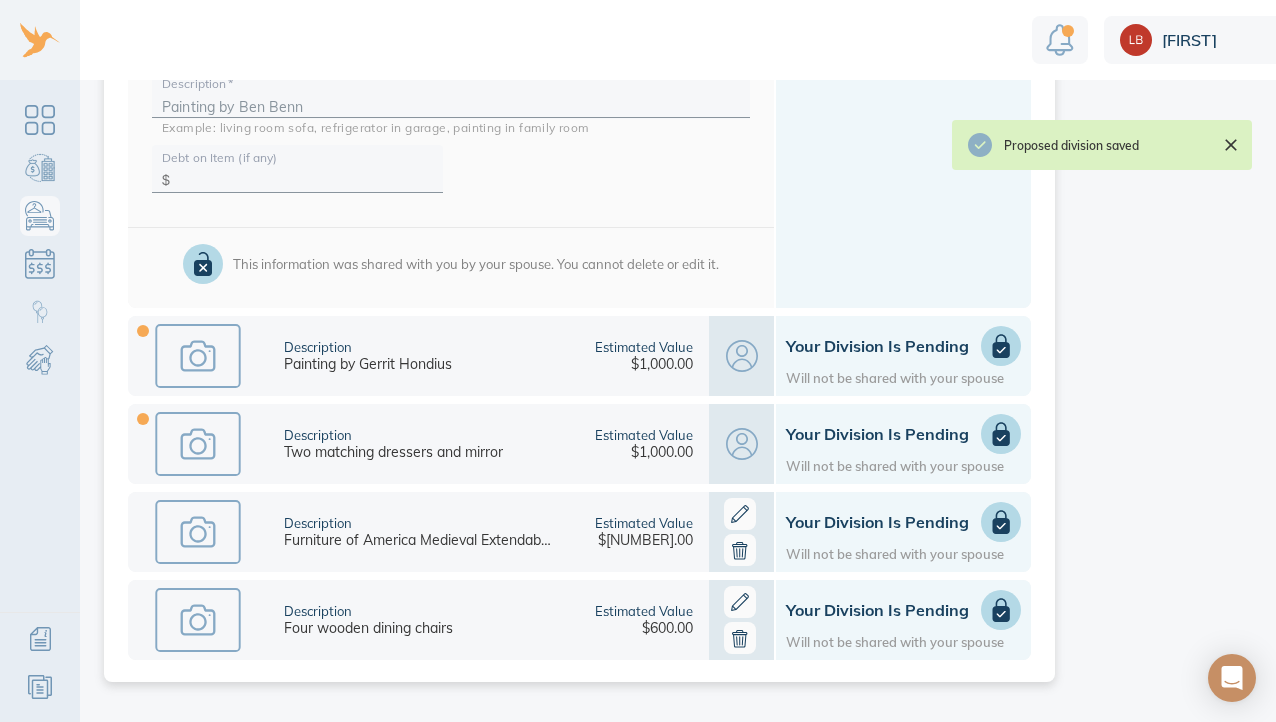 click 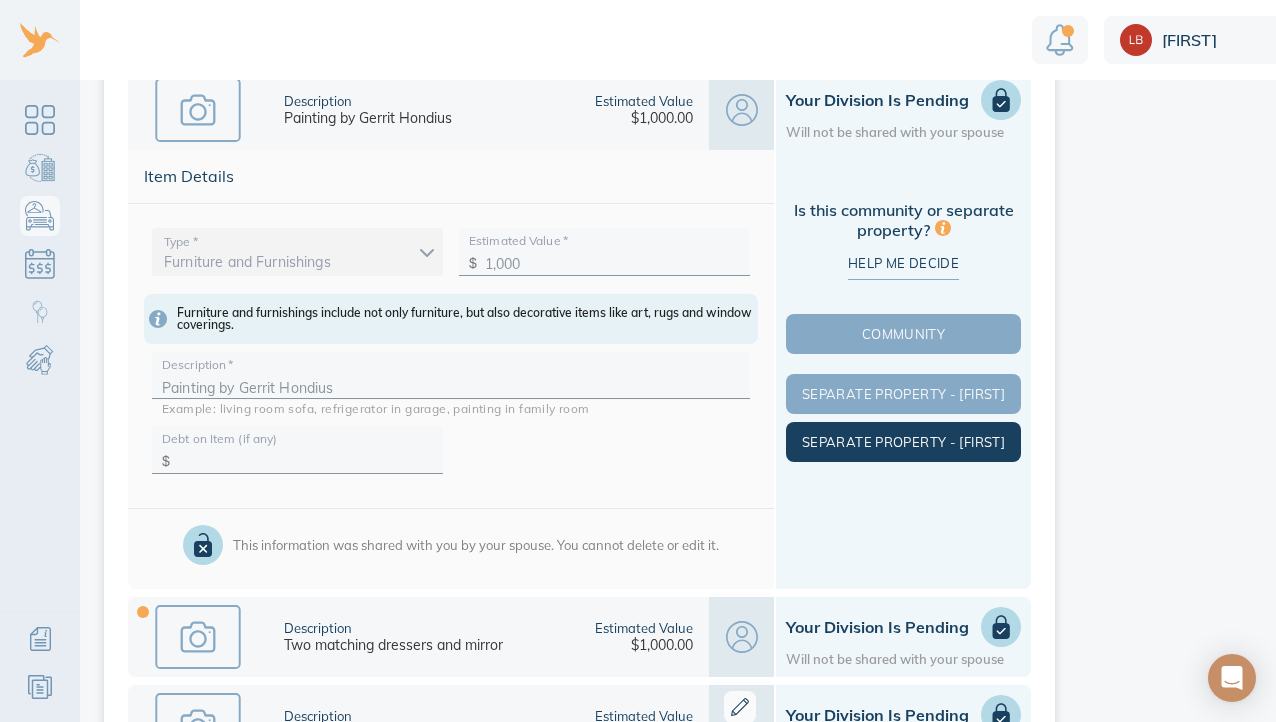 scroll, scrollTop: 876, scrollLeft: 0, axis: vertical 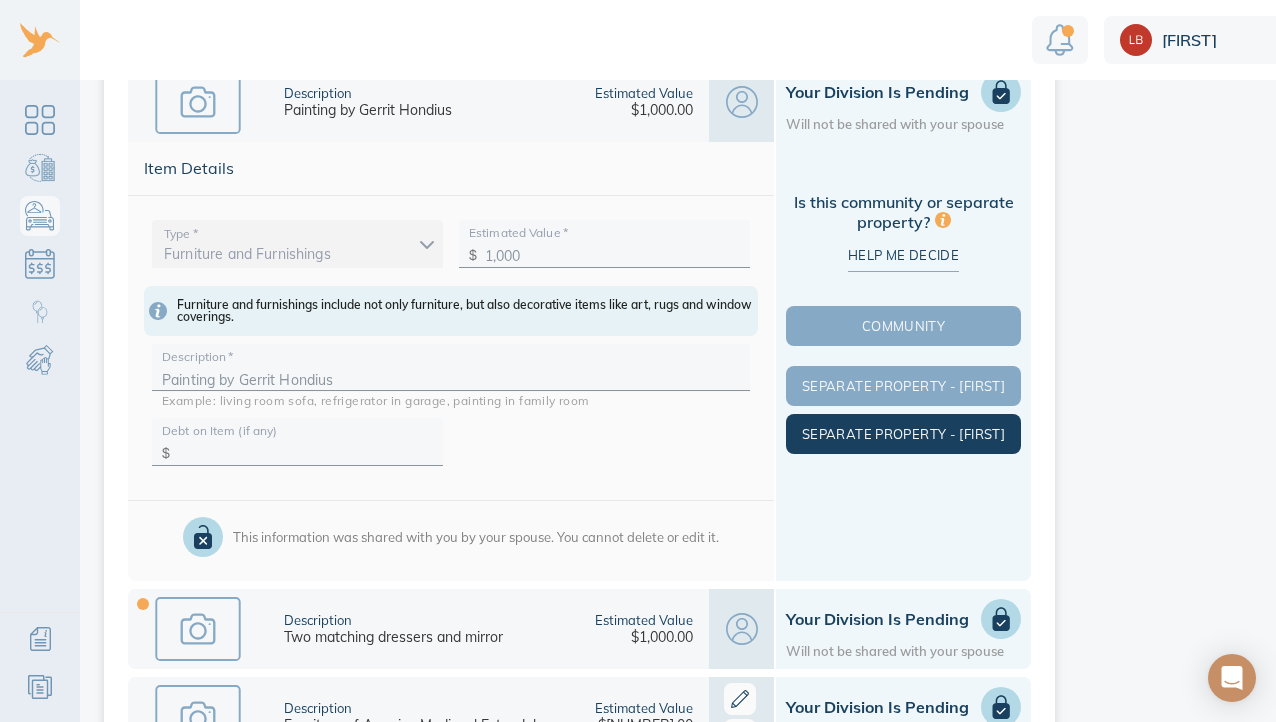 click on "Separate Property - Michael" at bounding box center (903, 434) 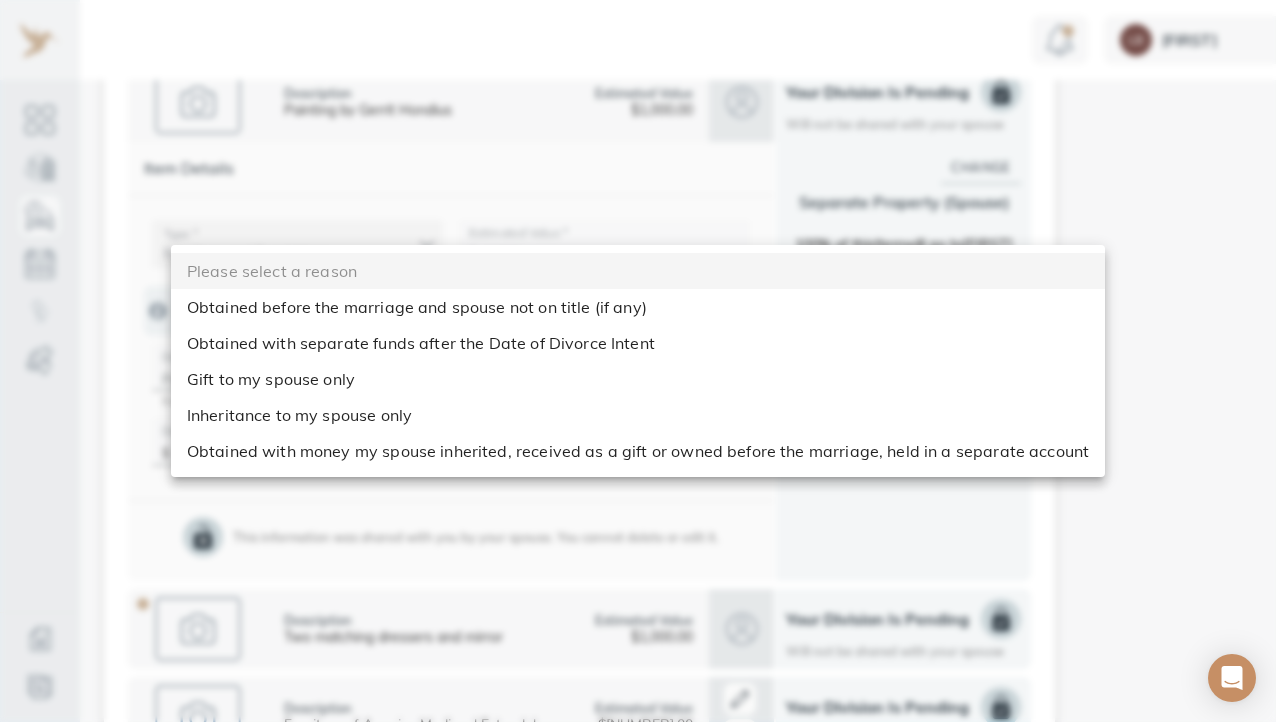 click on "Linnea
Personal Possessions This is your shared list of personal possessions that both you and your spouse can add to. Items to Review (4) Pending Divisions (9) add item Personal Effects Description Men's star sapphire ring Estimated Value $6,000.00 Your Division is Pending Will not be shared with your spouse Description Men's diamond ring Estimated Value $8,000.00 Your Division is Pending Will not be shared with your spouse Description Women's Star Ruby Ring  Estimated Value $10,000.00 Your Division is Pending Will not be shared with your spouse Description Women's platinum wedding band  Estimated Value $1,000.00 Your Division is Pending Will not be shared with your spouse Description Past Grand Master gold jewel Estimated Value $3,500.00 Your Division is Pending Will not be shared with your spouse Furniture and Furnishings Description Painting by Ben Benn Estimated Value $1,000.00 Proposed Division Separate Michael Description Painting by Gerrit Hondius Estimated Value $1,000.00 Item Details" at bounding box center [683, 361] 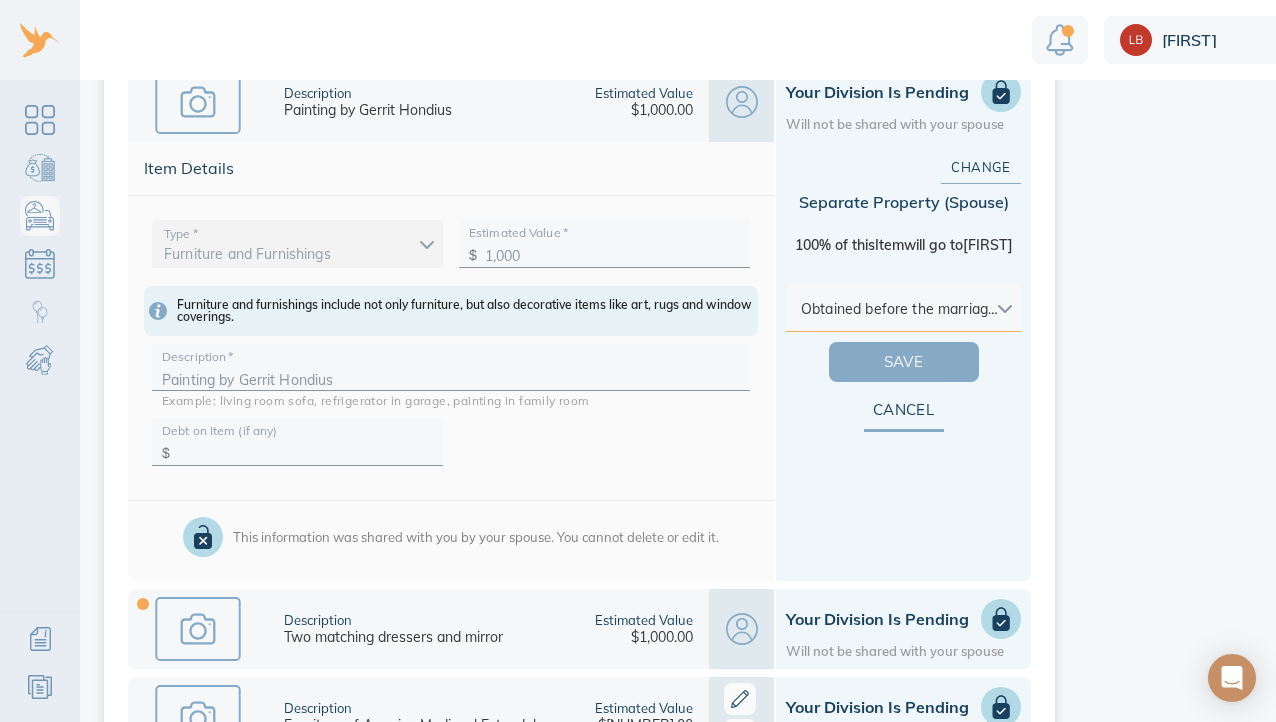 click on "Save" at bounding box center (904, 362) 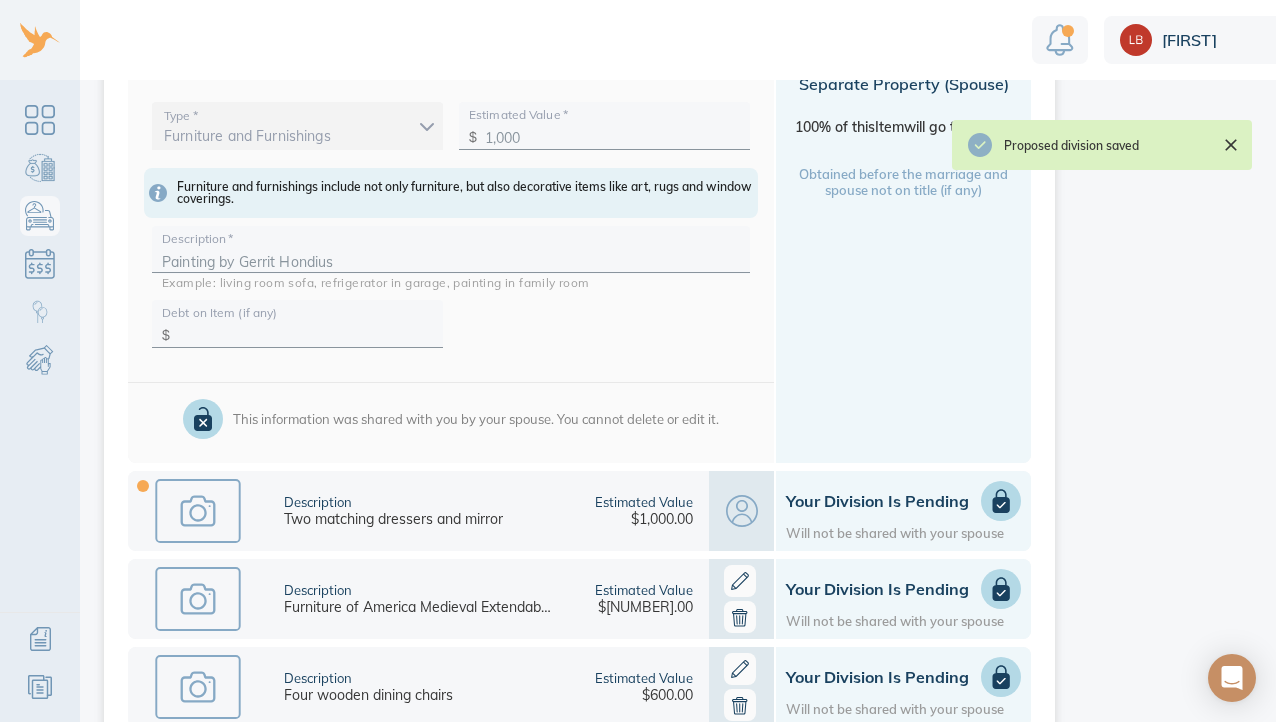 scroll, scrollTop: 1062, scrollLeft: 0, axis: vertical 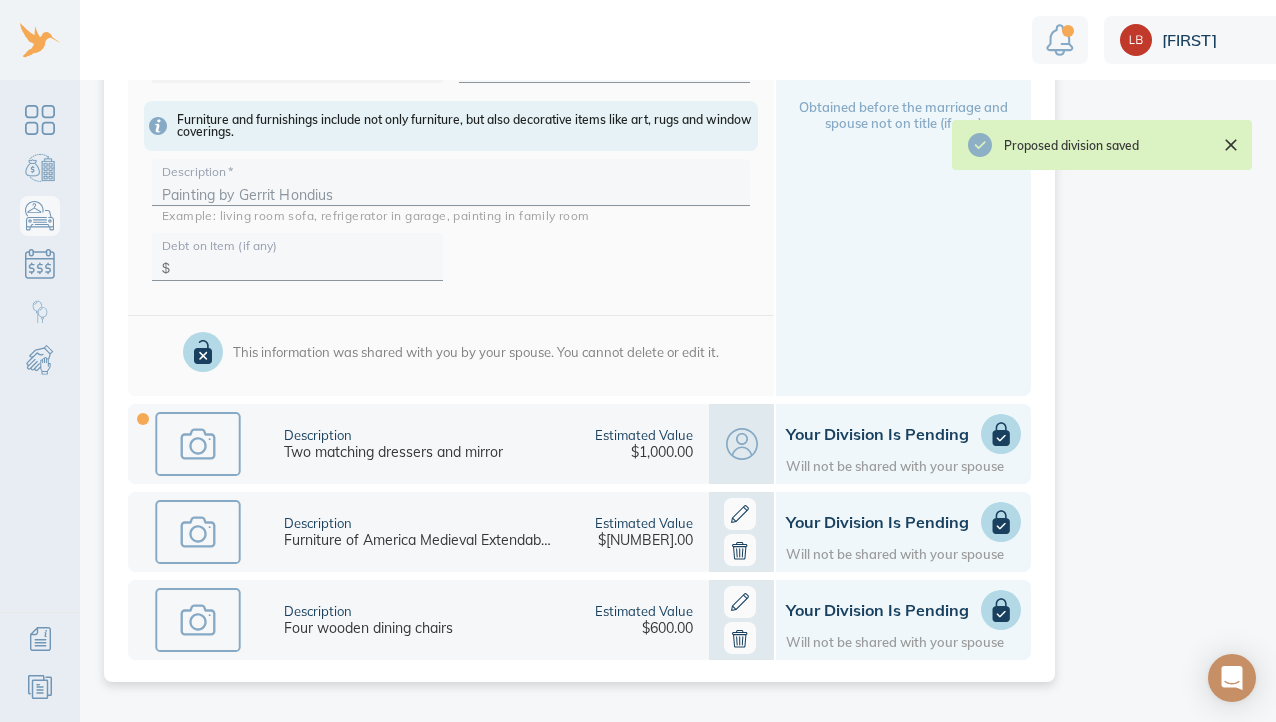 click 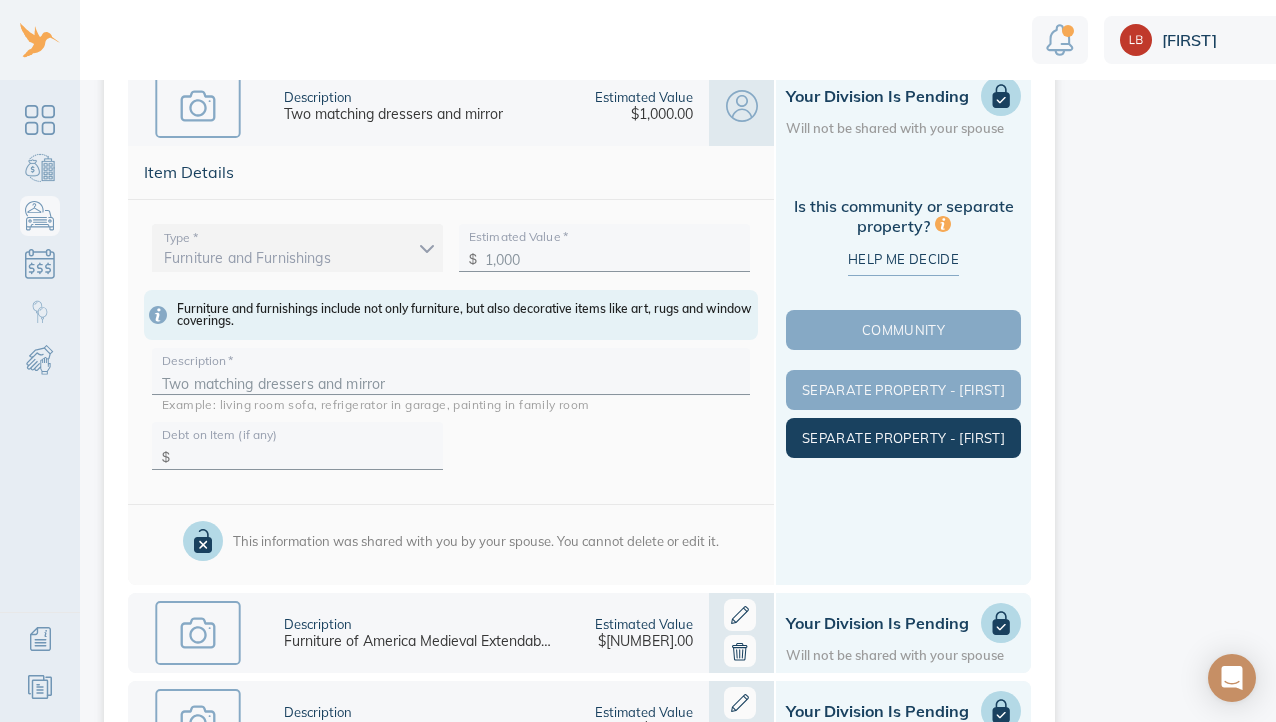 scroll, scrollTop: 1054, scrollLeft: 0, axis: vertical 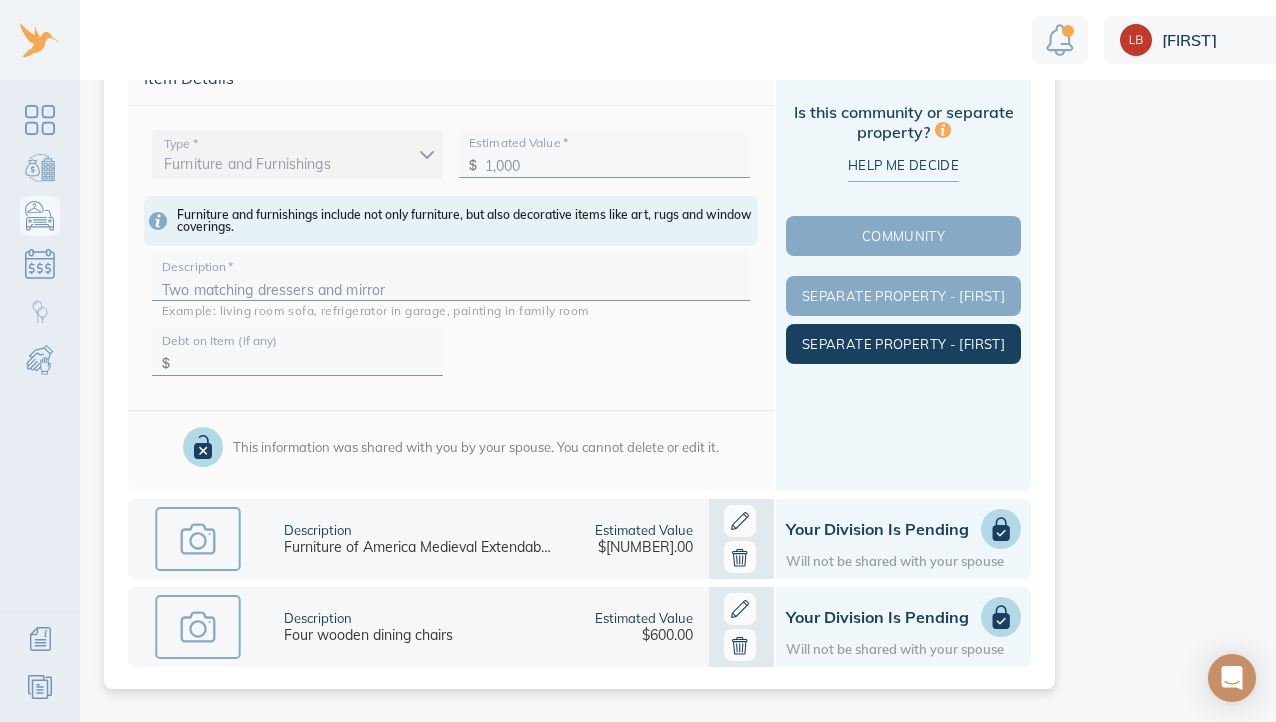 click on "Separate Property - Michael" at bounding box center (903, 344) 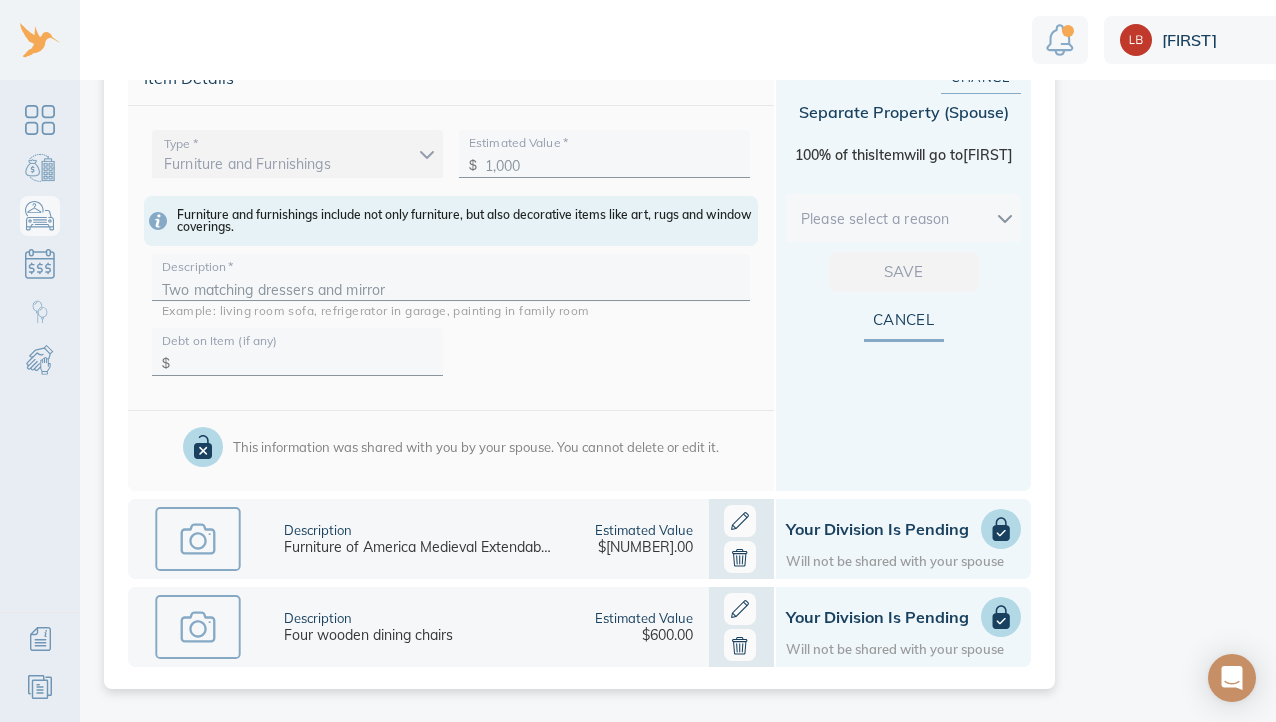 click on "Linnea
Personal Possessions This is your shared list of personal possessions that both you and your spouse can add to. Items to Review (3) Pending Divisions (8) add item Personal Effects Description Men's star sapphire ring Estimated Value $6,000.00 Your Division is Pending Will not be shared with your spouse Description Men's diamond ring Estimated Value $8,000.00 Your Division is Pending Will not be shared with your spouse Description Women's Star Ruby Ring  Estimated Value $10,000.00 Your Division is Pending Will not be shared with your spouse Description Women's platinum wedding band  Estimated Value $1,000.00 Your Division is Pending Will not be shared with your spouse Description Past Grand Master gold jewel Estimated Value $3,500.00 Your Division is Pending Will not be shared with your spouse Furniture and Furnishings Description Painting by Ben Benn Estimated Value $1,000.00 Proposed Division Separate Michael Description Painting by Gerrit Hondius Estimated Value $1,000.00 Separate Michael" at bounding box center [683, 361] 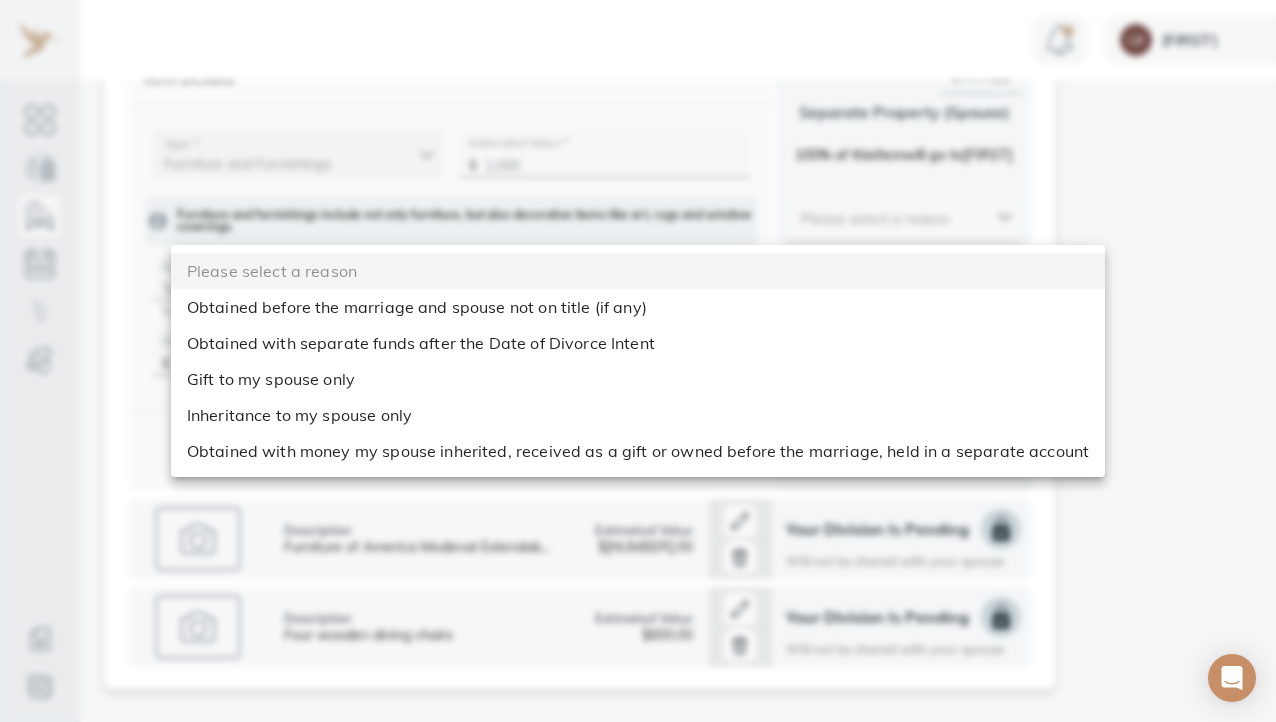 click on "Gift to my spouse only" at bounding box center [638, 379] 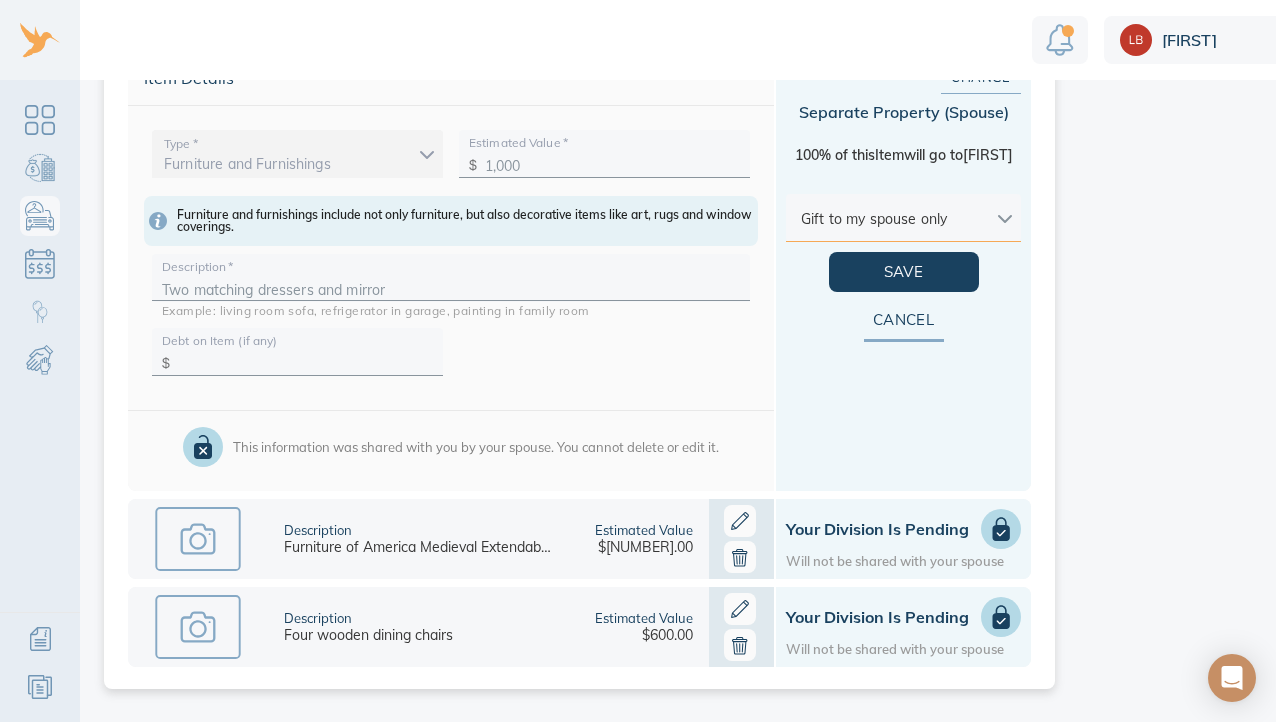 click on "Linnea
Personal Possessions This is your shared list of personal possessions that both you and your spouse can add to. Items to Review (3) Pending Divisions (8) add item Personal Effects Description Men's star sapphire ring Estimated Value $6,000.00 Your Division is Pending Will not be shared with your spouse Description Men's diamond ring Estimated Value $8,000.00 Your Division is Pending Will not be shared with your spouse Description Women's Star Ruby Ring  Estimated Value $10,000.00 Your Division is Pending Will not be shared with your spouse Description Women's platinum wedding band  Estimated Value $1,000.00 Your Division is Pending Will not be shared with your spouse Description Past Grand Master gold jewel Estimated Value $3,500.00 Your Division is Pending Will not be shared with your spouse Furniture and Furnishings Description Painting by Ben Benn Estimated Value $1,000.00 Proposed Division Separate Michael Description Painting by Gerrit Hondius Estimated Value $1,000.00 Separate Michael" at bounding box center (683, 361) 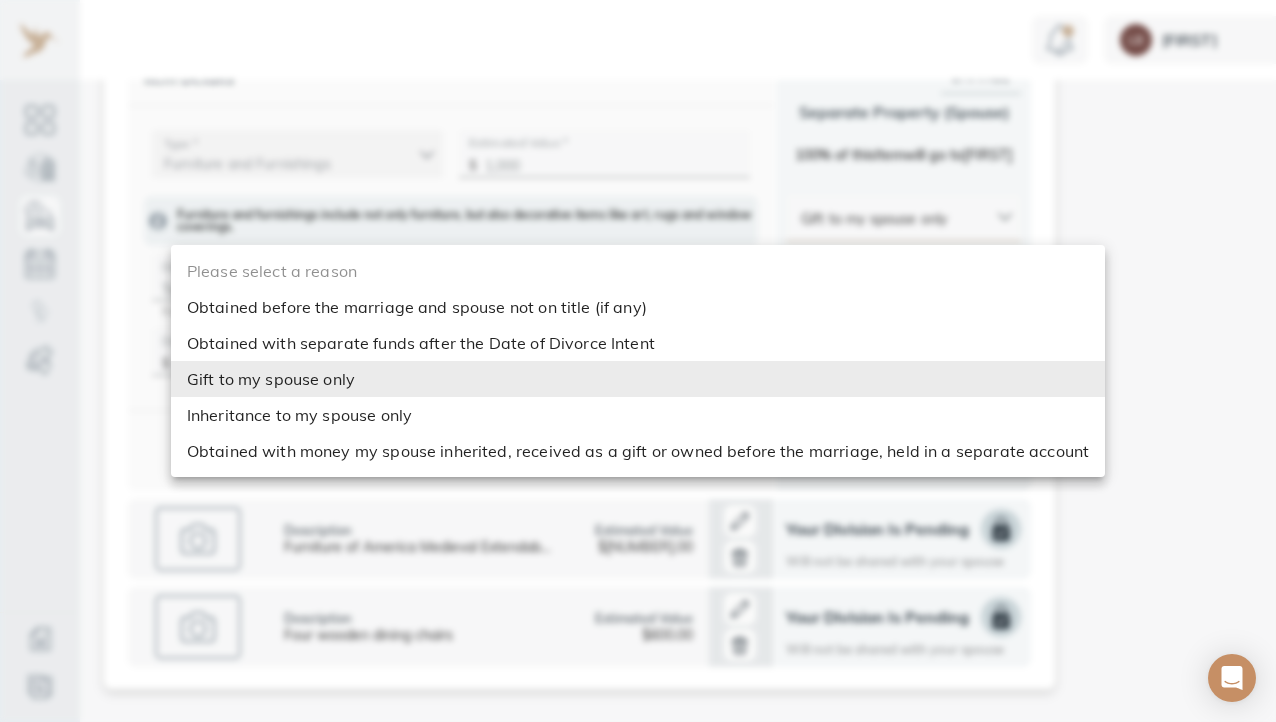 click on "Inheritance to my spouse only" at bounding box center (638, 415) 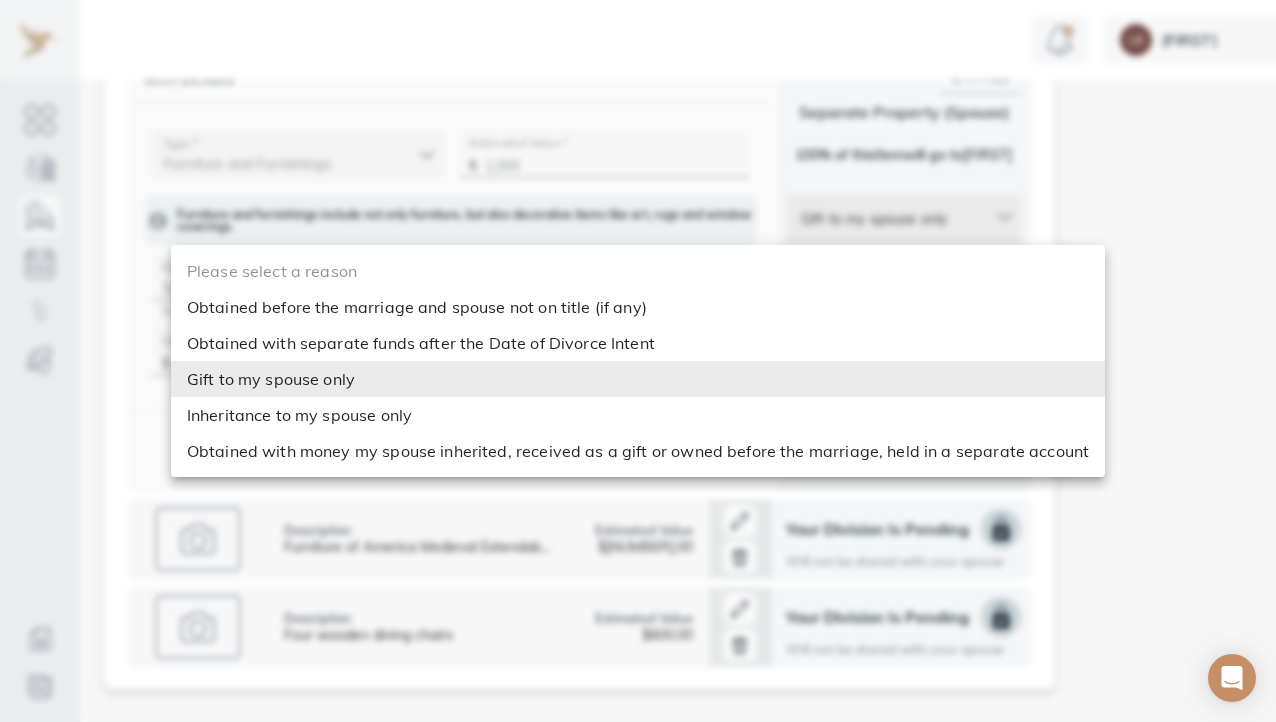 type on "inheritance" 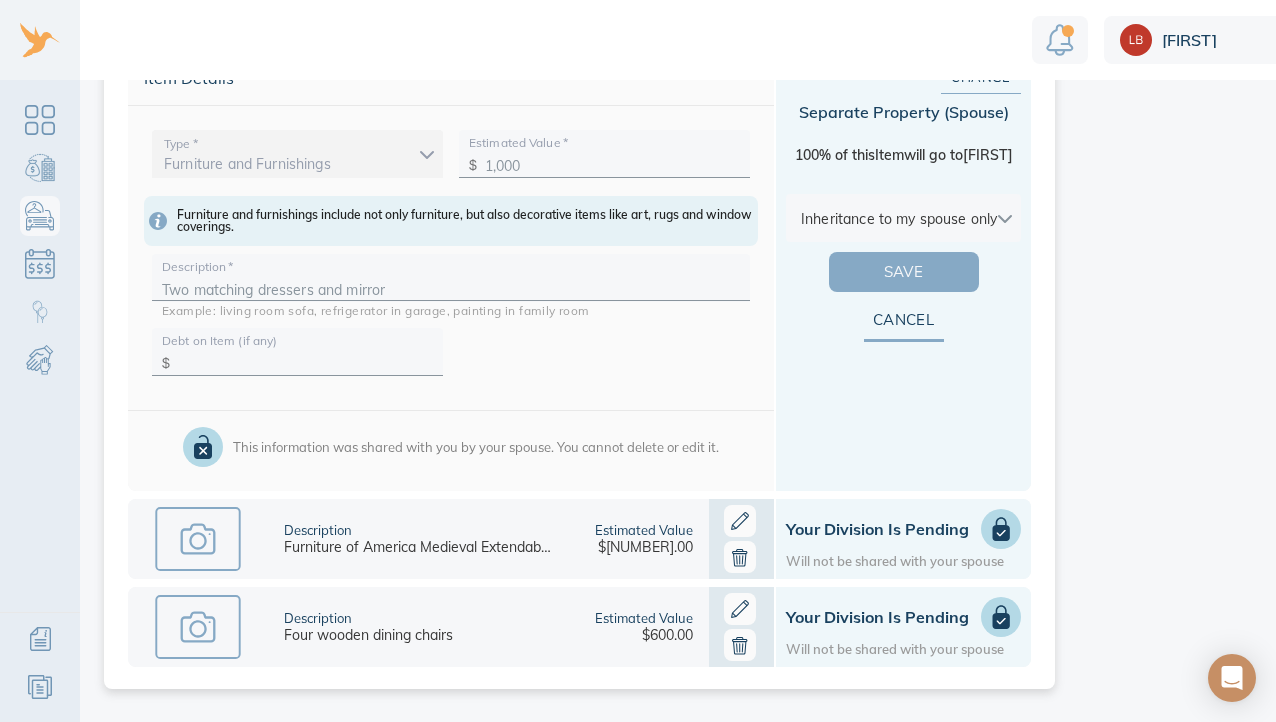 click on "Save" at bounding box center [904, 272] 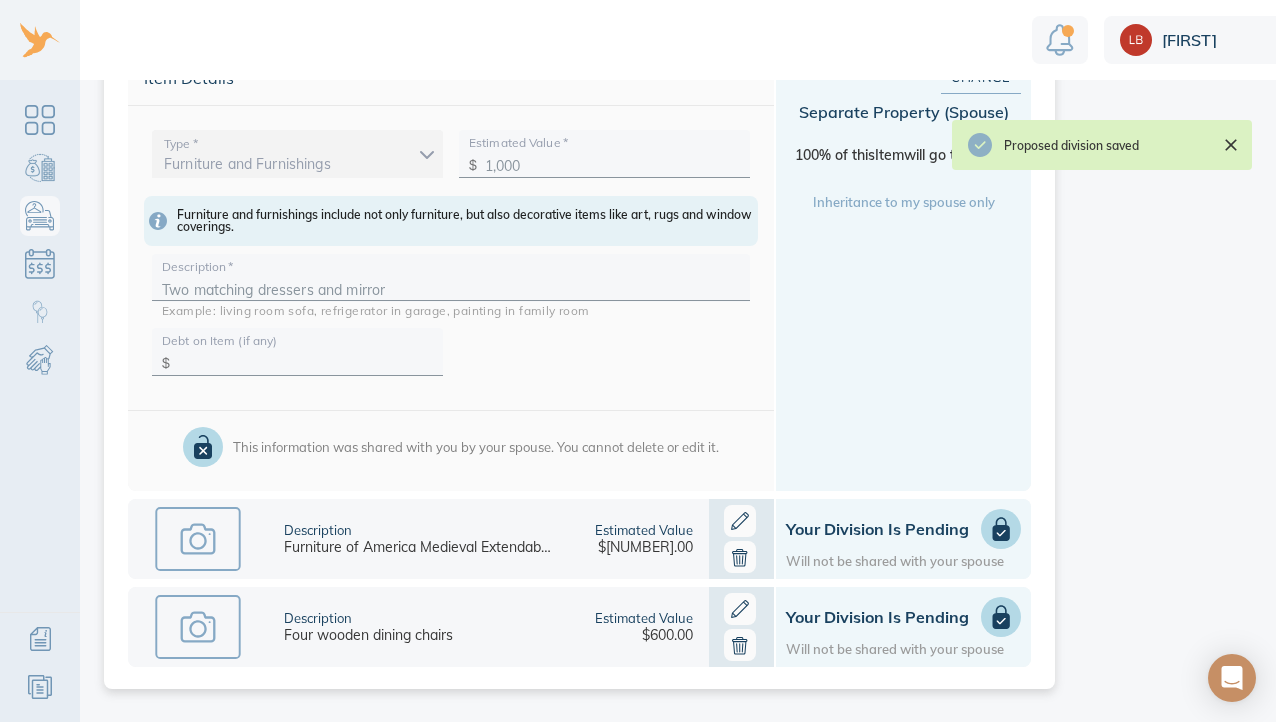 click 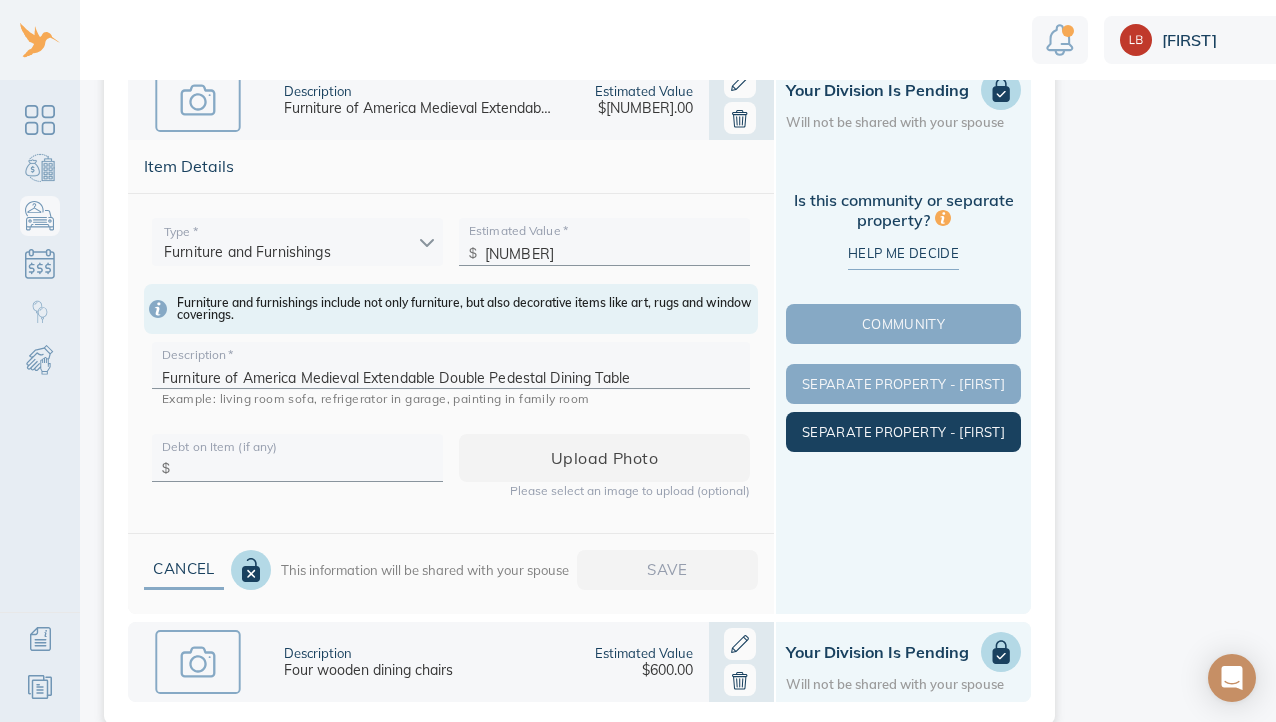 click on "Separate Property - Michael" at bounding box center (903, 432) 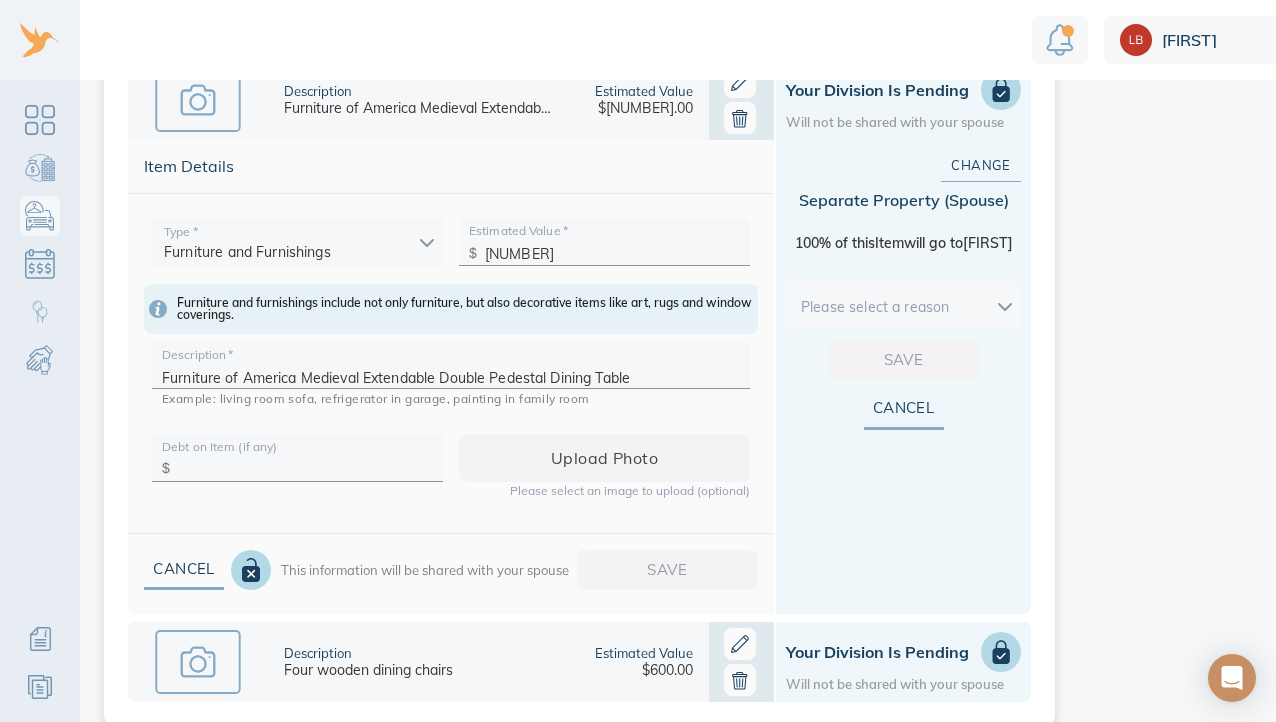 click on "Linnea
Personal Possessions This is your shared list of personal possessions that both you and your spouse can add to. Items to Review (3) Pending Divisions (7) add item Personal Effects Description Men's star sapphire ring Estimated Value $6,000.00 Your Division is Pending Will not be shared with your spouse Description Men's diamond ring Estimated Value $8,000.00 Your Division is Pending Will not be shared with your spouse Description Women's Star Ruby Ring  Estimated Value $10,000.00 Your Division is Pending Will not be shared with your spouse Description Women's platinum wedding band  Estimated Value $1,000.00 Your Division is Pending Will not be shared with your spouse Description Past Grand Master gold jewel Estimated Value $3,500.00 Your Division is Pending Will not be shared with your spouse Furniture and Furnishings Description Painting by Ben Benn Estimated Value $1,000.00 Proposed Division Separate Michael Description Painting by Gerrit Hondius Estimated Value $1,000.00 Separate Michael" at bounding box center (683, 361) 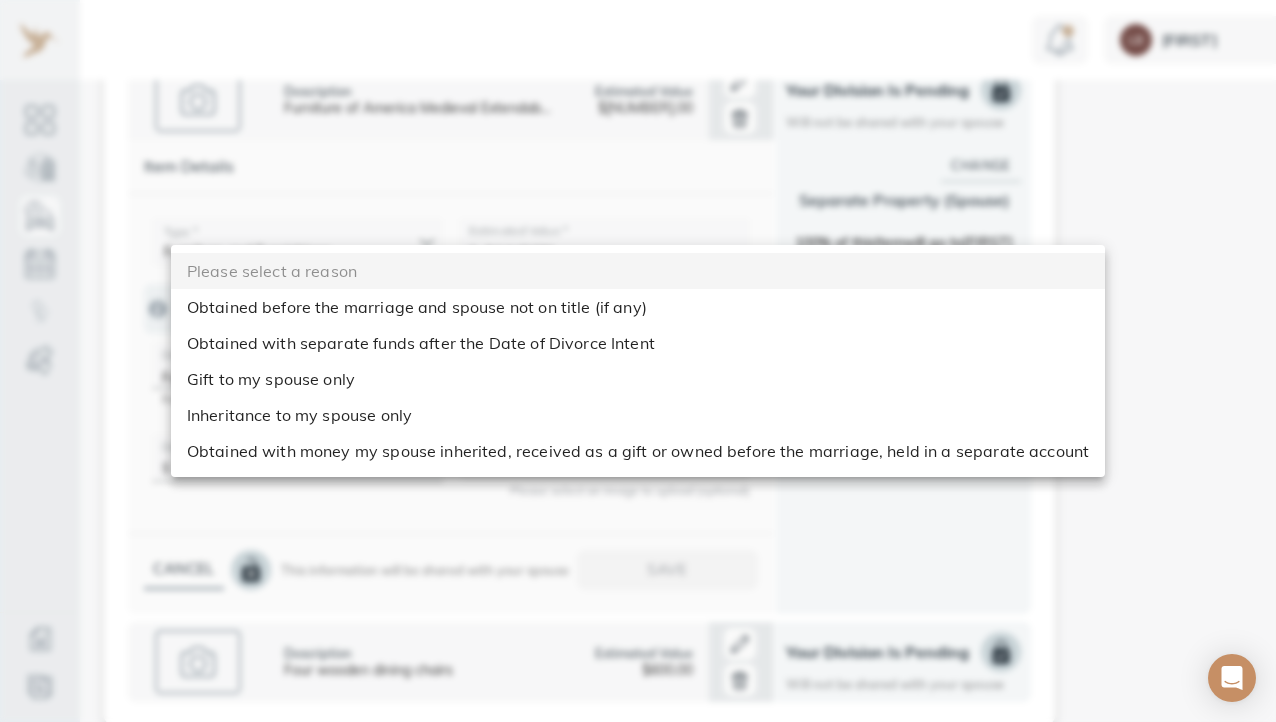click at bounding box center (638, 361) 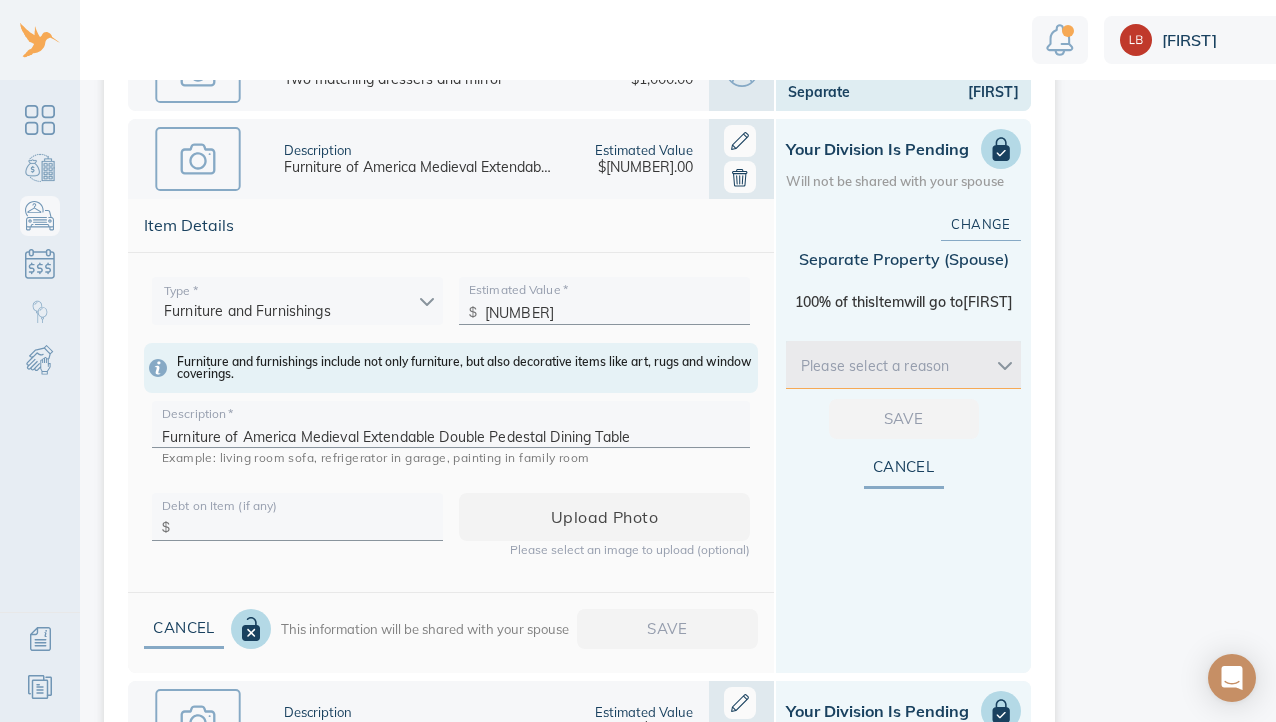scroll, scrollTop: 990, scrollLeft: 0, axis: vertical 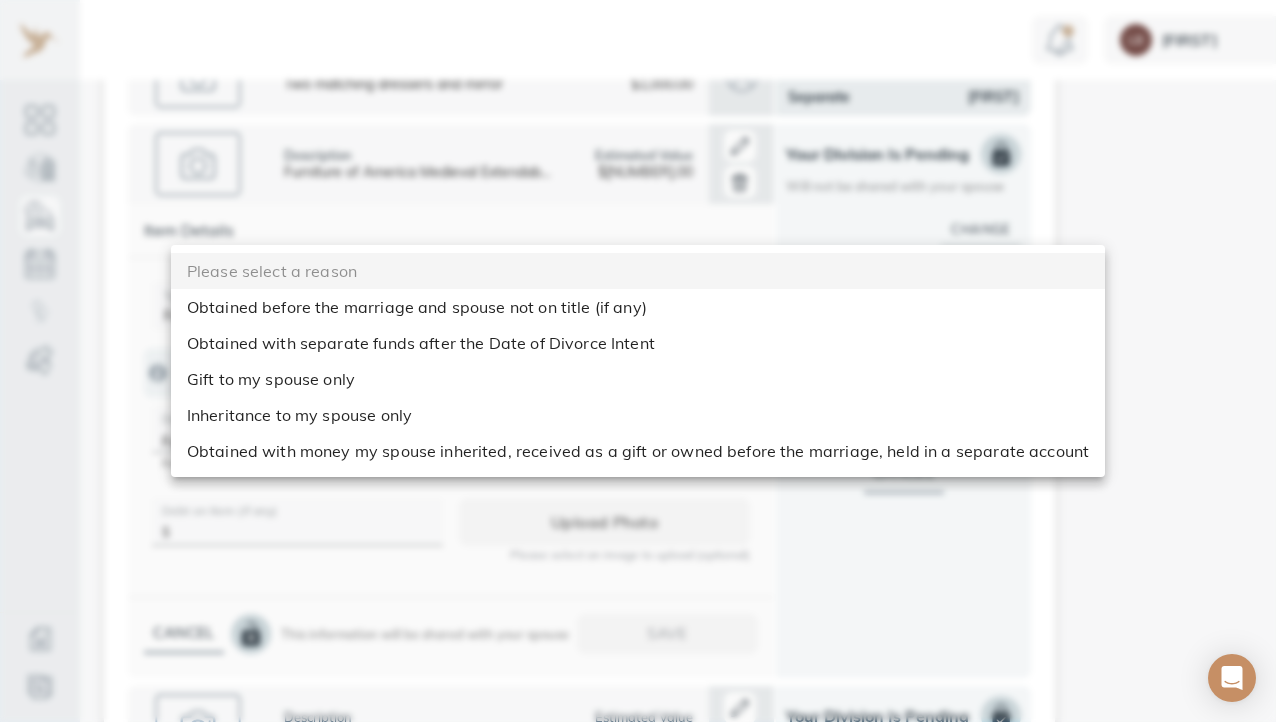 click on "Linnea
Personal Possessions This is your shared list of personal possessions that both you and your spouse can add to. Items to Review (3) Pending Divisions (7) add item Personal Effects Description Men's star sapphire ring Estimated Value $6,000.00 Your Division is Pending Will not be shared with your spouse Description Men's diamond ring Estimated Value $8,000.00 Your Division is Pending Will not be shared with your spouse Description Women's Star Ruby Ring  Estimated Value $10,000.00 Your Division is Pending Will not be shared with your spouse Description Women's platinum wedding band  Estimated Value $1,000.00 Your Division is Pending Will not be shared with your spouse Description Past Grand Master gold jewel Estimated Value $3,500.00 Your Division is Pending Will not be shared with your spouse Furniture and Furnishings Description Painting by Ben Benn Estimated Value $1,000.00 Proposed Division Separate Michael Description Painting by Gerrit Hondius Estimated Value $1,000.00 Separate Michael" at bounding box center (683, 361) 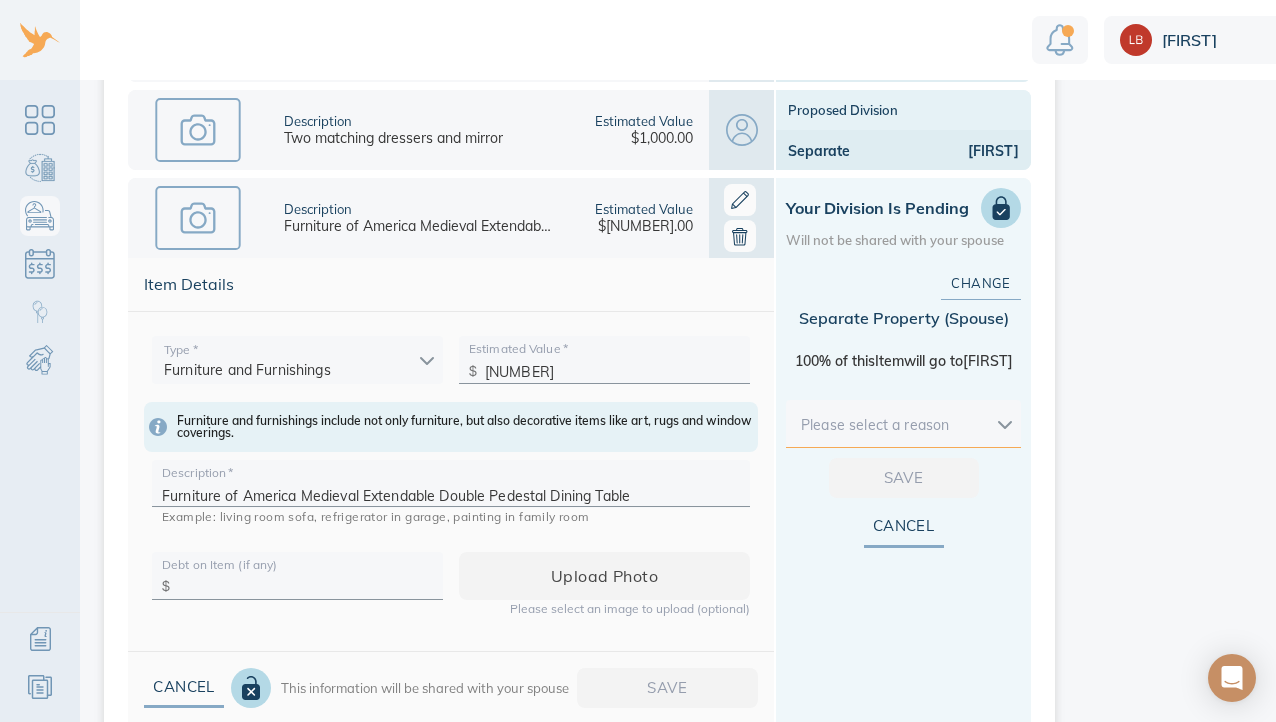 click 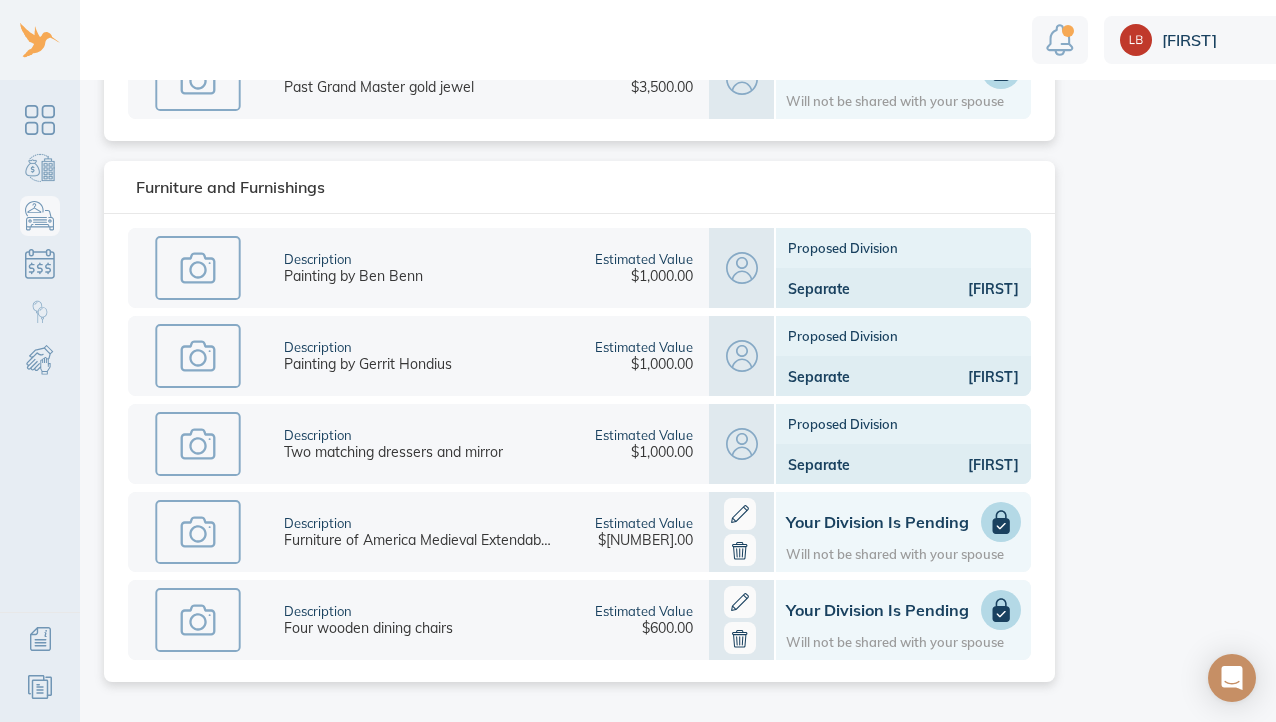 scroll, scrollTop: 622, scrollLeft: 0, axis: vertical 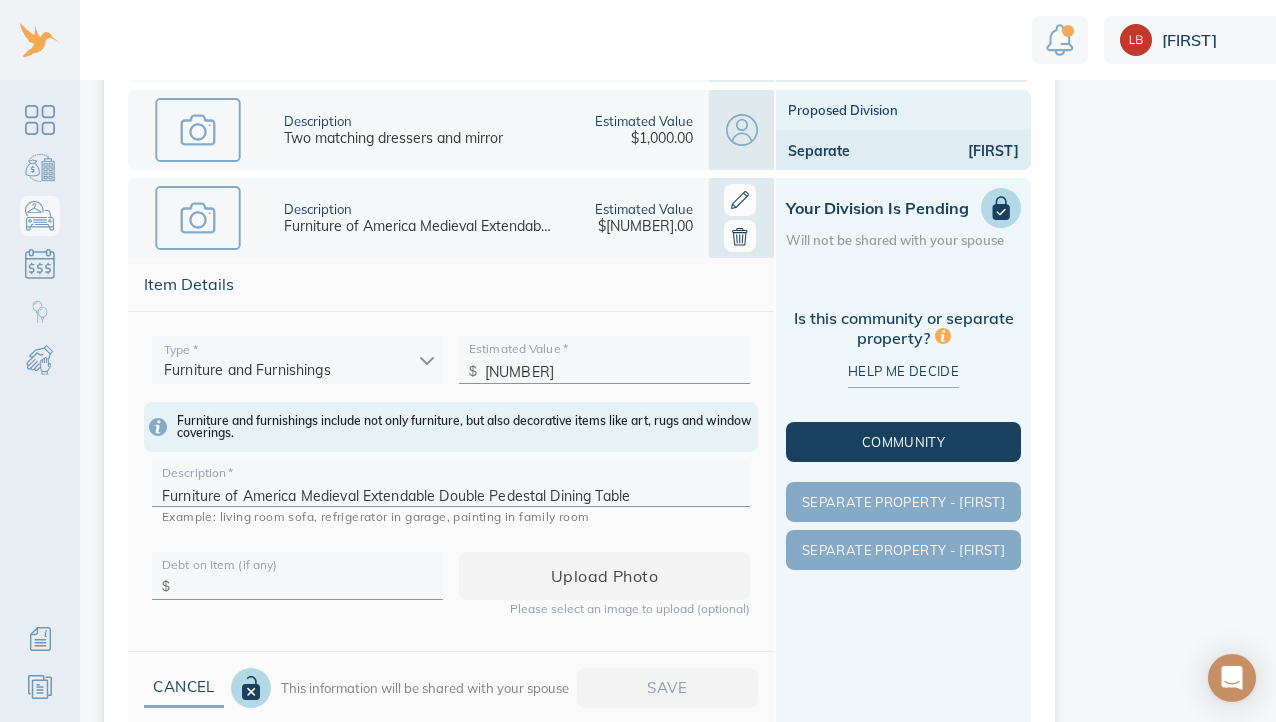 click on "Community" at bounding box center (903, 442) 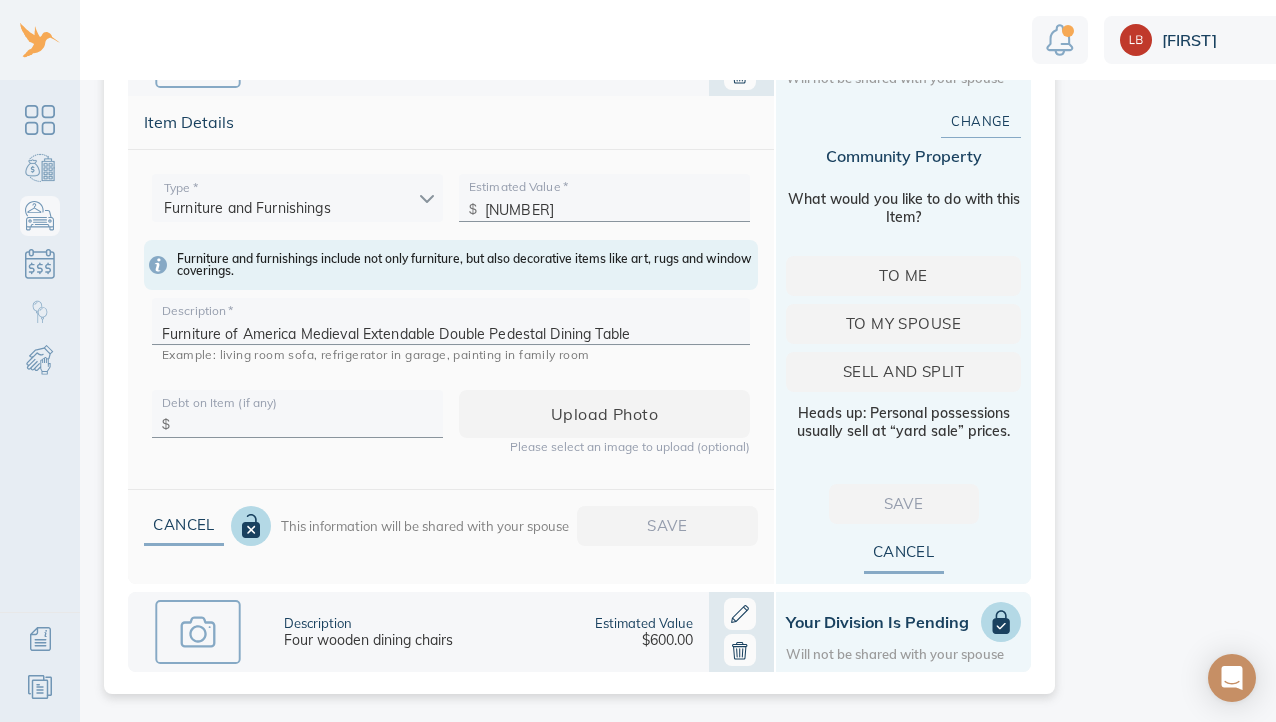 scroll, scrollTop: 1108, scrollLeft: 0, axis: vertical 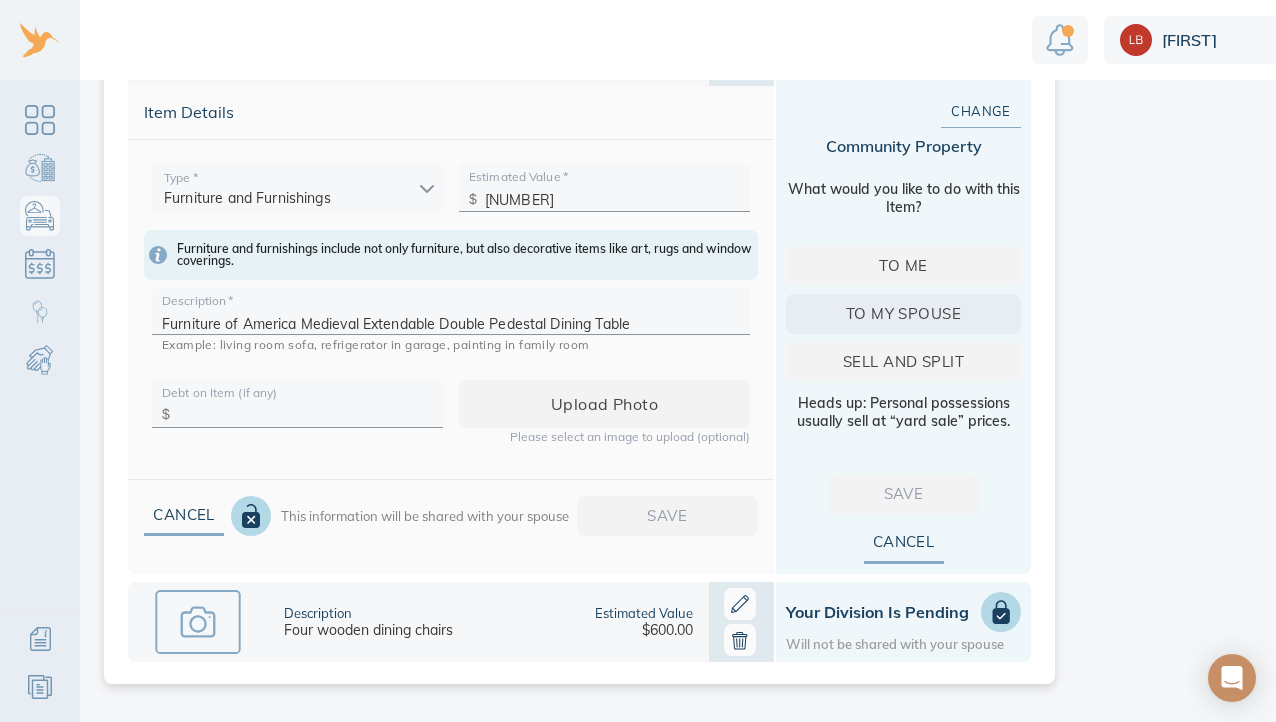 click on "To my spouse" at bounding box center [903, 314] 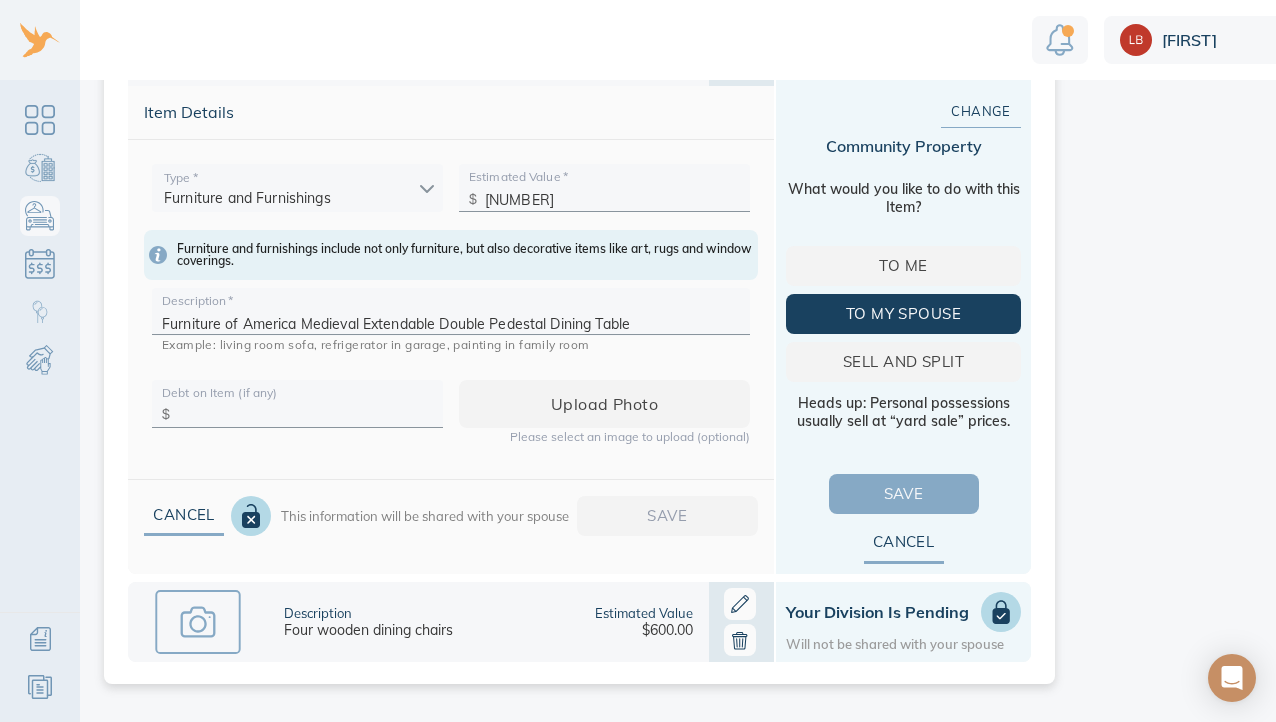 click on "Save" at bounding box center (904, 494) 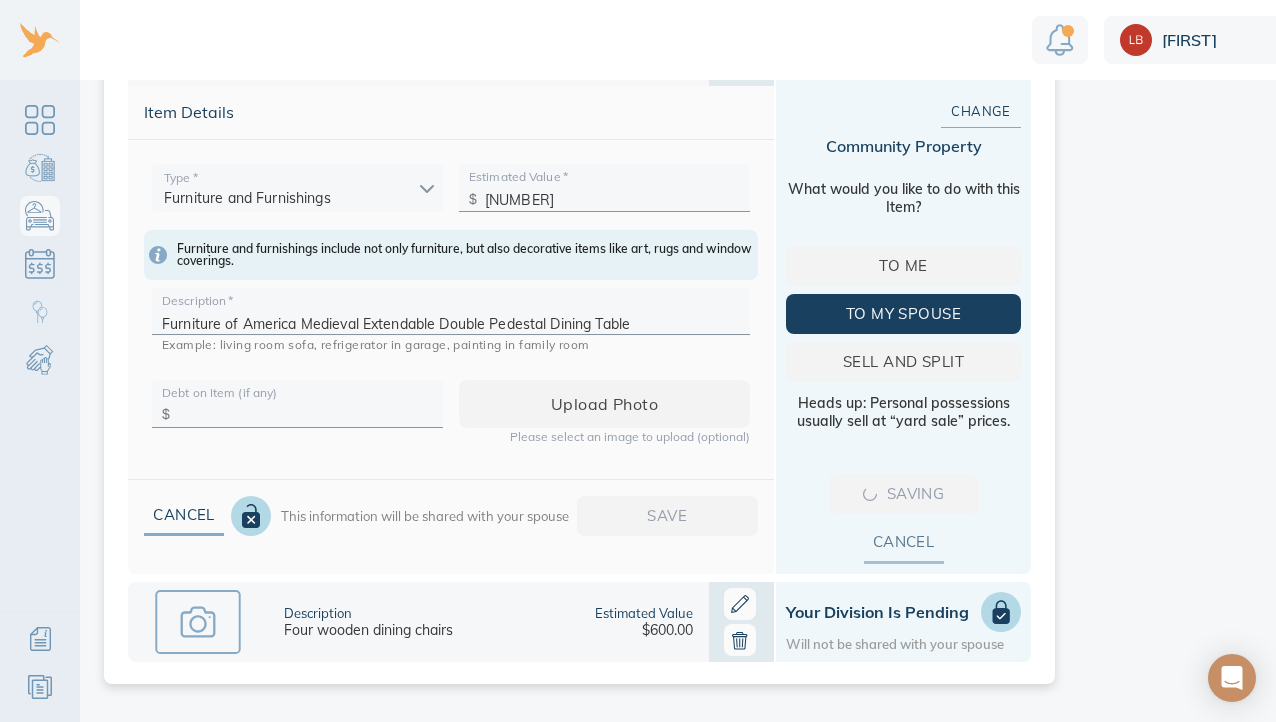 scroll, scrollTop: 1097, scrollLeft: 0, axis: vertical 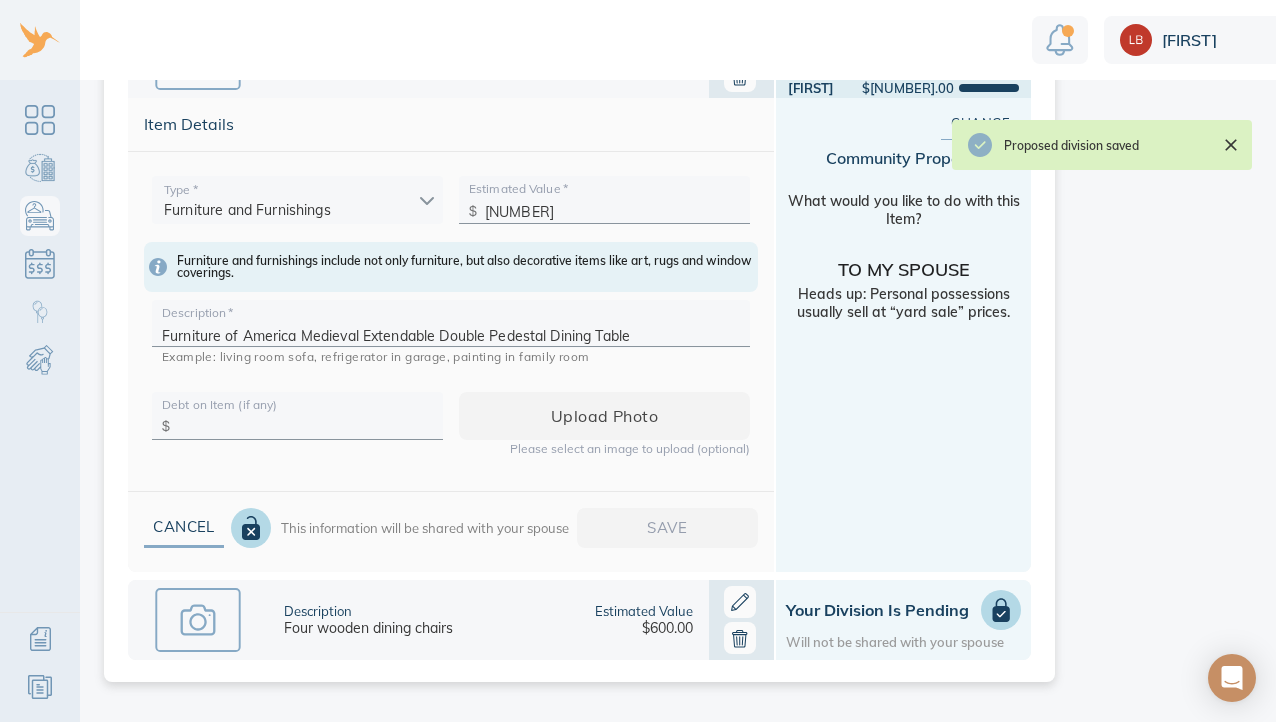 click 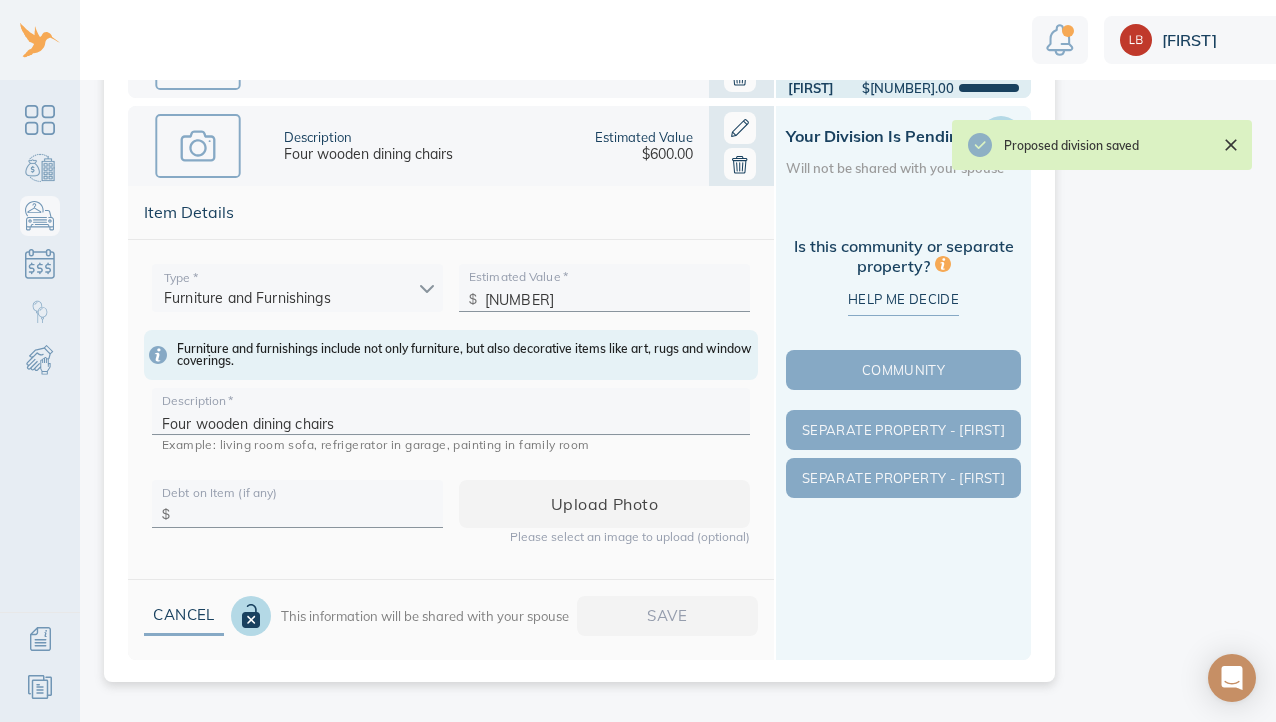 scroll, scrollTop: 1097, scrollLeft: 0, axis: vertical 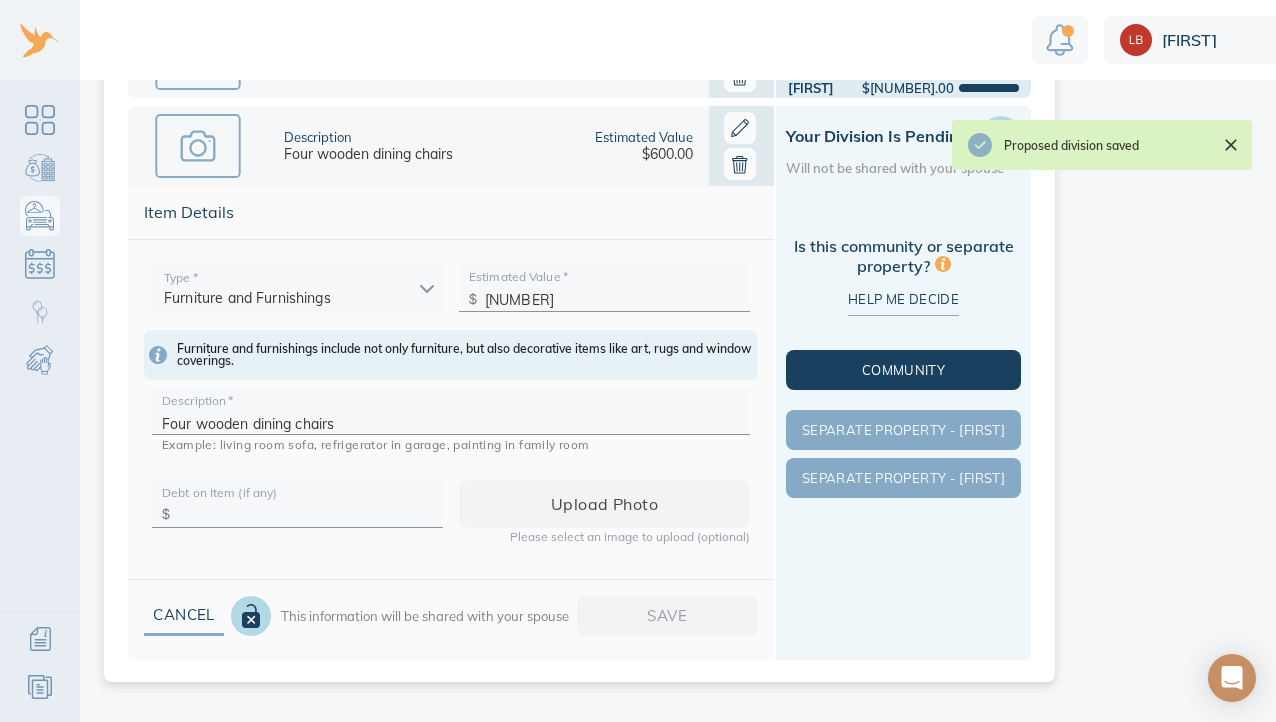 click on "Community" at bounding box center (903, 370) 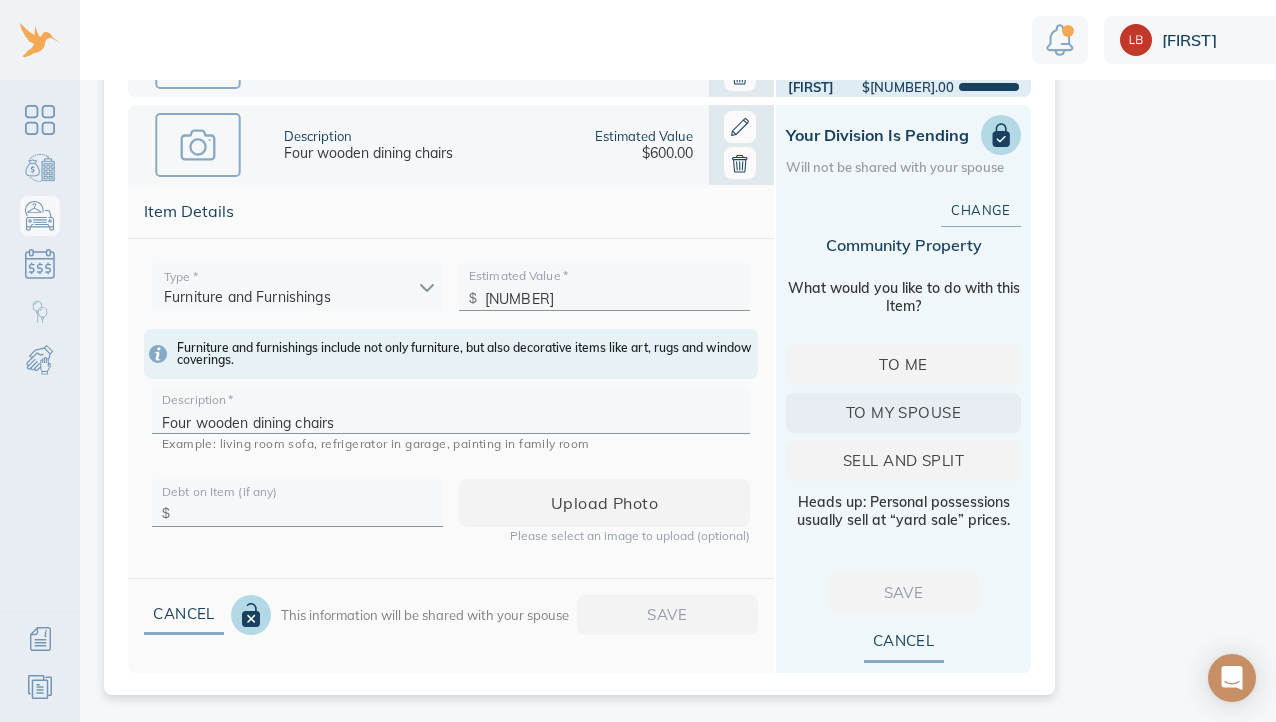 click on "To my spouse" at bounding box center (903, 413) 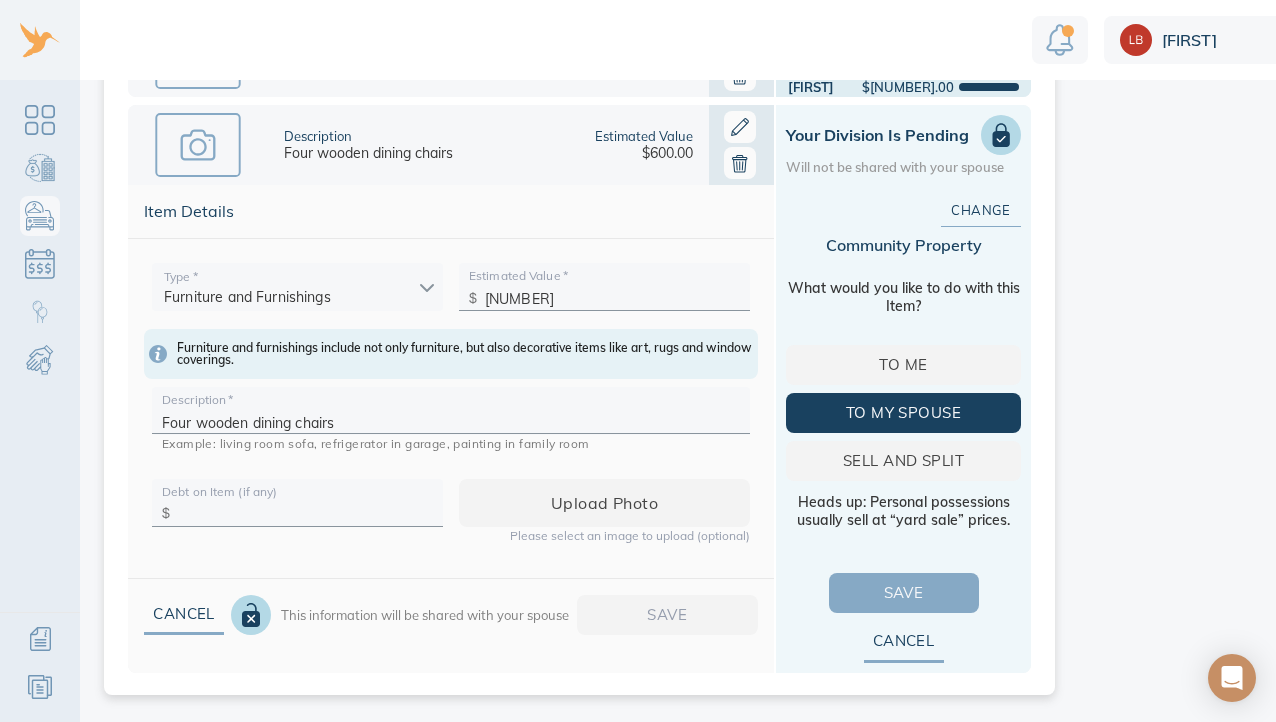 click on "Save" at bounding box center [904, 593] 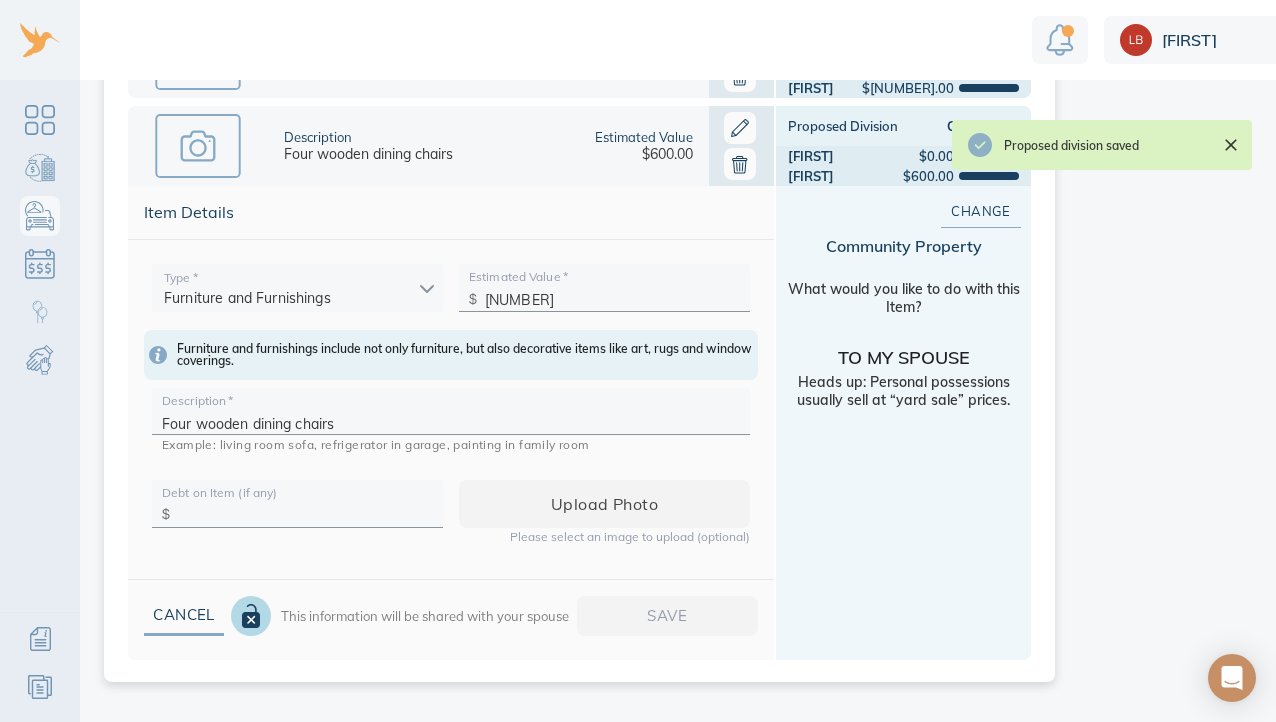 click at bounding box center (1231, 145) 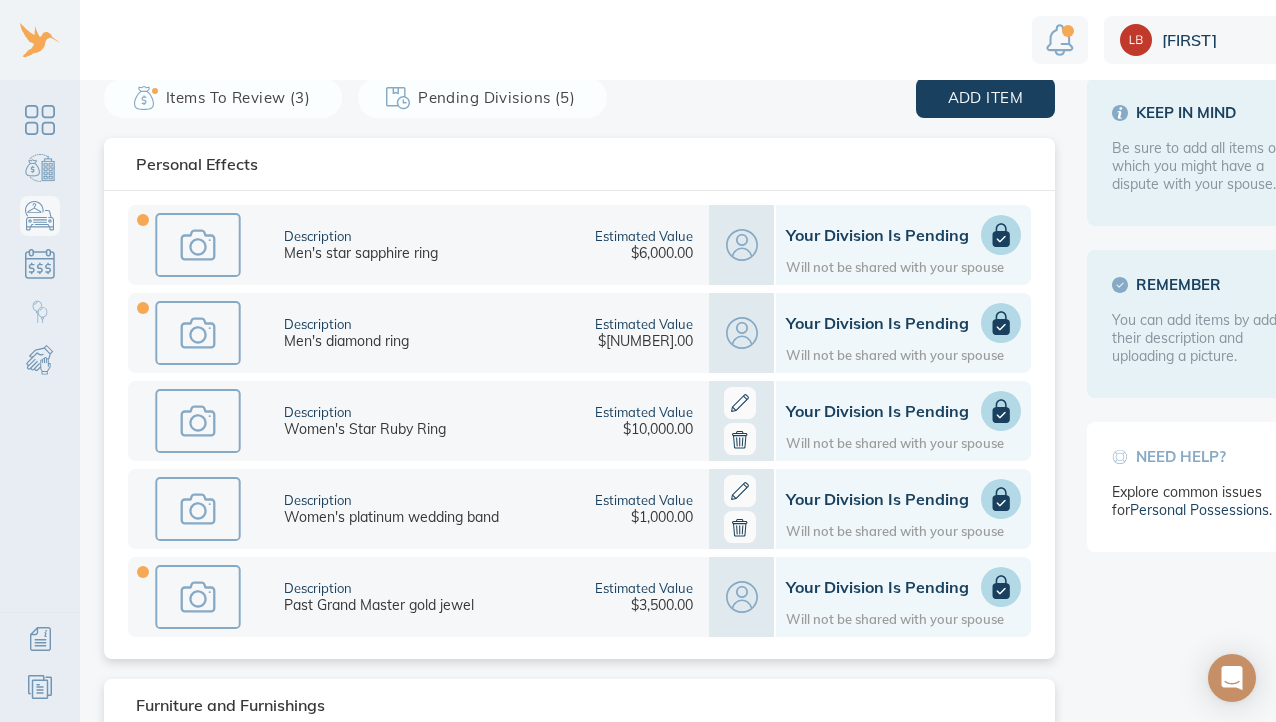 scroll, scrollTop: 119, scrollLeft: 0, axis: vertical 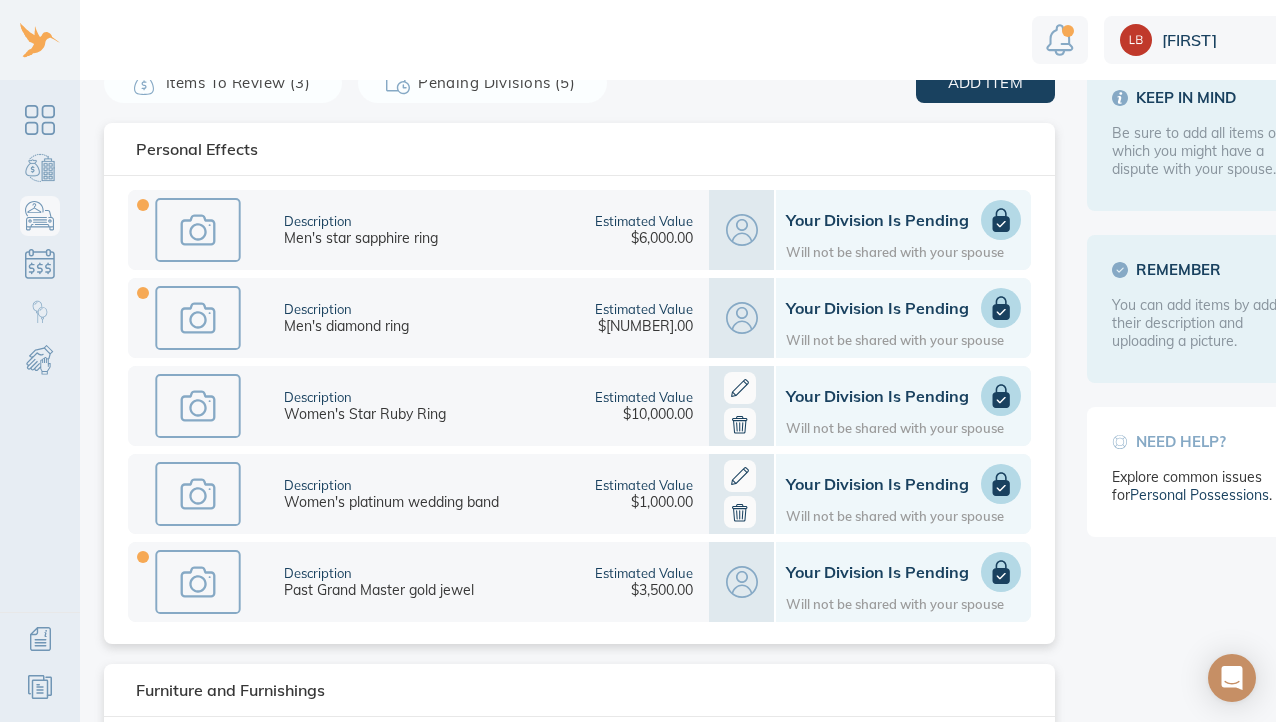 click 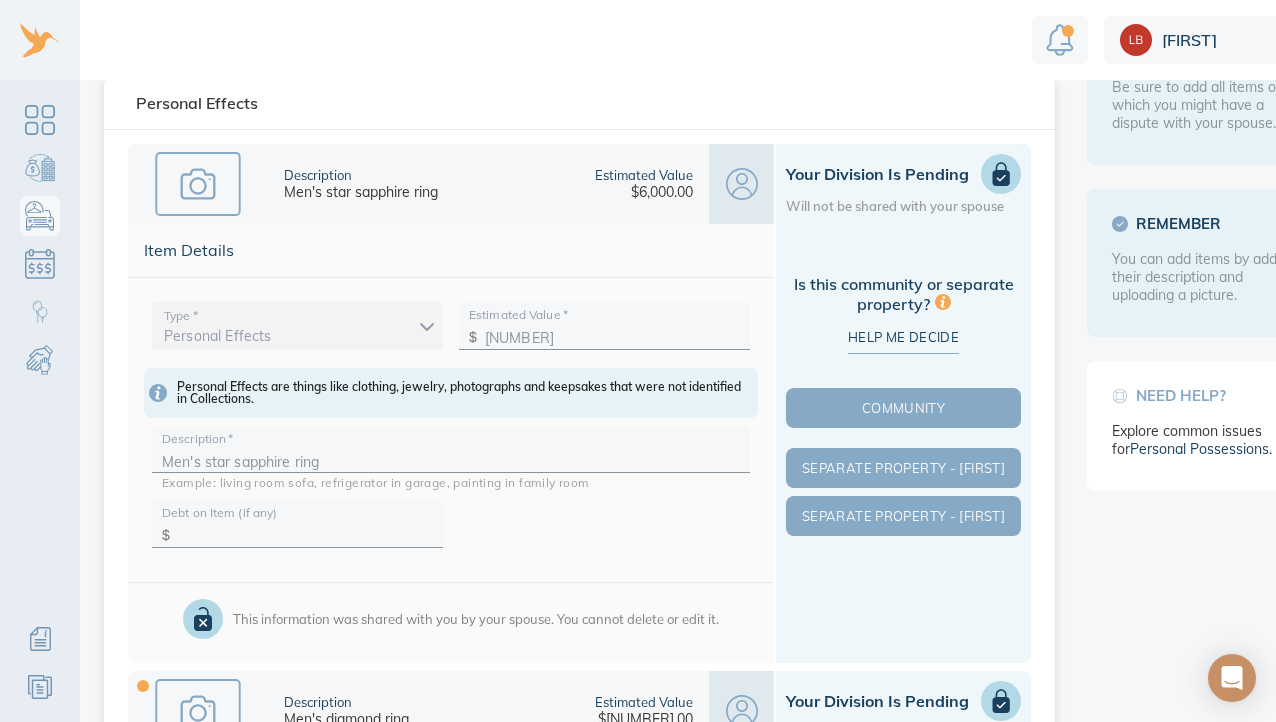 scroll, scrollTop: 167, scrollLeft: 0, axis: vertical 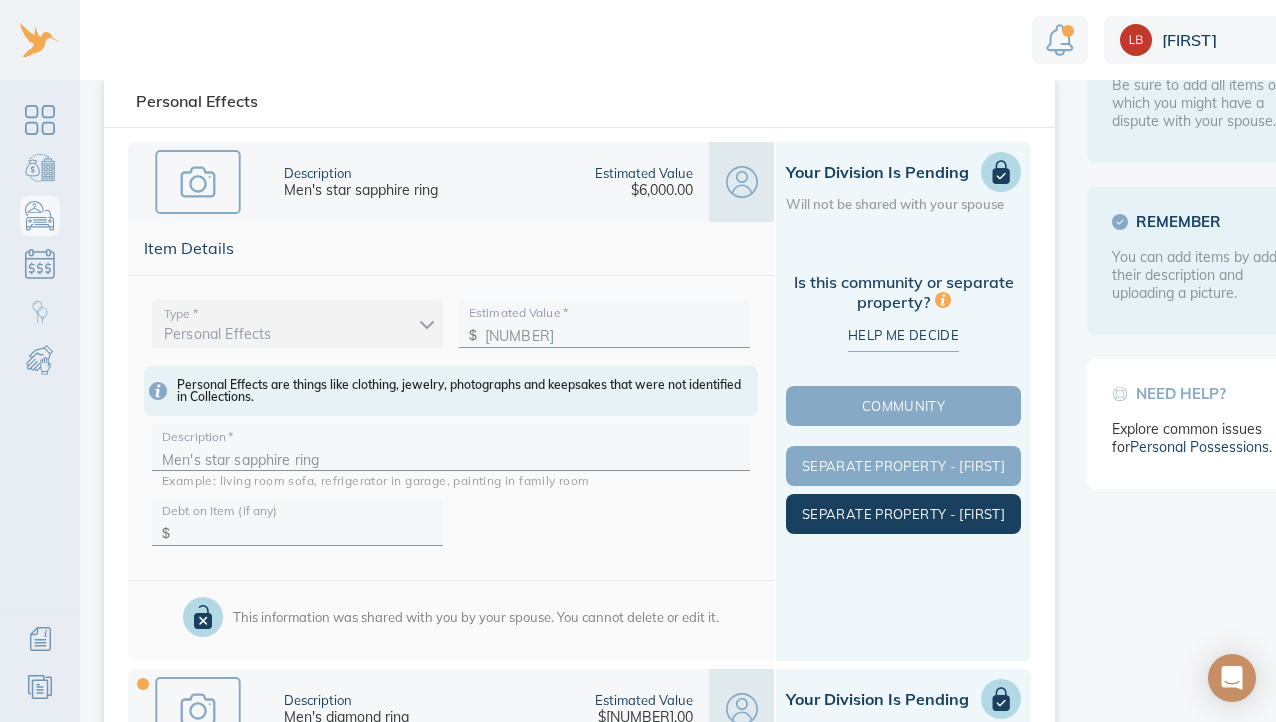 click on "Separate Property - Michael" at bounding box center [903, 514] 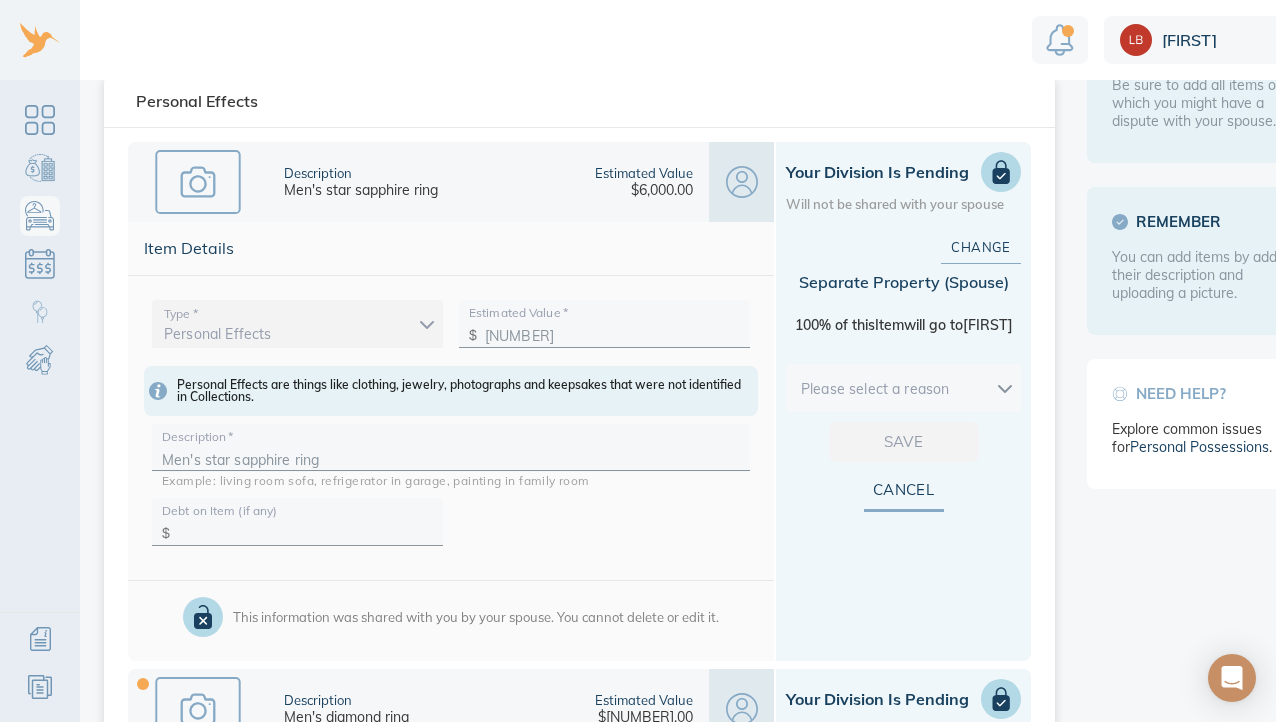 click on "Linnea
Personal Possessions This is your shared list of personal possessions that both you and your spouse can add to. Items to Review (2) Pending Divisions (5) add item Personal Effects Description Men's star sapphire ring Estimated Value $6,000.00 Your Division is Pending Will not be shared with your spouse Item Details Type   * Personal Effects personal_effects Estimated Value   * $ 6,000 Personal Effects are things like clothing, jewelry, photographs and keepsakes that were not identified in Collections. Description   * Men's star sapphire ring Example: living room sofa, refrigerator in garage, painting in family room Debt on Item (if any) $ This information was shared with you by your spouse. You cannot delete or edit it. Change Separate Property ( Spouse ) 100% of this  Item  will go to  Michael Please select a reason Save Cancel Description Men's diamond ring Estimated Value $8,000.00 Your Division is Pending Will not be shared with your spouse Description Women's Star Ruby Ring  ." at bounding box center [683, 361] 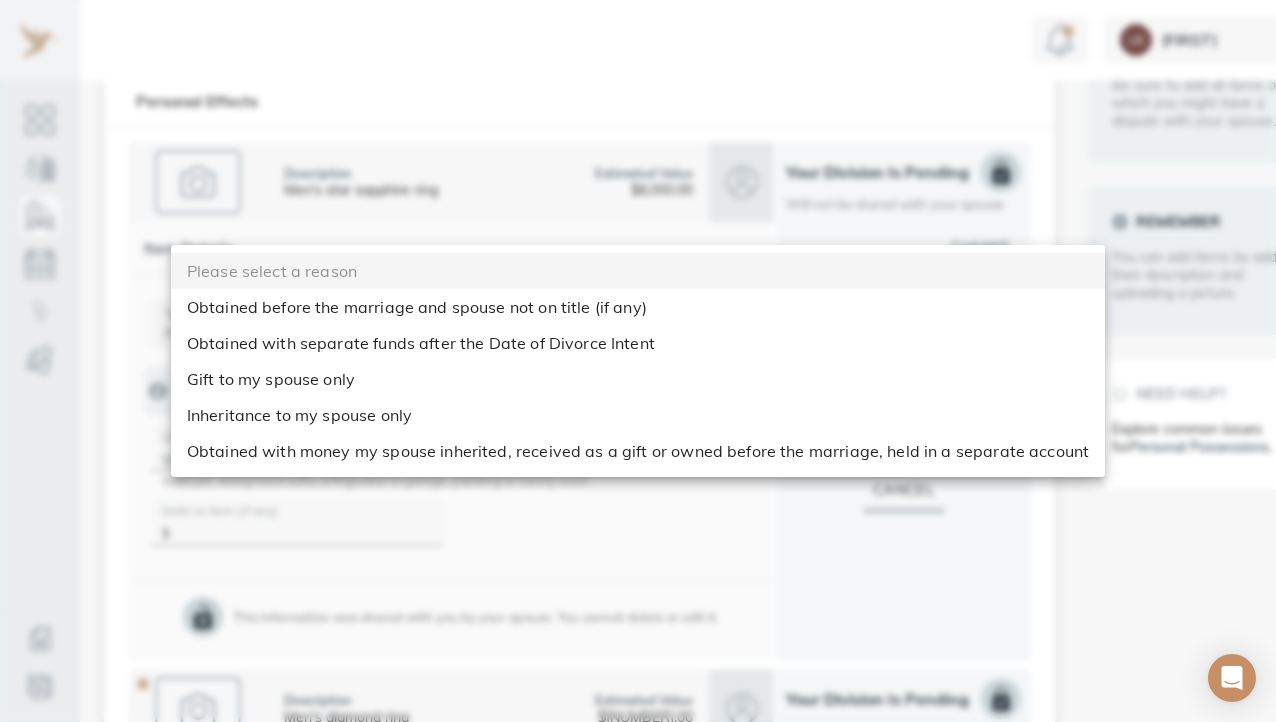click on "Inheritance to my spouse only" at bounding box center (638, 415) 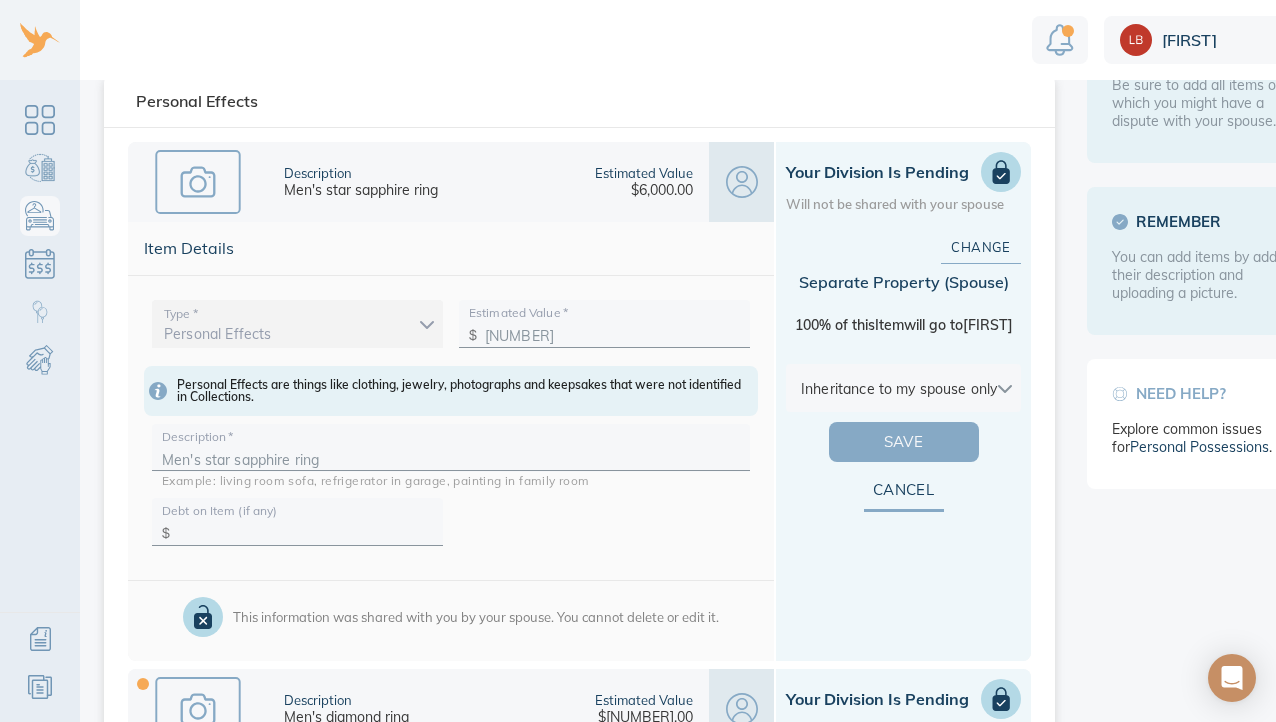 click on "Save" at bounding box center (904, 442) 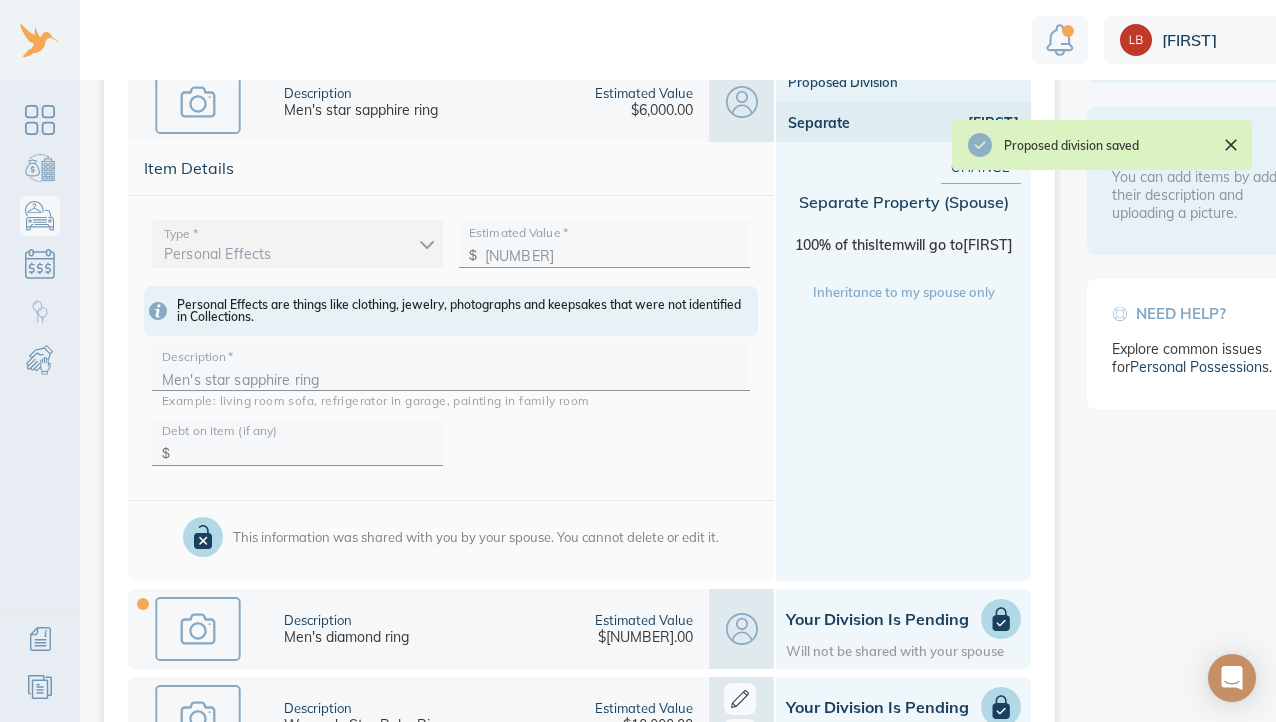scroll, scrollTop: 443, scrollLeft: 0, axis: vertical 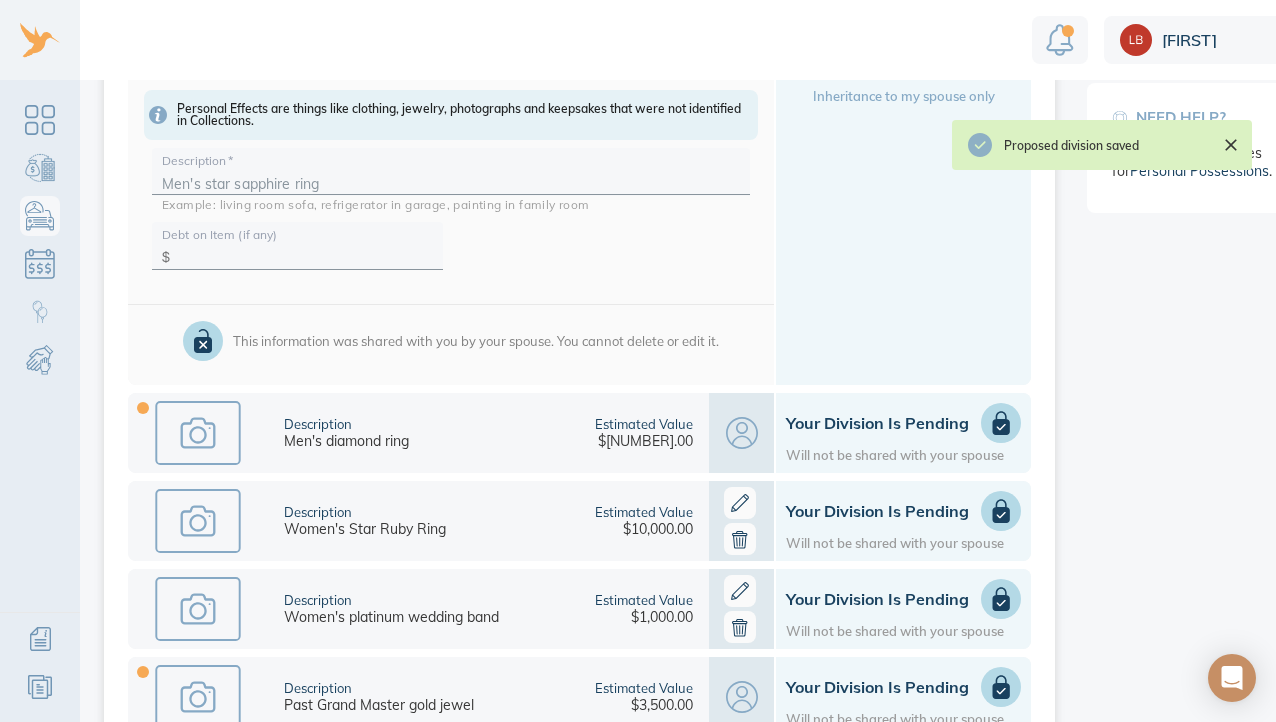 click 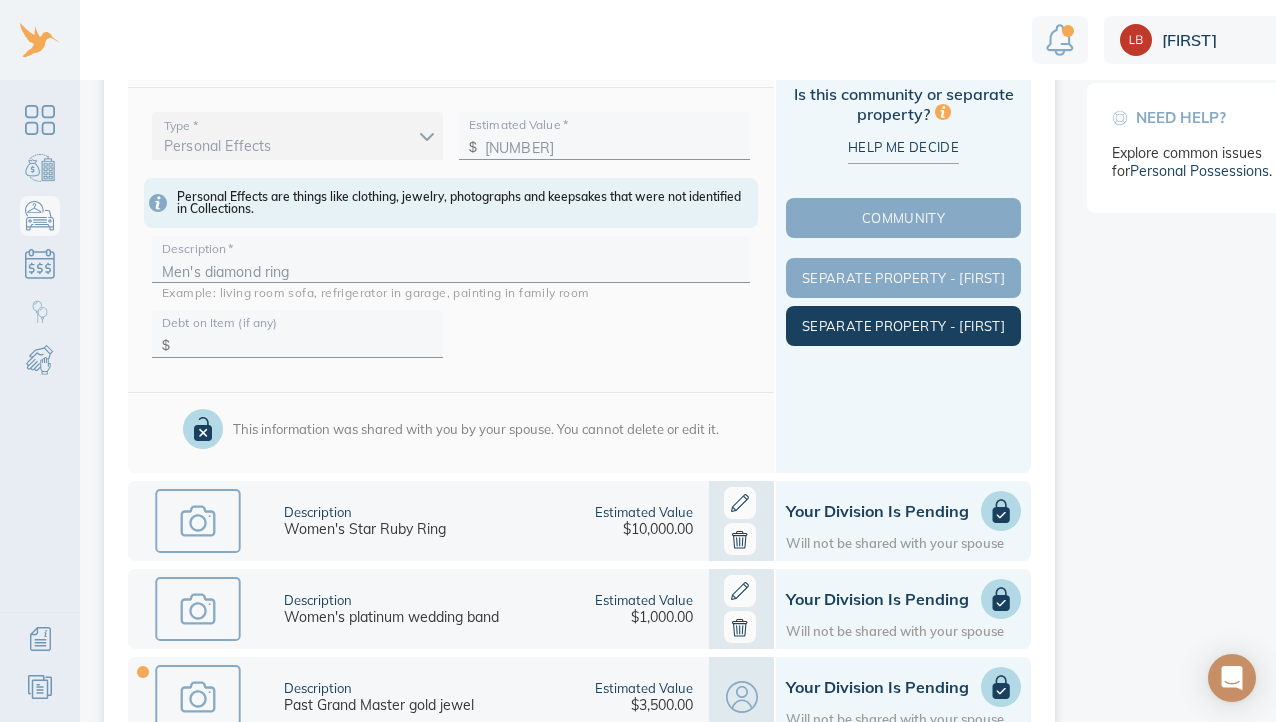 click on "Separate Property - [FIRST]" at bounding box center [903, 326] 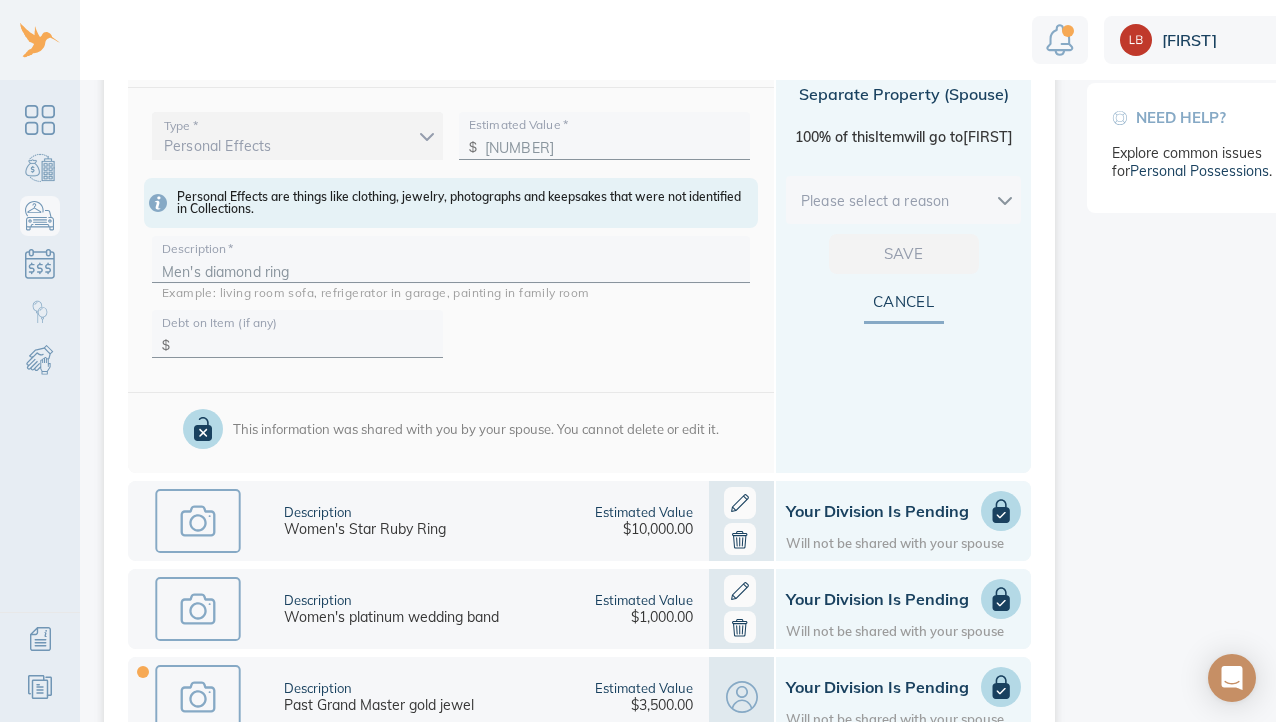 click on "Linnea
Personal Possessions This is your shared list of personal possessions that both you and your spouse can add to. Items to Review (1) Pending Divisions (4) add item Personal Effects Description Men's star sapphire ring Estimated Value $6,000.00 Proposed Division Separate Michael Description Men's diamond ring Estimated Value $8,000.00 Your Division is Pending Will not be shared with your spouse Item Details Type   * Personal Effects personal_effects Estimated Value   * $ 8,000 Personal Effects are things like clothing, jewelry, photographs and keepsakes that were not identified in Collections. Description   * Men's diamond ring Example: living room sofa, refrigerator in garage, painting in family room Debt on Item (if any) $ This information was shared with you by your spouse. You cannot delete or edit it. Change Separate Property ( Spouse ) 100% of this  Item  will go to  Michael Please select a reason Save Cancel Description Women's Star Ruby Ring  Estimated Value $10,000.00 $1,000.00" at bounding box center (683, 361) 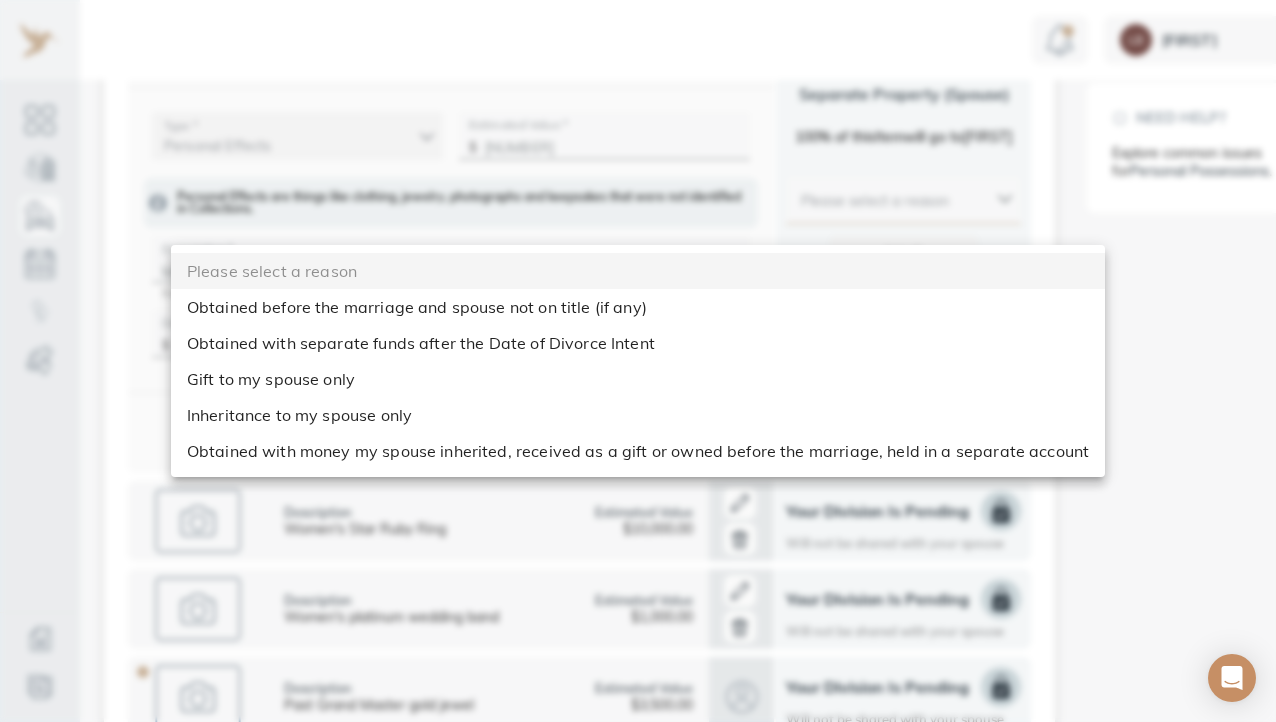 click on "Gift to my spouse only" at bounding box center [638, 379] 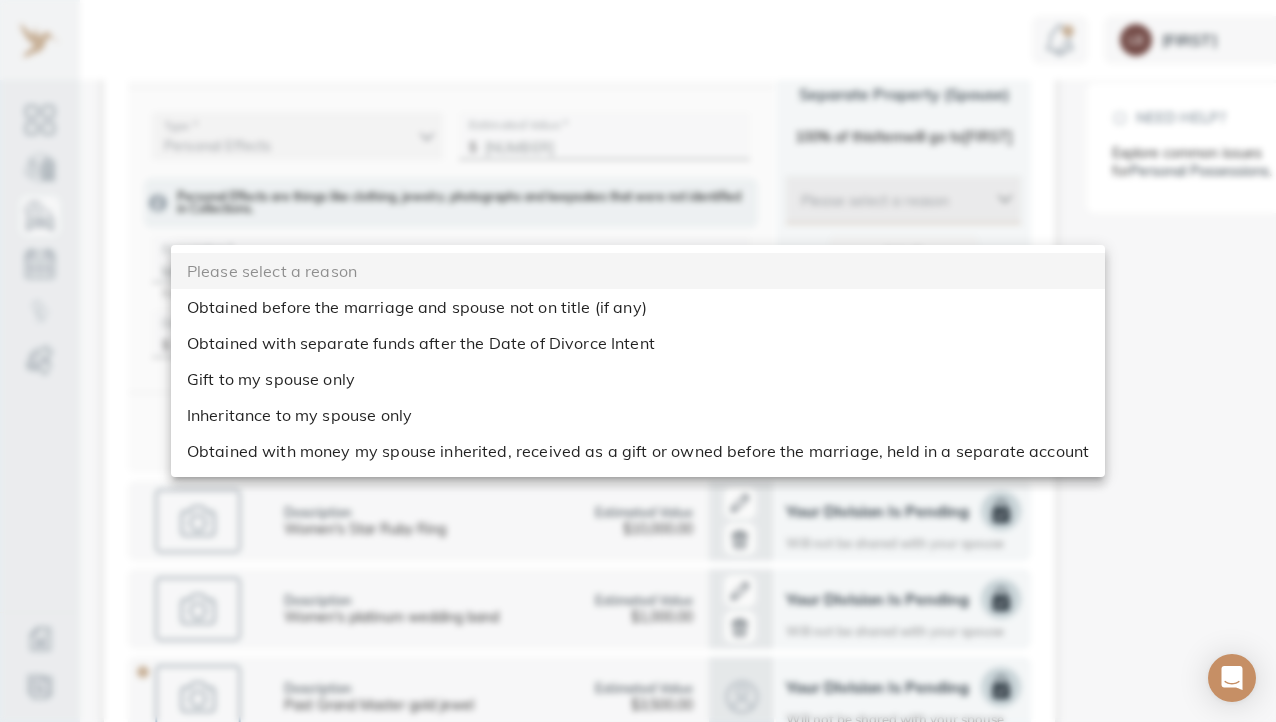 type on "gift" 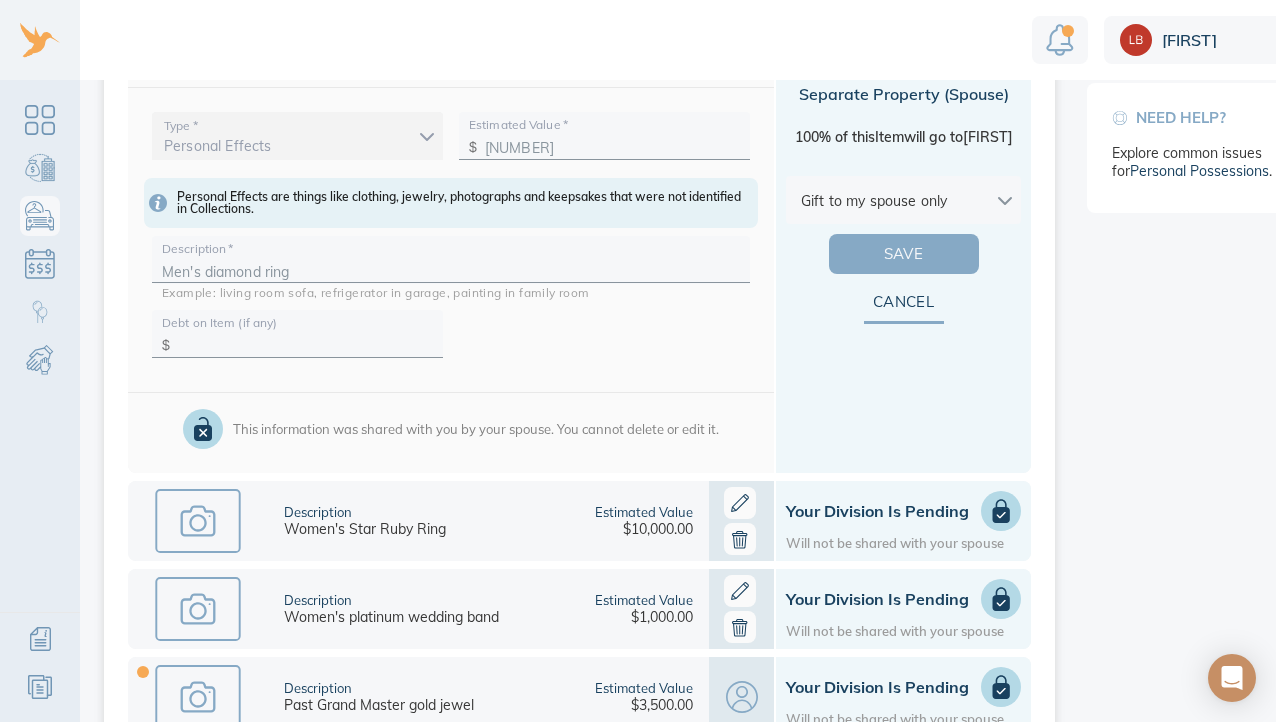 click on "Save" at bounding box center [904, 254] 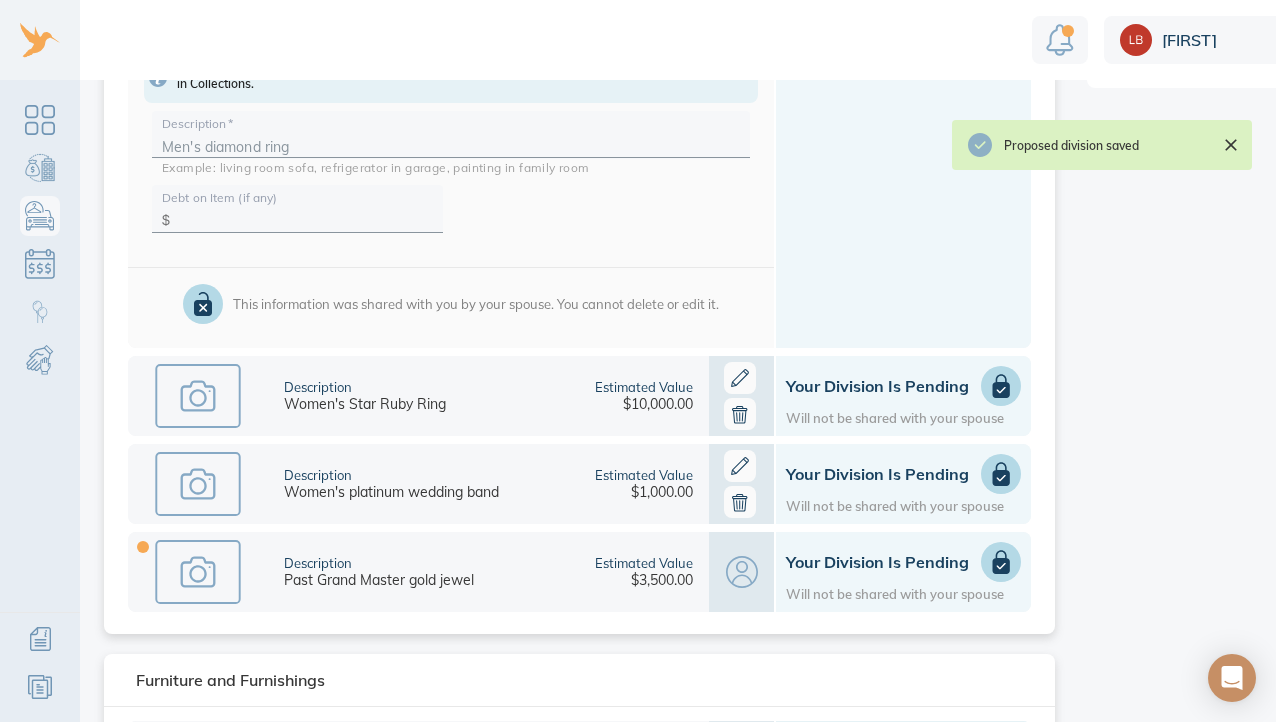 scroll, scrollTop: 629, scrollLeft: 0, axis: vertical 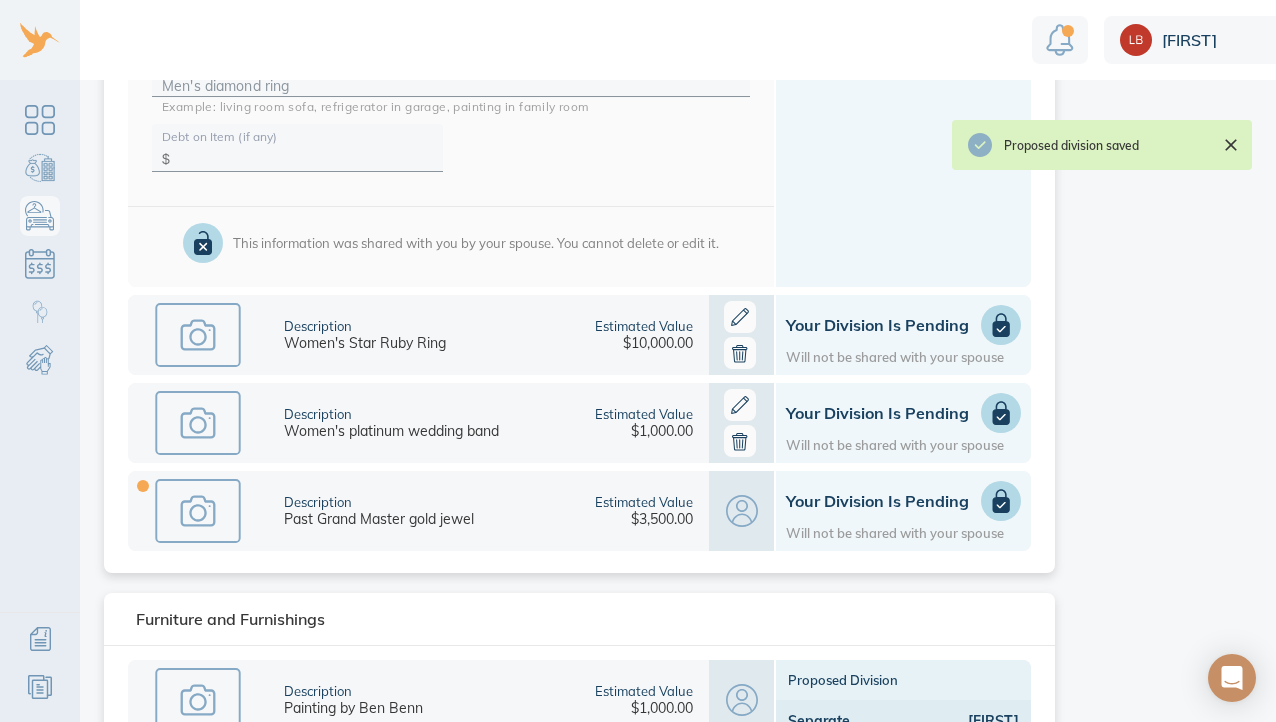 click 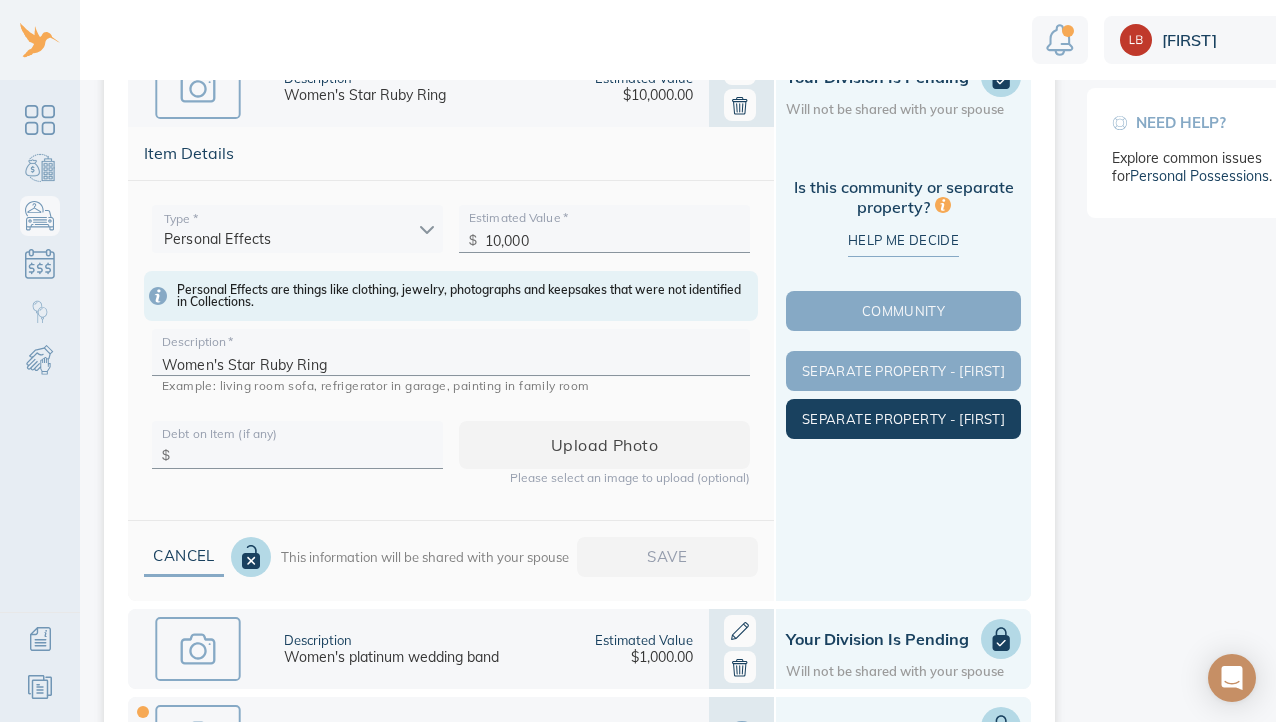 scroll, scrollTop: 453, scrollLeft: 0, axis: vertical 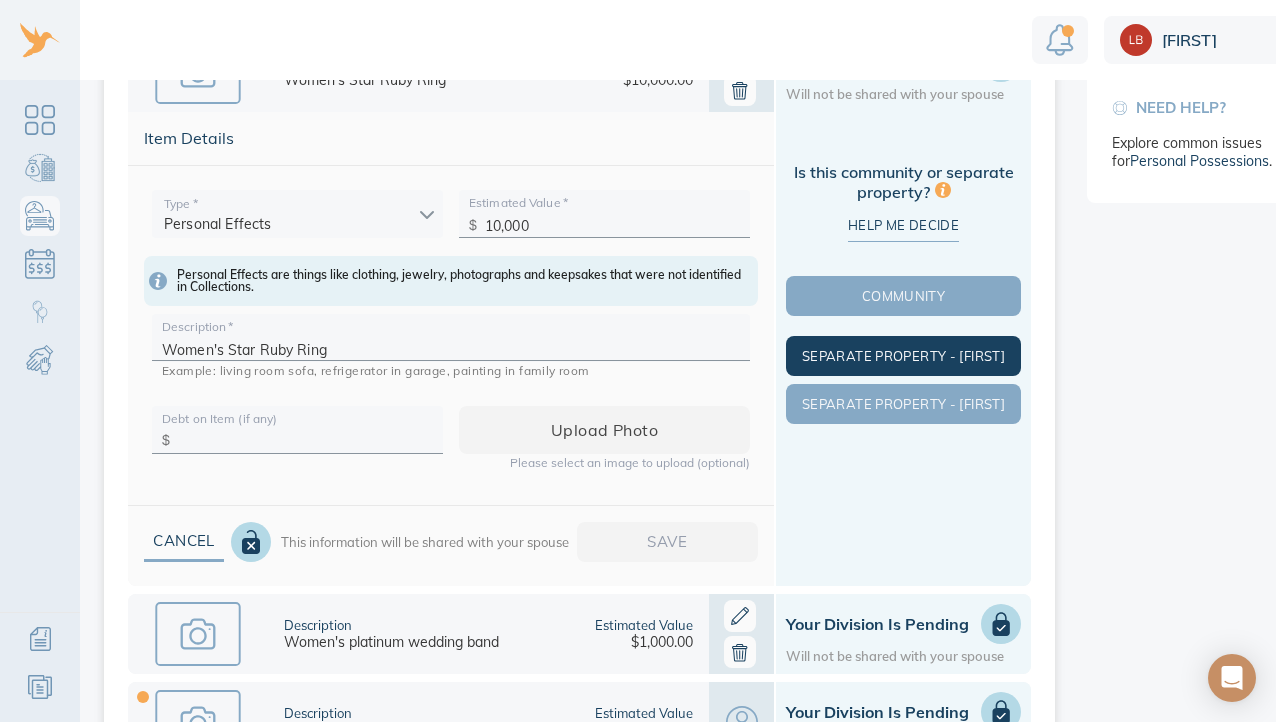 click on "Separate Property - [FIRST]" at bounding box center (903, 356) 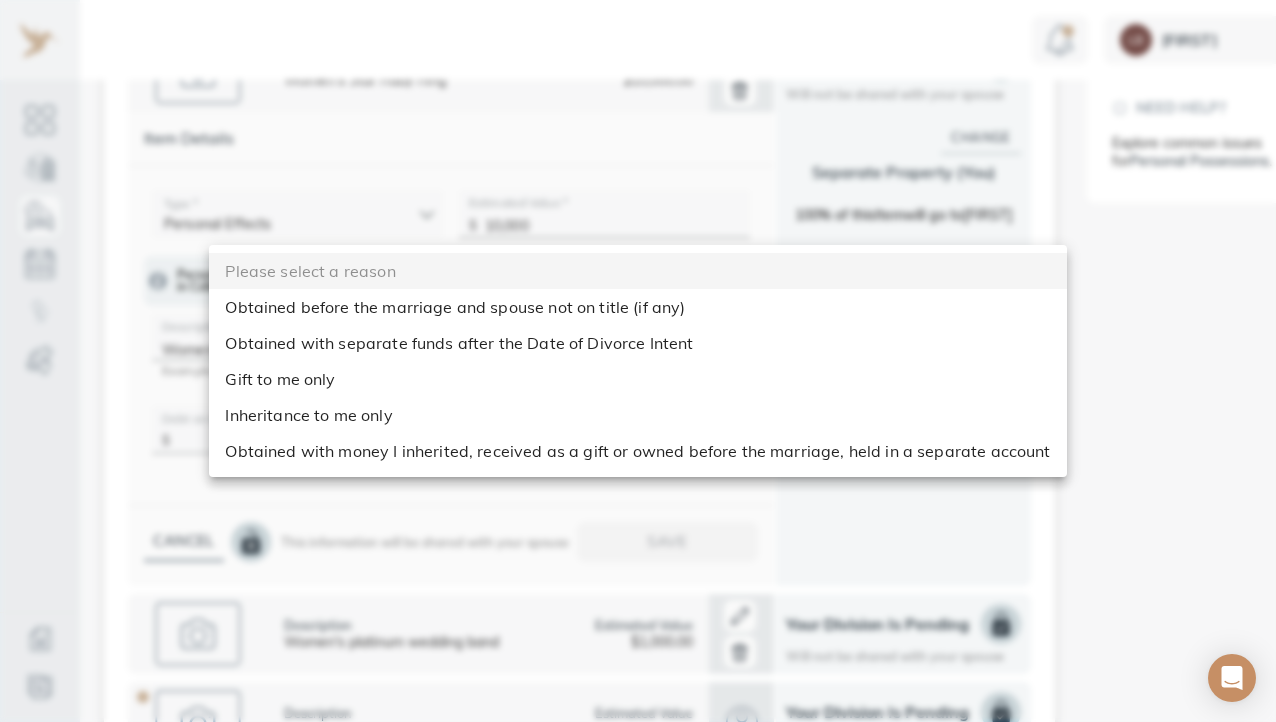 click on "Linnea
Personal Possessions This is your shared list of personal possessions that both you and your spouse can add to. Items to Review (1) Pending Divisions (3) add item Personal Effects Description Men's star sapphire ring Estimated Value $6,000.00 Proposed Division Separate Michael Description Men's diamond ring Estimated Value $8,000.00 Proposed Division Separate Michael Description Women's Star Ruby Ring  Estimated Value $10,000.00 Your Division is Pending Will not be shared with your spouse Item Details Type   * Personal Effects personal_effects Estimated Value   * $ 10,000 Personal Effects are things like clothing, jewelry, photographs and keepsakes that were not identified in Collections. Description   * Women's Star Ruby Ring Example: living room sofa, refrigerator in garage, painting in family room Debt on Item (if any) $ Upload photo Please select an image to upload (optional) Cancel This information will be shared with your spouse Save Change Separate Property ( You ) Item Linnea" at bounding box center (683, 361) 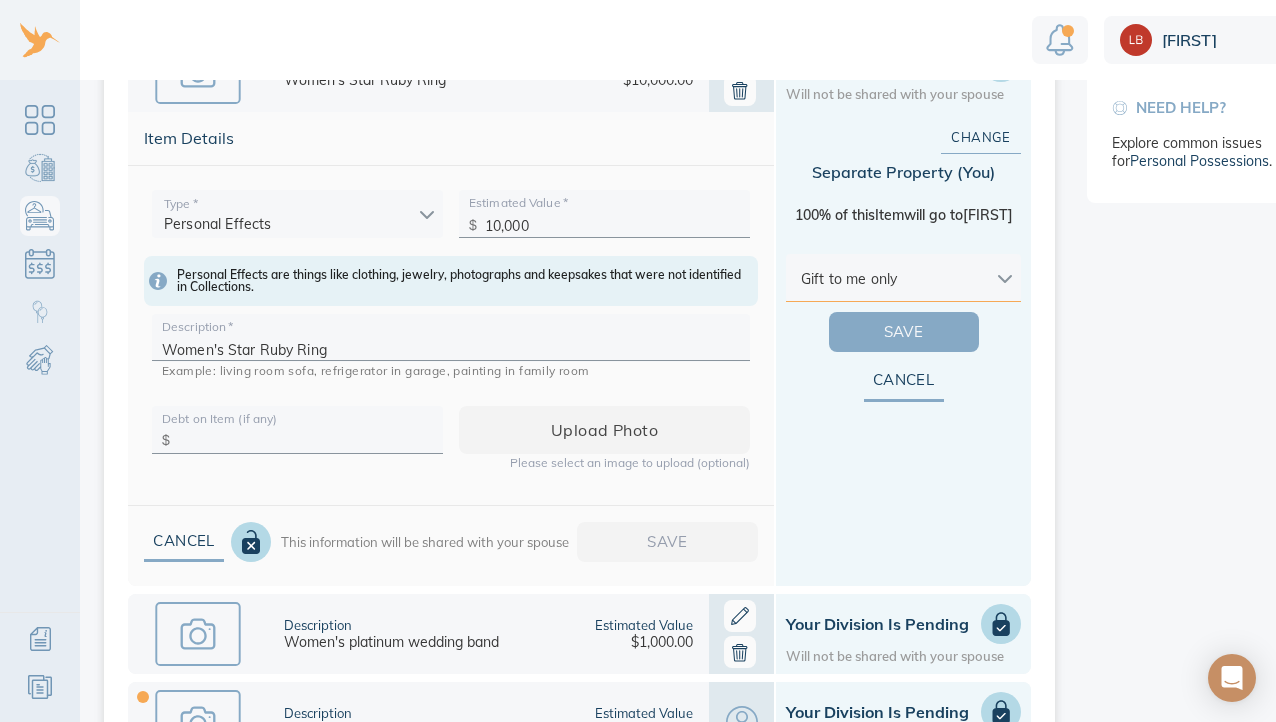 click on "Save" at bounding box center [904, 332] 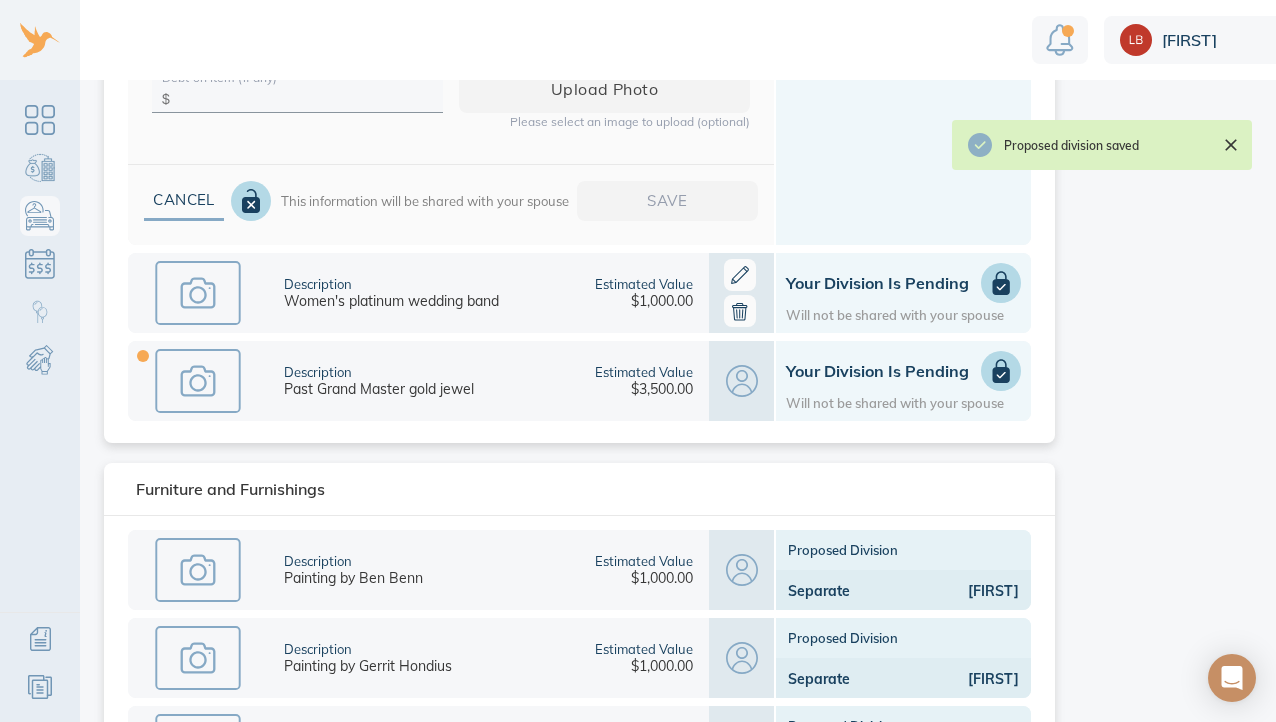 scroll, scrollTop: 792, scrollLeft: 0, axis: vertical 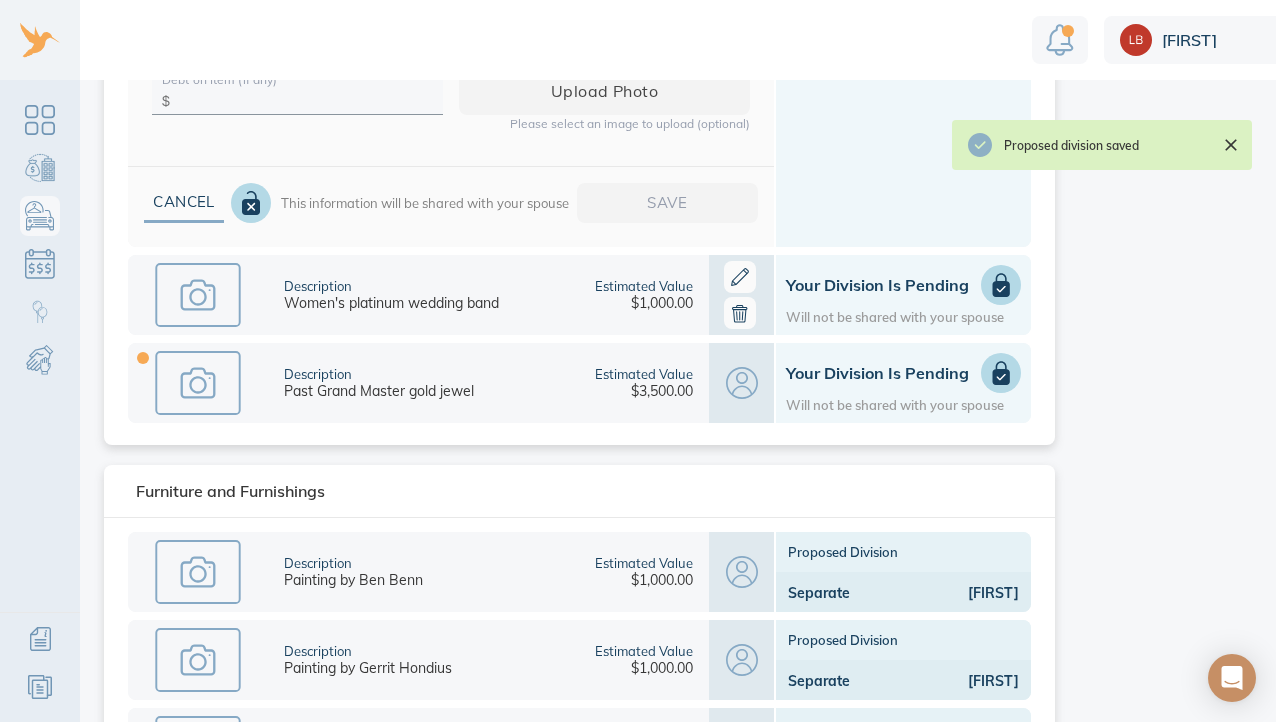 click 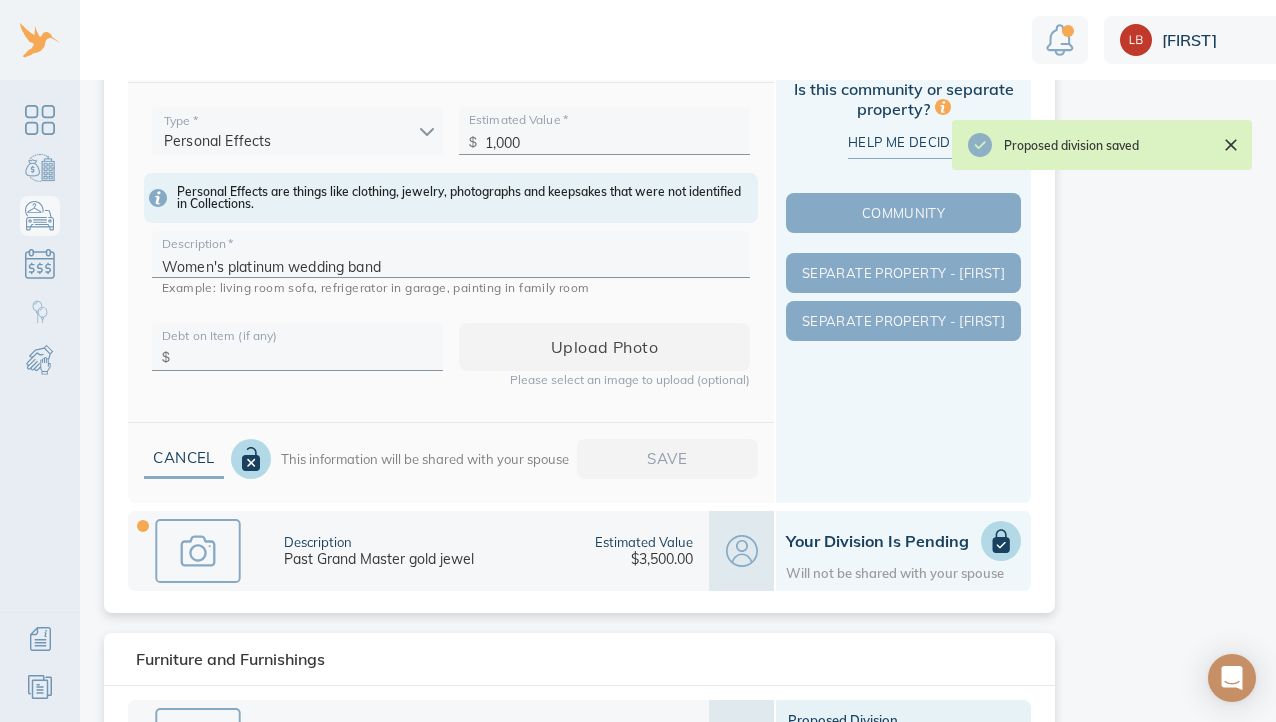 scroll, scrollTop: 606, scrollLeft: 0, axis: vertical 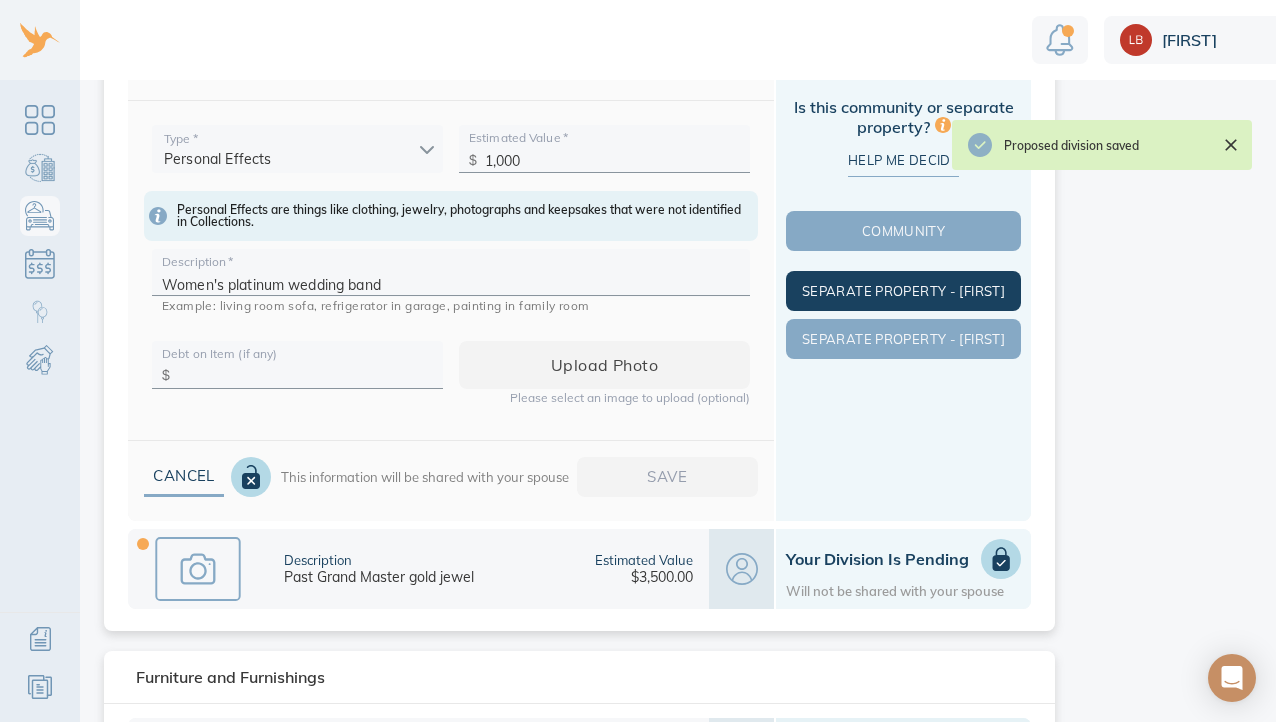 click on "Separate Property - [FIRST]" at bounding box center [903, 291] 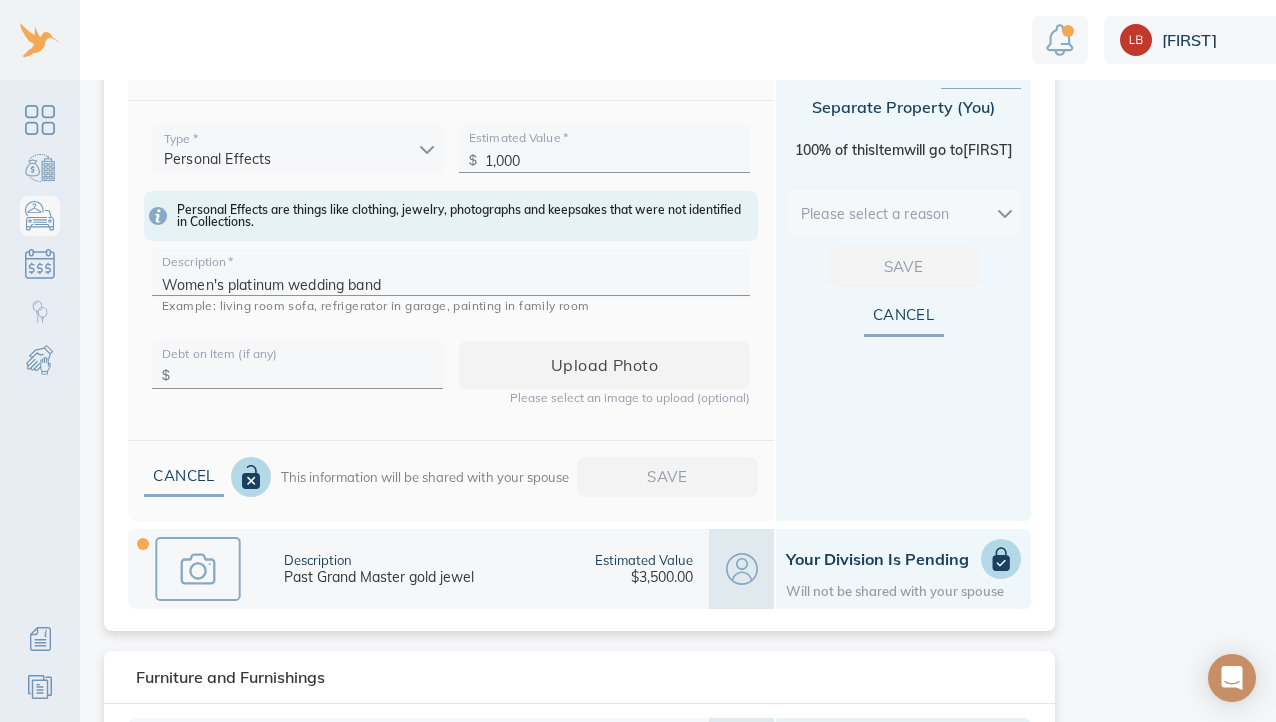 click on "Linnea
Personal Possessions This is your shared list of personal possessions that both you and your spouse can add to. Items to Review (1) Pending Divisions (2) add item Personal Effects Description Men's star sapphire ring Estimated Value $6,000.00 Proposed Division Separate Michael Description Men's diamond ring Estimated Value $8,000.00 Proposed Division Separate Michael Description Women's Star Ruby Ring  Estimated Value $10,000.00 Proposed Division Separate Linnea Description Women's platinum wedding band  Estimated Value $1,000.00 Your Division is Pending Will not be shared with your spouse Item Details Type   * Personal Effects personal_effects Estimated Value   * $ 1,000 Personal Effects are things like clothing, jewelry, photographs and keepsakes that were not identified in Collections. Description   * Women's platinum wedding band Example: living room sofa, refrigerator in garage, painting in family room Debt on Item (if any) $ Upload photo Cancel Save Change Separate Property ( )" at bounding box center (683, 361) 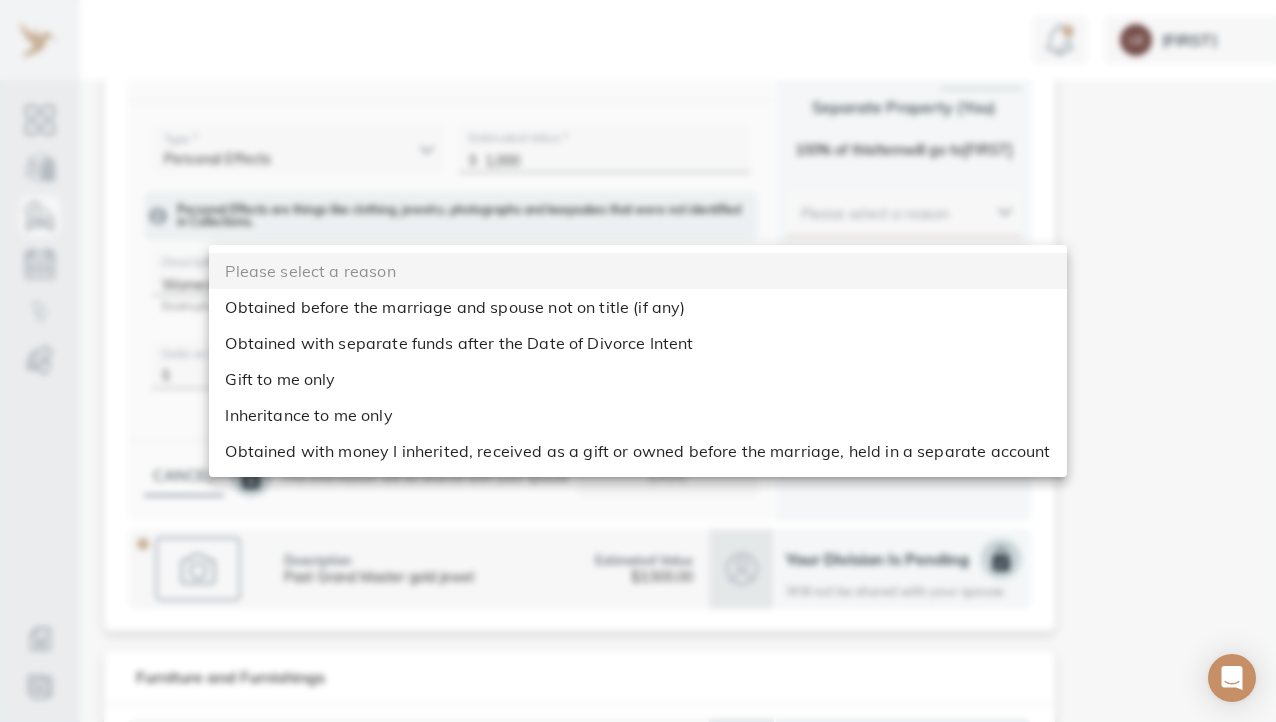 click on "Gift to me only" at bounding box center (637, 379) 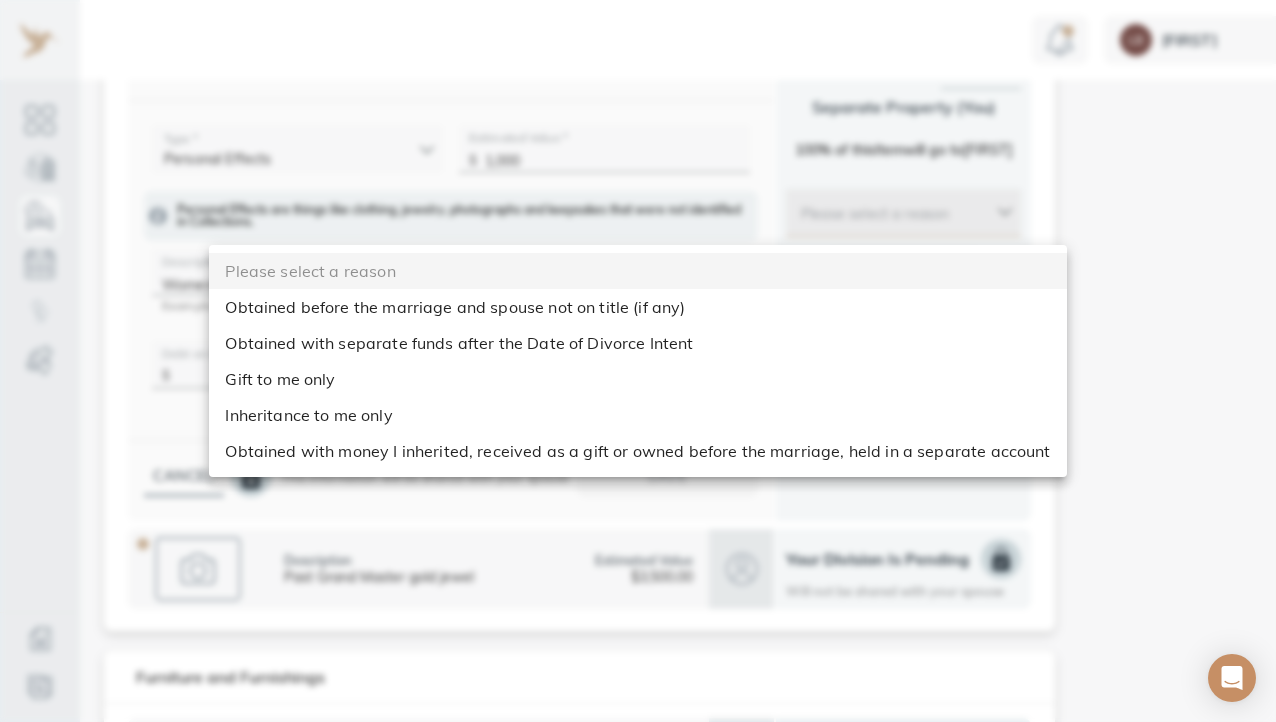 type on "gift" 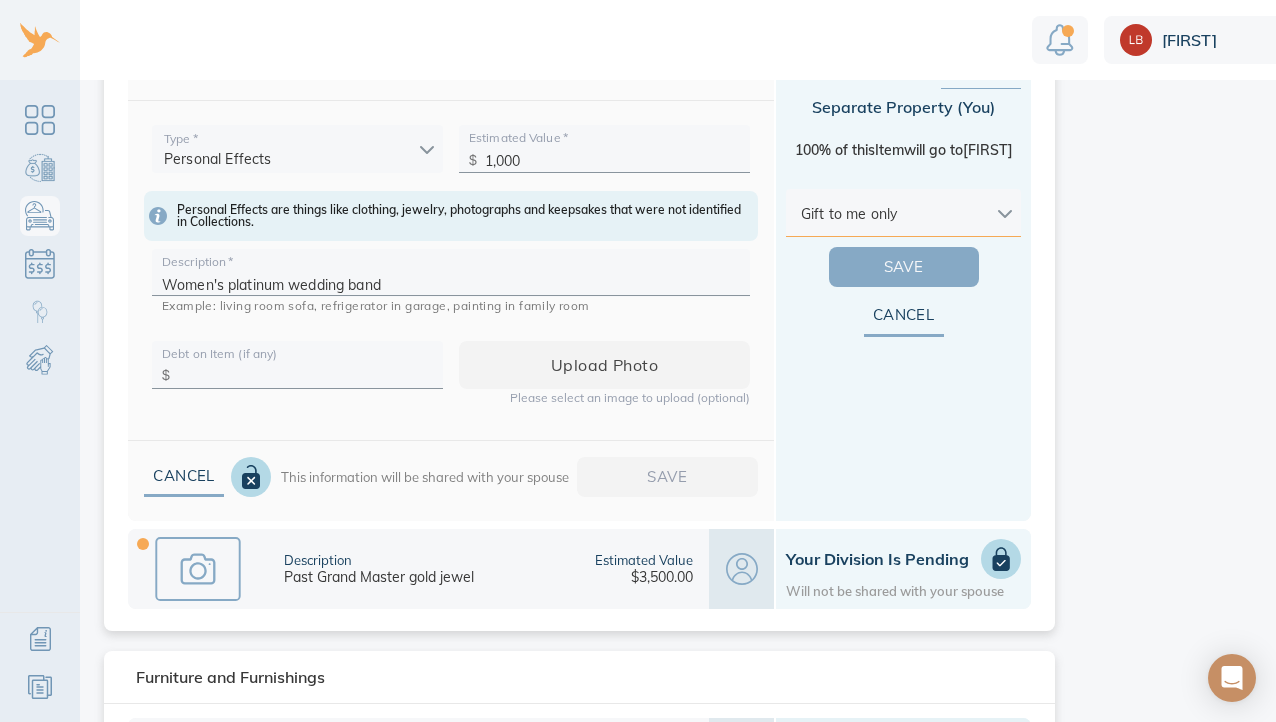 click on "Save" at bounding box center [904, 267] 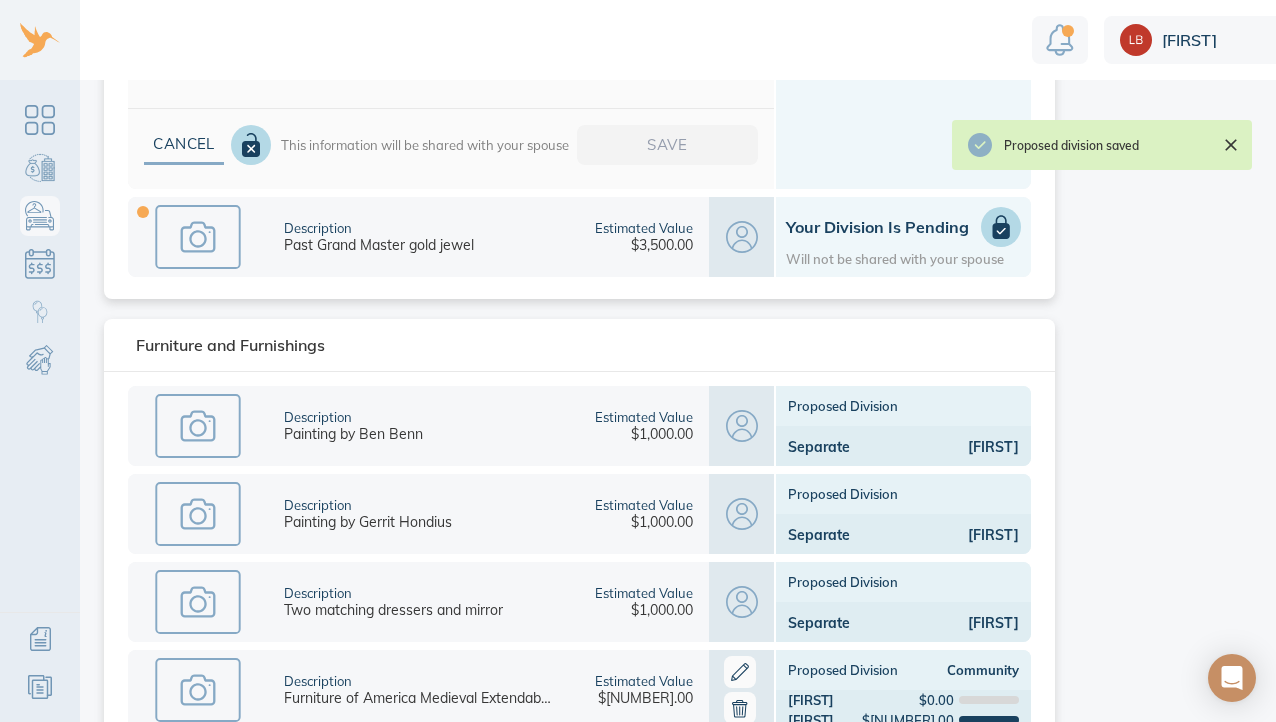 scroll, scrollTop: 955, scrollLeft: 0, axis: vertical 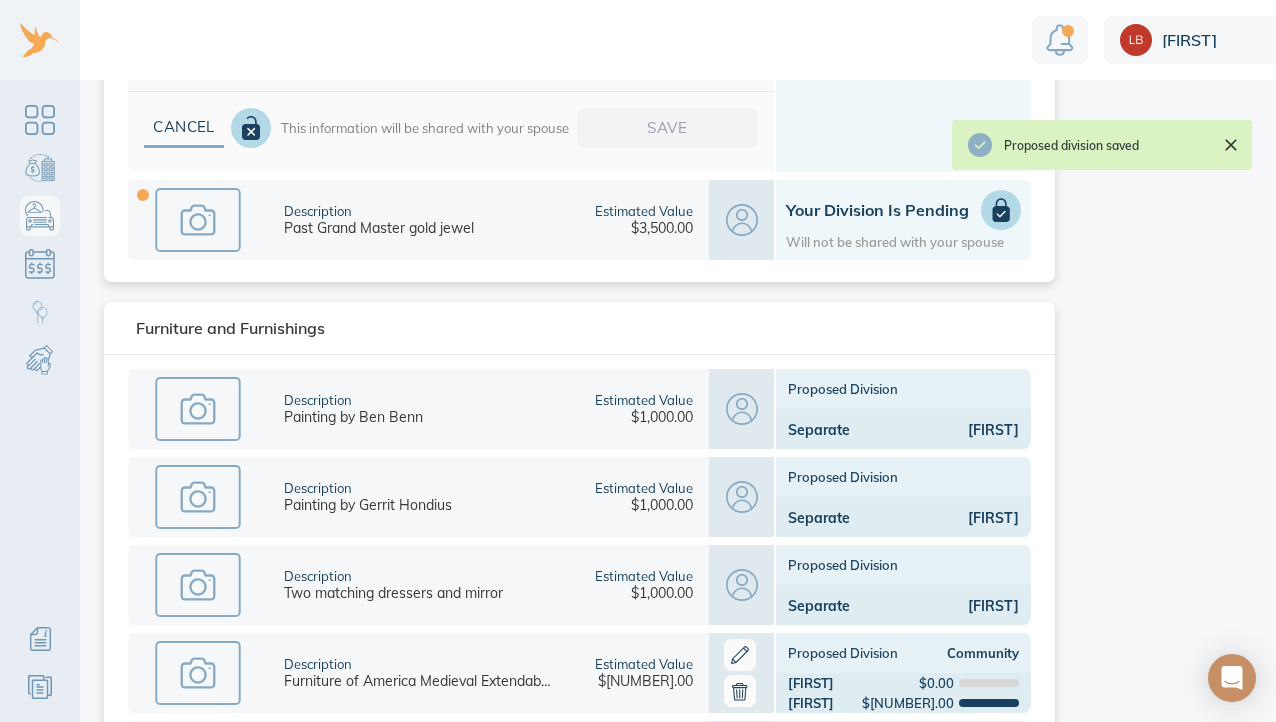 click 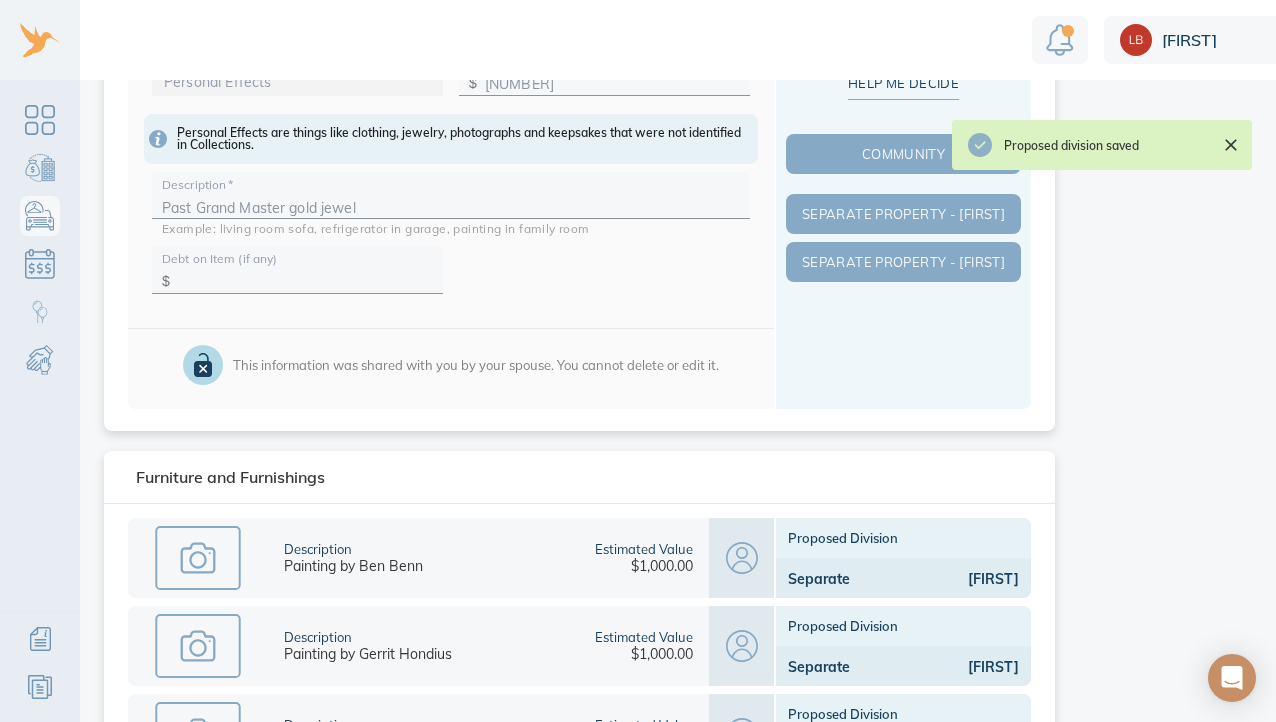 scroll, scrollTop: 678, scrollLeft: 0, axis: vertical 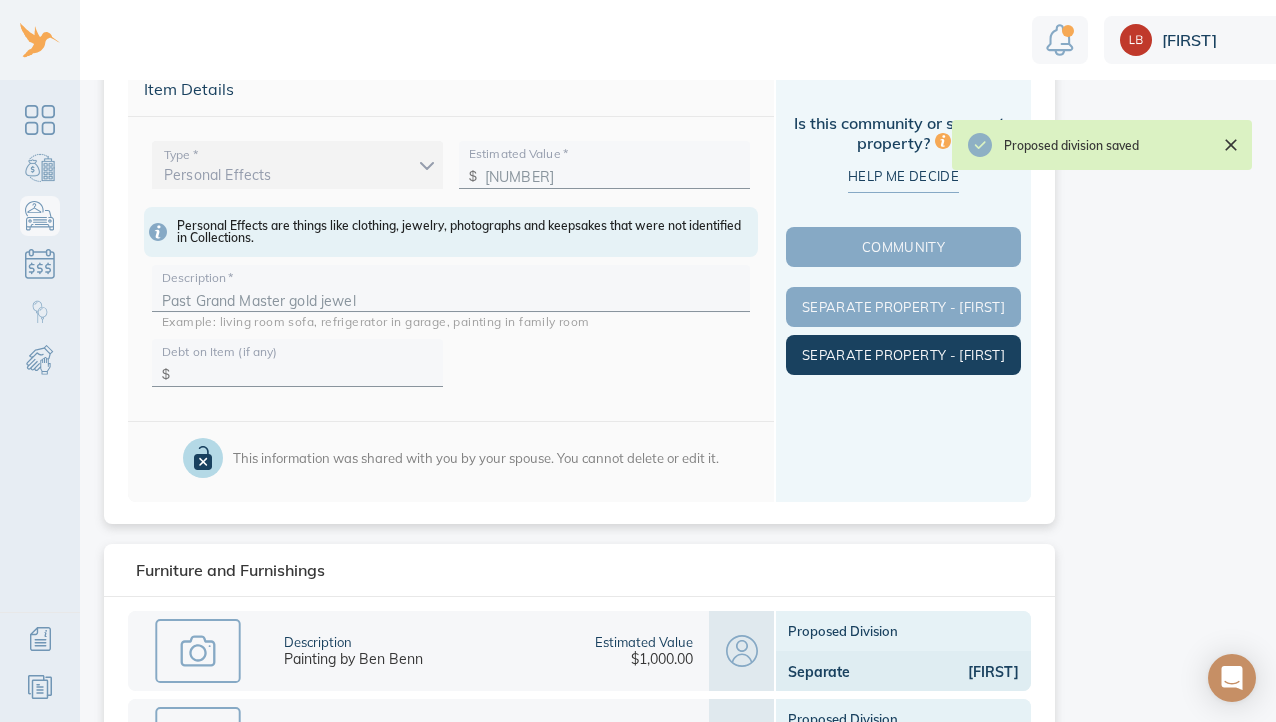 click on "Separate Property - Michael" at bounding box center (903, 355) 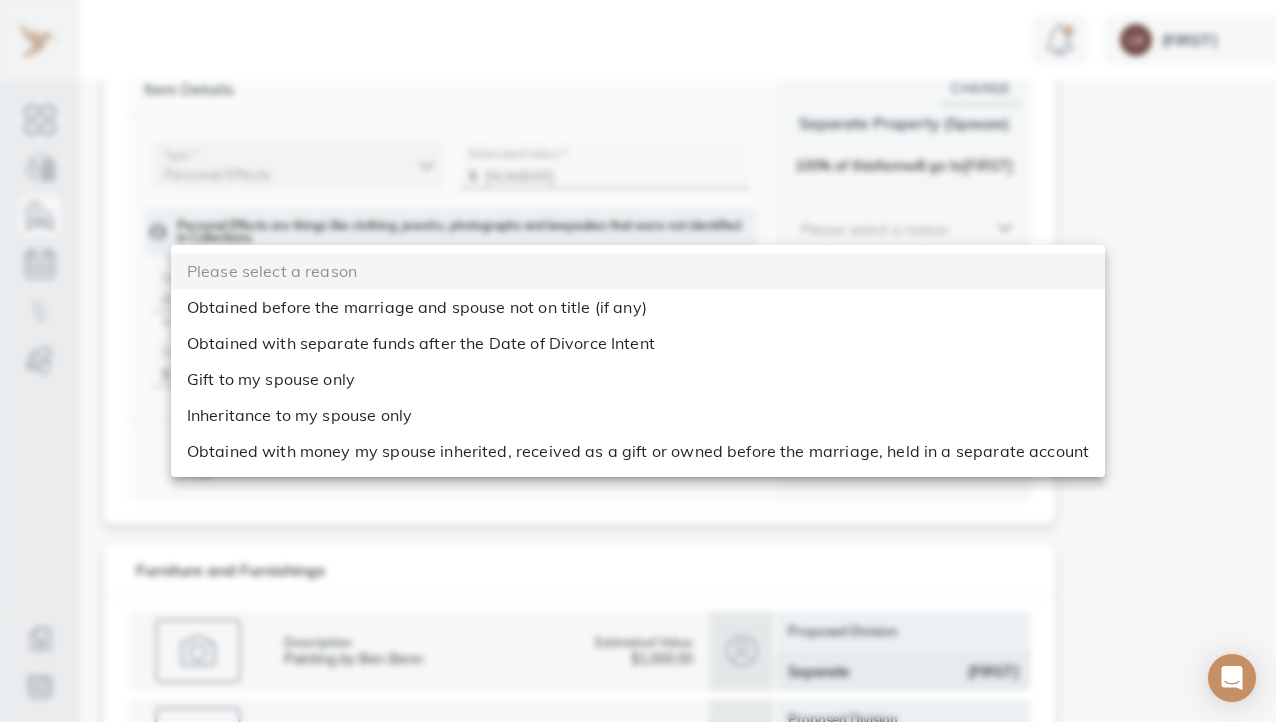 click on "Linnea
Personal Possessions This is your shared list of personal possessions that both you and your spouse can add to. Items to Review (0) Pending Divisions (1) add item Personal Effects Description Men's star sapphire ring Estimated Value $6,000.00 Proposed Division Separate Michael Description Men's diamond ring Estimated Value $8,000.00 Proposed Division Separate Michael Description Women's Star Ruby Ring  Estimated Value $10,000.00 Proposed Division Separate Linnea Description Women's platinum wedding band  Estimated Value $1,000.00 Proposed Division Separate Linnea Description Past Grand Master gold jewel Estimated Value $3,500.00 Your Division is Pending Will not be shared with your spouse Item Details Type   * Personal Effects personal_effects Estimated Value   * $ 3,500 Personal Effects are things like clothing, jewelry, photographs and keepsakes that were not identified in Collections. Description   * Past Grand Master gold jewel Debt on Item (if any) $ Change Separate Property ( )" at bounding box center [683, 361] 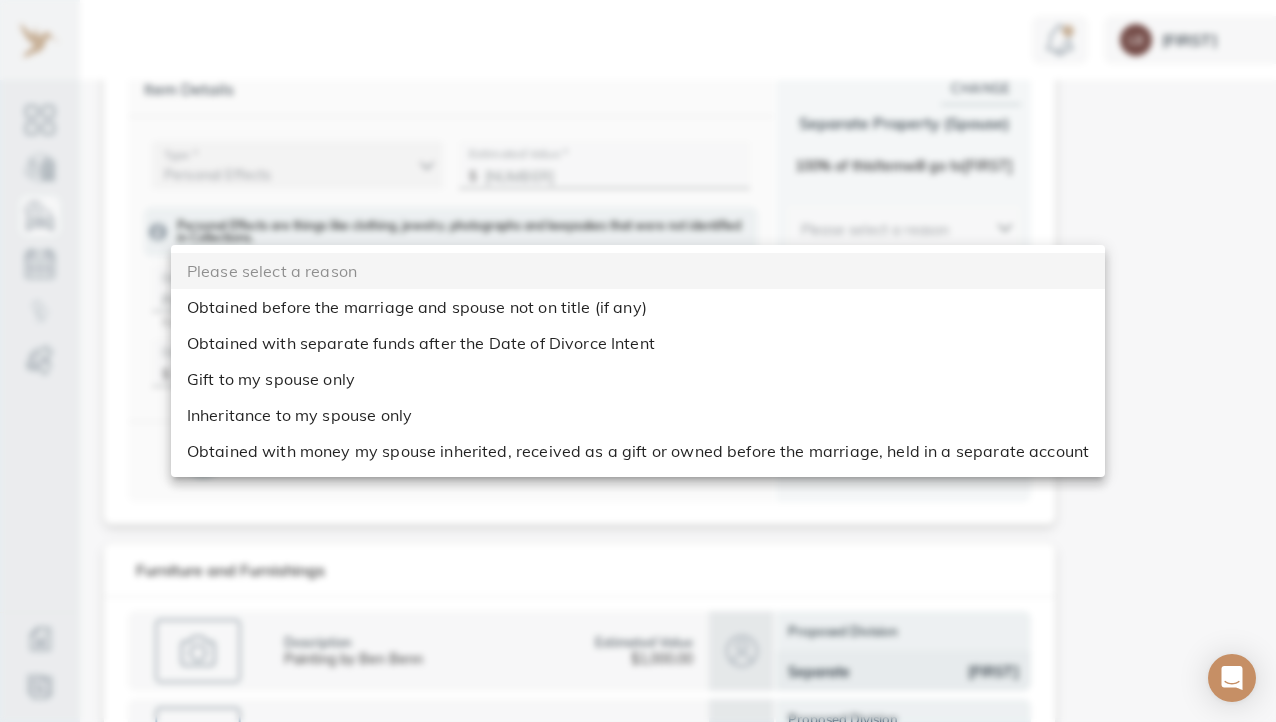 click on "Gift to my spouse only" at bounding box center [638, 379] 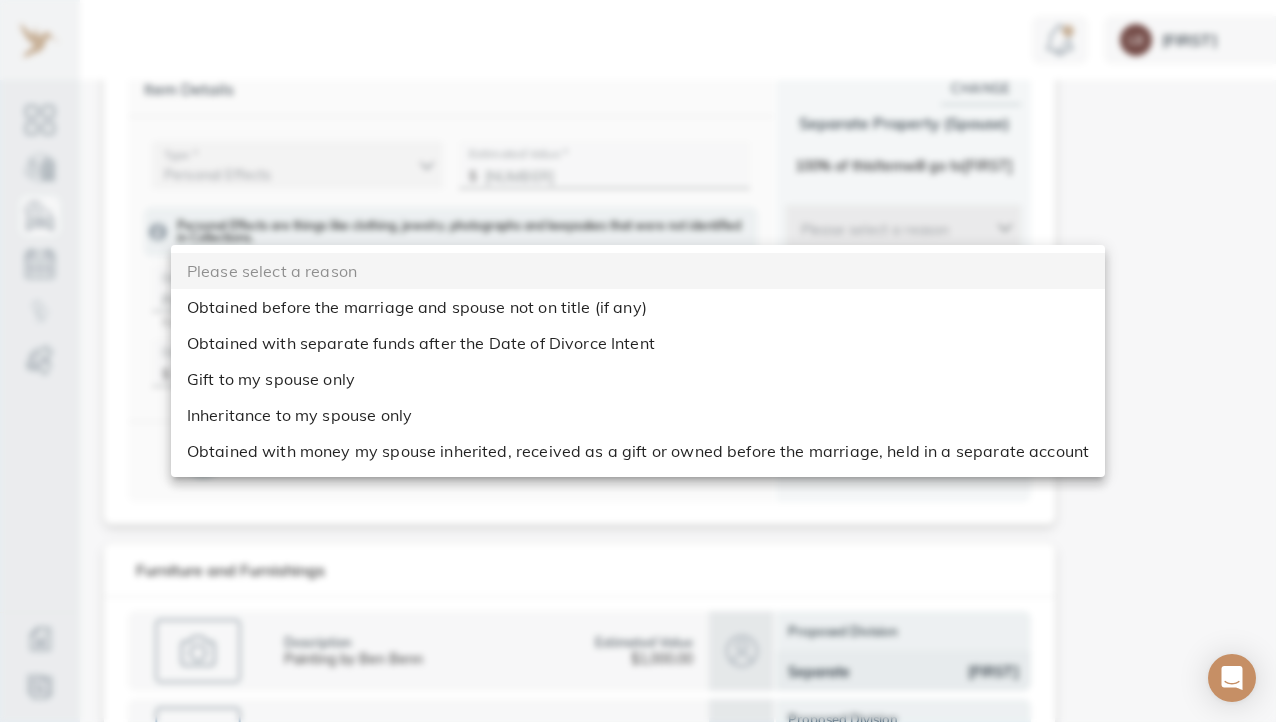 type on "gift" 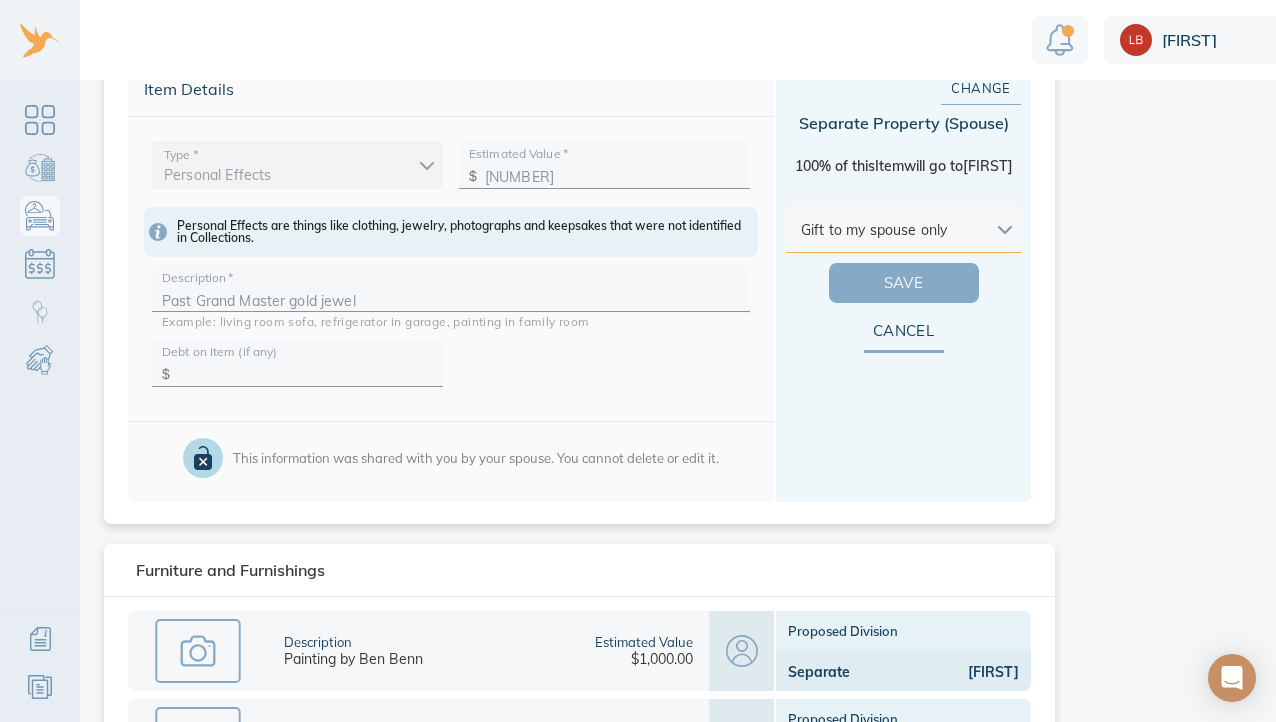 click on "Save" at bounding box center [904, 283] 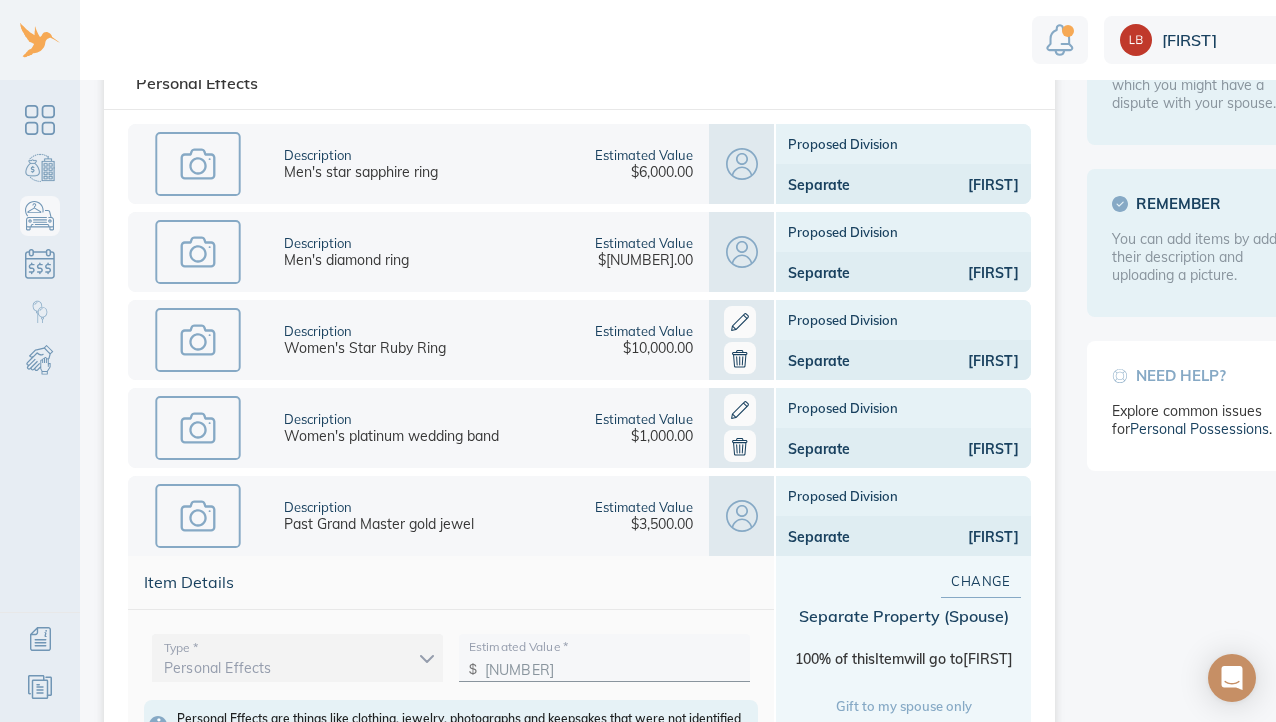 scroll, scrollTop: 0, scrollLeft: 0, axis: both 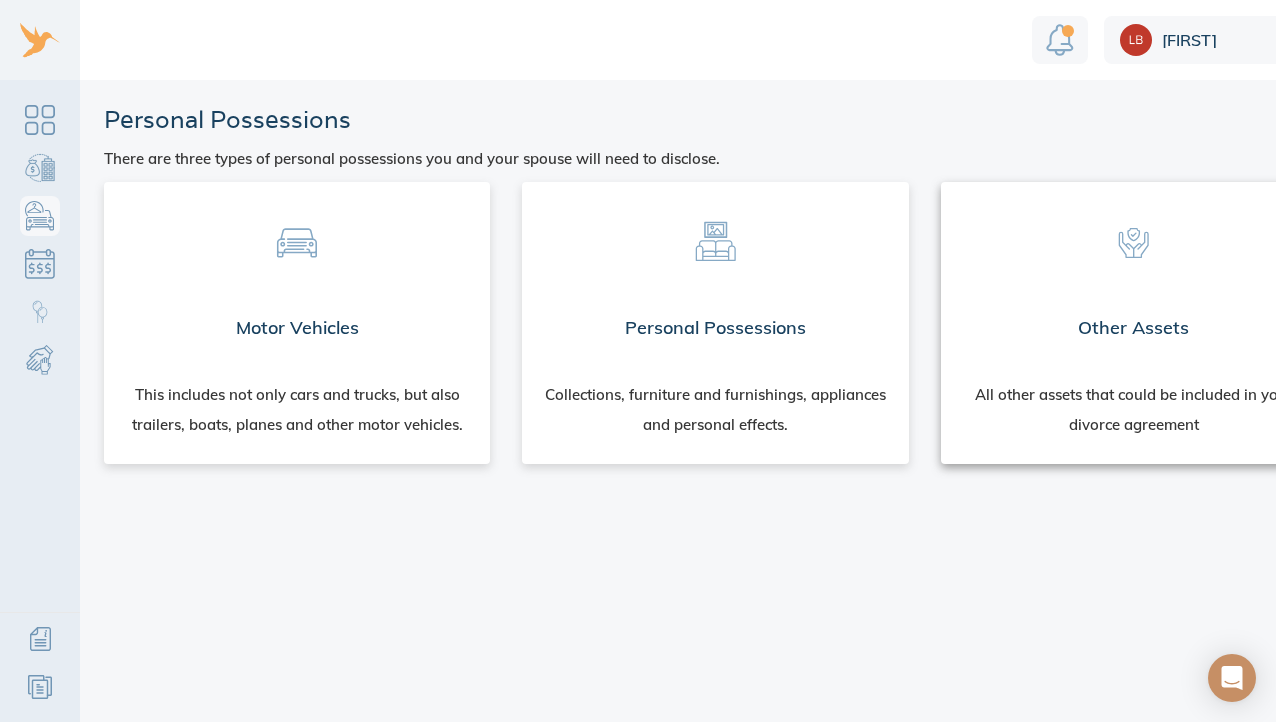click on "Other Assets" at bounding box center [1134, 328] 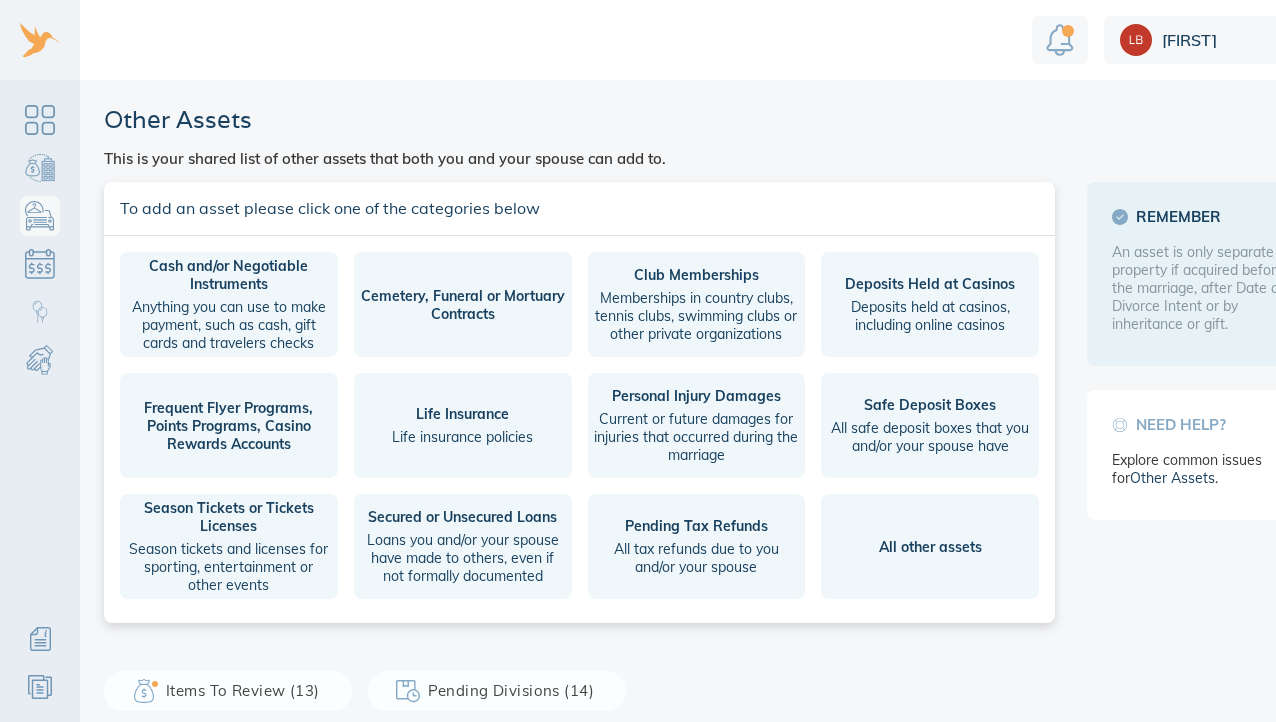 scroll, scrollTop: 0, scrollLeft: 0, axis: both 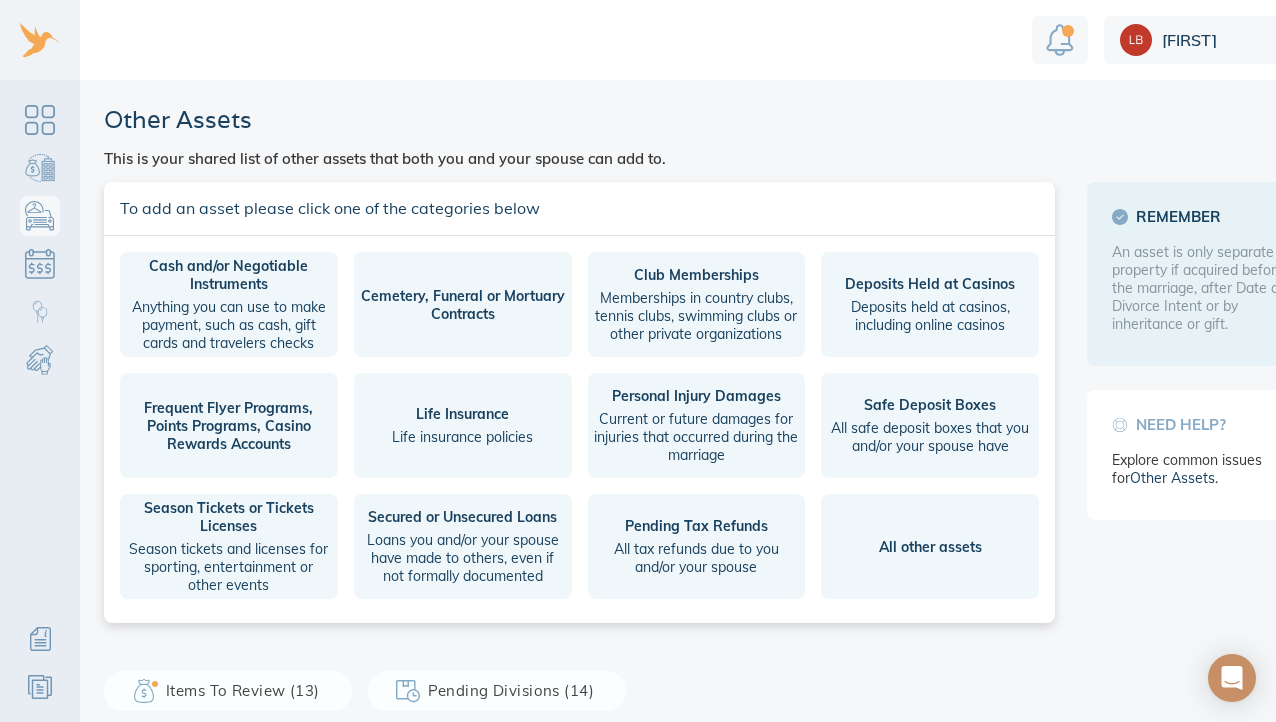click at bounding box center [1060, 40] 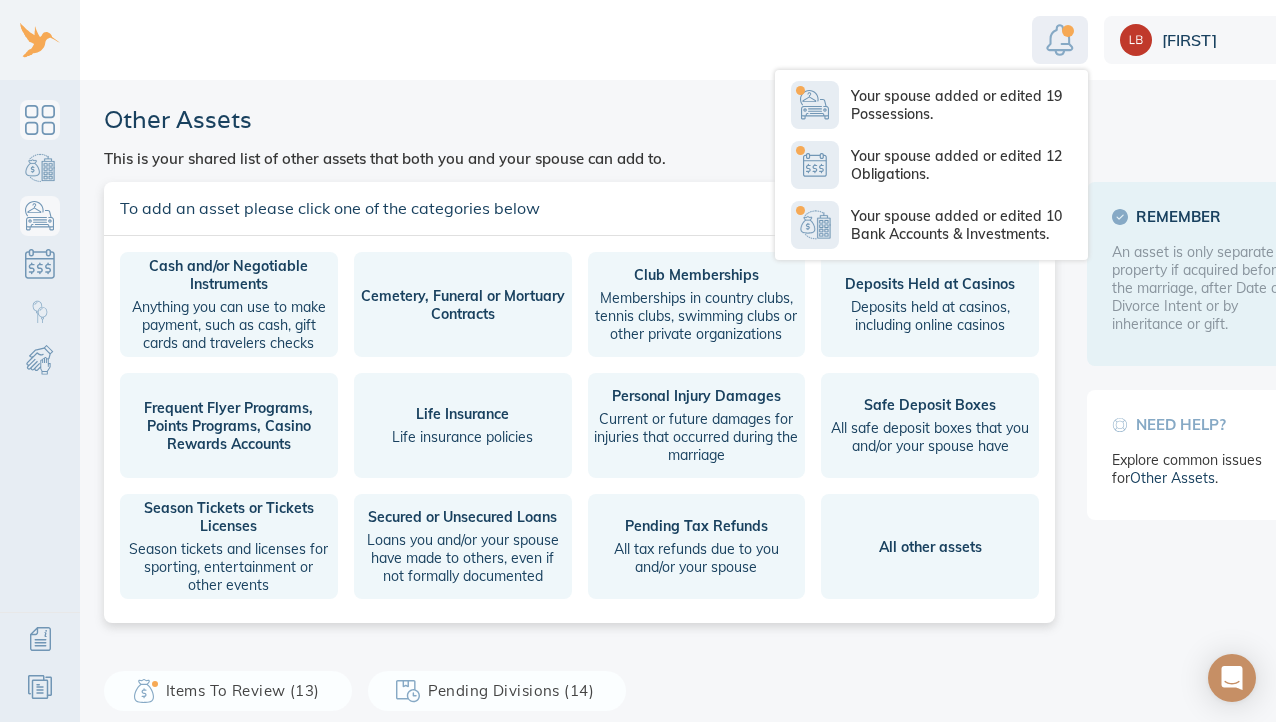 click at bounding box center (40, 120) 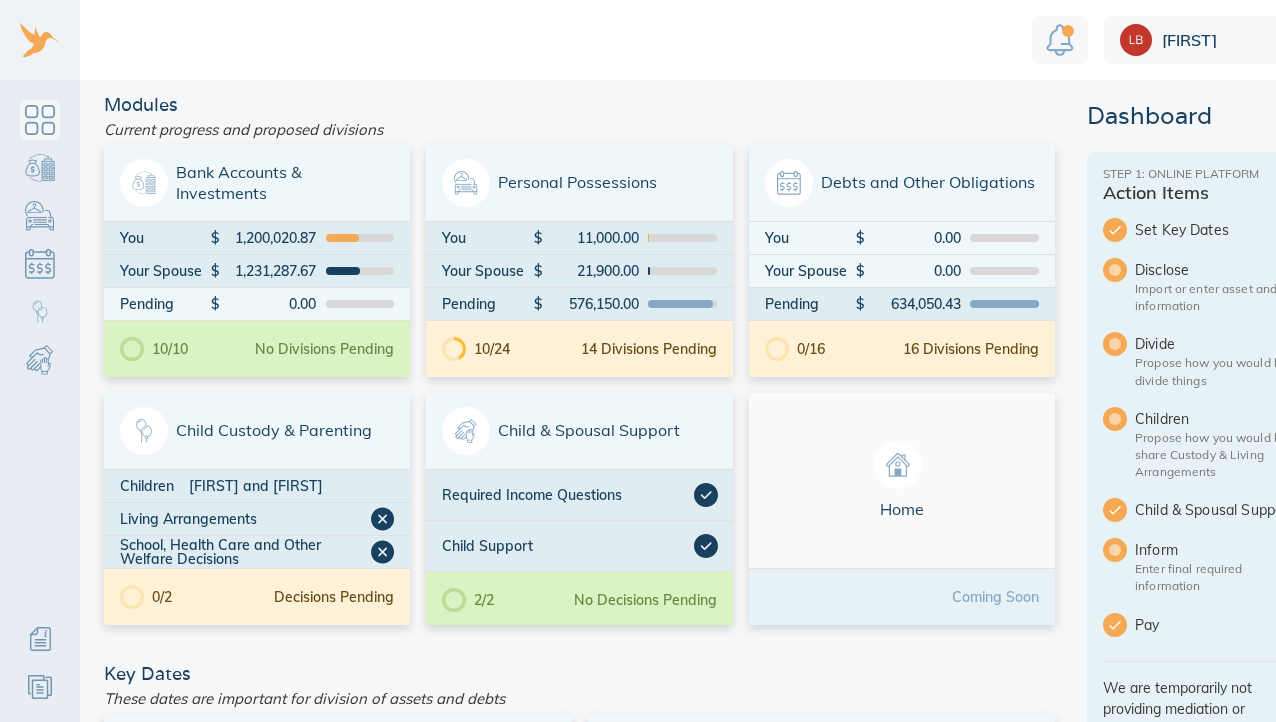 scroll, scrollTop: 0, scrollLeft: 0, axis: both 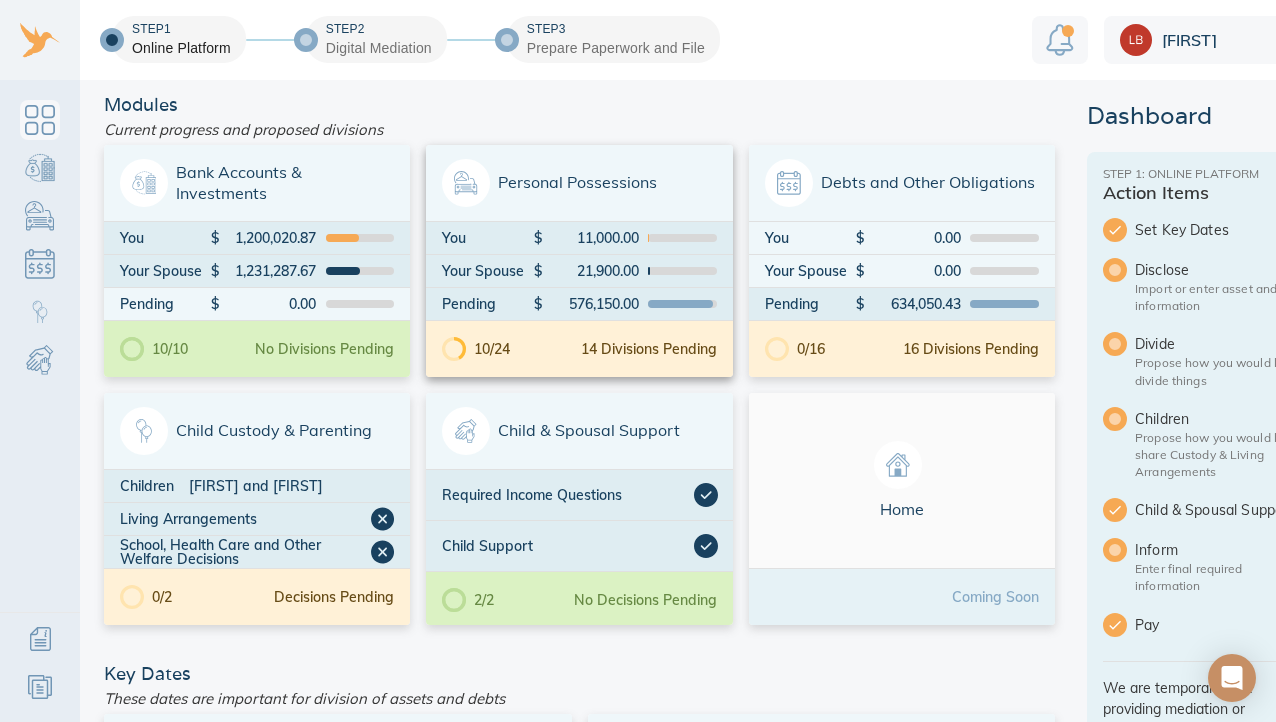 click on "14 Divisions Pending" at bounding box center [649, 349] 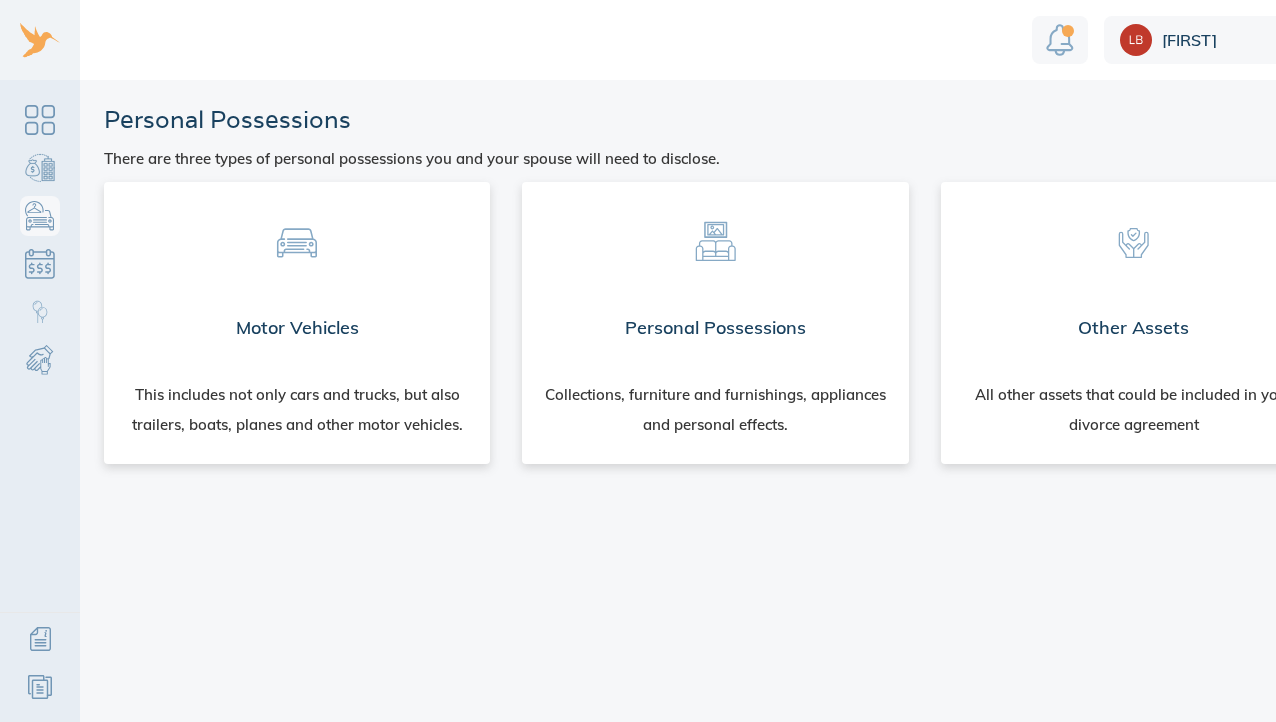 scroll, scrollTop: 0, scrollLeft: 0, axis: both 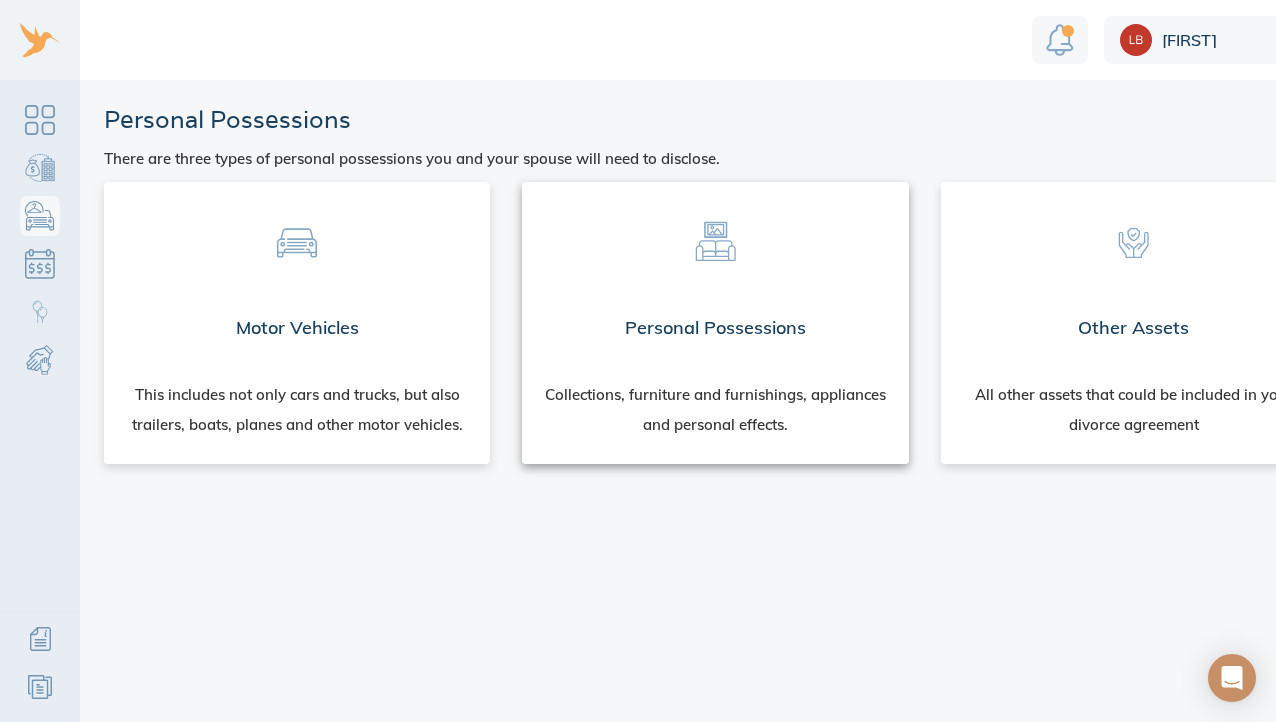 click on "Personal Possessions" at bounding box center (715, 328) 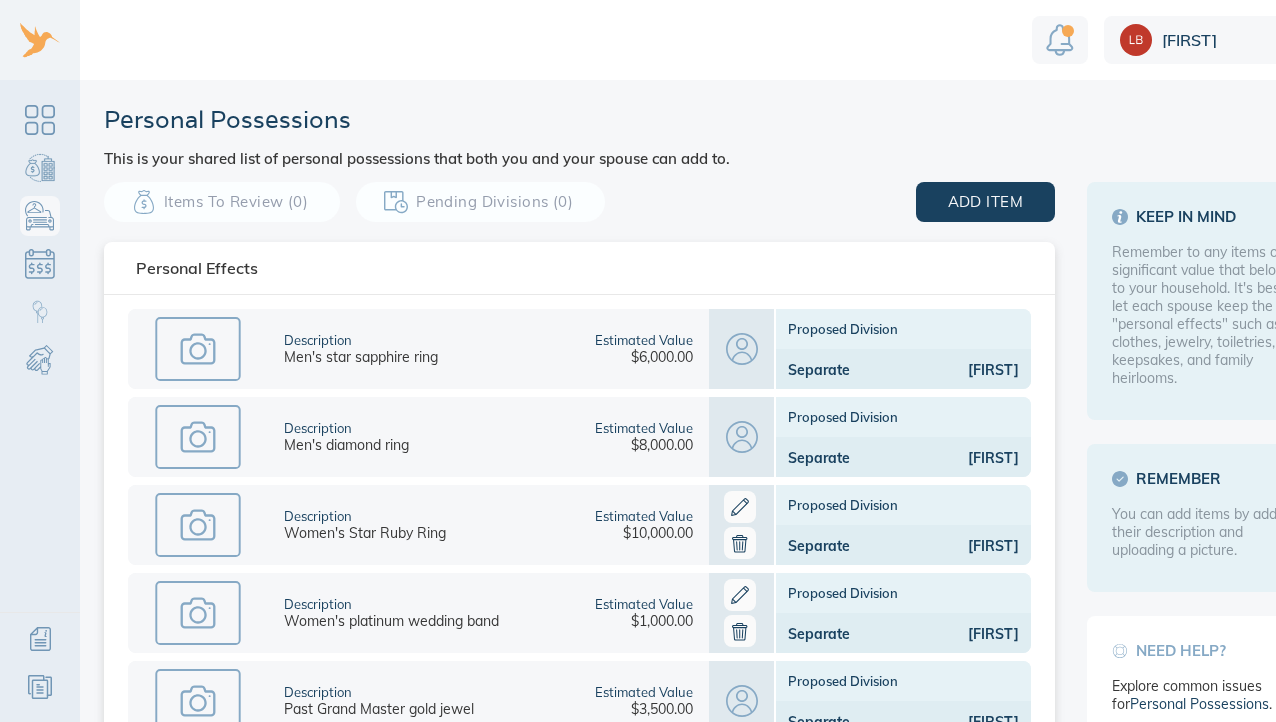 scroll, scrollTop: 0, scrollLeft: 0, axis: both 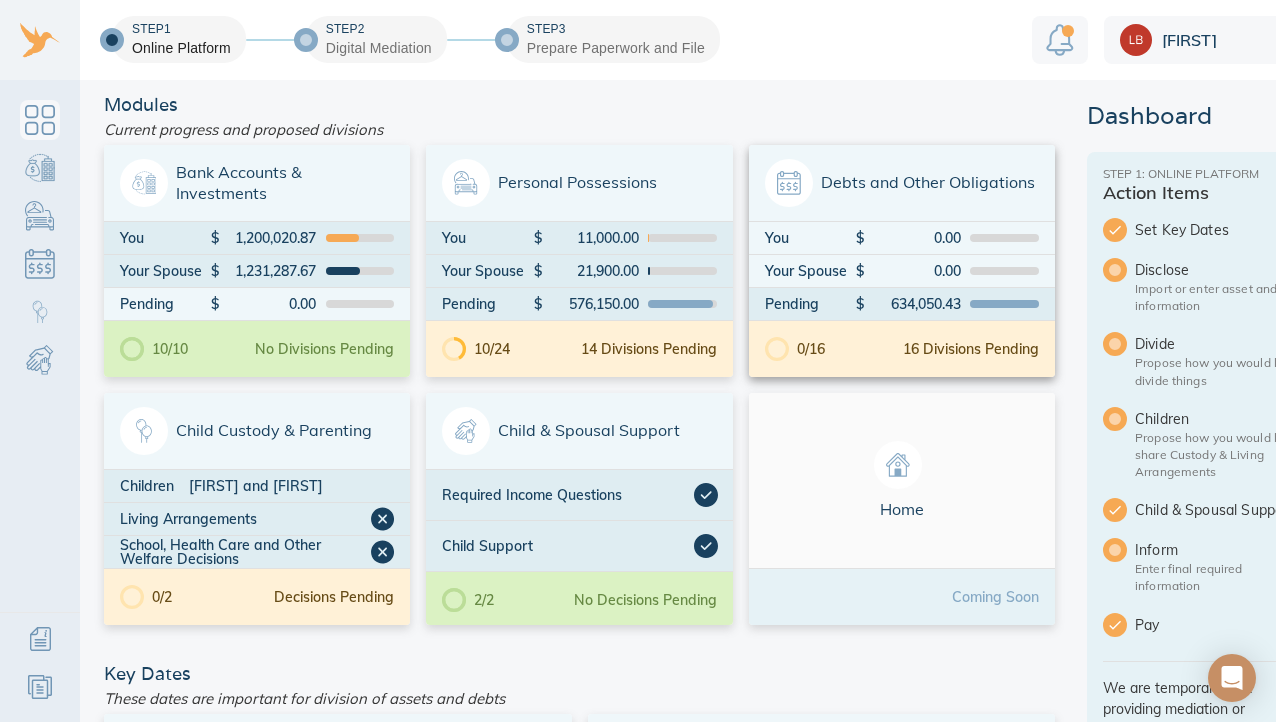 click on "0.00" at bounding box center [913, 238] 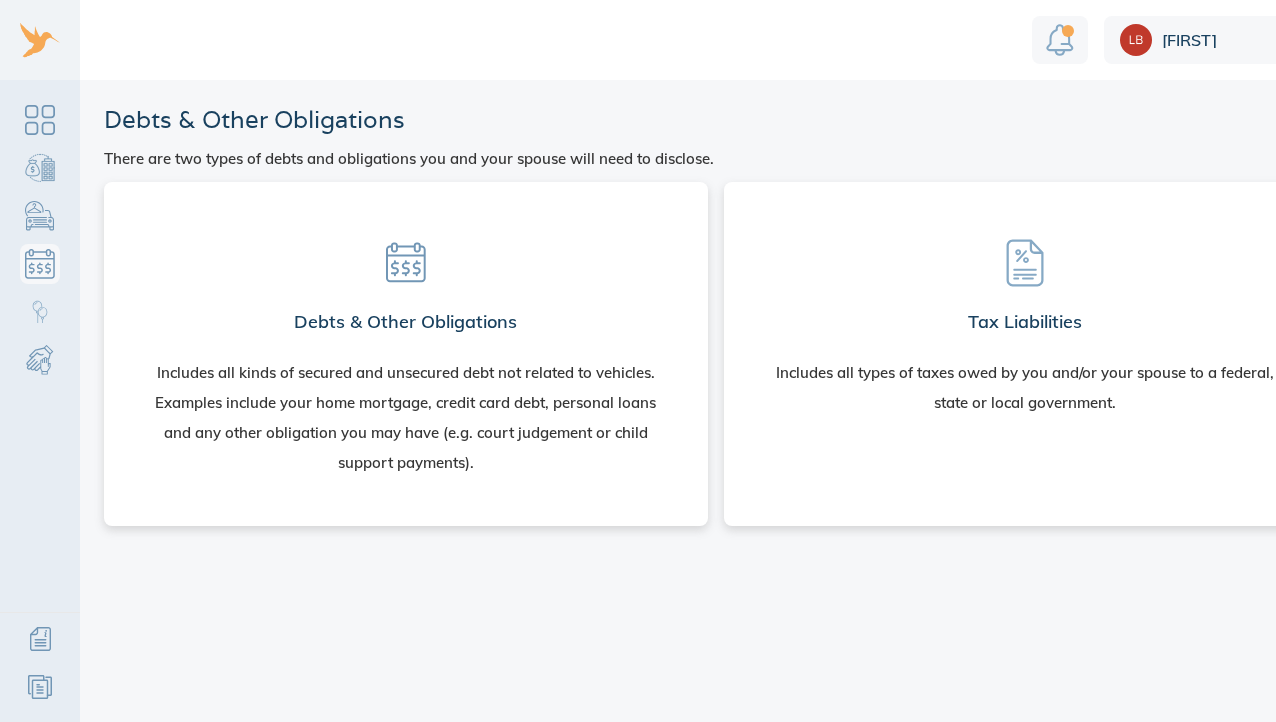 scroll, scrollTop: 0, scrollLeft: 0, axis: both 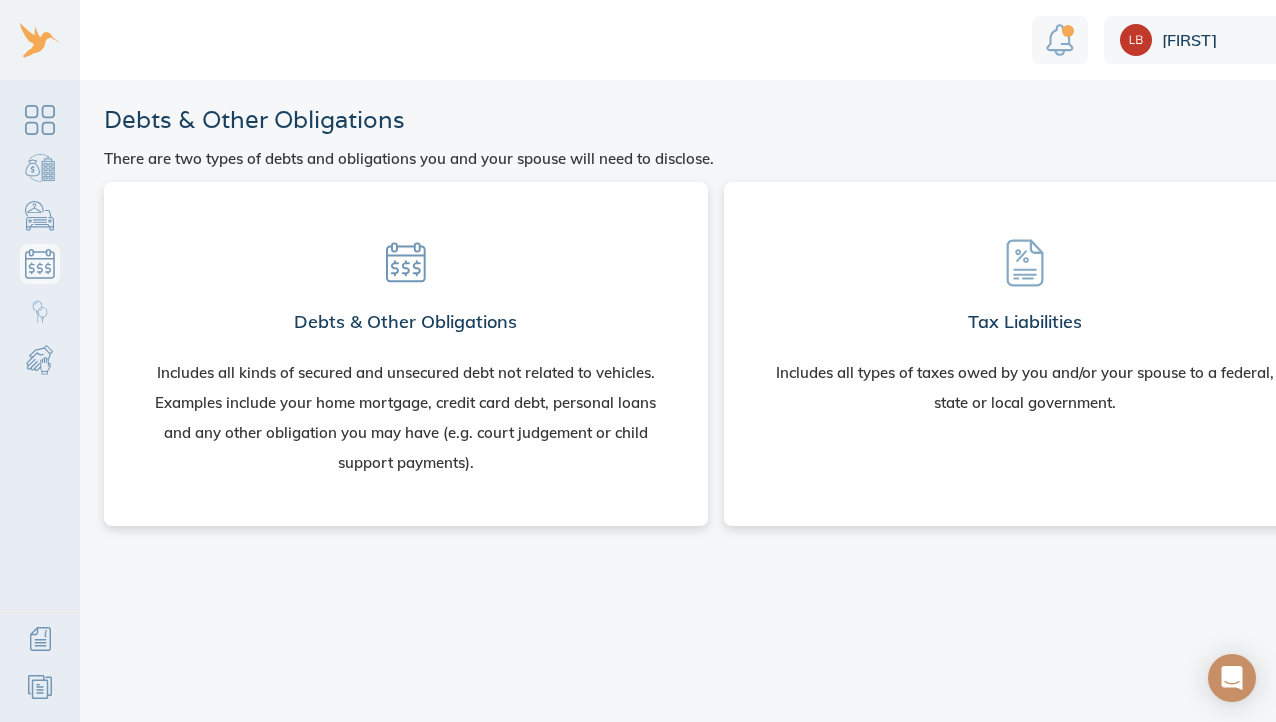 click on "Debts & Other Obligations Includes all kinds of secured and unsecured debt not related to vehicles. Examples include your [HOME] mortgage, credit card debt, personal loans and any other obligation you may have (e.g. court judgement or child support payments)." at bounding box center (406, 350) 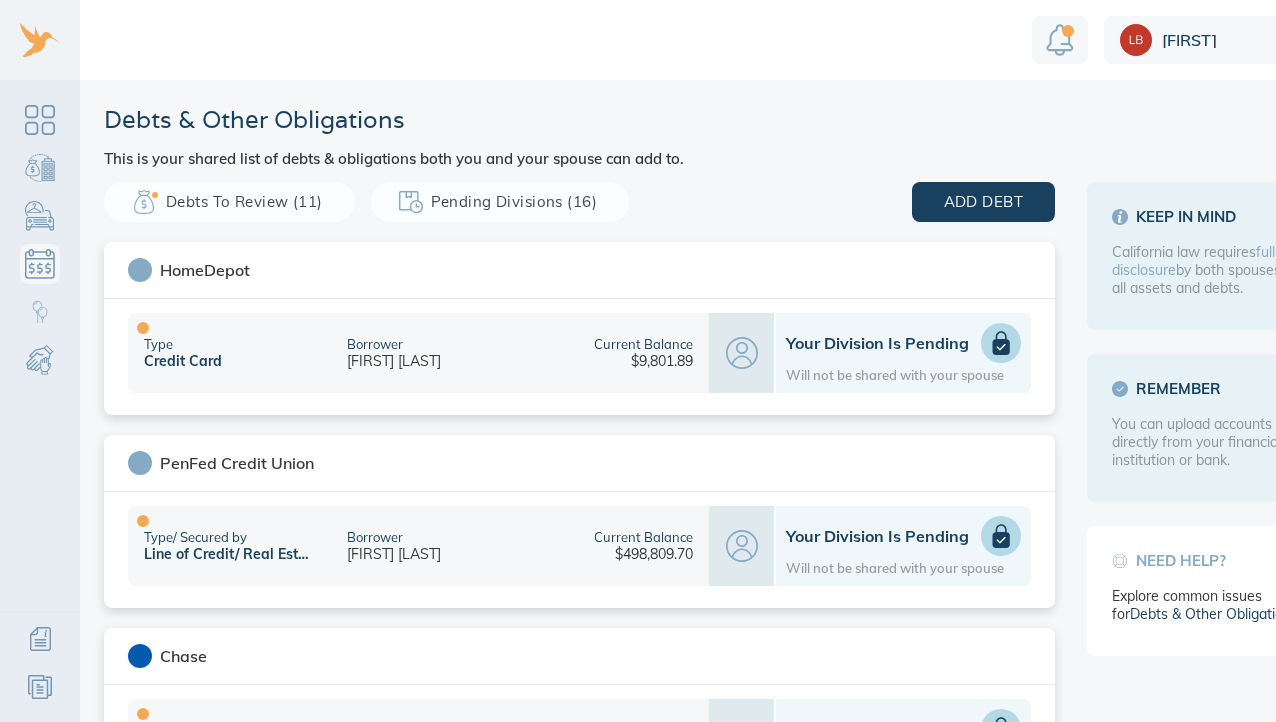 scroll, scrollTop: 0, scrollLeft: 0, axis: both 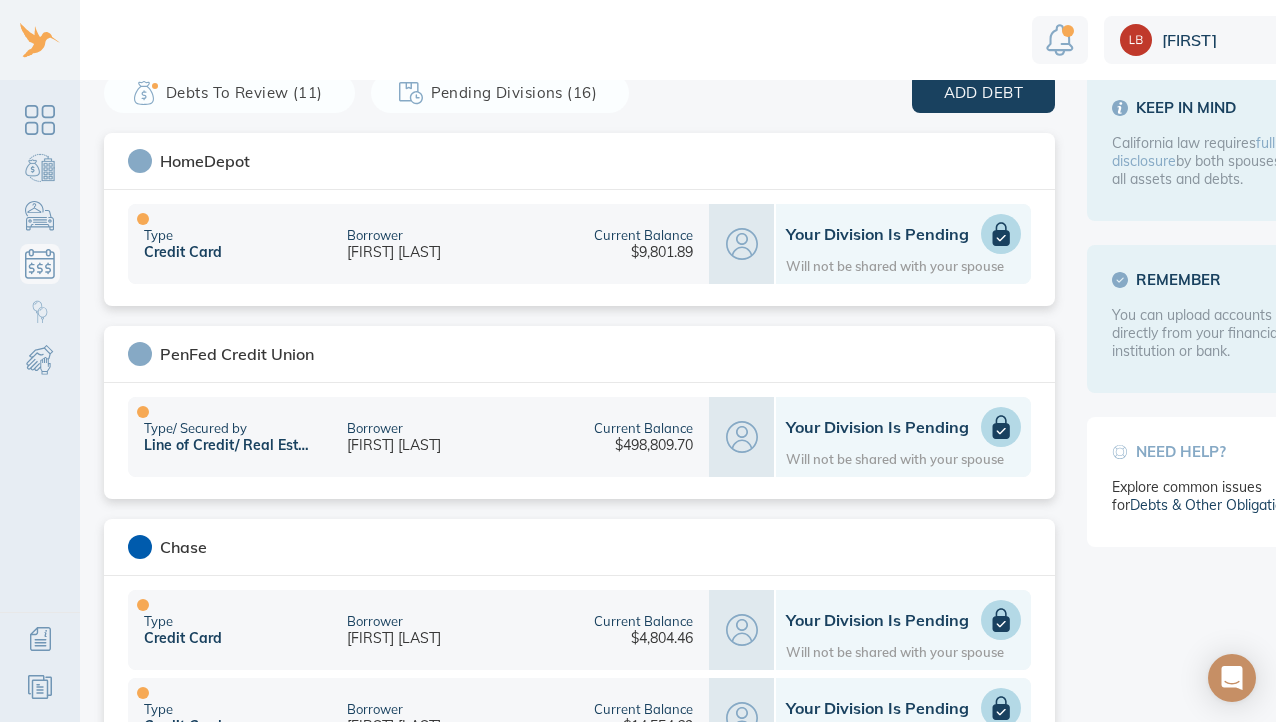 click 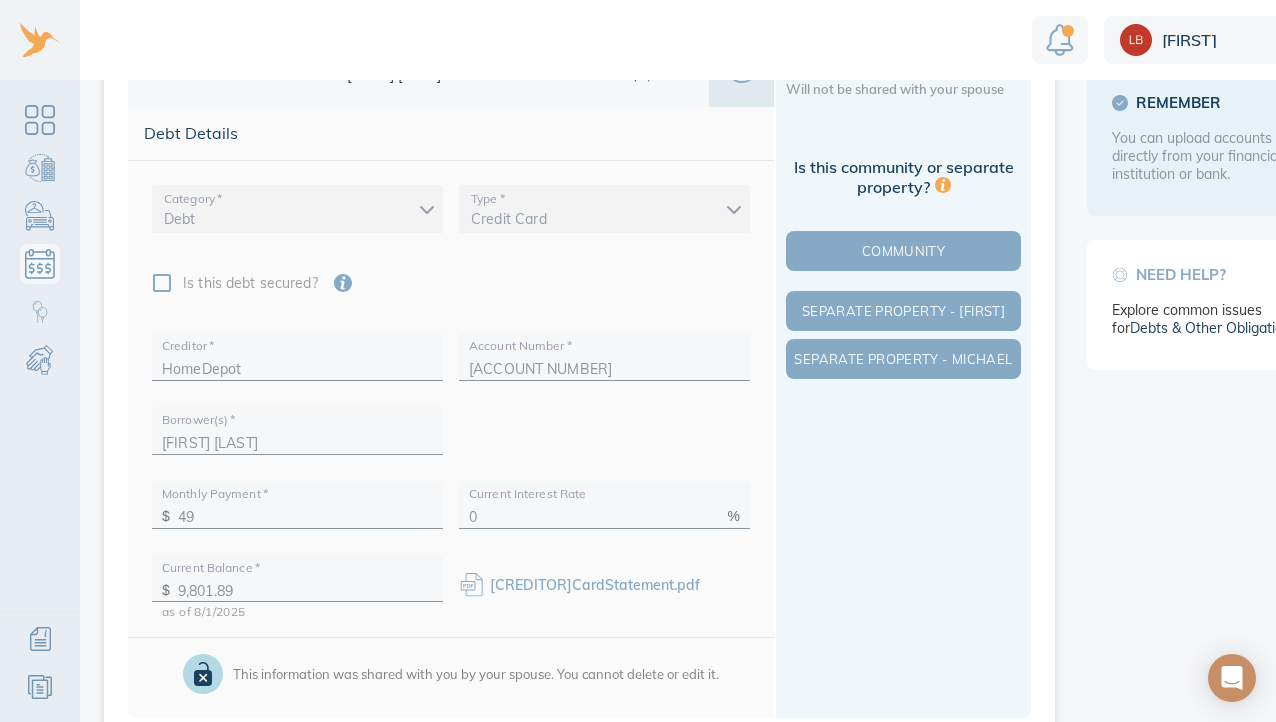 scroll, scrollTop: 288, scrollLeft: 0, axis: vertical 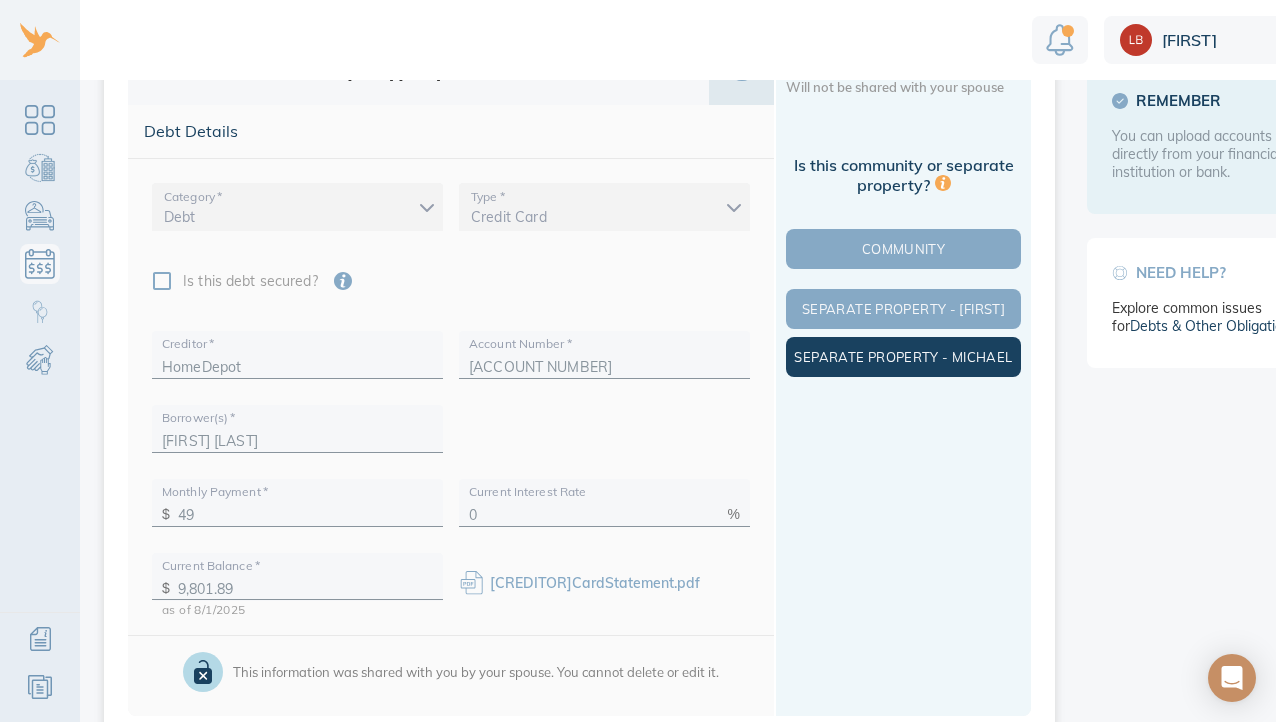 click on "Separate Property - [FIRST]" at bounding box center [903, 357] 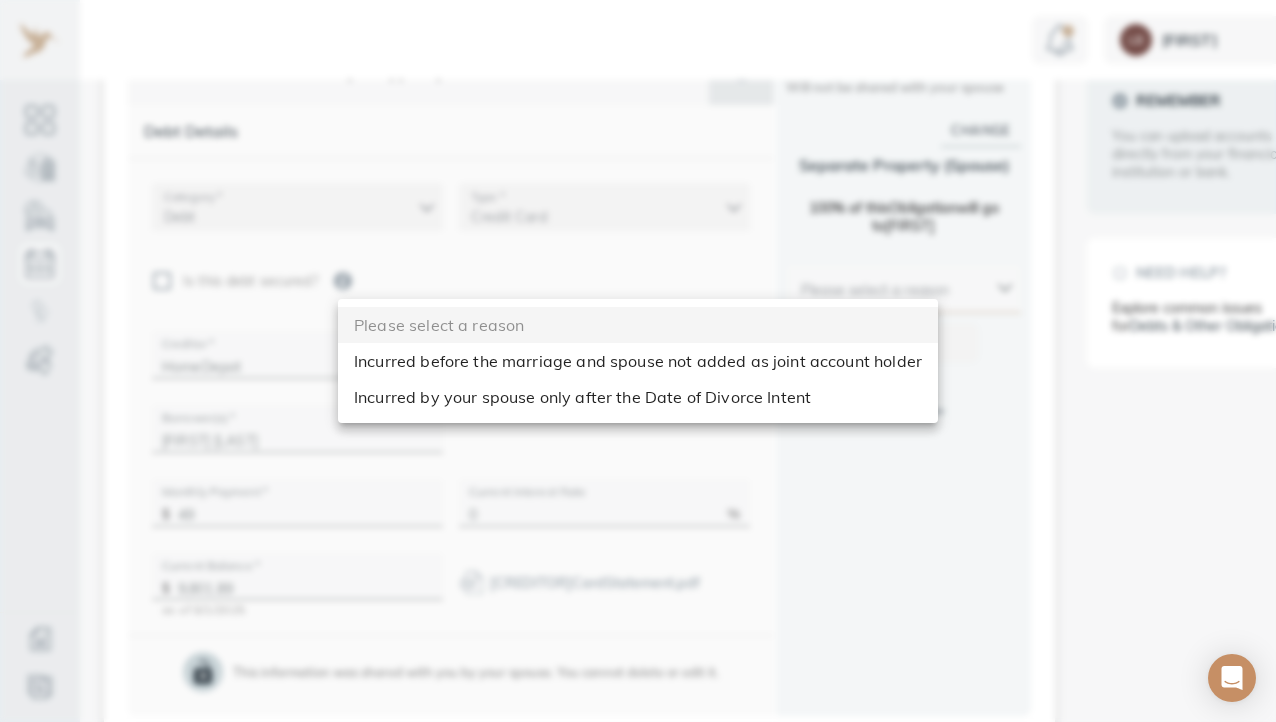click on "Linnea
Debts & Other Obligations This is your shared list of debts & obligations both you and your spouse can add to. Add Obligation The easiest and most accurate way to add a debt is to securely import data from your financial institution. Privacy and security are our top priority. We do not store your login information. We use trusted technology to securely import data. Import Loading debts & other obligations please wait You can also add your debt manually add manually Debts to Review (10) Pending Divisions (16) add debt HomeDepot Type Credit Card Borrower Michael Greenzeiger Current Balance $9,801.89 Your Division is Pending Will not be shared with your spouse Debt Details Category   * Debt debt Type   * Credit Card credit_card Is this debt secured? Secured by Please select Creditor   * HomeDepot Account Number   * 6035321237229329 Borrower(s)   * Michael Greenzeiger Monthly Payment   * $ 49 Current Interest Rate 0 % Current Balance   * $ 9,801.89 as of 8/1/2025 Change Spouse ) ." at bounding box center (683, 361) 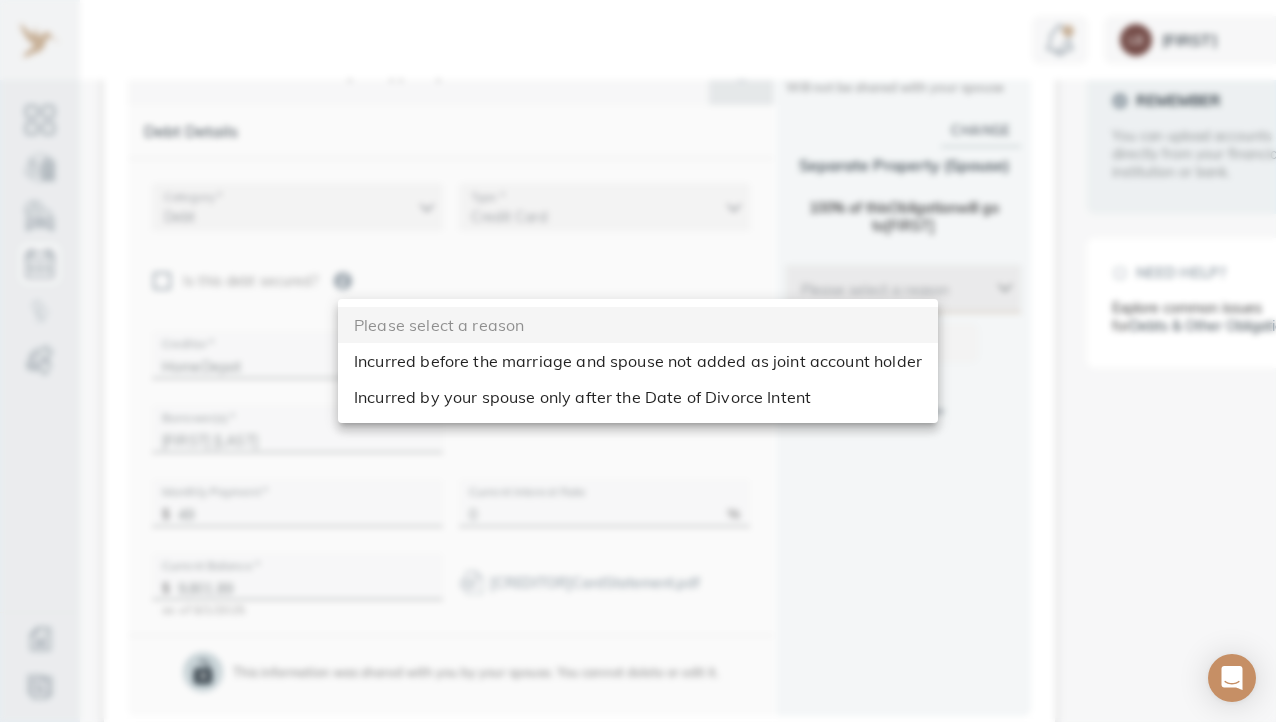 type on "after_dos" 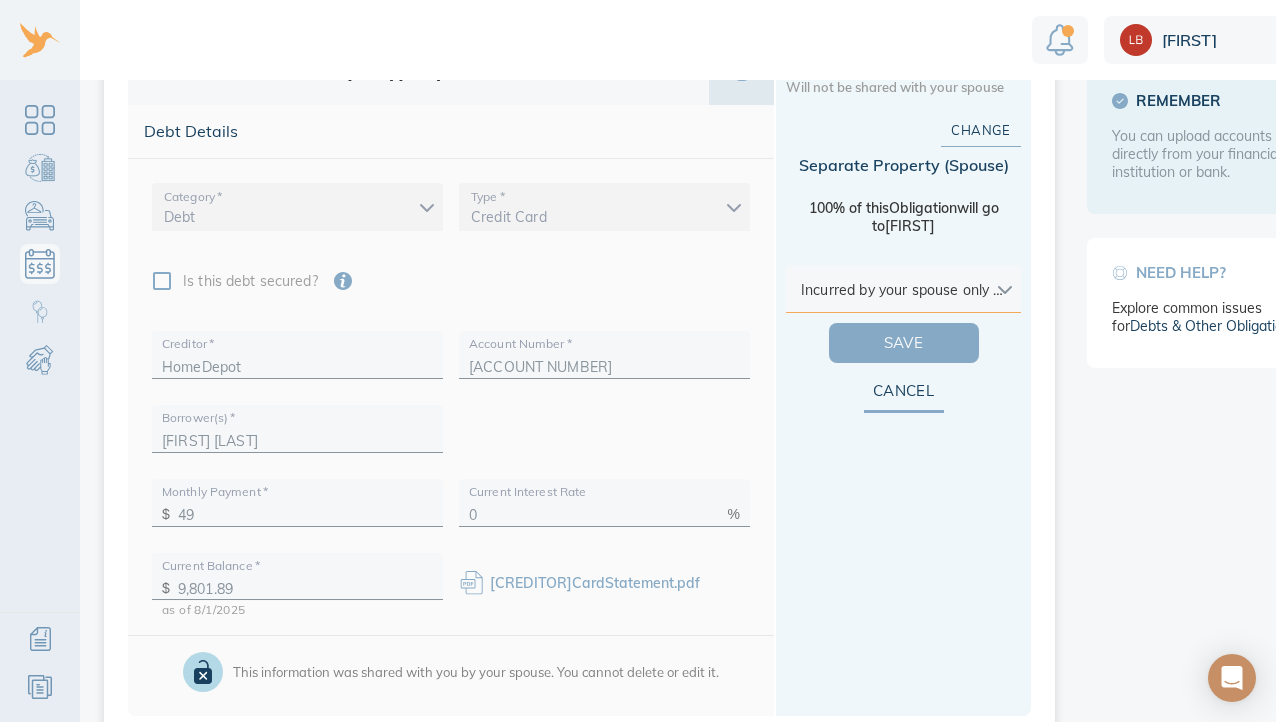 click on "Save" at bounding box center [904, 343] 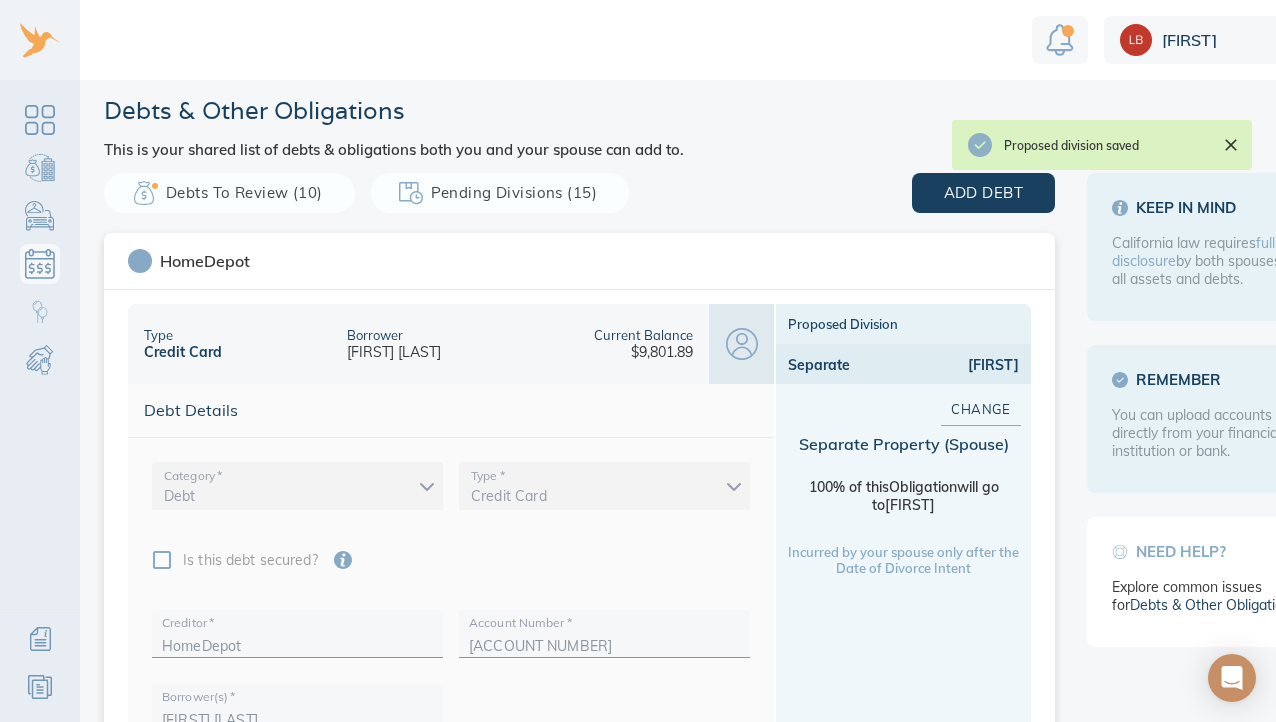 scroll, scrollTop: 0, scrollLeft: 0, axis: both 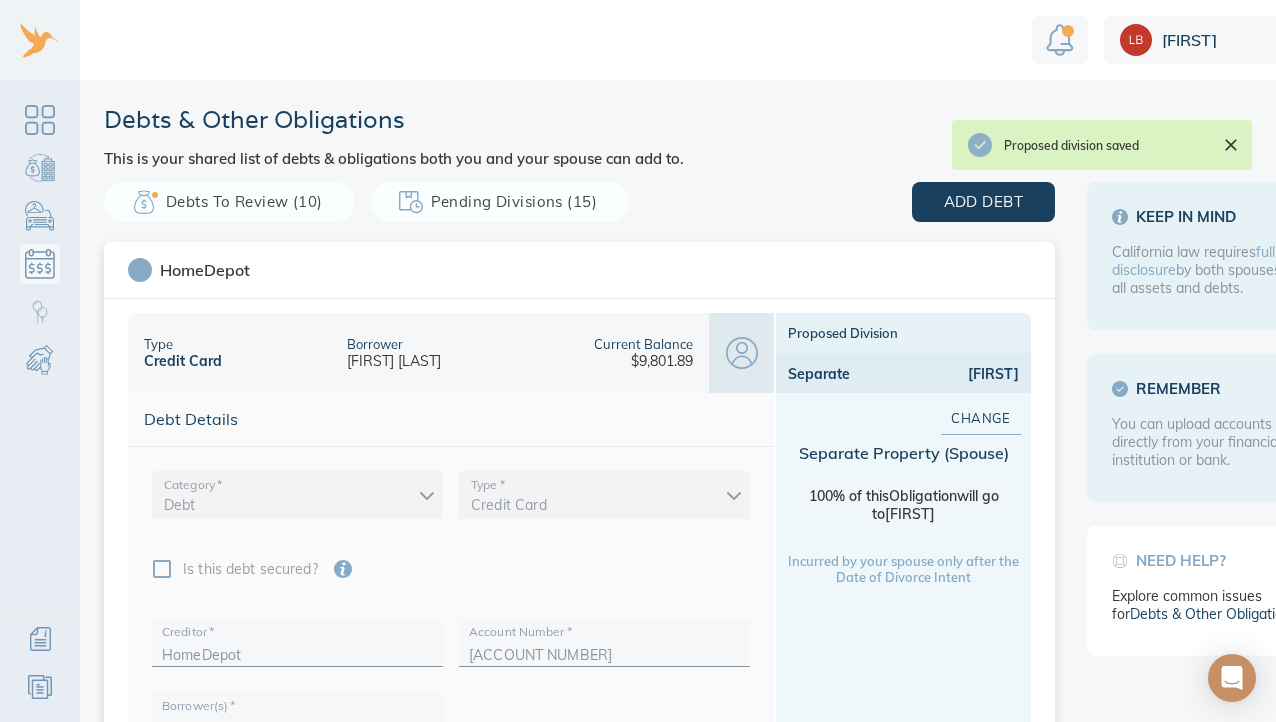 click 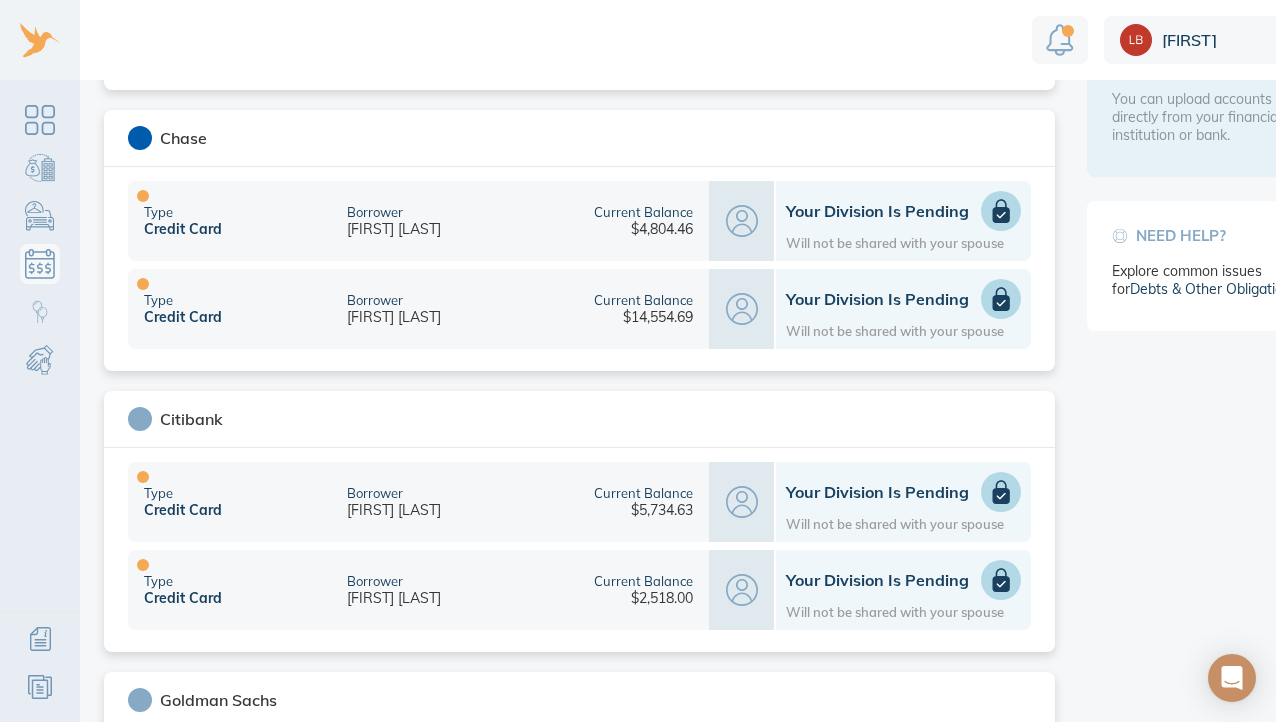 scroll, scrollTop: 327, scrollLeft: 0, axis: vertical 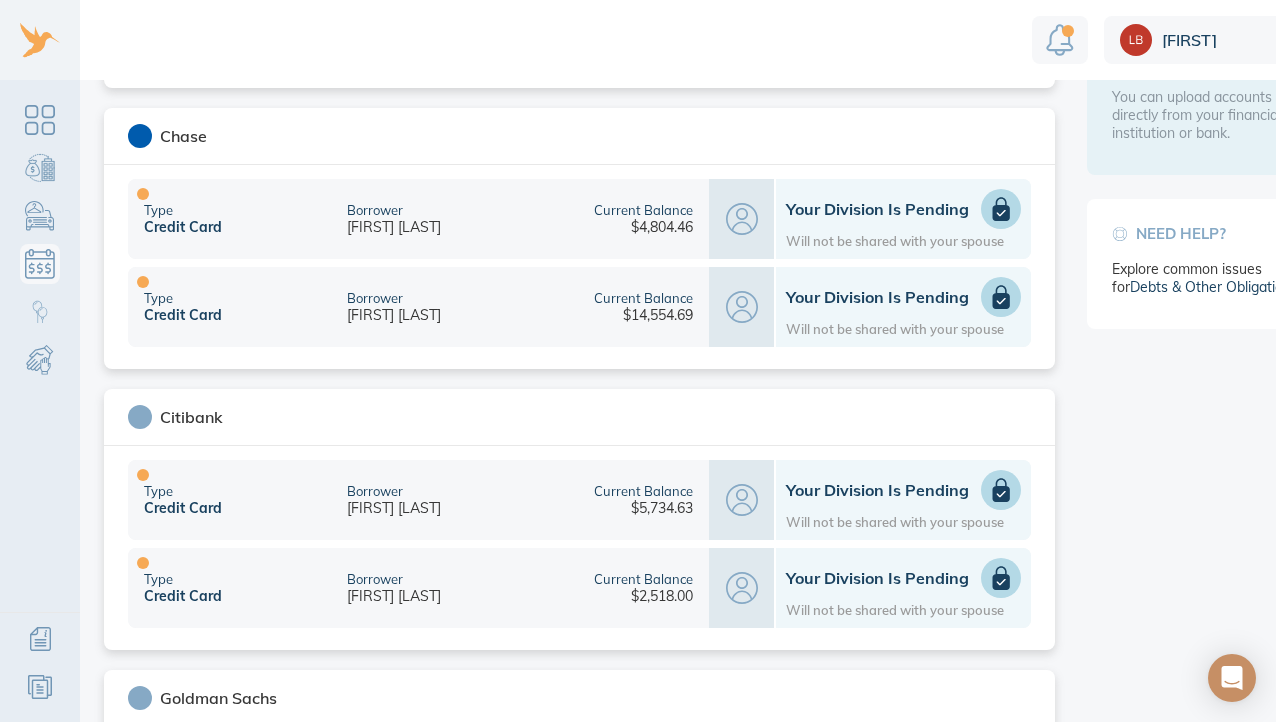 click 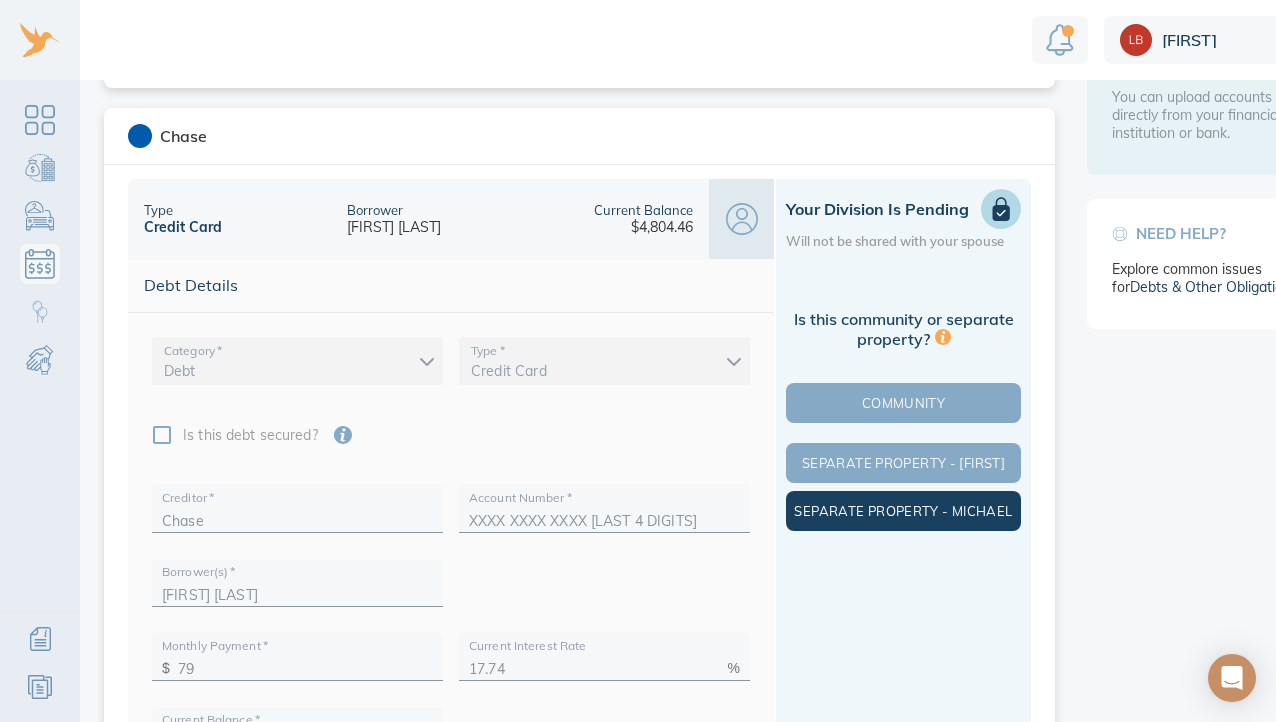 click on "Separate Property - Michael" at bounding box center [903, 511] 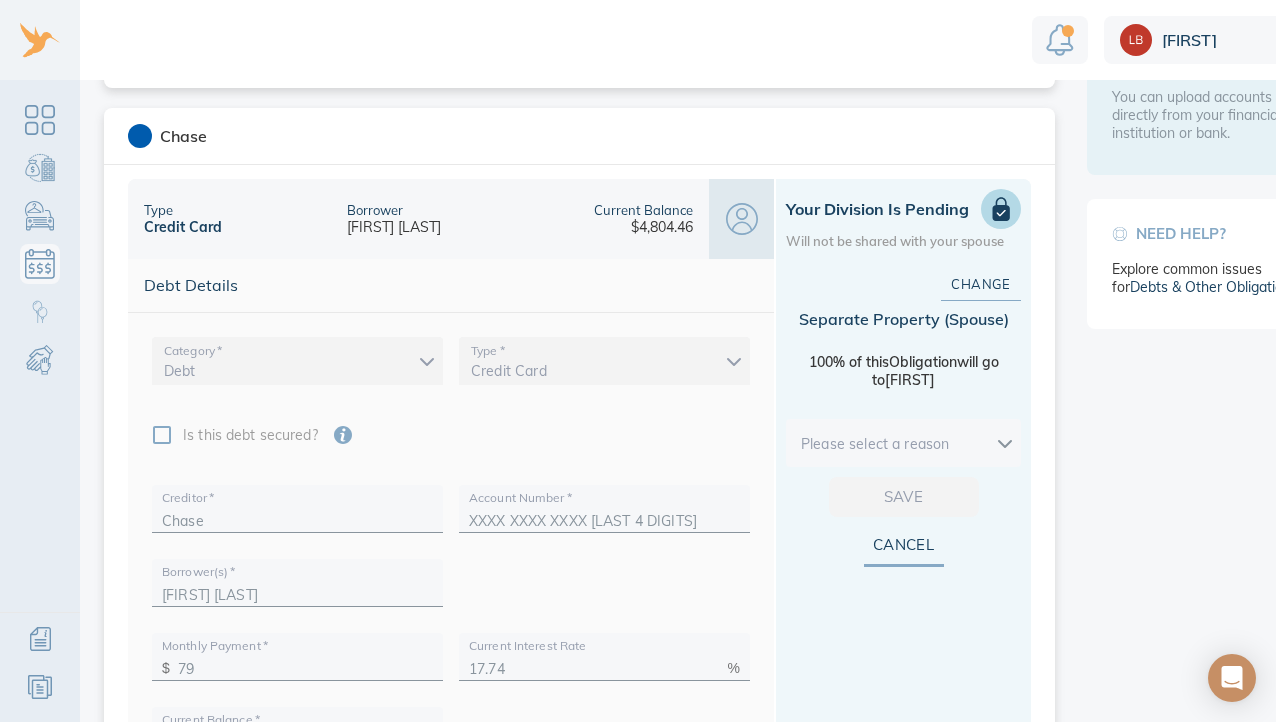 click on "Linnea
Debts & Other Obligations This is your shared list of debts & obligations both you and your spouse can add to. Add Obligation The easiest and most accurate way to add a debt is to securely import data from your financial institution. Privacy and security are our top priority. We do not store your login information. We use trusted technology to securely import data. Import Loading debts & other obligations please wait You can also add your debt manually add manually Debts to Review (9) Pending Divisions (15) add debt PenFed Credit Union Type  / Secured by Line of Credit  / Real Estate Borrower Michael Greenzeiger Current Balance $498,809.70 Your Division is Pending Will not be shared with your spouse Chase Type Credit Card Borrower Michael Greenzeiger Current Balance $4,804.46 Your Division is Pending Will not be shared with your spouse Debt Details Category   * Debt debt Type   * Credit Card credit_card Is this debt secured? Secured by Please select Creditor   * Chase Account Number *" at bounding box center (683, 361) 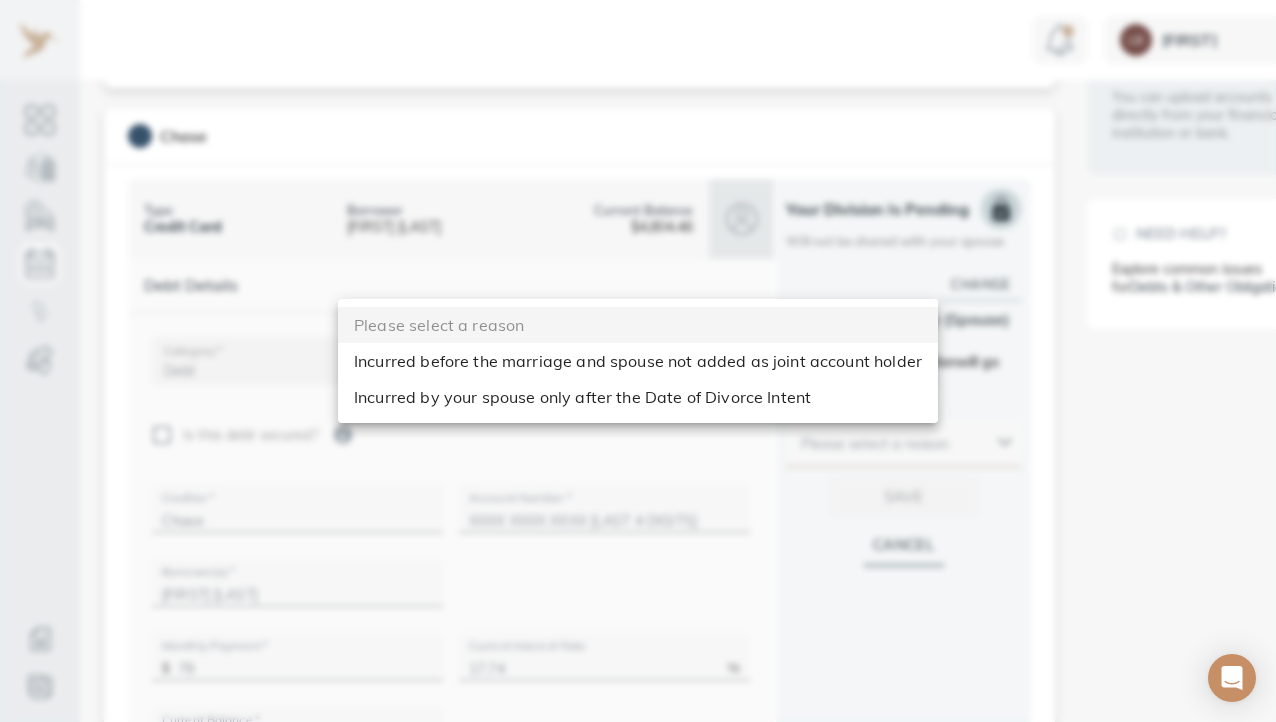 click on "Incurred by your spouse only after the Date of Divorce Intent" at bounding box center (638, 397) 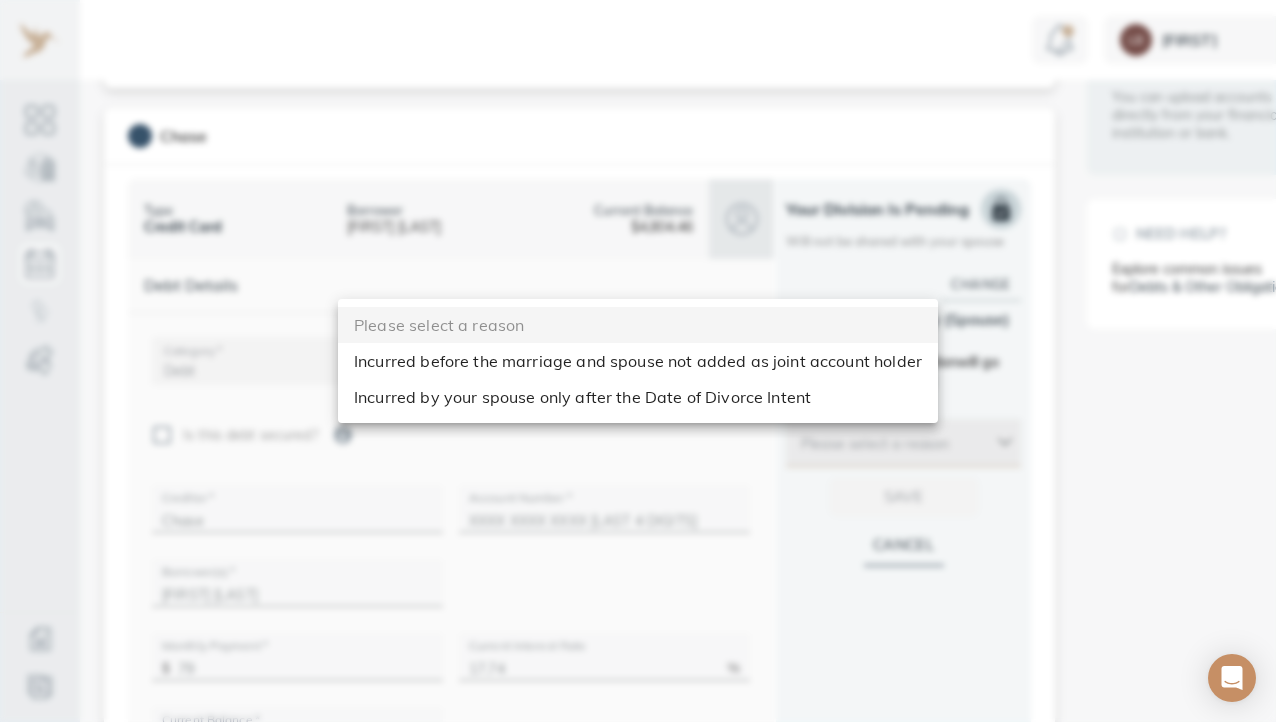 type on "after_dos" 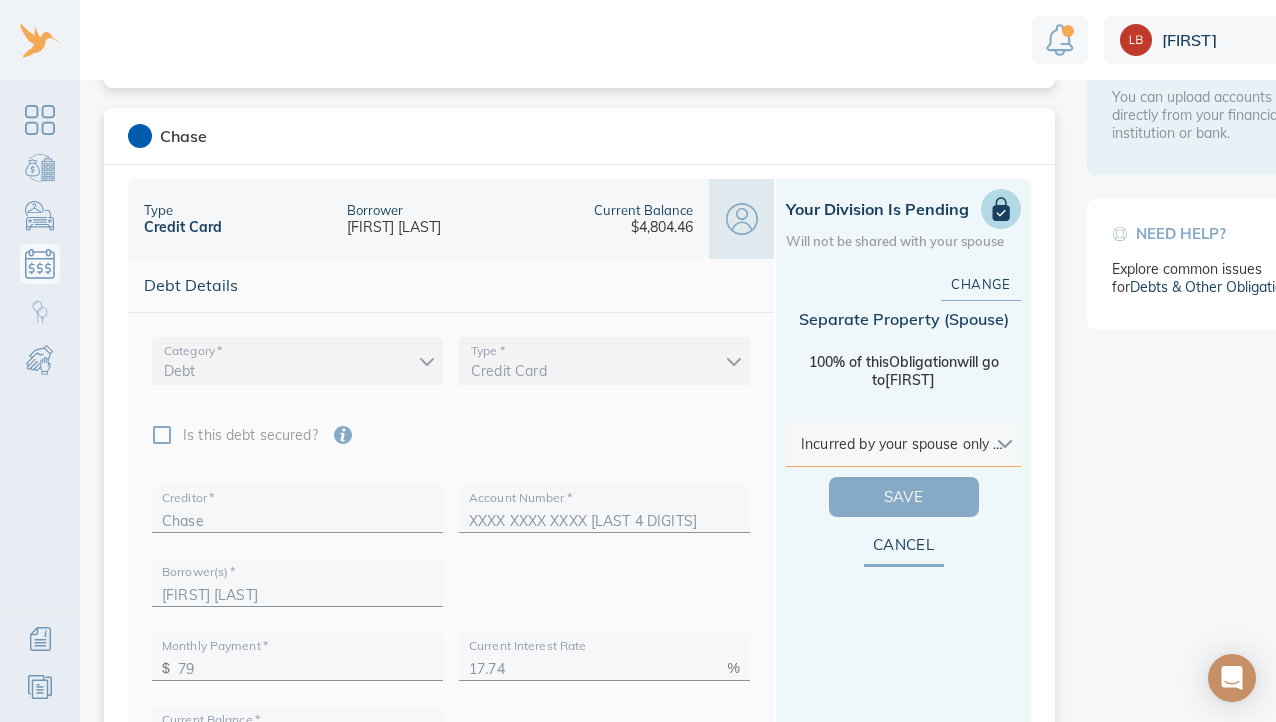 click on "Save" at bounding box center [904, 497] 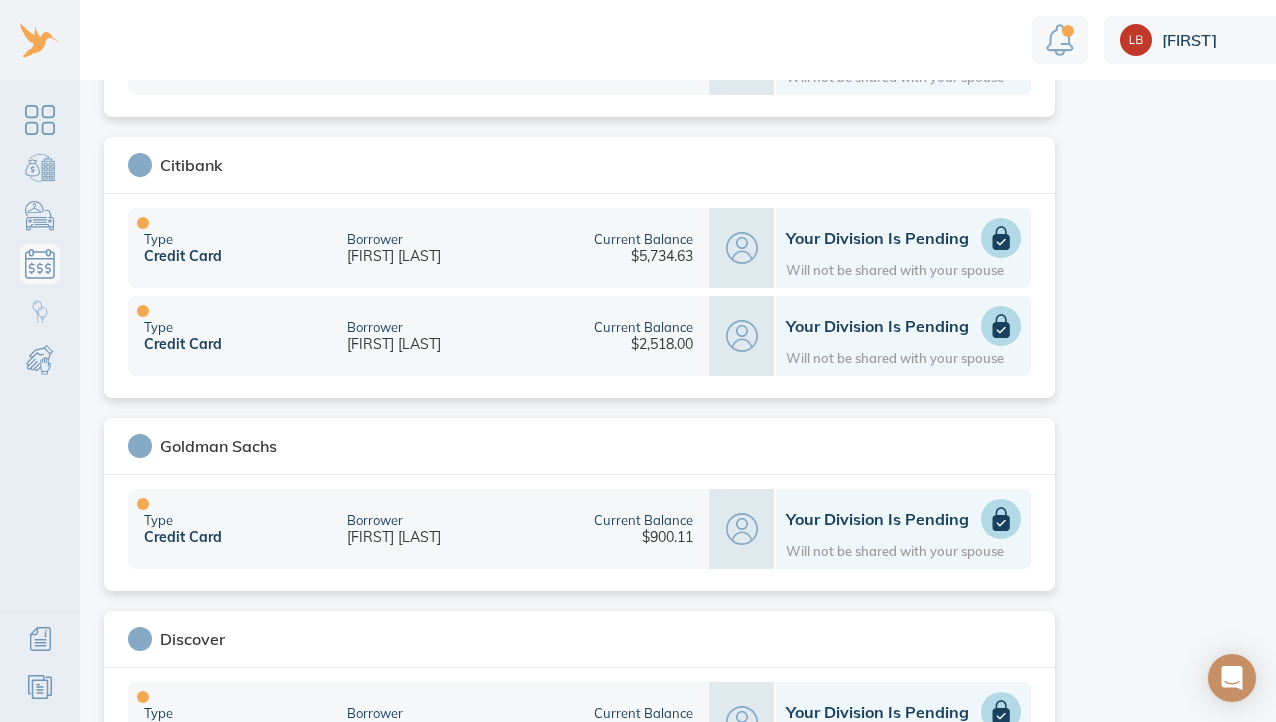 scroll, scrollTop: 1239, scrollLeft: 0, axis: vertical 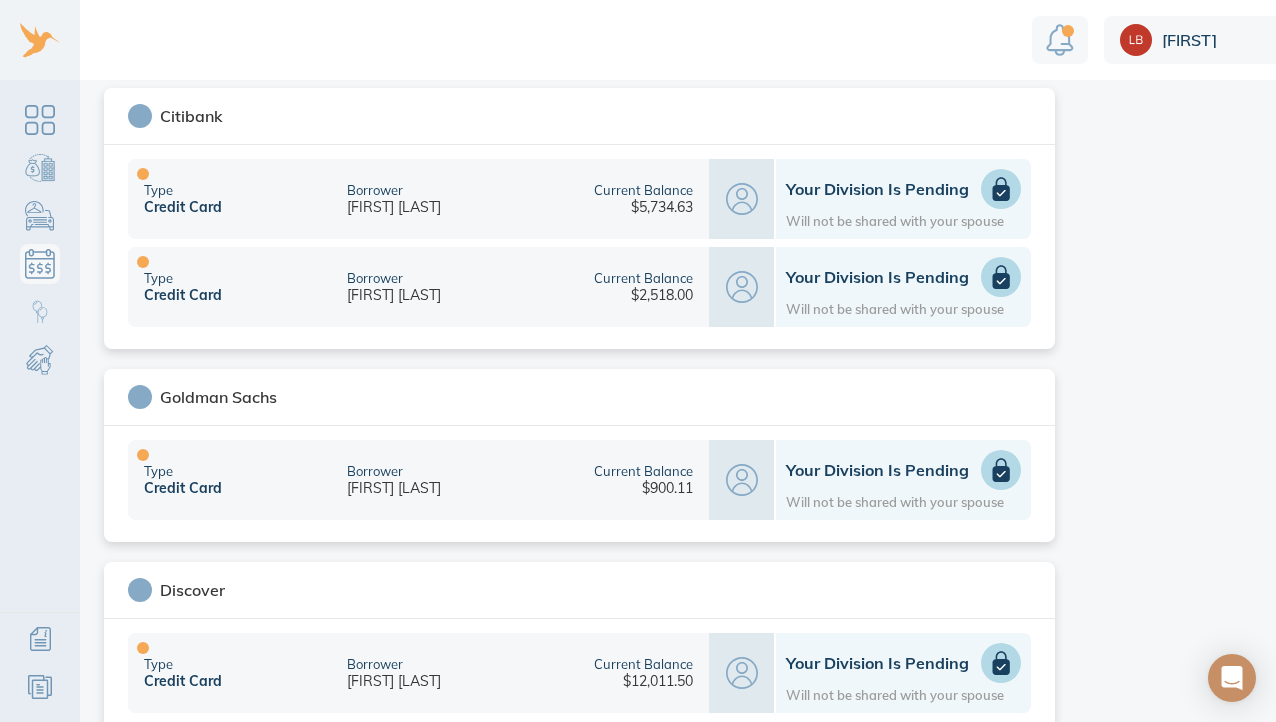 click 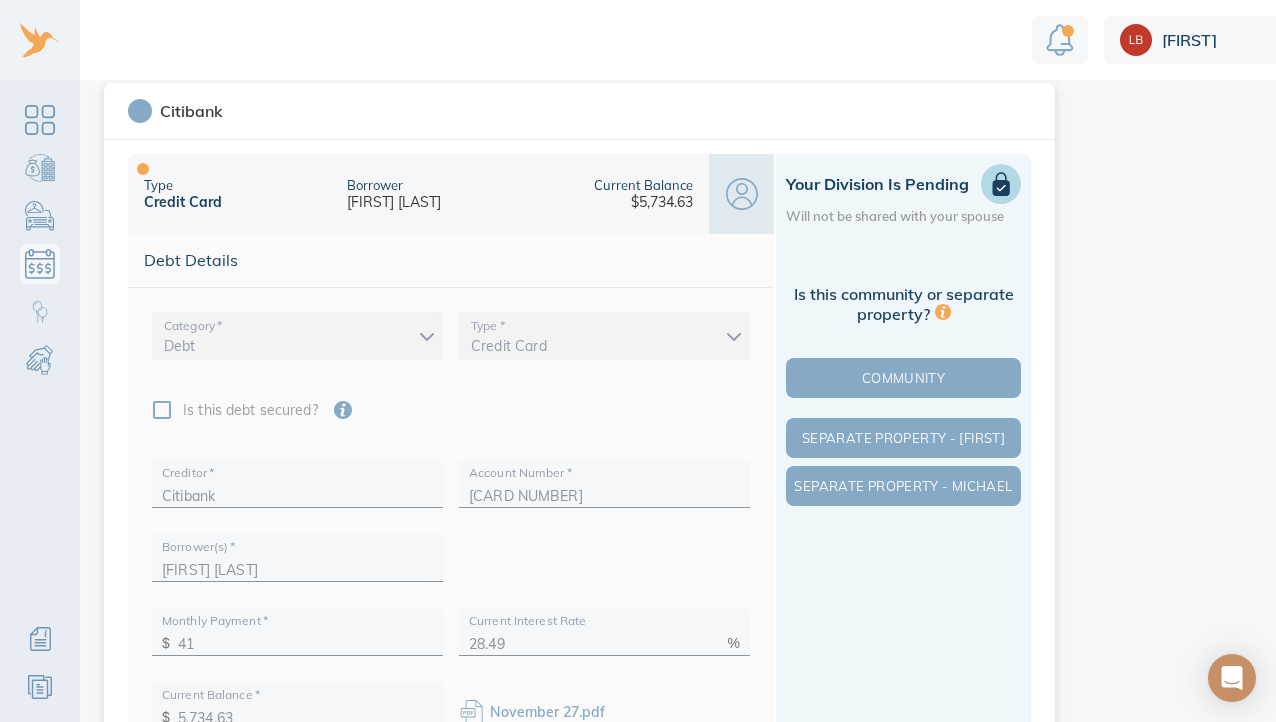 scroll, scrollTop: 628, scrollLeft: 0, axis: vertical 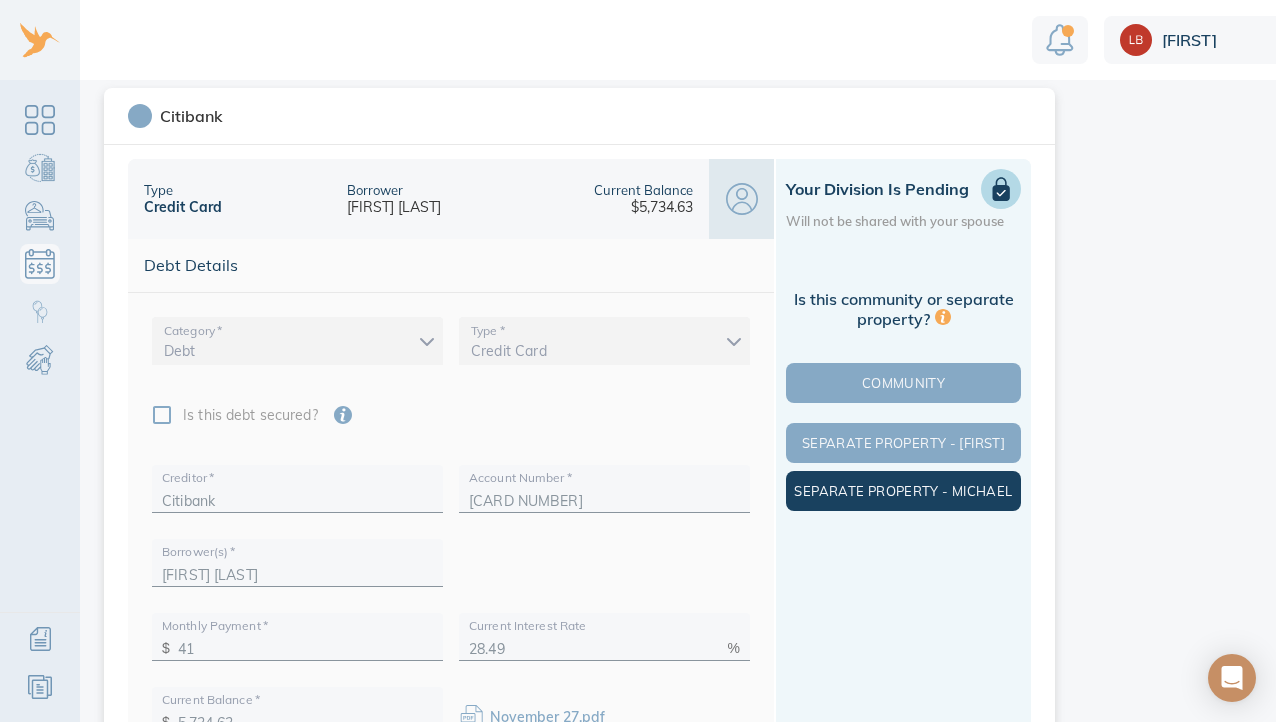 click on "Separate Property - Michael" at bounding box center (903, 491) 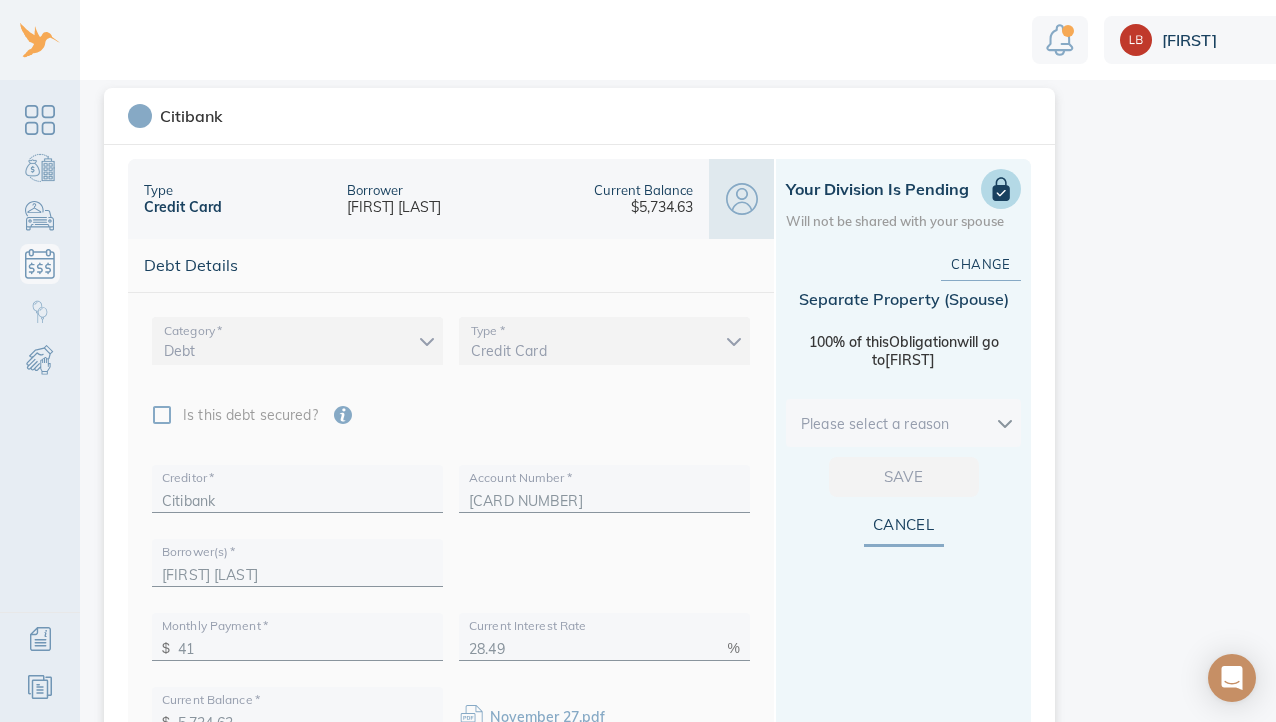 click on "Linnea
Debts & Other Obligations This is your shared list of debts & obligations both you and your spouse can add to. Add Obligation The easiest and most accurate way to add a debt is to securely import data from your financial institution. Privacy and security are our top priority. We do not store your login information. We use trusted technology to securely import data. Import Loading debts & other obligations please wait You can also add your debt manually add manually Debts to Review (8) Pending Divisions (14) add debt PenFed Credit Union Type  / Secured by Line of Credit  / Real Estate Borrower Michael Greenzeiger Current Balance $498,809.70 Your Division is Pending Will not be shared with your spouse Chase Type Credit Card Borrower Michael Greenzeiger Current Balance $4,804.46 Proposed Division Separate Michael Type Credit Card Borrower Michael Greenzeiger Current Balance $14,554.69 Your Division is Pending Will not be shared with your spouse Citibank Type Credit Card Borrower $5,734.63" at bounding box center [683, 361] 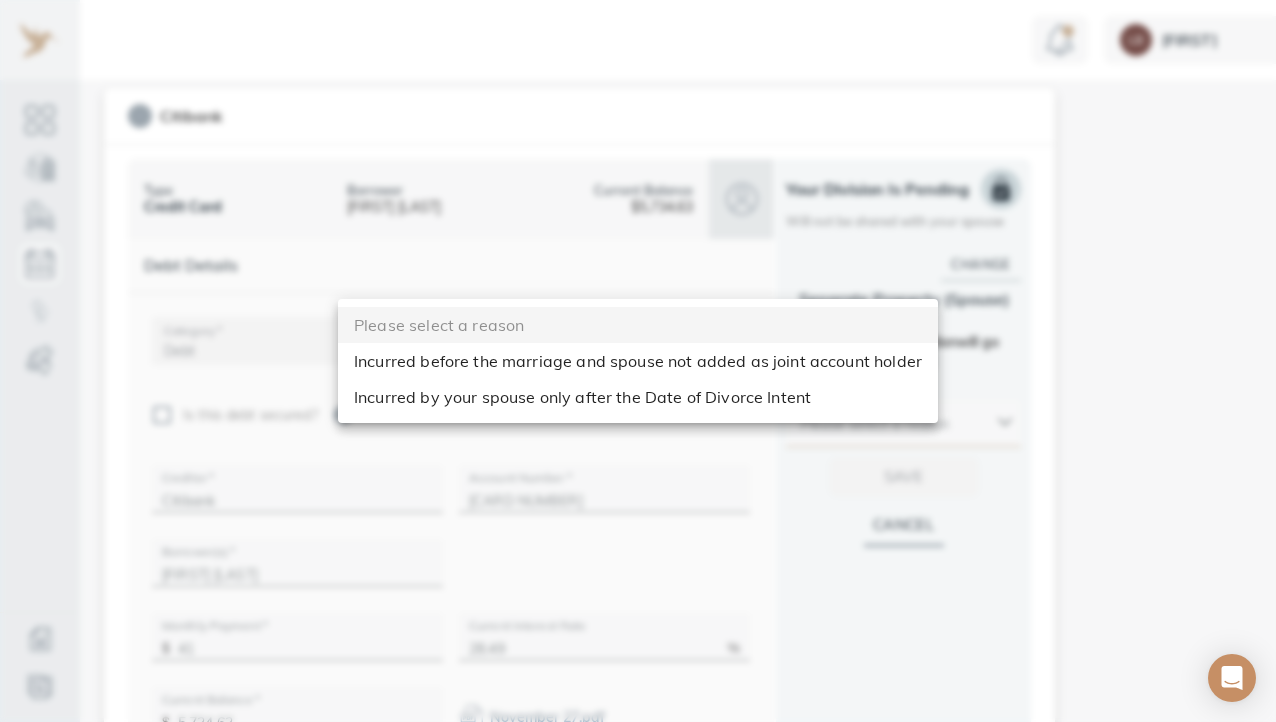 click on "Incurred by your spouse only after the Date of Divorce Intent" at bounding box center (638, 397) 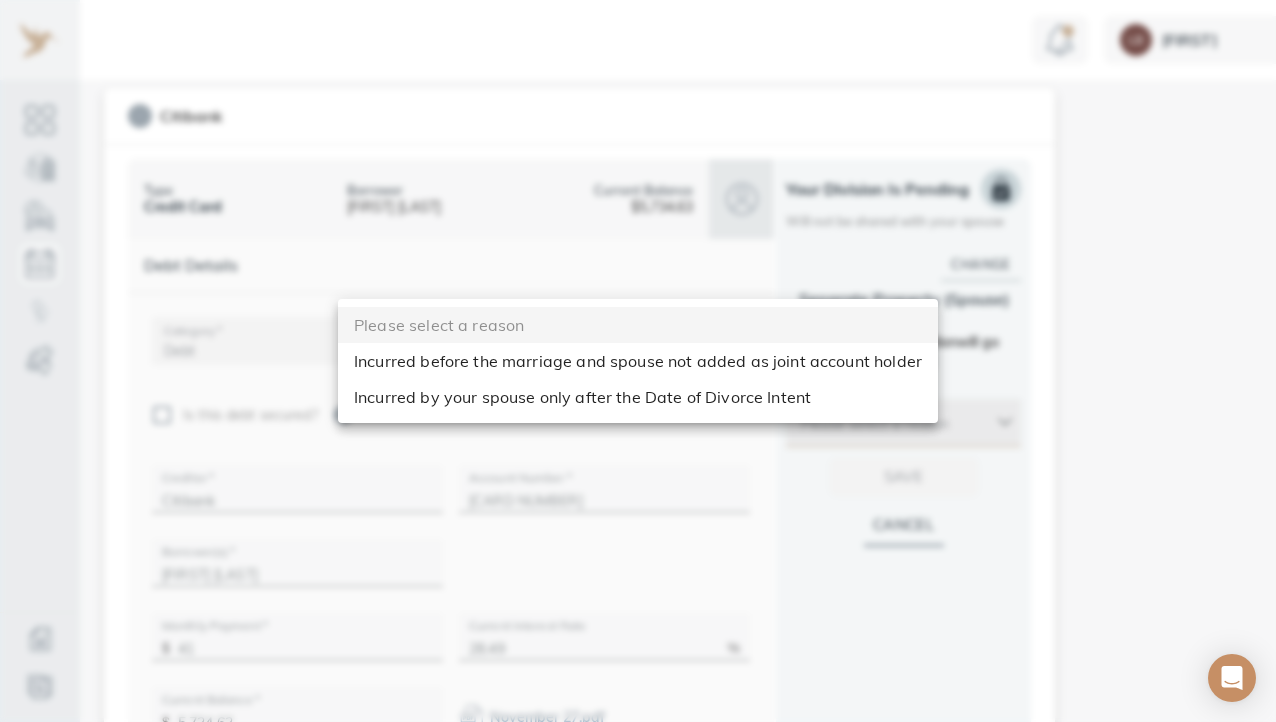 type on "after_dos" 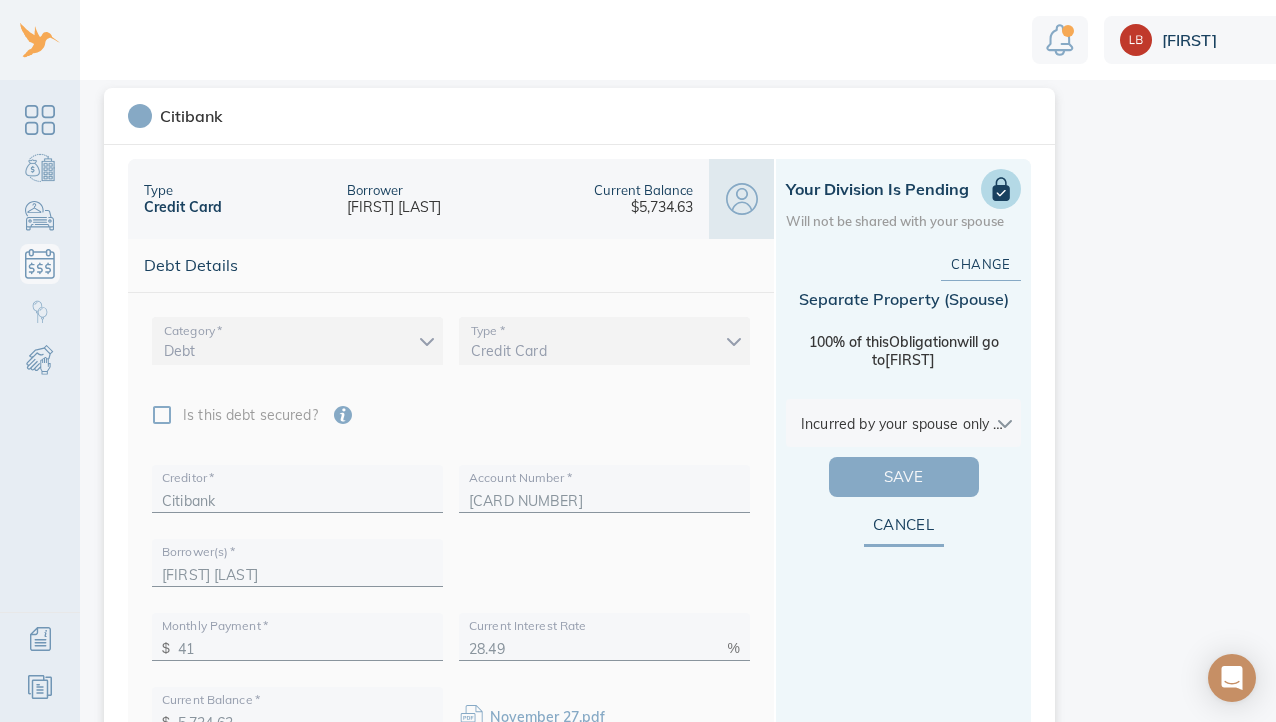 click on "Save" at bounding box center (904, 477) 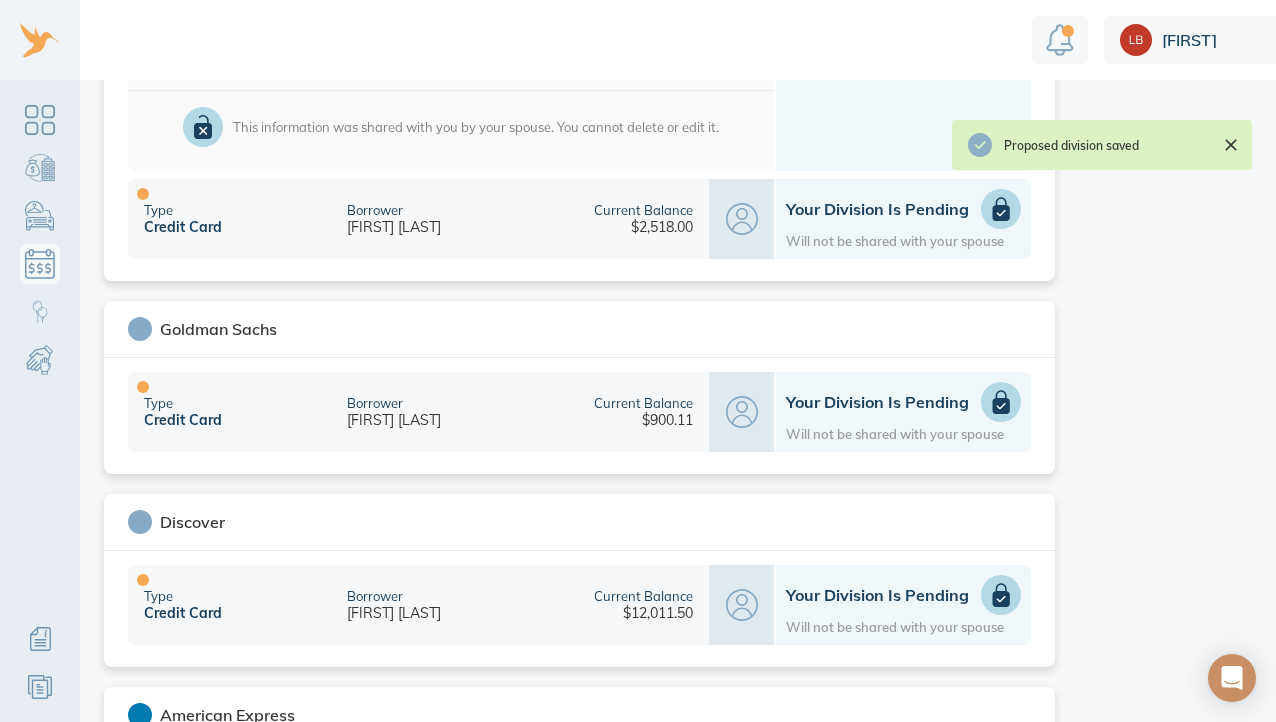 scroll, scrollTop: 1323, scrollLeft: 0, axis: vertical 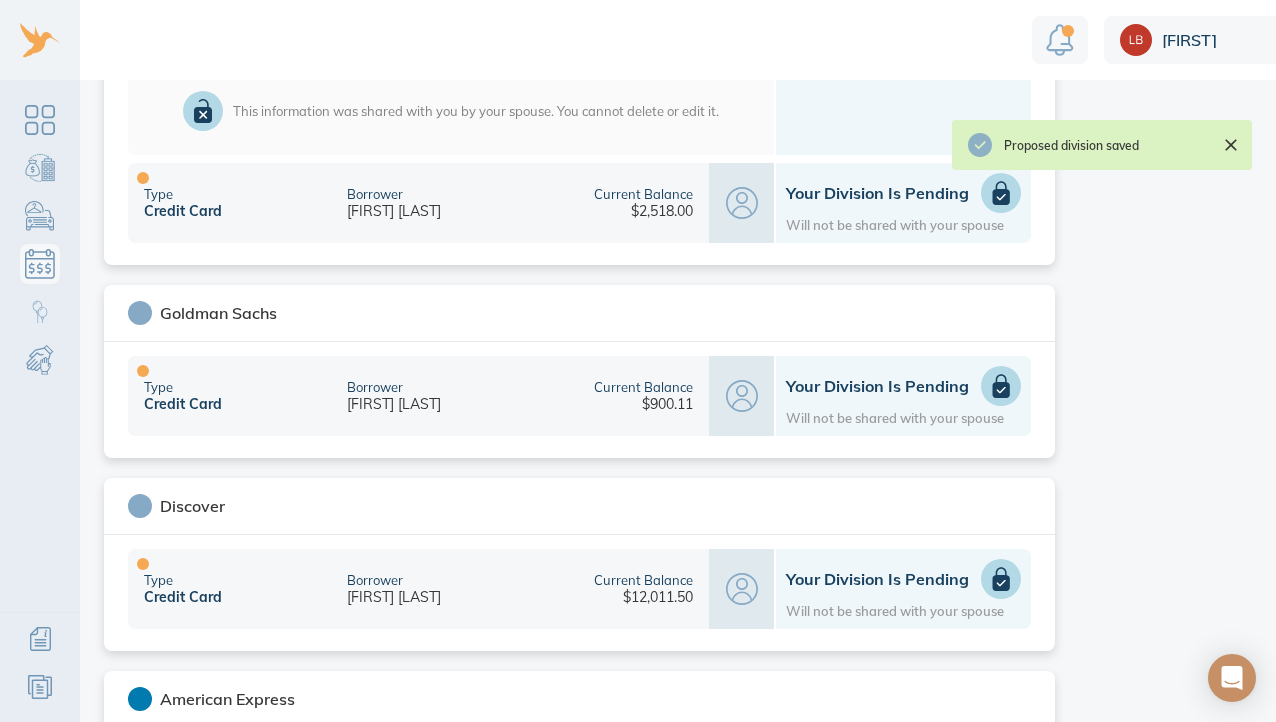 click 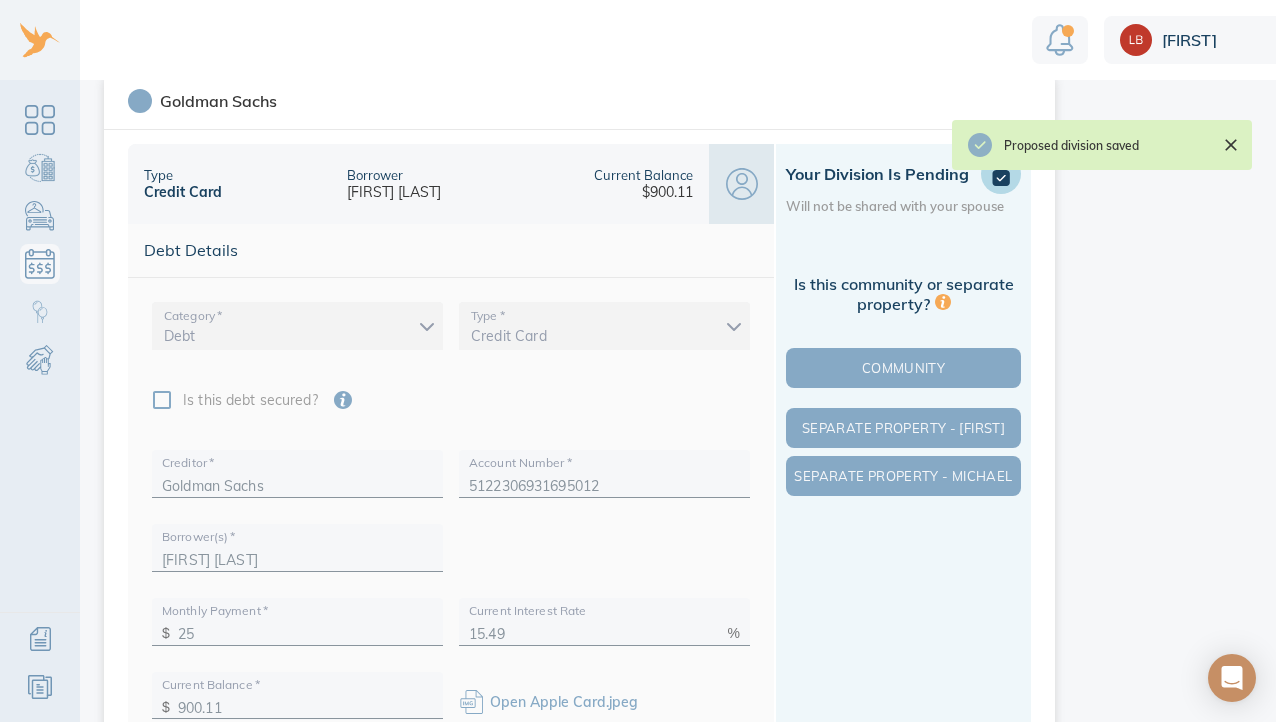 scroll, scrollTop: 915, scrollLeft: 0, axis: vertical 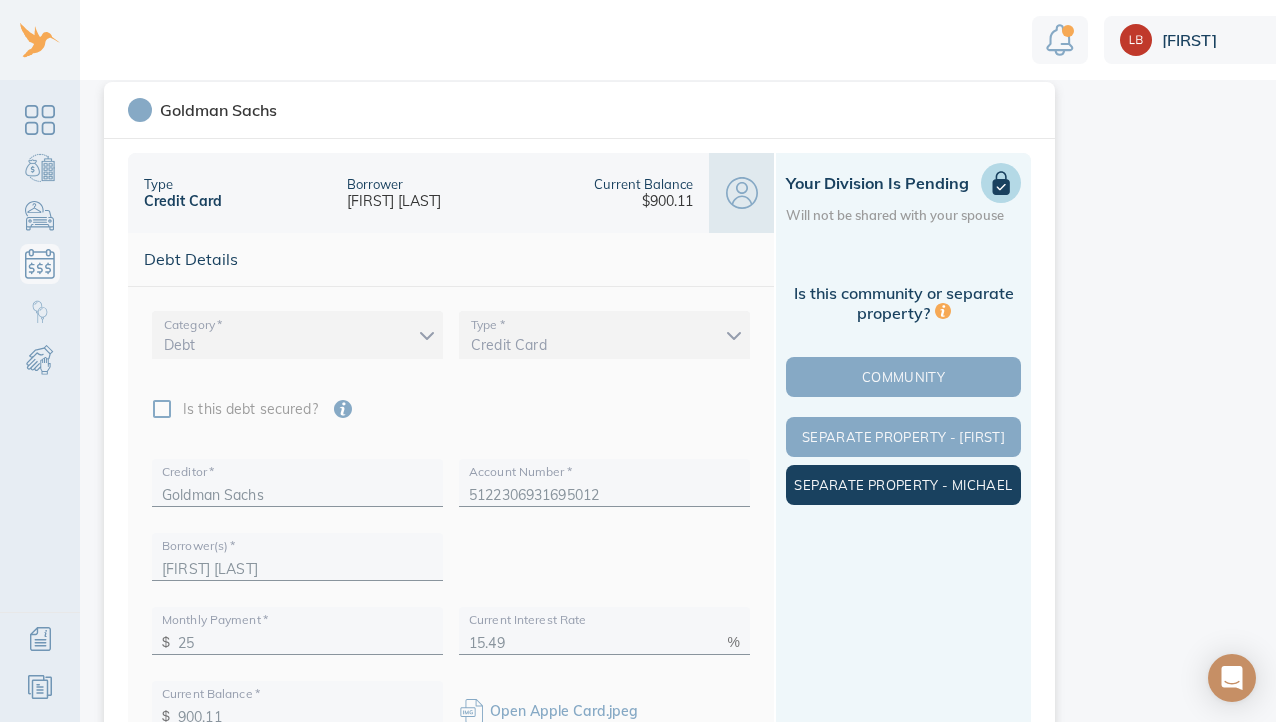 click on "Separate Property - Michael" at bounding box center [903, 485] 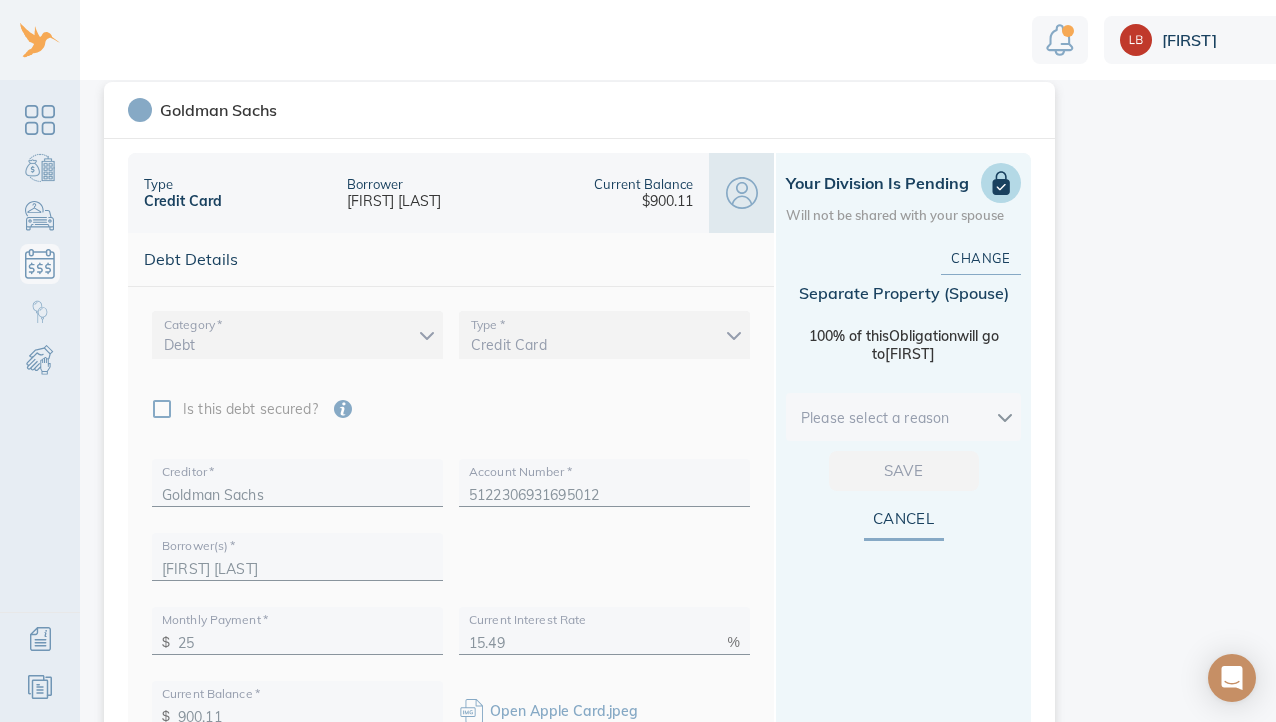 click on "Linnea
Debts & Other Obligations This is your shared list of debts & obligations both you and your spouse can add to. Add Obligation The easiest and most accurate way to add a debt is to securely import data from your financial institution. Privacy and security are our top priority. We do not store your login information. We use trusted technology to securely import data. Import Loading debts & other obligations please wait You can also add your debt manually add manually Debts to Review (7) Pending Divisions (13) add debt PenFed Credit Union Type  / Secured by Line of Credit  / Real Estate Borrower Michael Greenzeiger Current Balance $498,809.70 Your Division is Pending Will not be shared with your spouse Chase Type Credit Card Borrower Michael Greenzeiger Current Balance $4,804.46 Proposed Division Separate Michael Type Credit Card Borrower Michael Greenzeiger Current Balance $14,554.69 Your Division is Pending Will not be shared with your spouse Citibank Type Credit Card Borrower $5,734.63 Type" at bounding box center [683, 361] 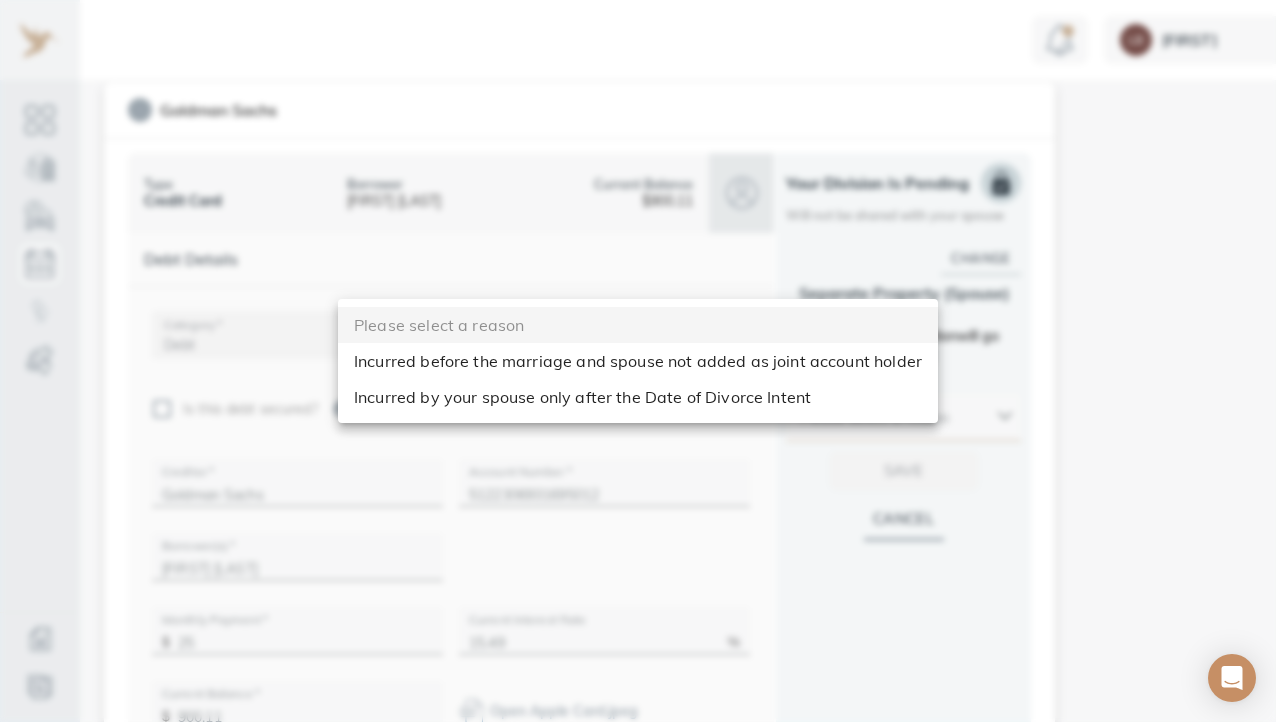 click on "Incurred by your spouse only after the Date of Divorce Intent" at bounding box center (638, 397) 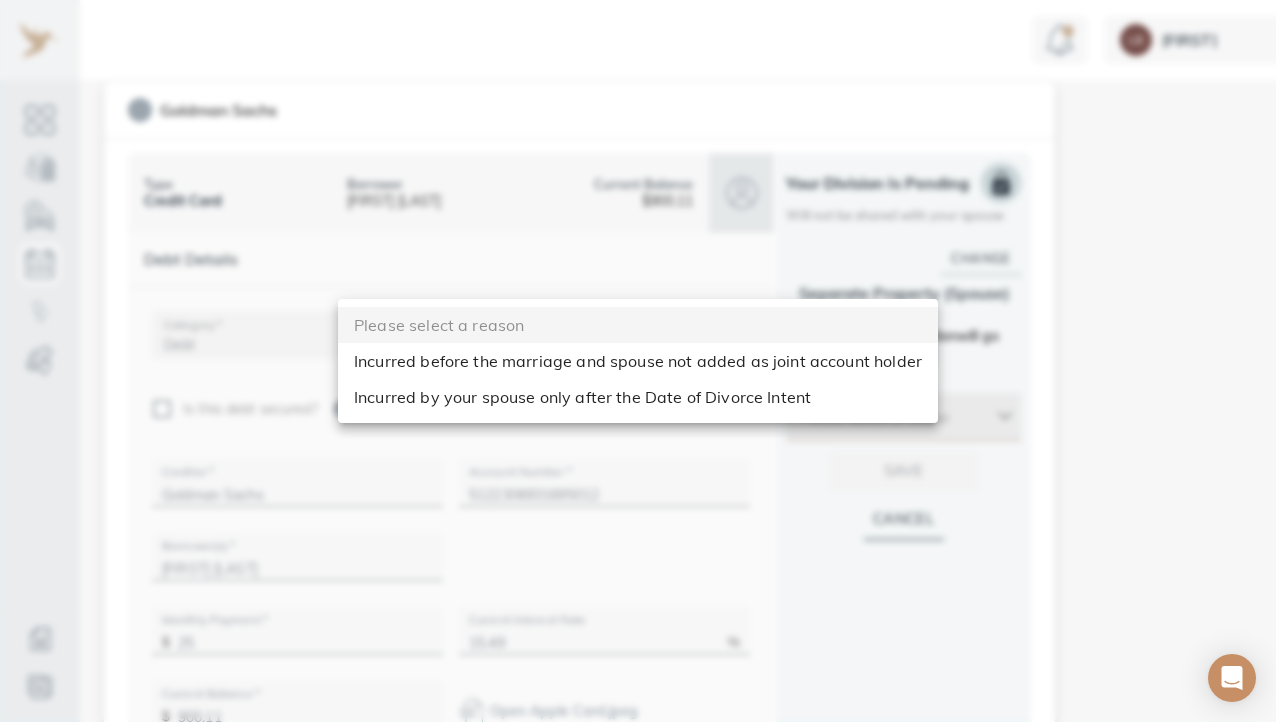 type on "after_dos" 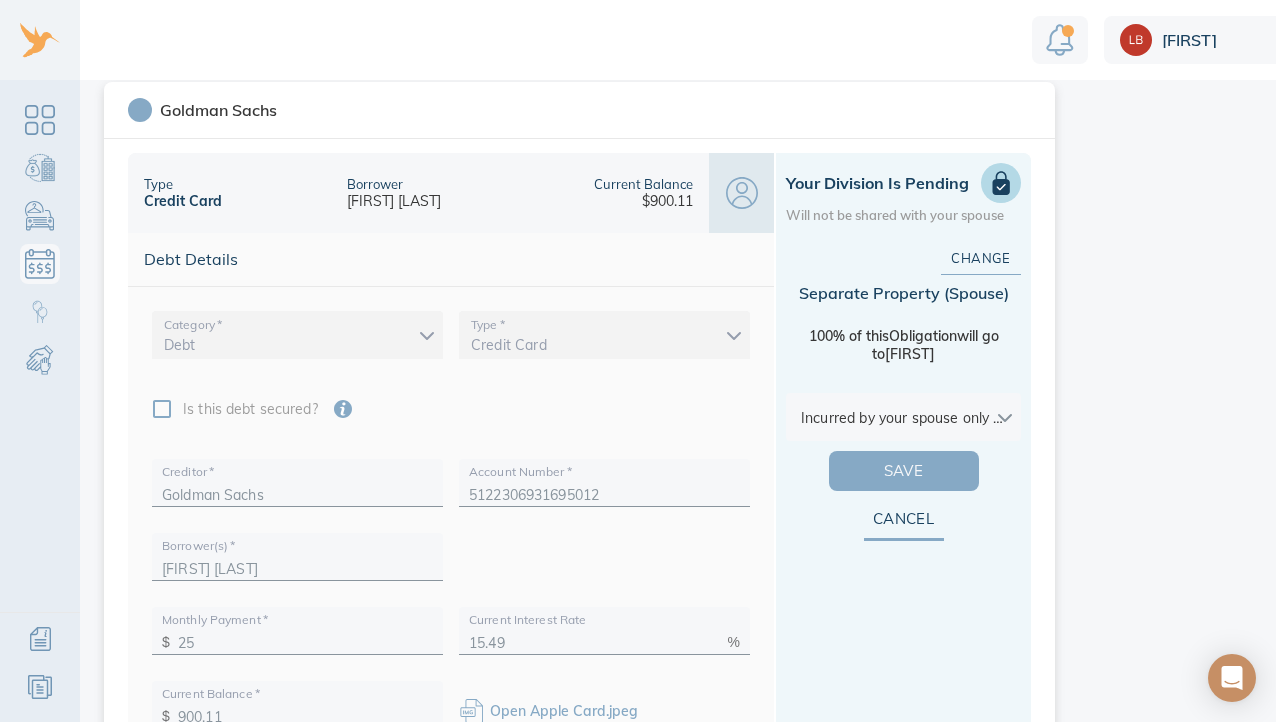click on "Save" at bounding box center [904, 471] 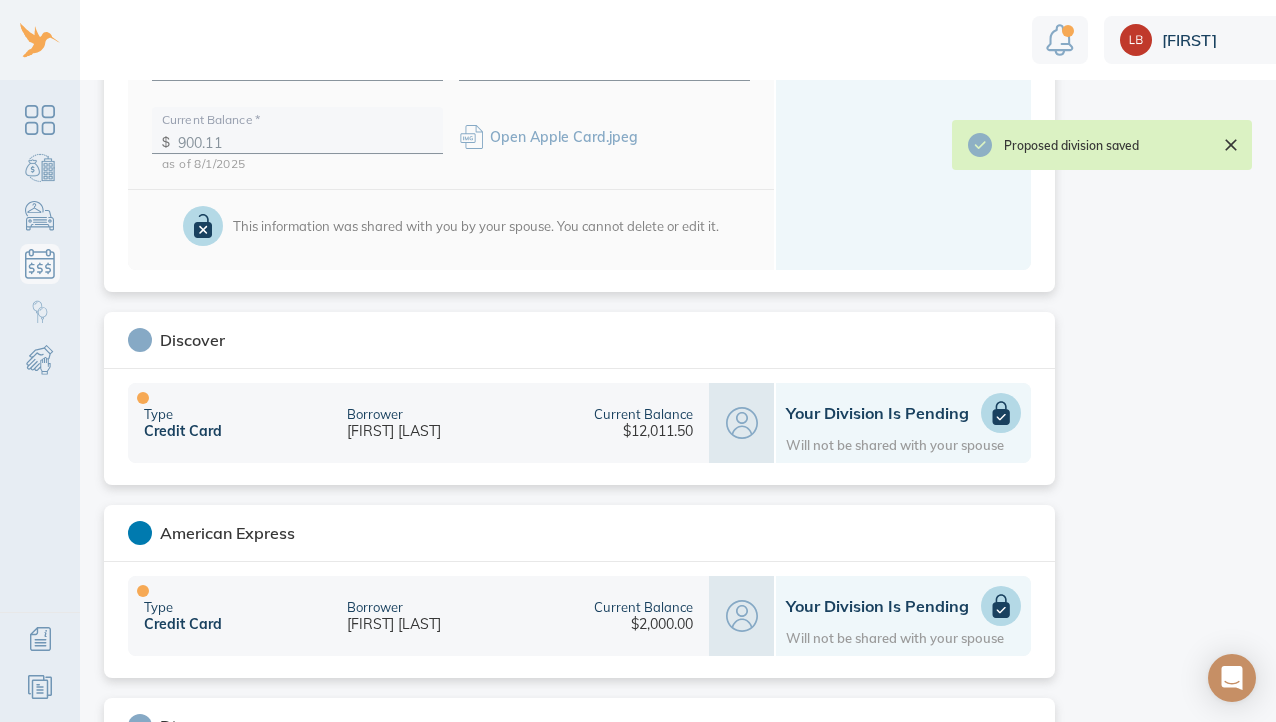 scroll, scrollTop: 1505, scrollLeft: 0, axis: vertical 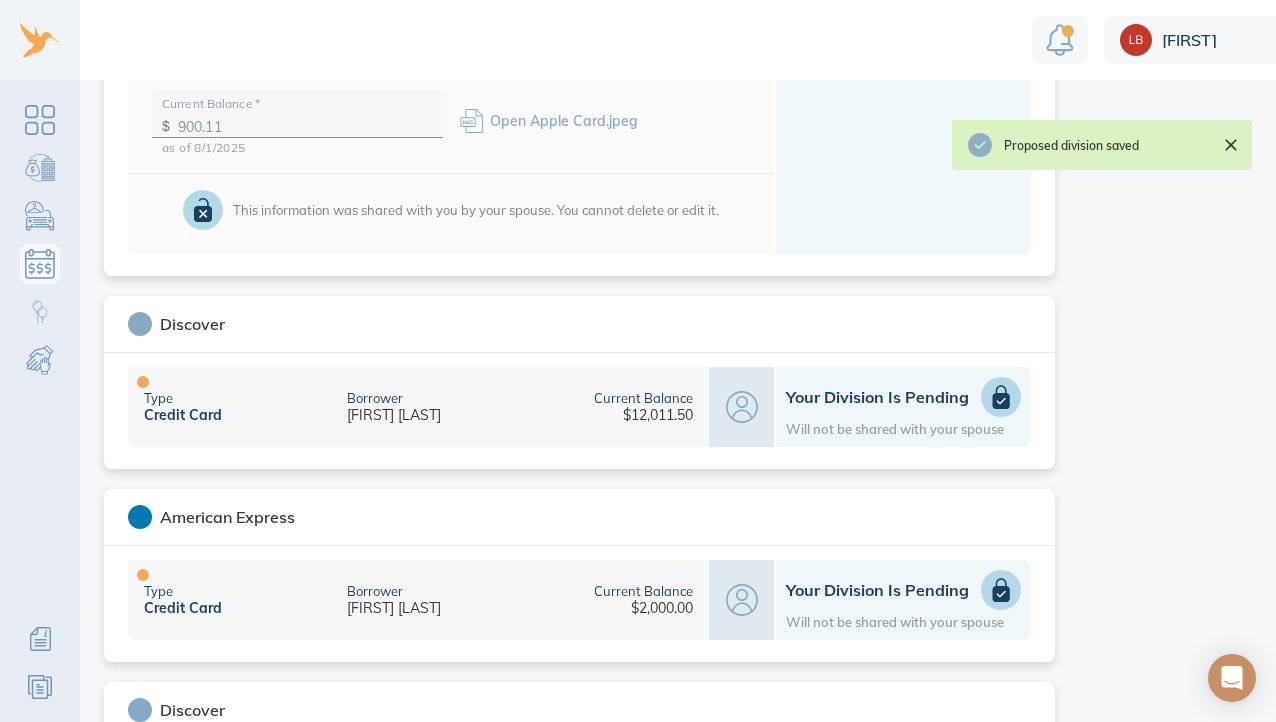 click 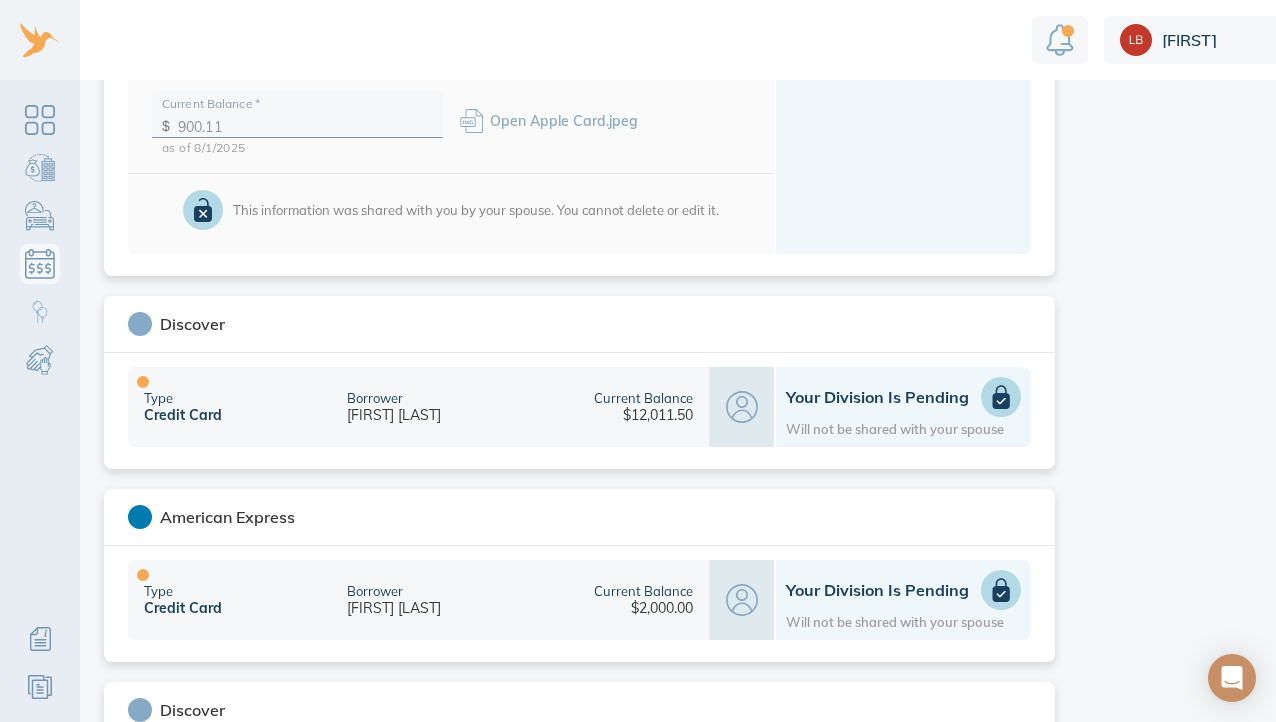 scroll, scrollTop: 1509, scrollLeft: 0, axis: vertical 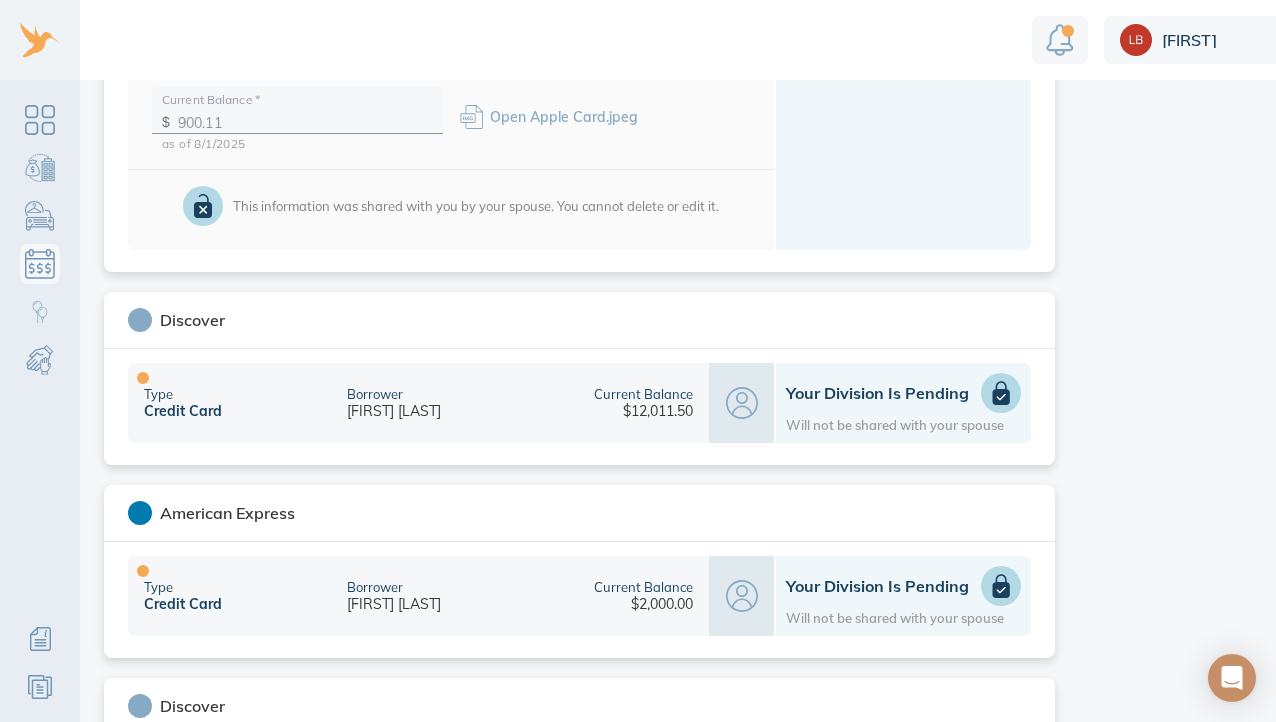 click 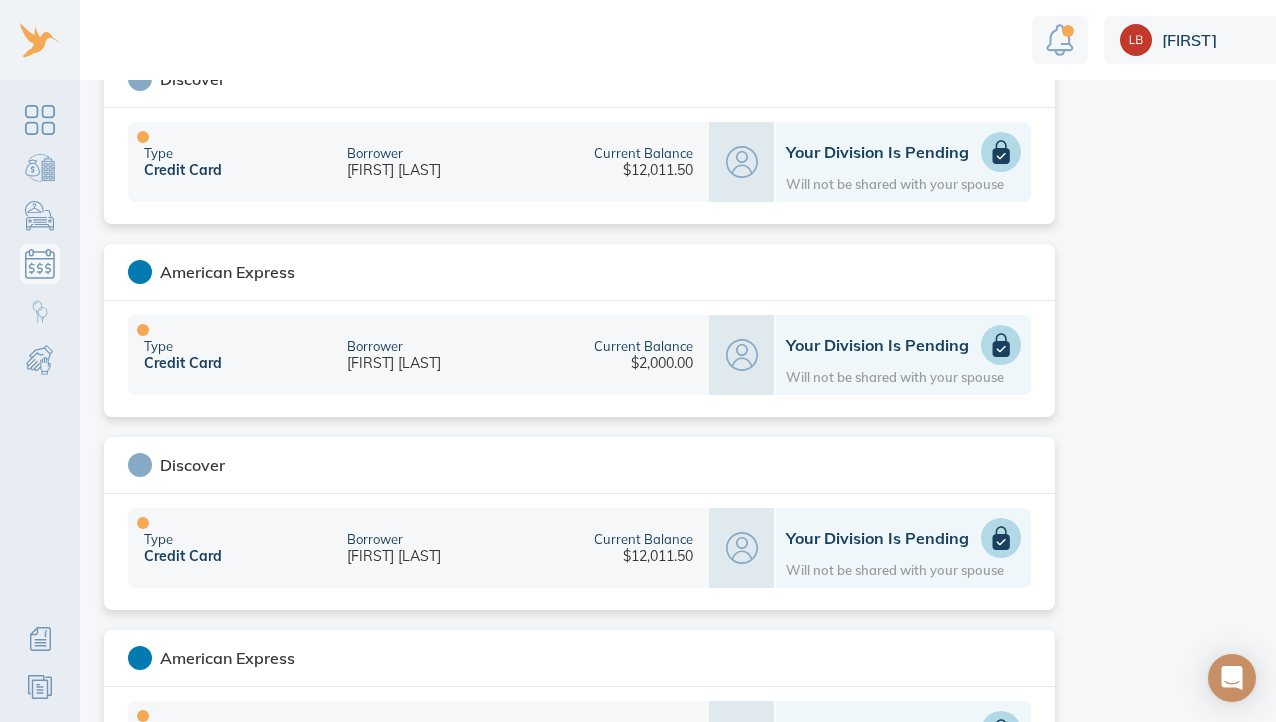 scroll, scrollTop: 1761, scrollLeft: 0, axis: vertical 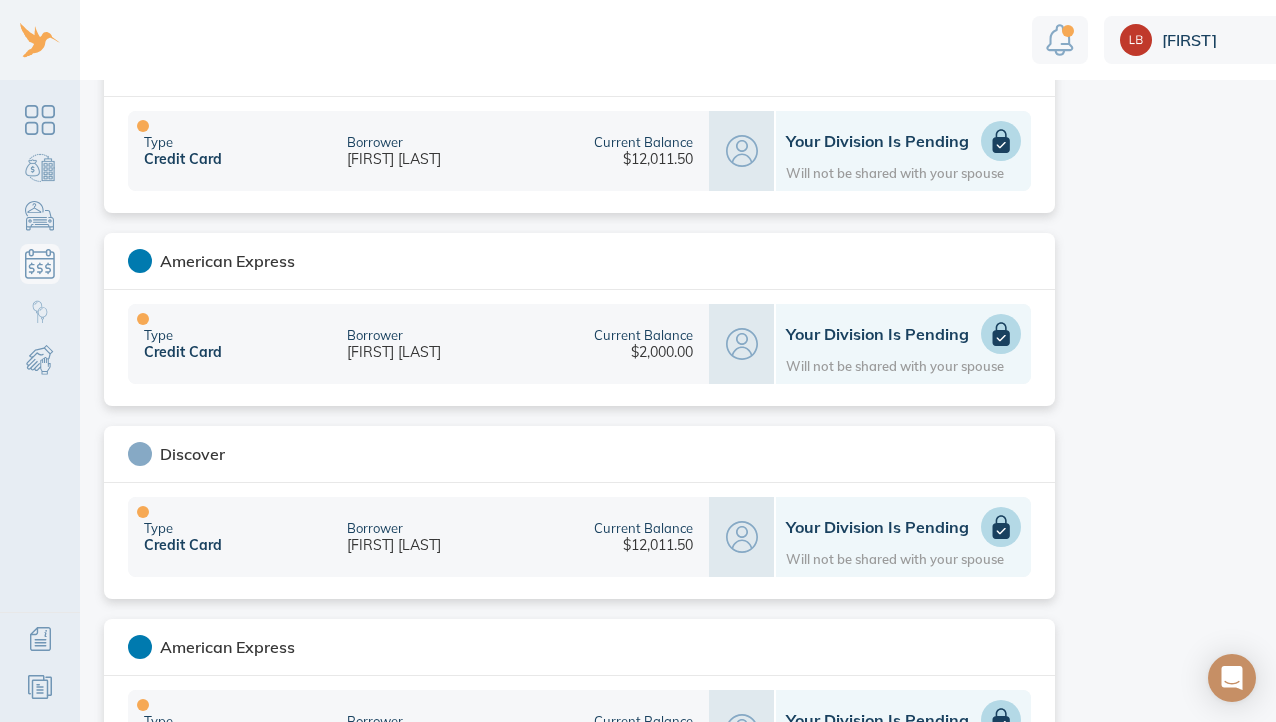 click on "Your Division is Pending" at bounding box center [903, 141] 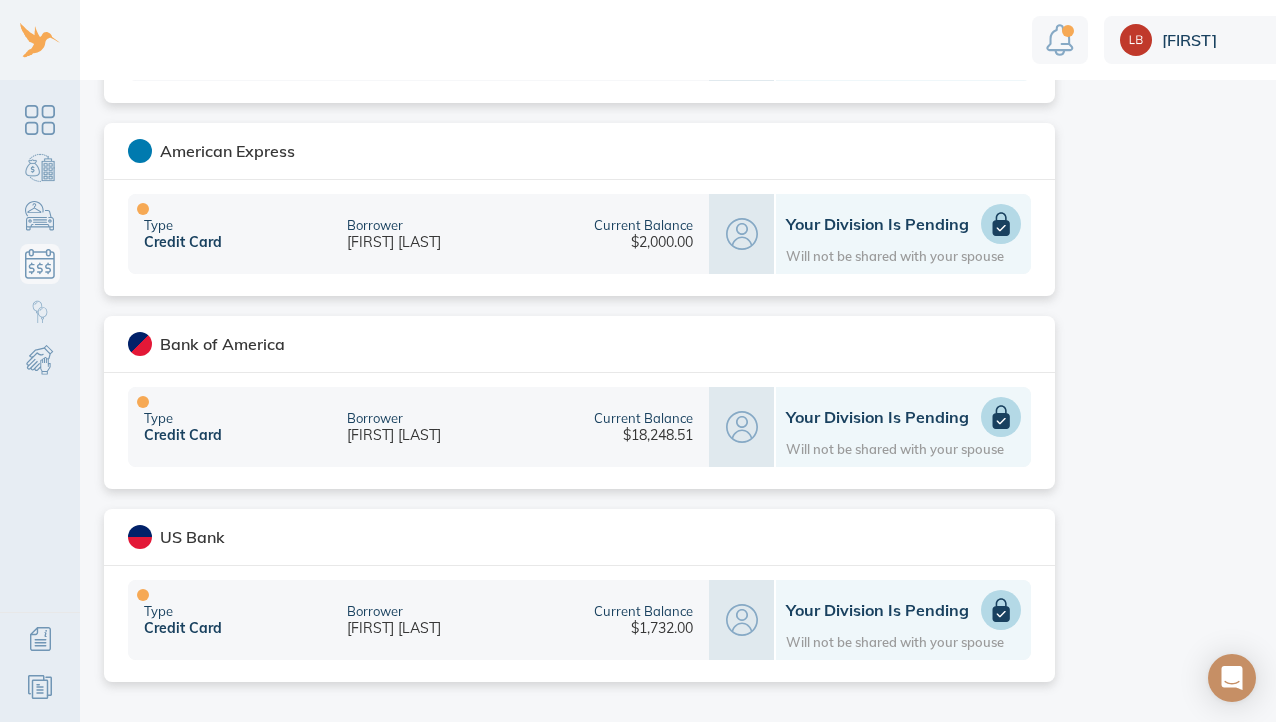 scroll, scrollTop: 2252, scrollLeft: 0, axis: vertical 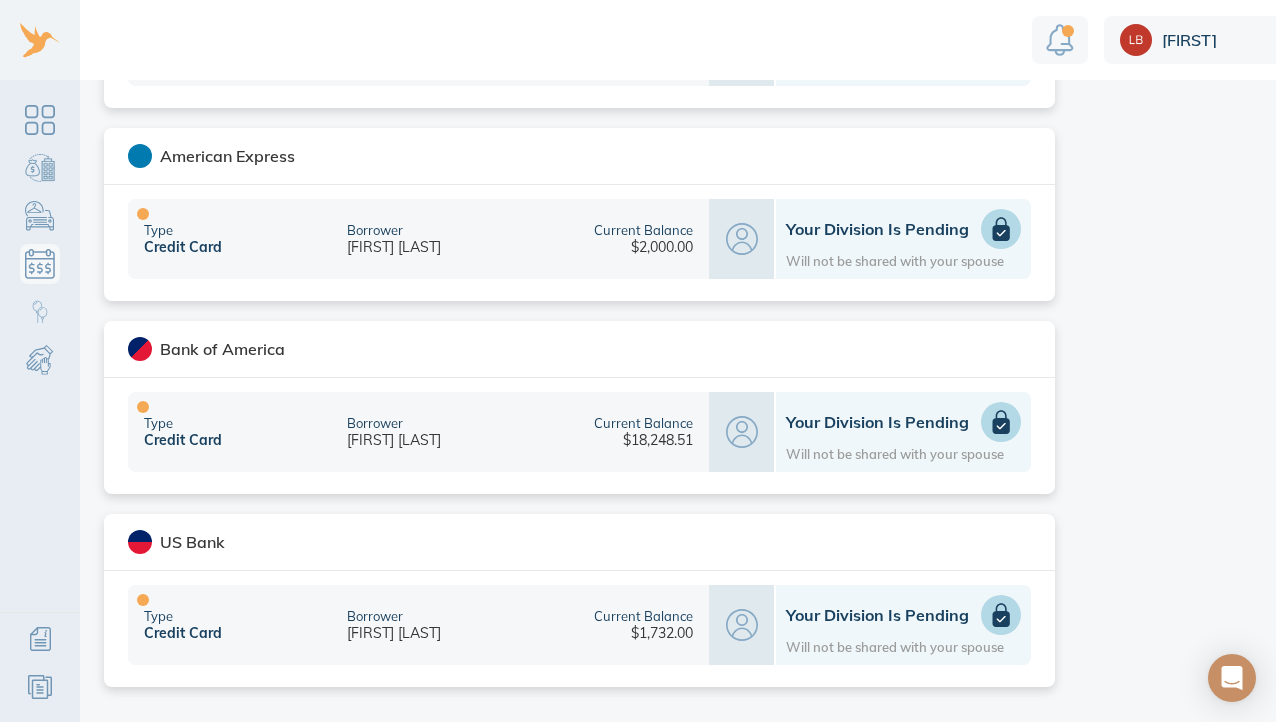 click 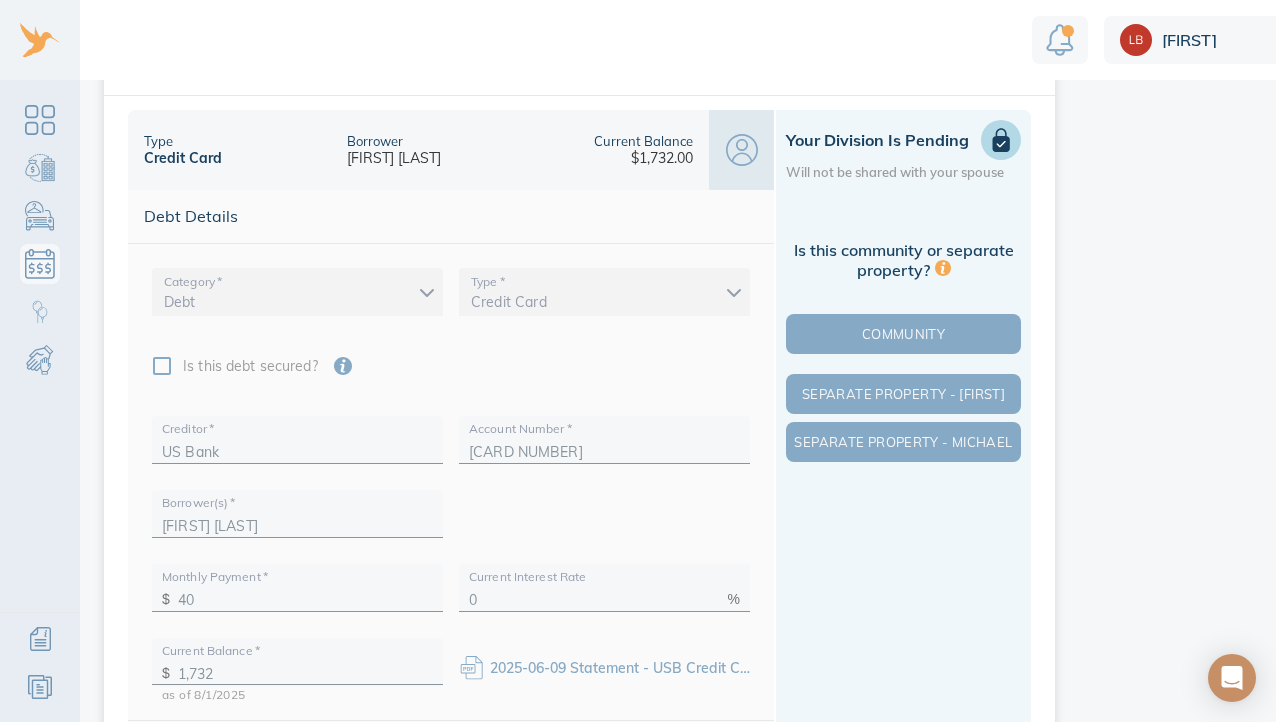 scroll, scrollTop: 2124, scrollLeft: 0, axis: vertical 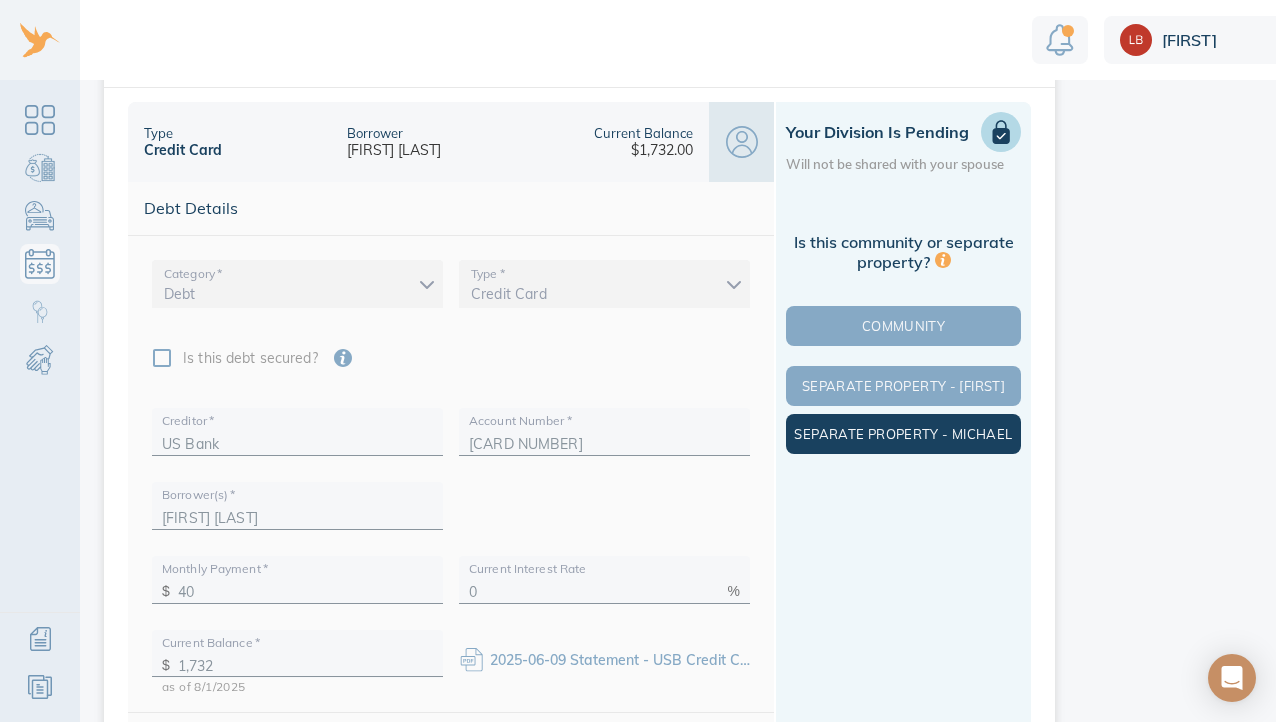 click on "Separate Property - Michael" at bounding box center (903, 434) 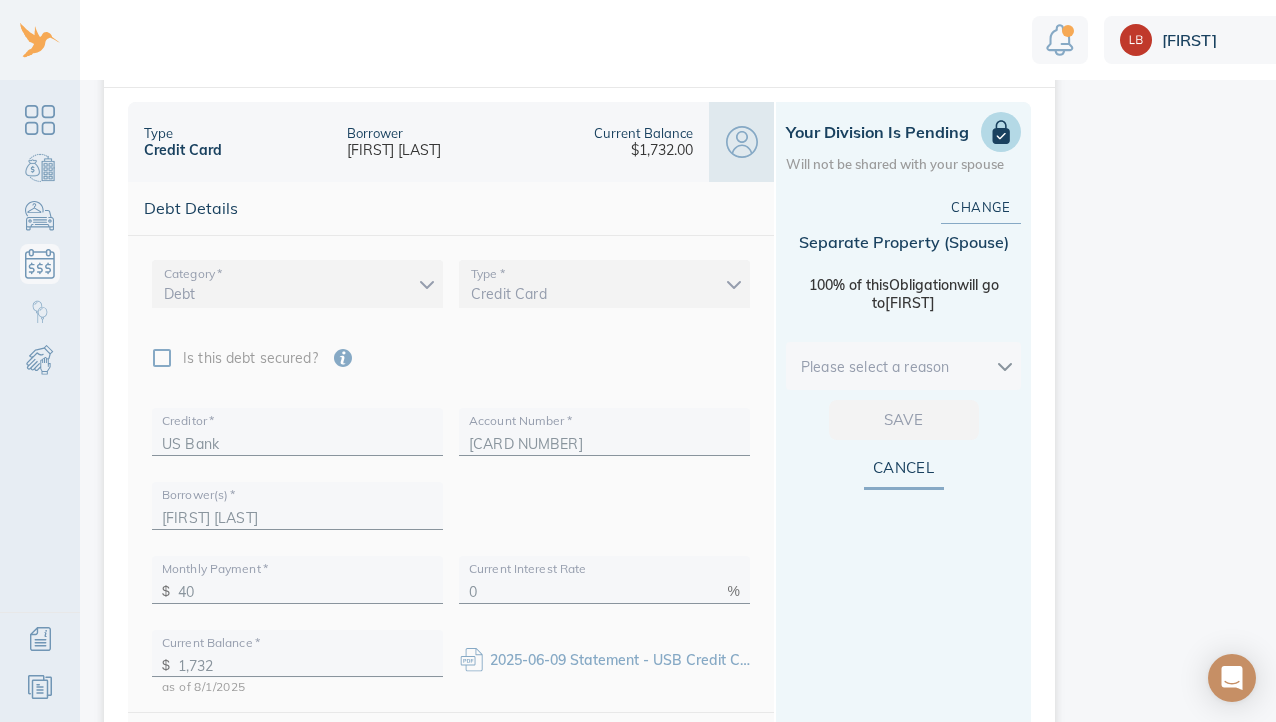click on "Linnea
Debts & Other Obligations This is your shared list of debts & obligations both you and your spouse can add to. Add Obligation The easiest and most accurate way to add a debt is to securely import data from your financial institution. Privacy and security are our top priority. We do not store your login information. We use trusted technology to securely import data. Import Loading debts & other obligations please wait You can also add your debt manually add manually Debts to Review (6) Pending Divisions (12) add debt PenFed Credit Union Type  / Secured by Line of Credit  / Real Estate Borrower Michael Greenzeiger Current Balance $498,809.70 Your Division is Pending Will not be shared with your spouse Chase Type Credit Card Borrower Michael Greenzeiger Current Balance $4,804.46 Proposed Division Separate Michael Type Credit Card Borrower Michael Greenzeiger Current Balance $14,554.69 Your Division is Pending Will not be shared with your spouse Citibank Type Credit Card Borrower $5,734.63 Type" at bounding box center (683, 361) 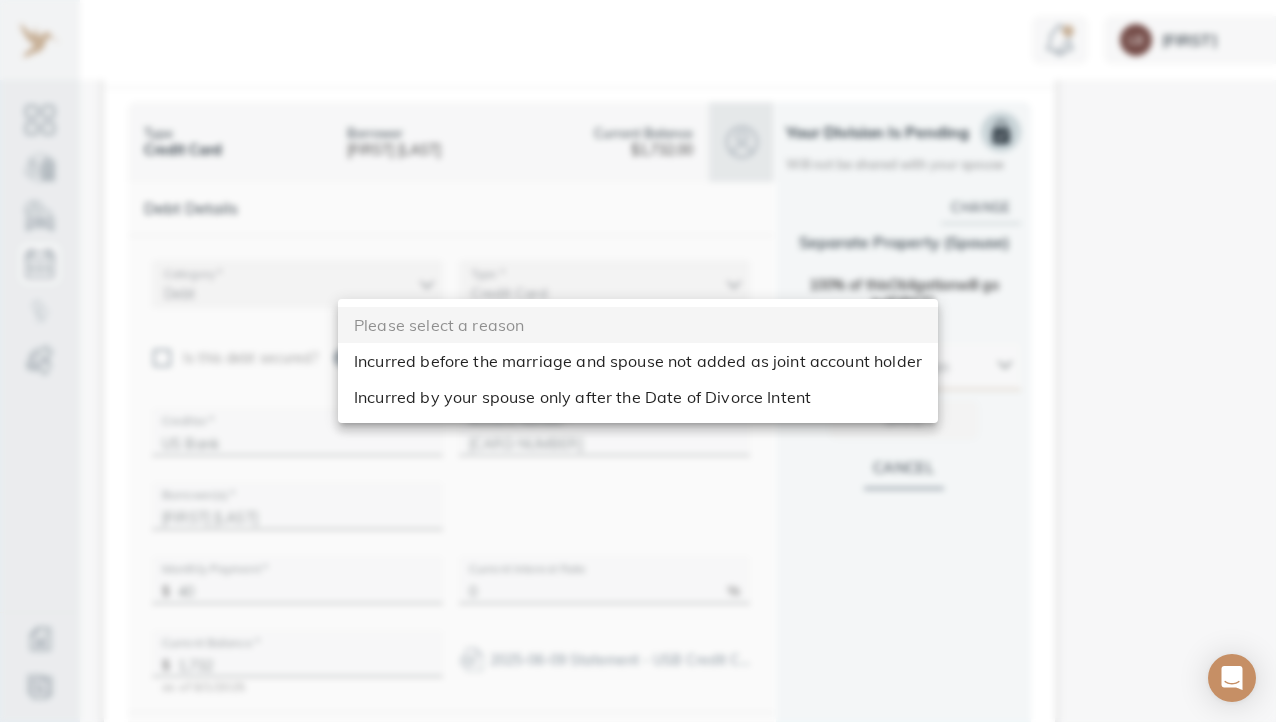 click on "Incurred by your spouse only after the Date of Divorce Intent" at bounding box center (638, 397) 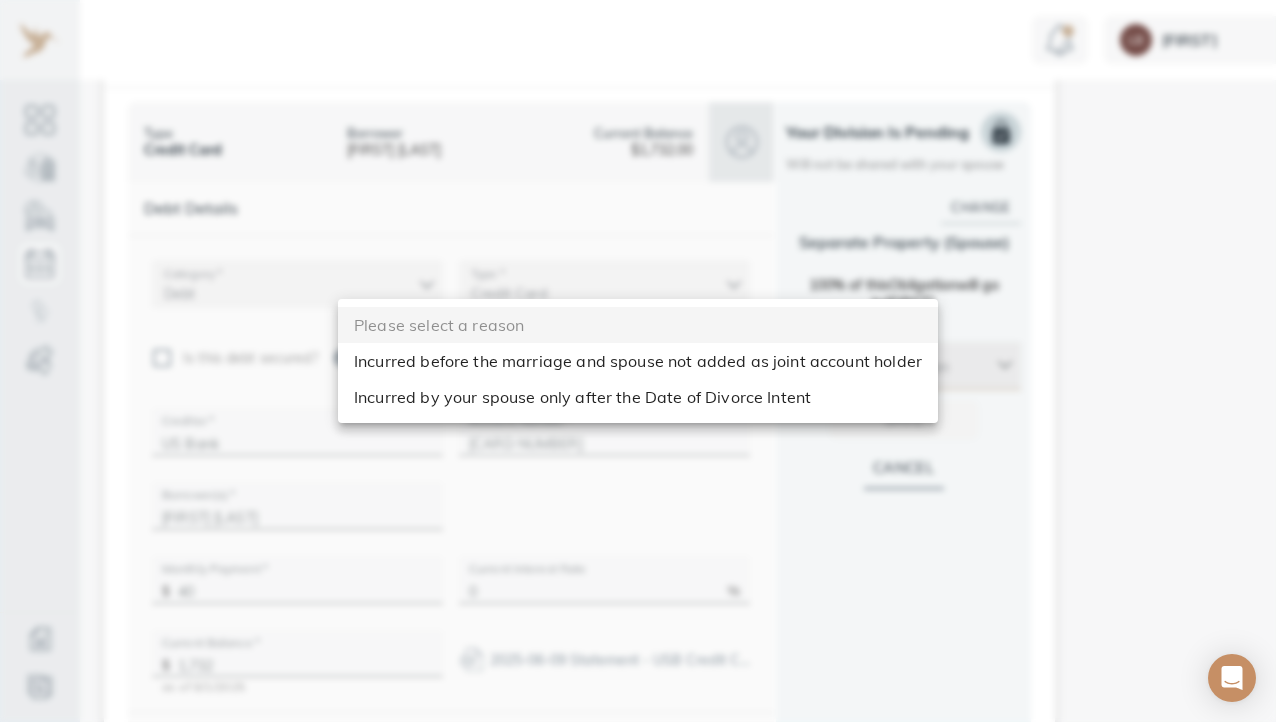 type on "after_dos" 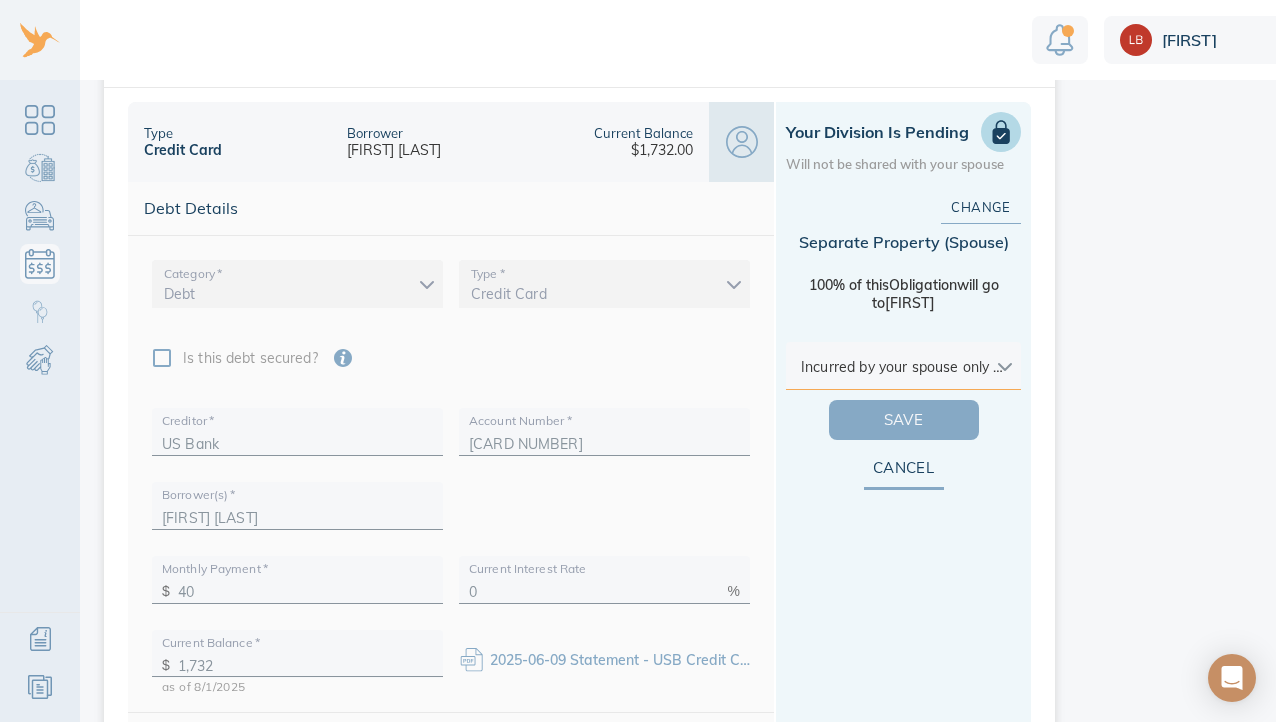 click on "Save" at bounding box center [904, 420] 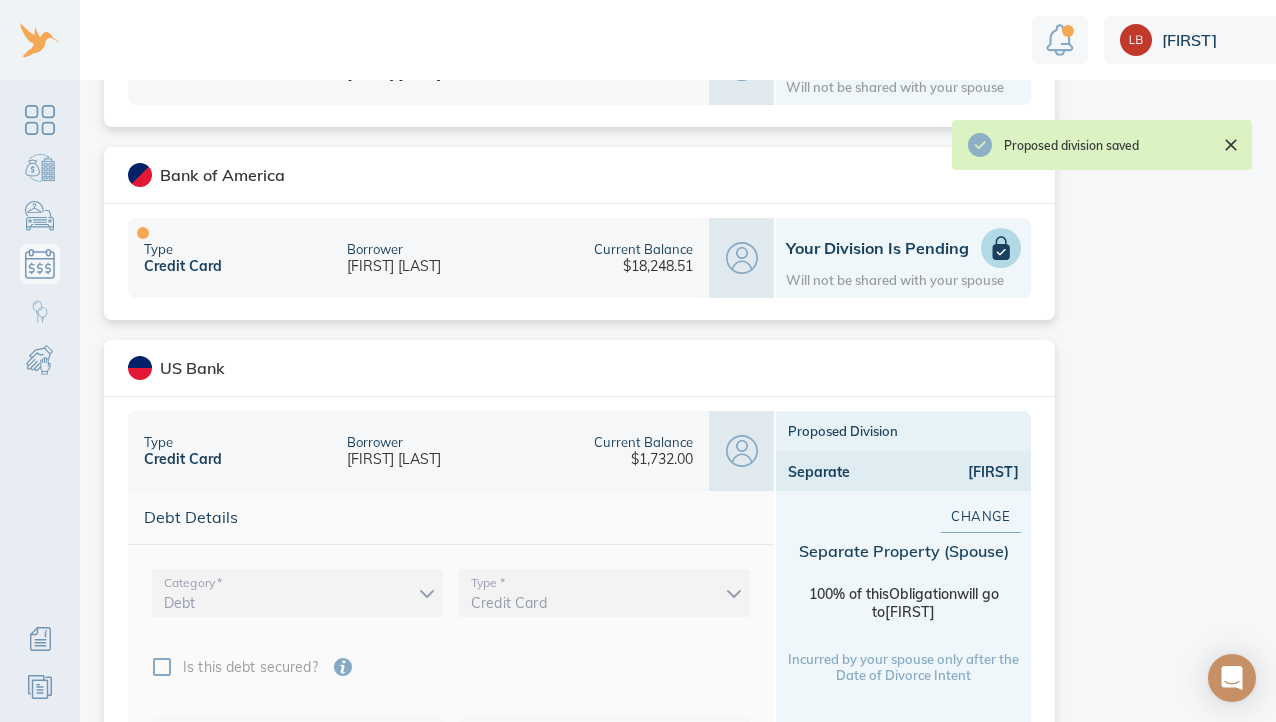 scroll, scrollTop: 1689, scrollLeft: 0, axis: vertical 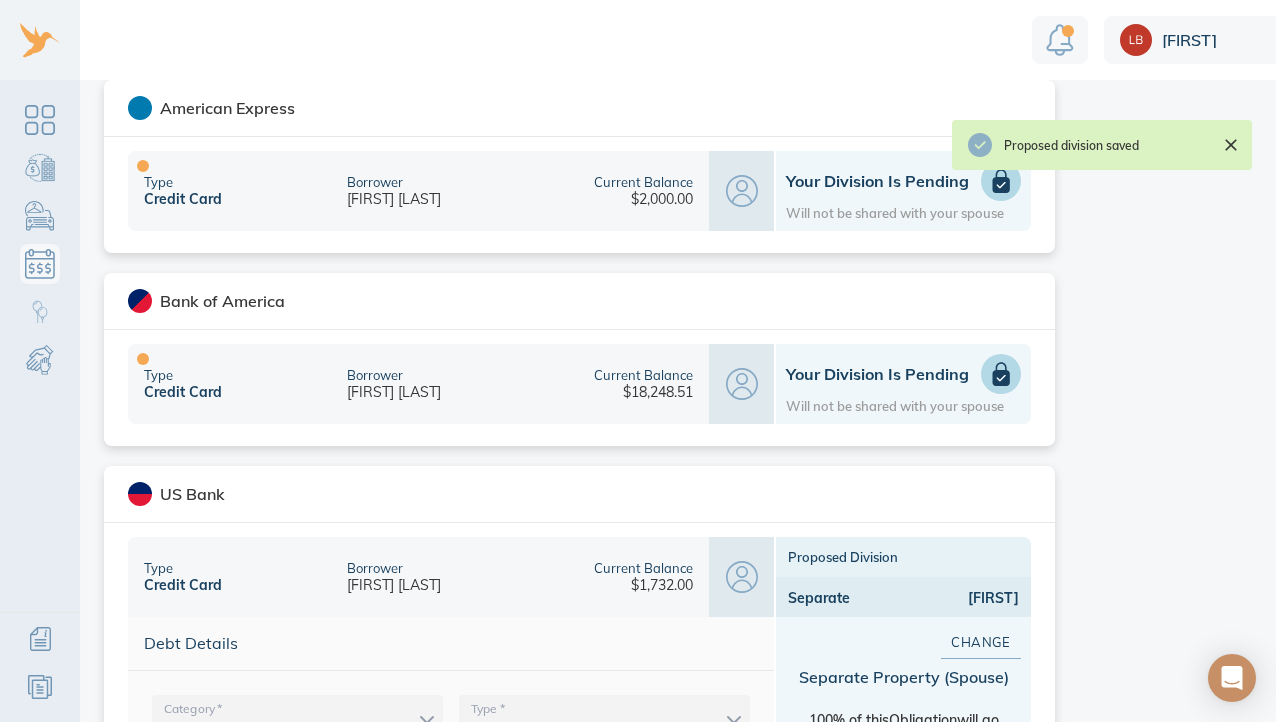 click 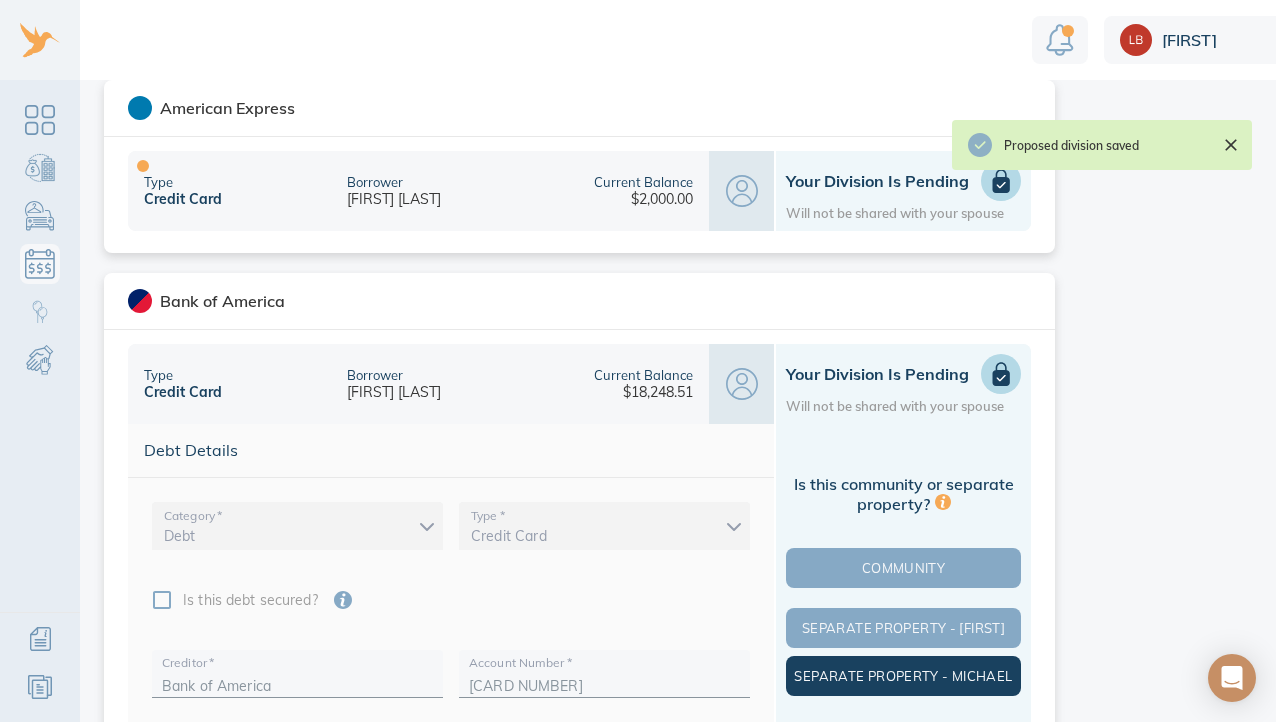 click on "Separate Property - Michael" at bounding box center (903, 676) 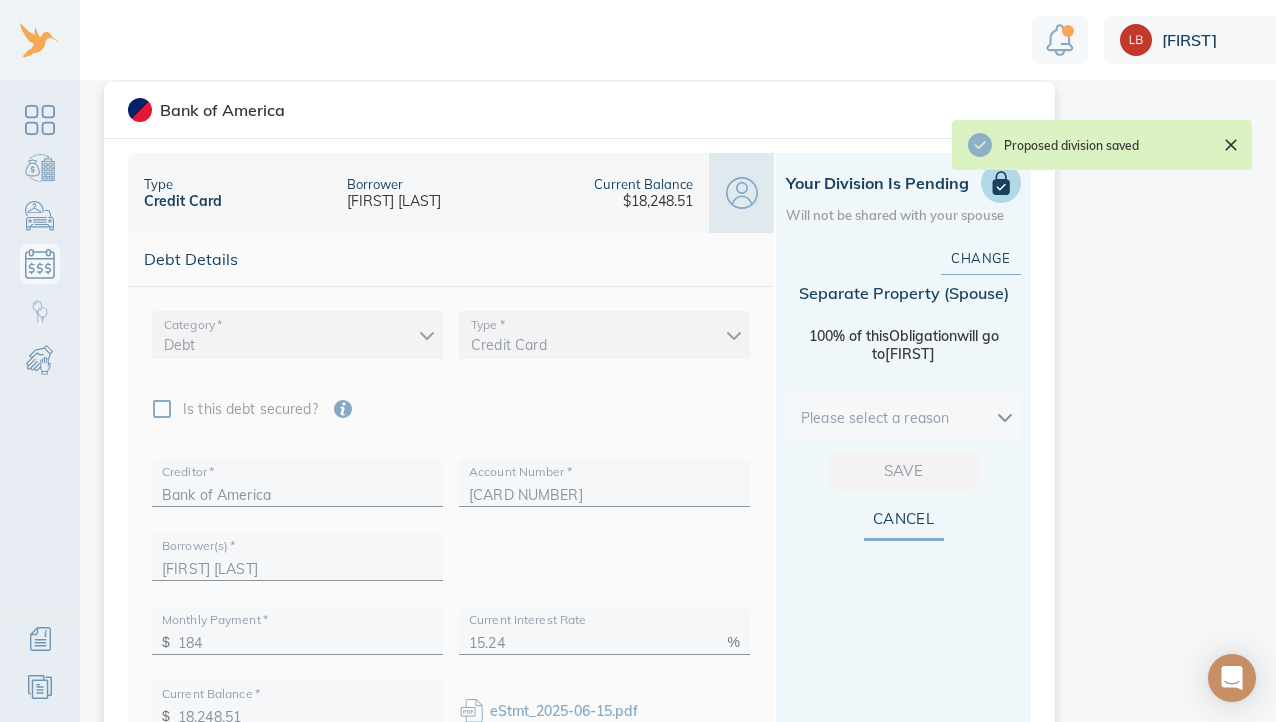 scroll, scrollTop: 1911, scrollLeft: 0, axis: vertical 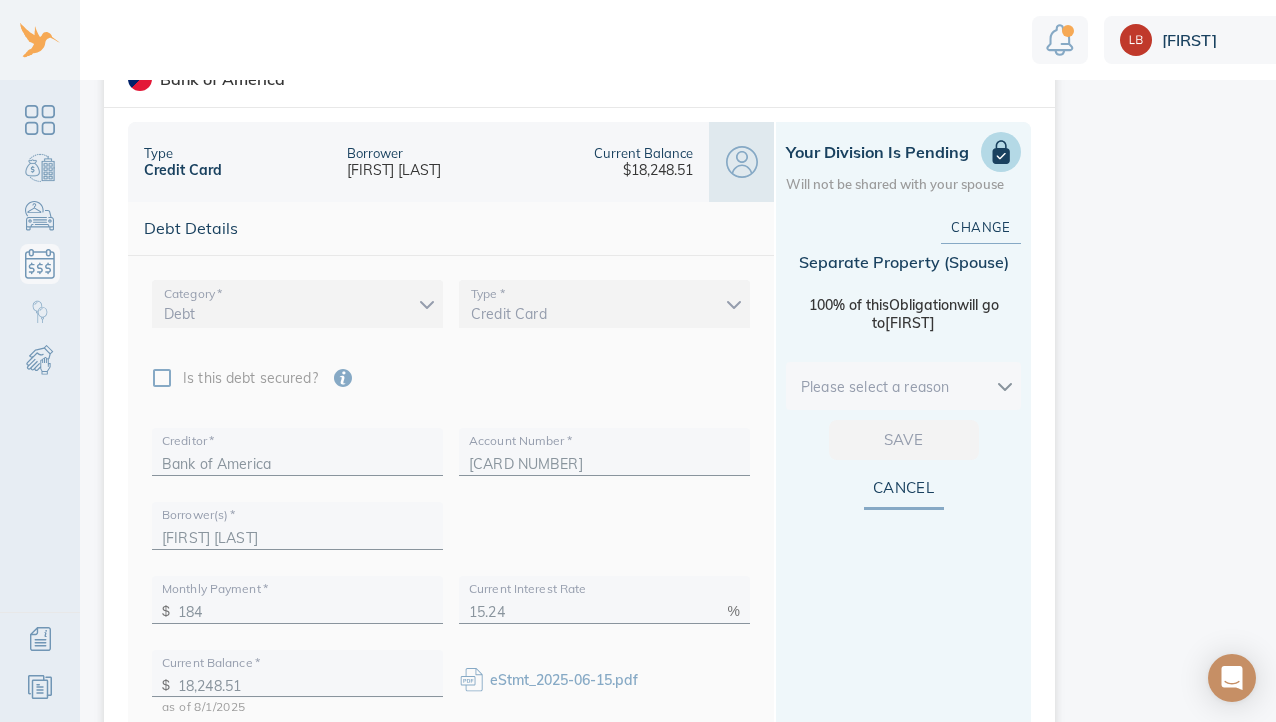 click on "Linnea
Debts & Other Obligations This is your shared list of debts & obligations both you and your spouse can add to. Add Obligation The easiest and most accurate way to add a debt is to securely import data from your financial institution. Privacy and security are our top priority. We do not store your login information. We use trusted technology to securely import data. Import Loading debts & other obligations please wait You can also add your debt manually add manually Debts to Review (5) Pending Divisions (11) add debt PenFed Credit Union Type  / Secured by Line of Credit  / Real Estate Borrower Michael Greenzeiger Current Balance $498,809.70 Your Division is Pending Will not be shared with your spouse Chase Type Credit Card Borrower Michael Greenzeiger Current Balance $4,804.46 Proposed Division Separate Michael Type Credit Card Borrower Michael Greenzeiger Current Balance $14,554.69 Your Division is Pending Will not be shared with your spouse Citibank Type Credit Card Borrower $5,734.63 Type" at bounding box center (683, 361) 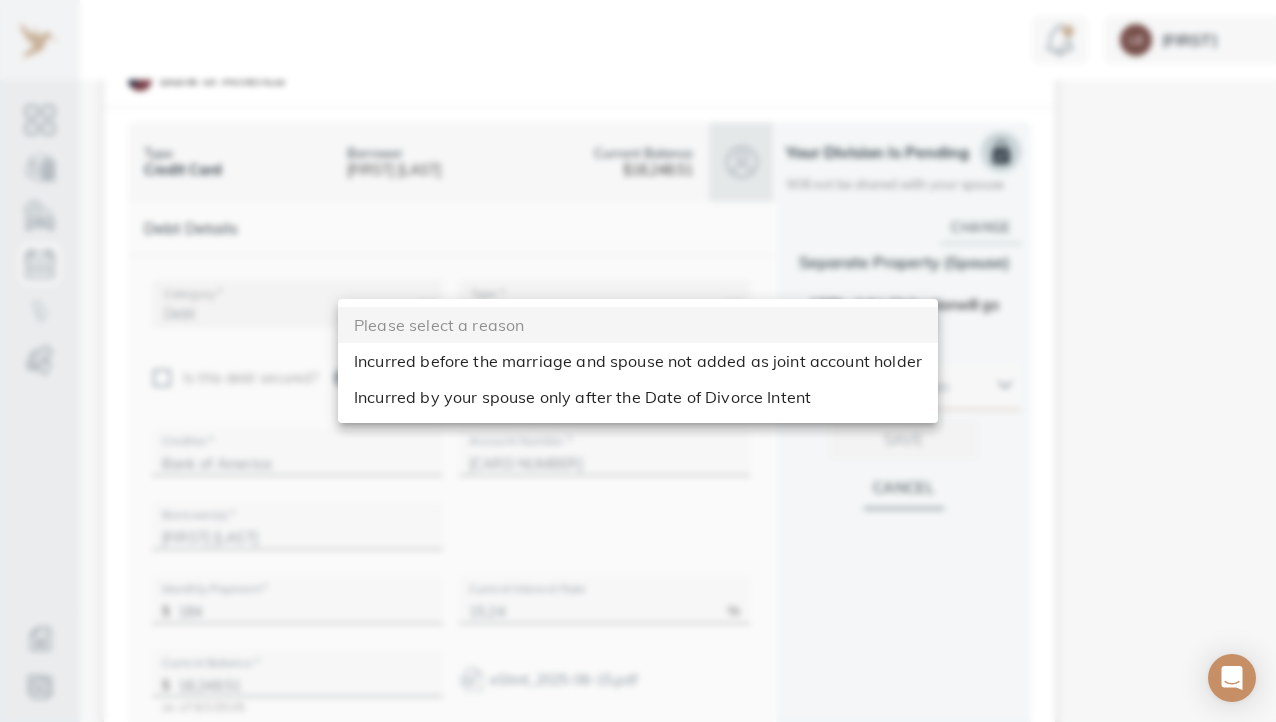 click on "Incurred by your spouse only after the Date of Divorce Intent" at bounding box center (638, 397) 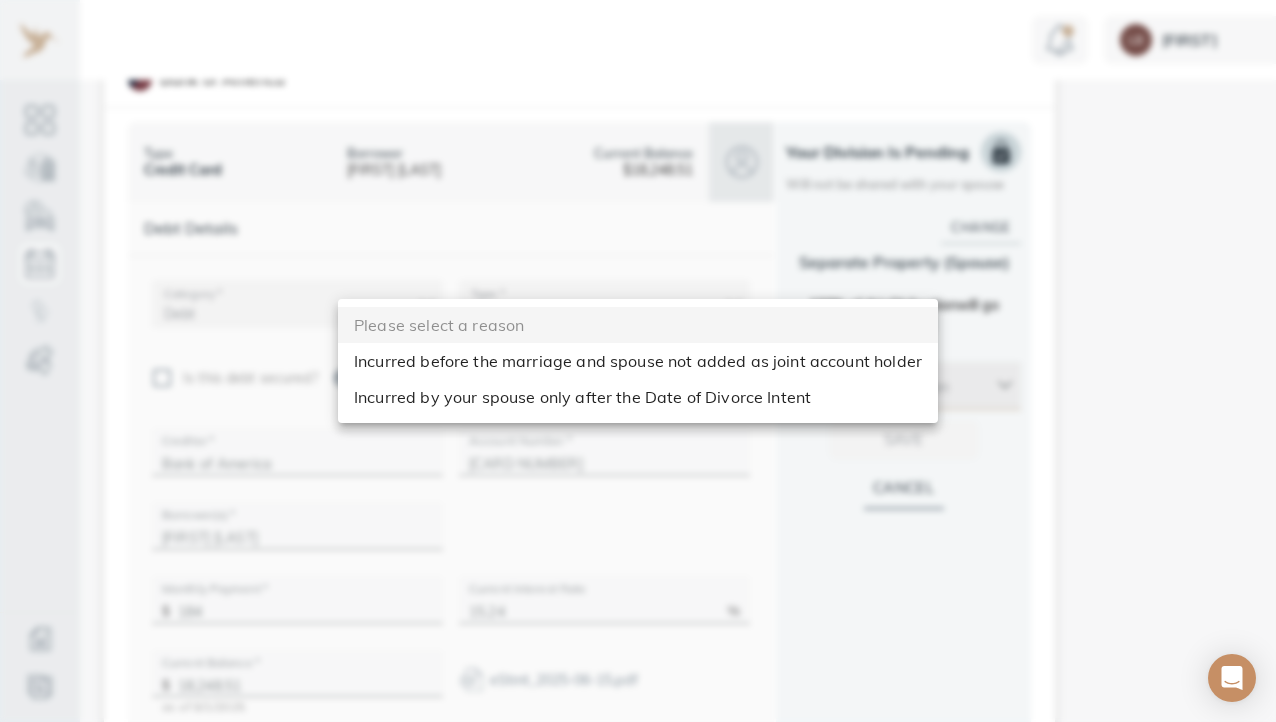 type on "after_dos" 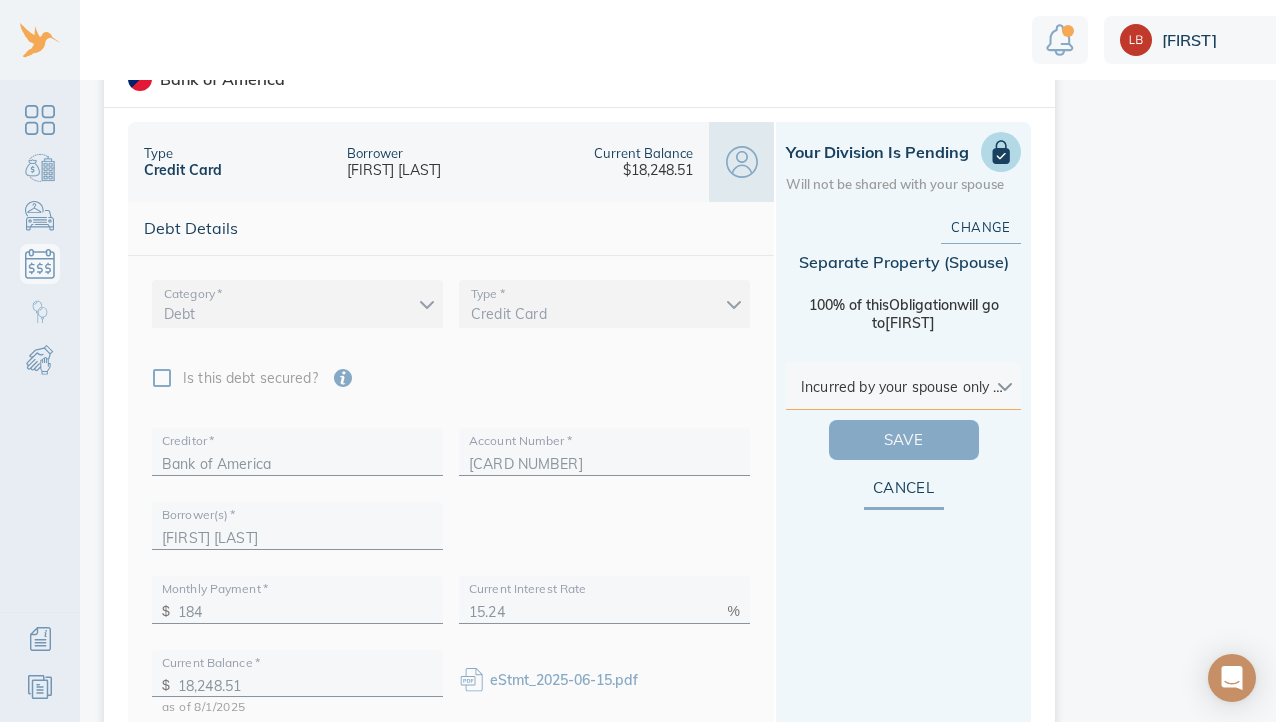 click on "Save" at bounding box center (904, 440) 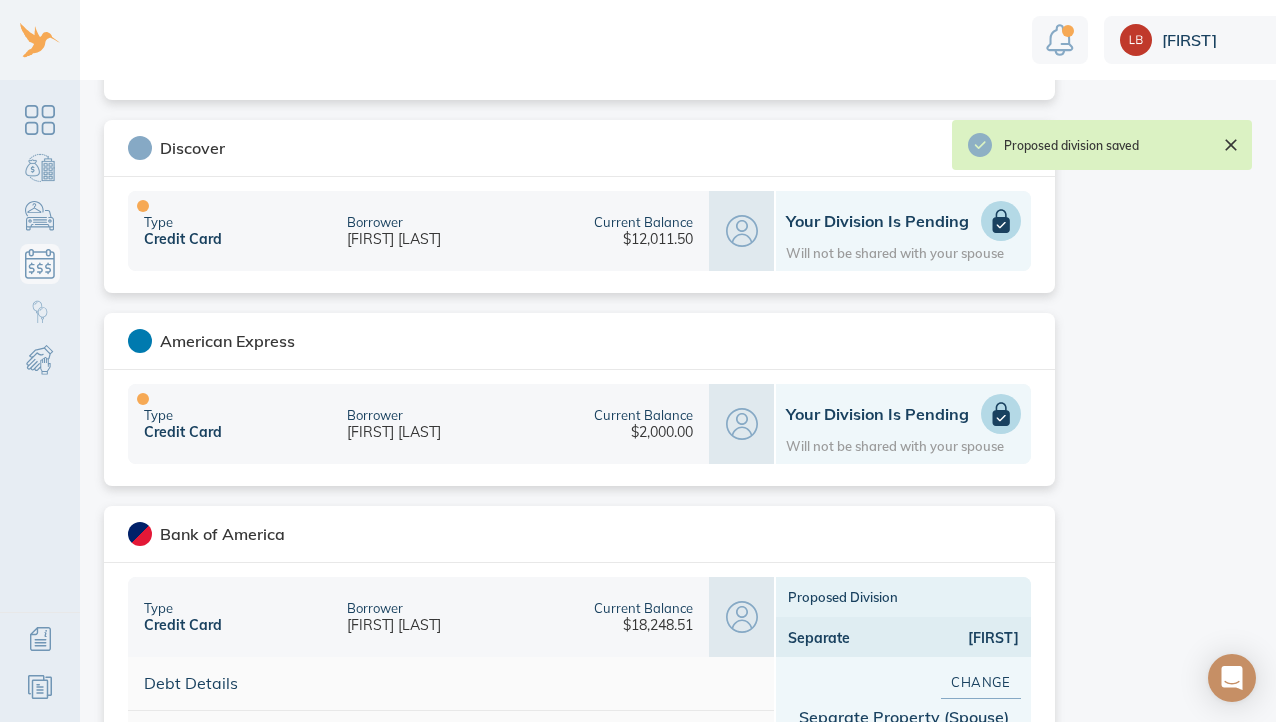 scroll, scrollTop: 1442, scrollLeft: 0, axis: vertical 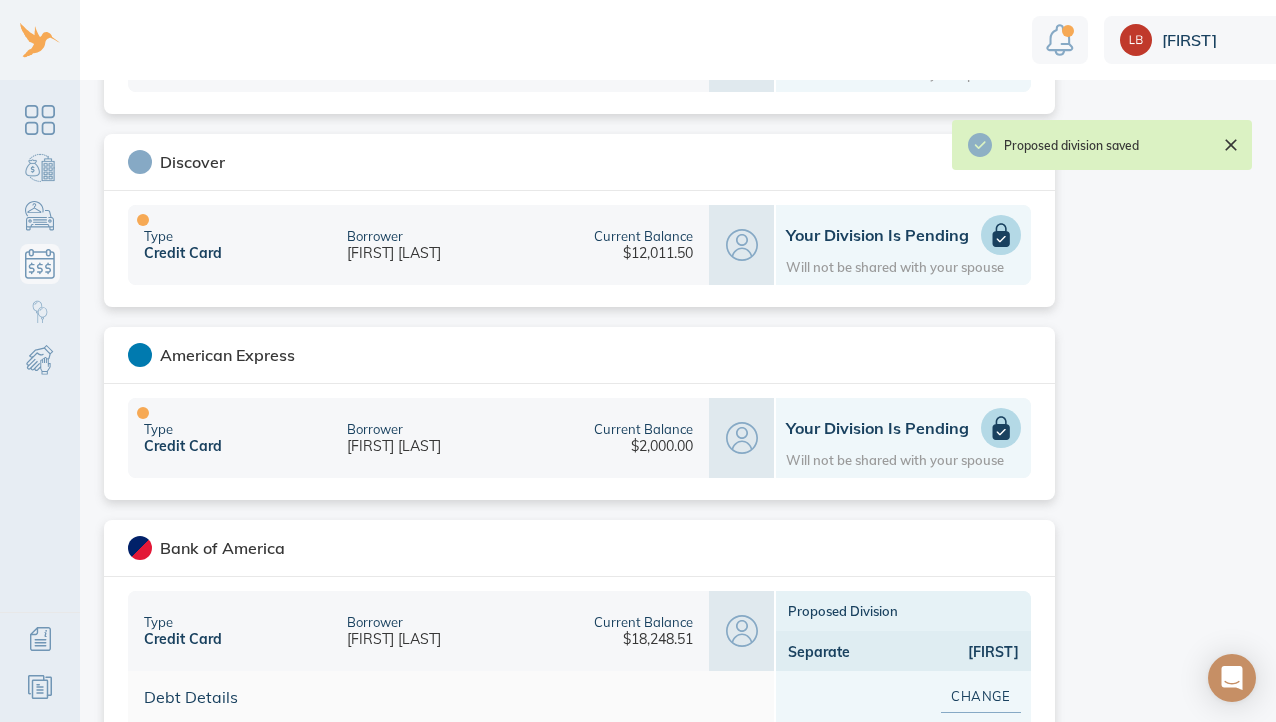 click 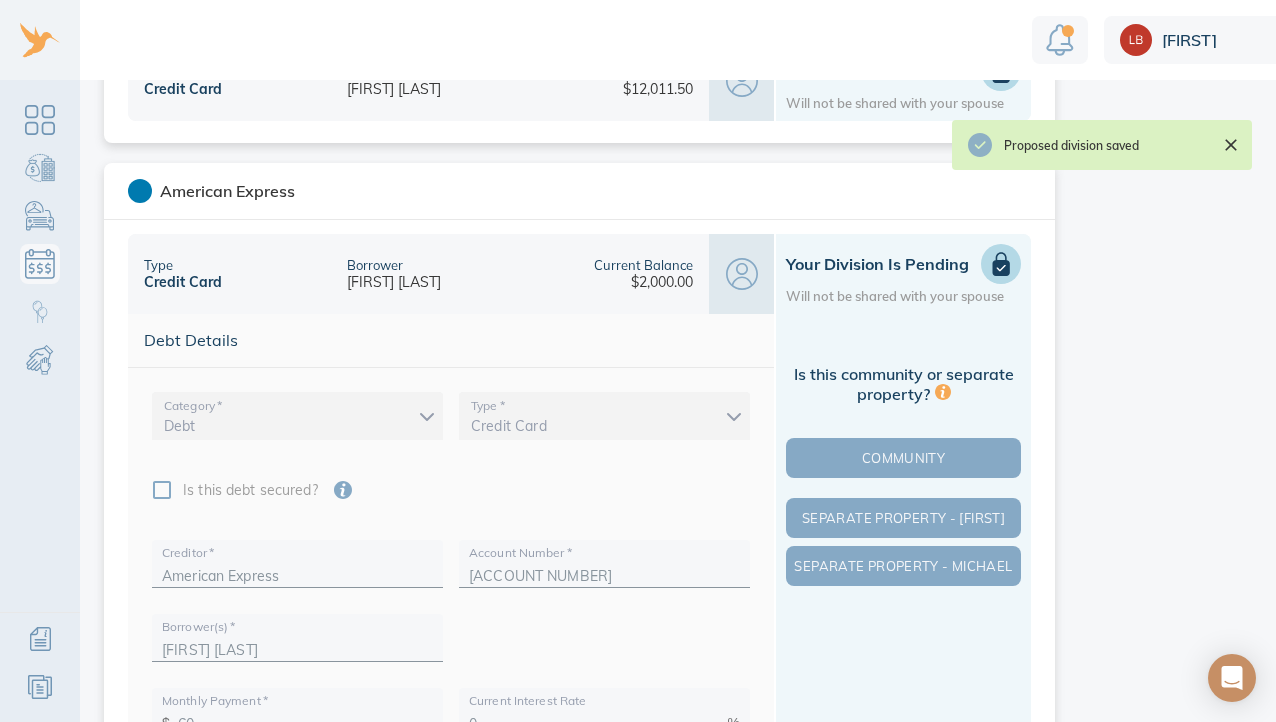 scroll, scrollTop: 1737, scrollLeft: 0, axis: vertical 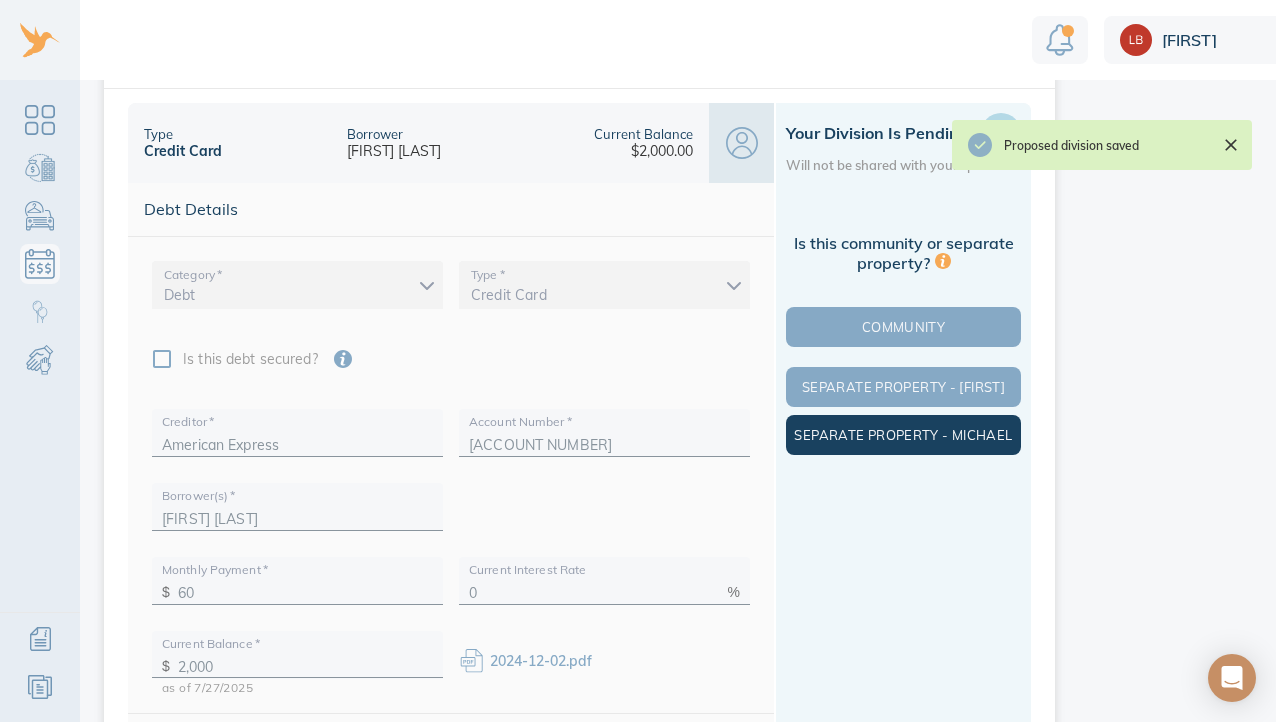 click on "Separate Property - Michael" at bounding box center [903, 435] 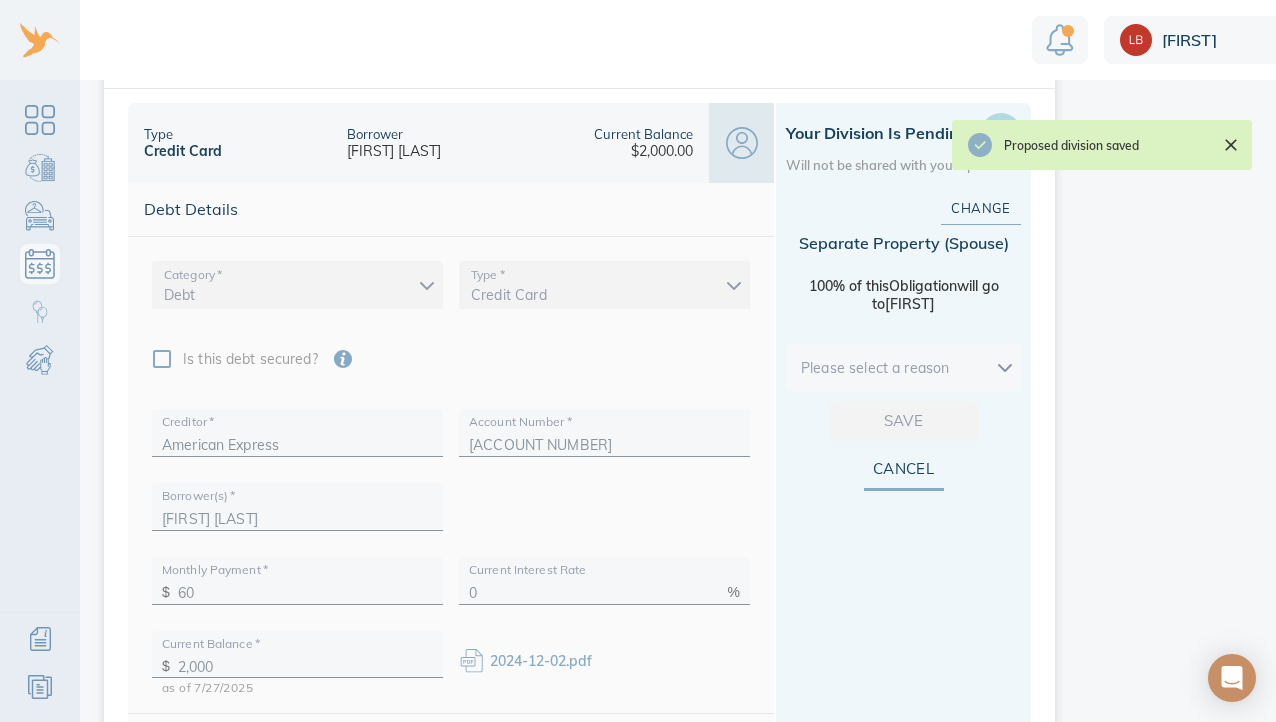 click on "Linnea
Debts & Other Obligations This is your shared list of debts & obligations both you and your spouse can add to. Add Obligation The easiest and most accurate way to add a debt is to securely import data from your financial institution. Privacy and security are our top priority. We do not store your login information. We use trusted technology to securely import data. Import Loading debts & other obligations please wait You can also add your debt manually add manually Debts to Review (4) Pending Divisions (10) add debt PenFed Credit Union Type  / Secured by Line of Credit  / Real Estate Borrower Michael Greenzeiger Current Balance $498,809.70 Your Division is Pending Will not be shared with your spouse Chase Type Credit Card Borrower Michael Greenzeiger Current Balance $4,804.46 Proposed Division Separate Michael Type Credit Card Borrower Michael Greenzeiger Current Balance $14,554.69 Your Division is Pending Will not be shared with your spouse Citibank Type Credit Card Borrower $5,734.63 Type" at bounding box center [683, 361] 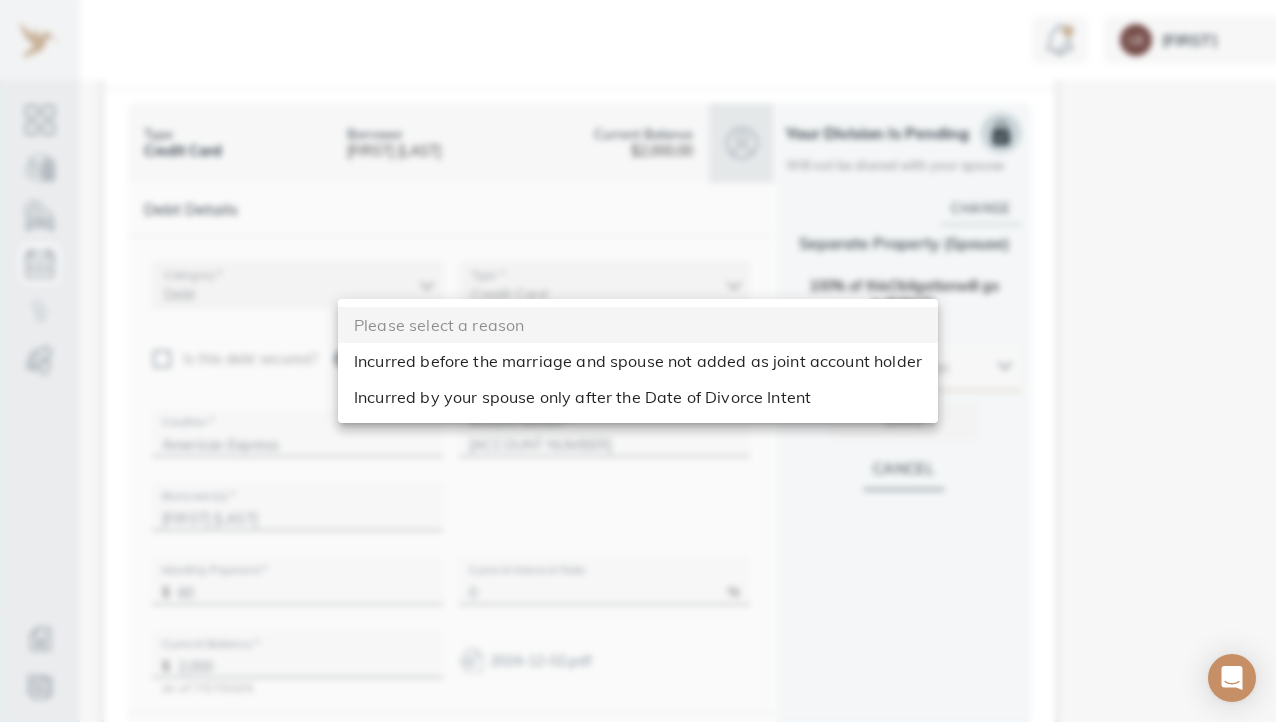 click on "Incurred by your spouse only after the Date of Divorce Intent" at bounding box center [638, 397] 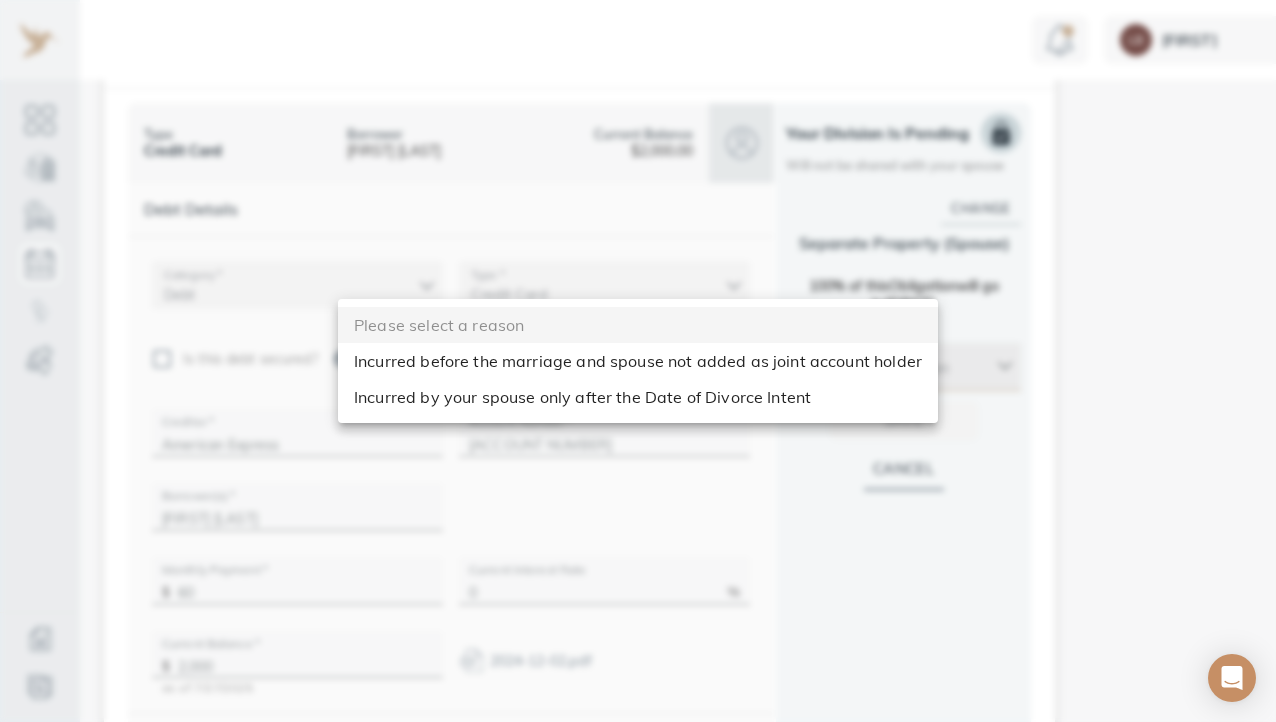type on "after_dos" 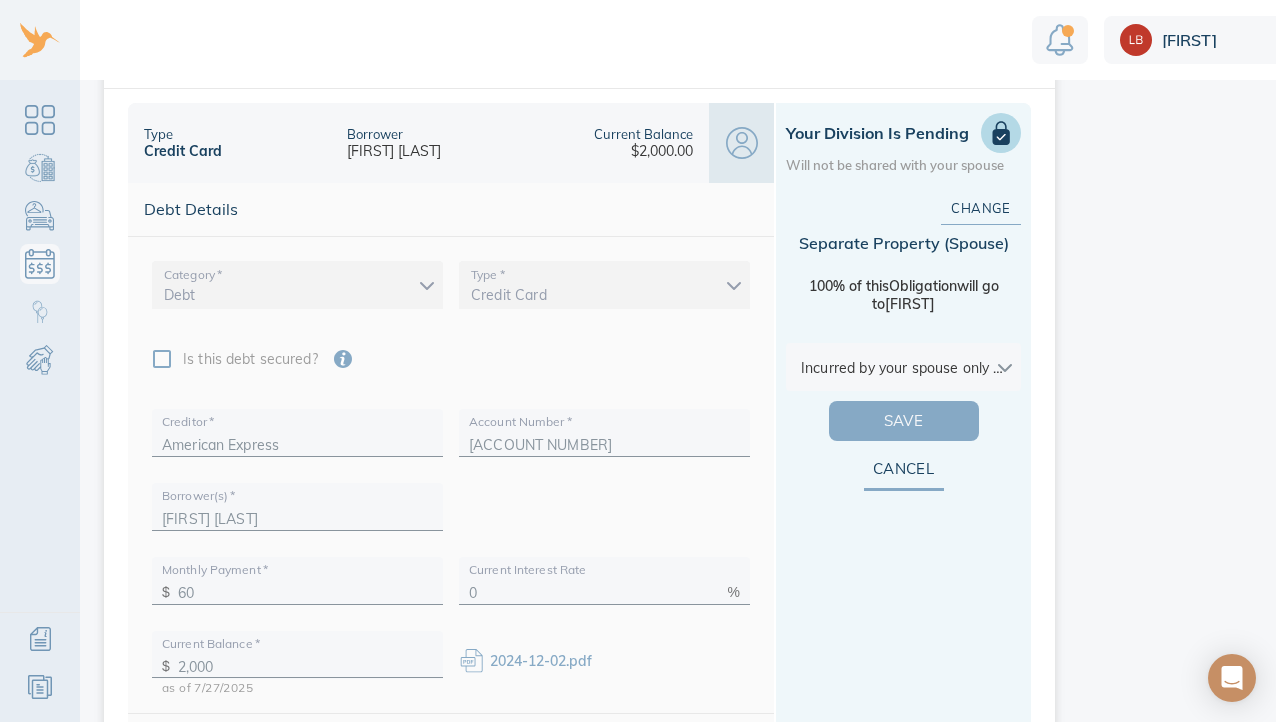 click on "Save" at bounding box center (904, 421) 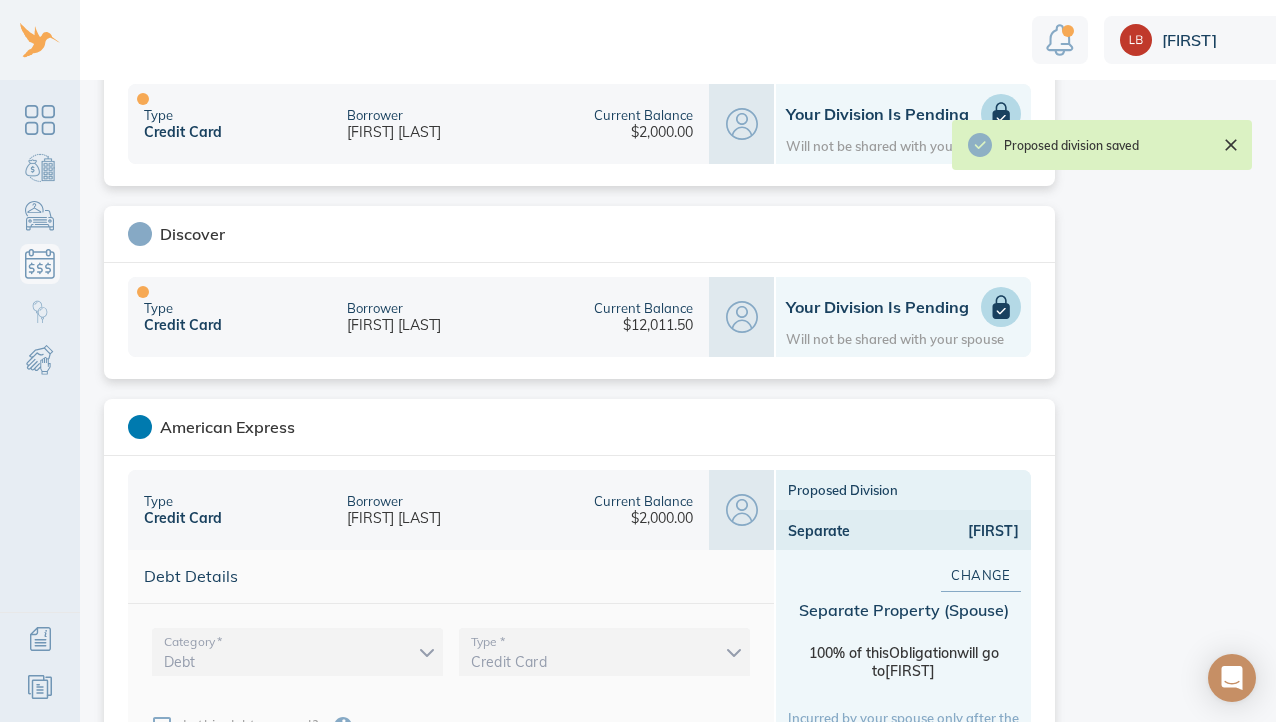 scroll, scrollTop: 1184, scrollLeft: 0, axis: vertical 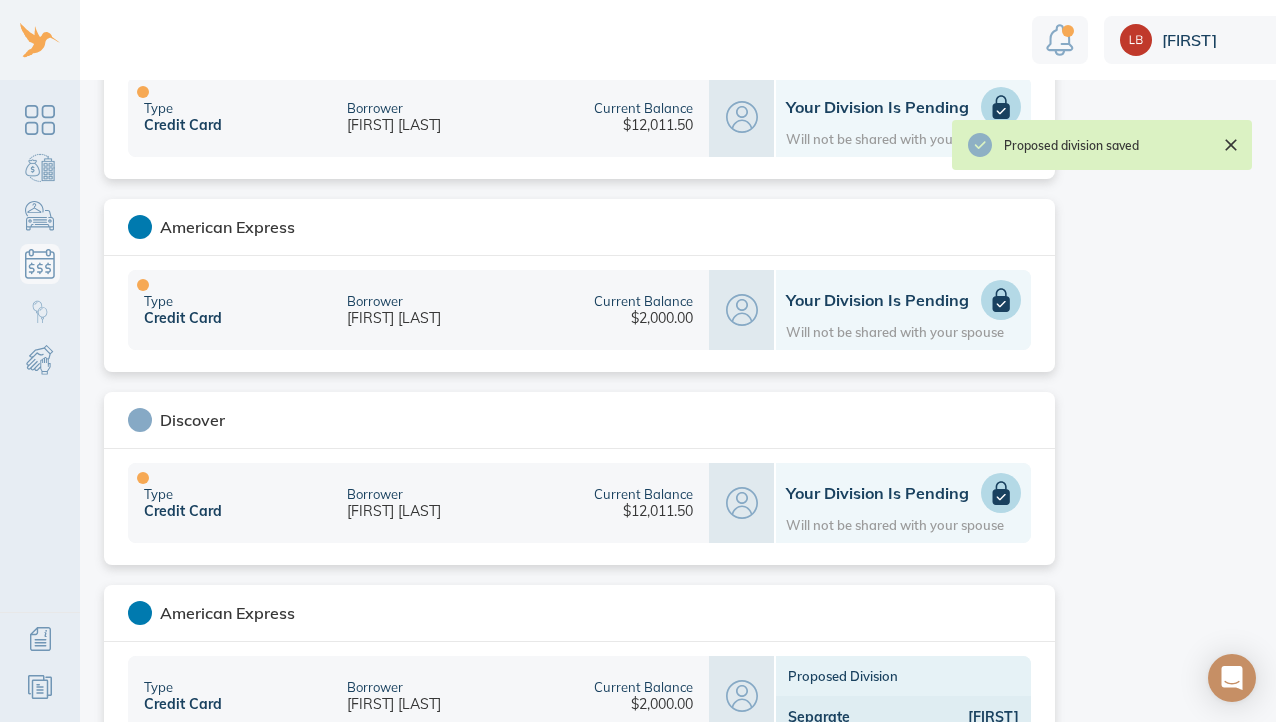 click 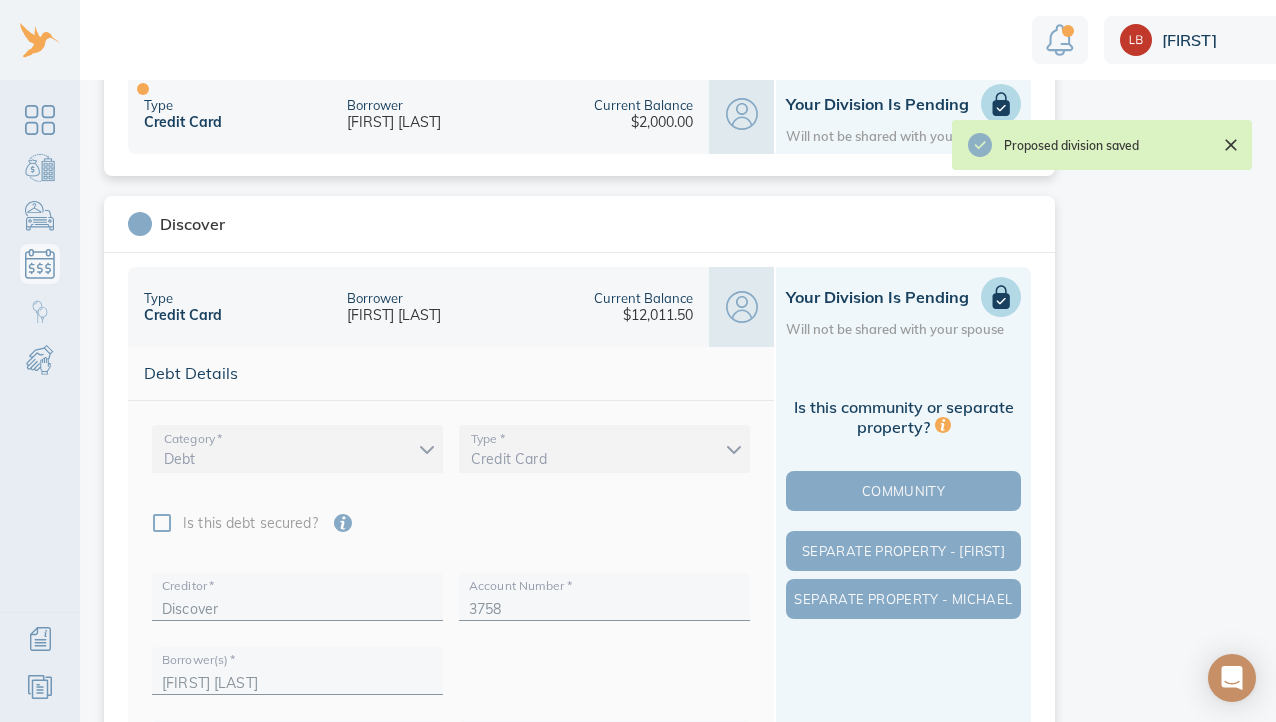 scroll, scrollTop: 1445, scrollLeft: 0, axis: vertical 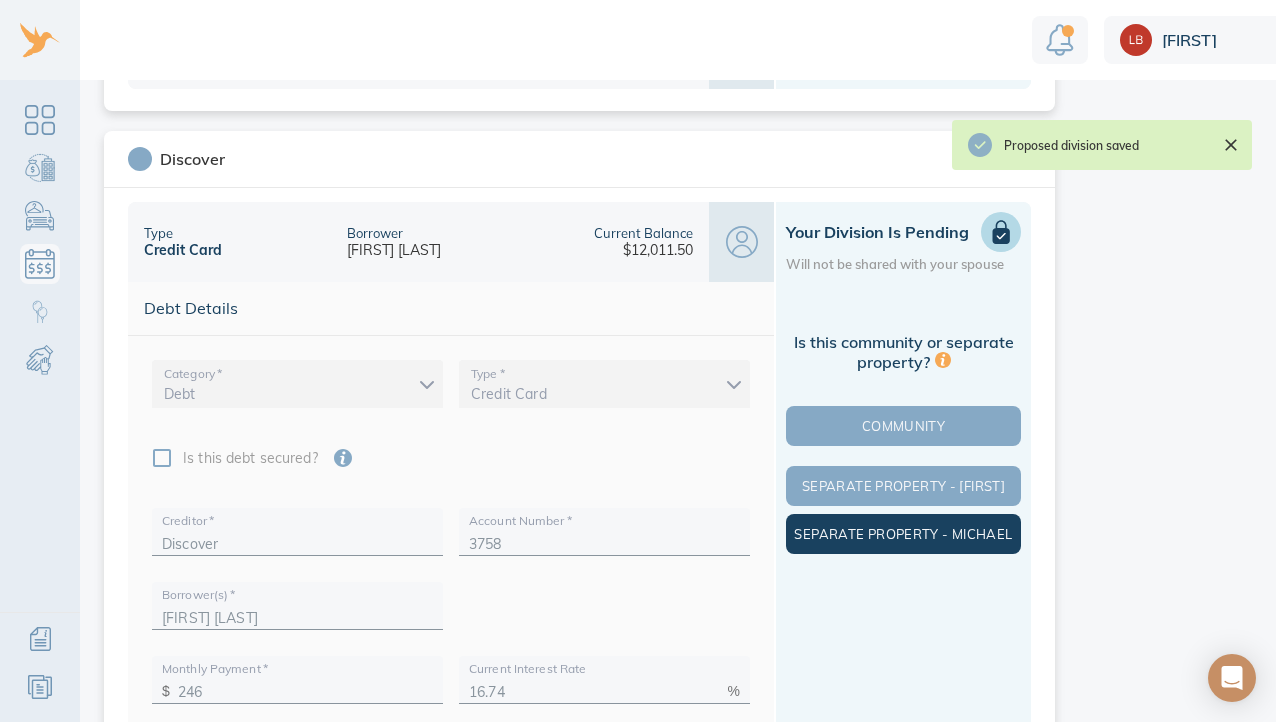 click on "Separate Property - Michael" at bounding box center [903, 534] 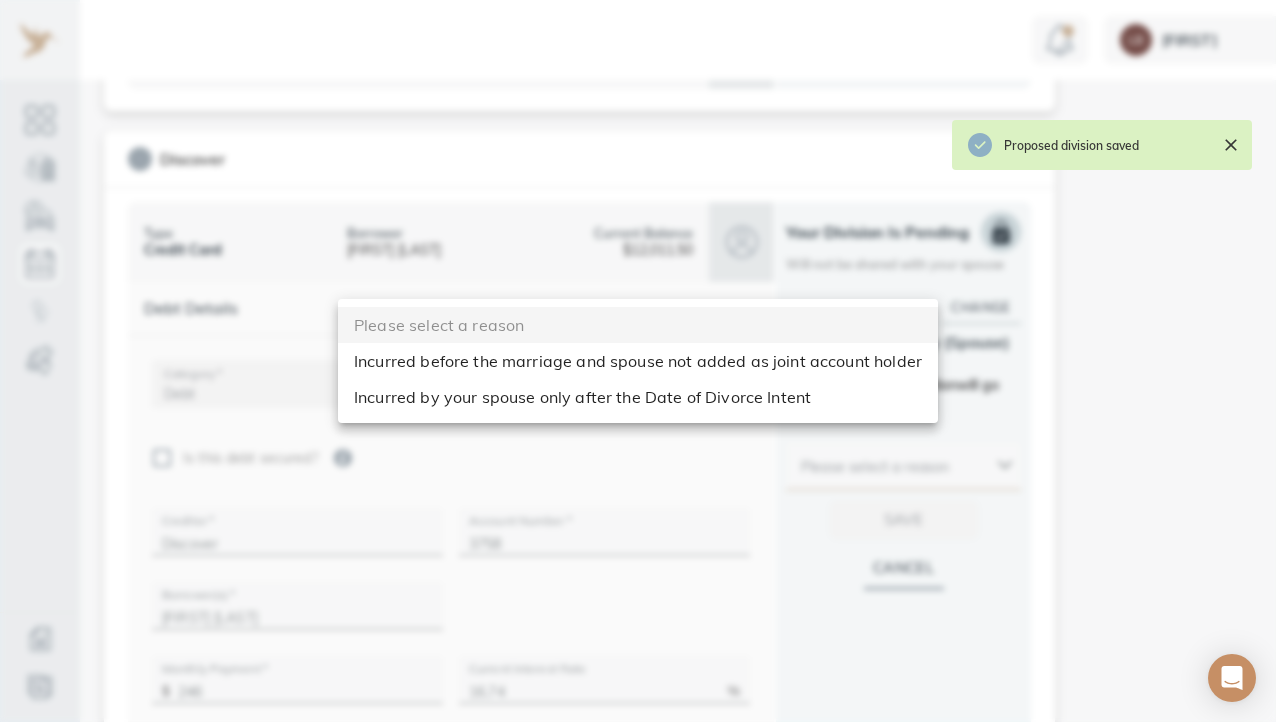 click on "Linnea
Debts & Other Obligations This is your shared list of debts & obligations both you and your spouse can add to. Add Obligation The easiest and most accurate way to add a debt is to securely import data from your financial institution. Privacy and security are our top priority. We do not store your login information. We use trusted technology to securely import data. Import Loading debts & other obligations please wait You can also add your debt manually add manually Debts to Review (3) Pending Divisions (9) add debt PenFed Credit Union Type  / Secured by Line of Credit  / Real Estate Borrower Michael Greenzeiger Current Balance $498,809.70 Your Division is Pending Will not be shared with your spouse Chase Type Credit Card Borrower Michael Greenzeiger Current Balance $4,804.46 Proposed Division Separate Michael Type Credit Card Borrower Michael Greenzeiger Current Balance $14,554.69 Your Division is Pending Will not be shared with your spouse Citibank Type Credit Card Borrower Current Balance" at bounding box center [683, 361] 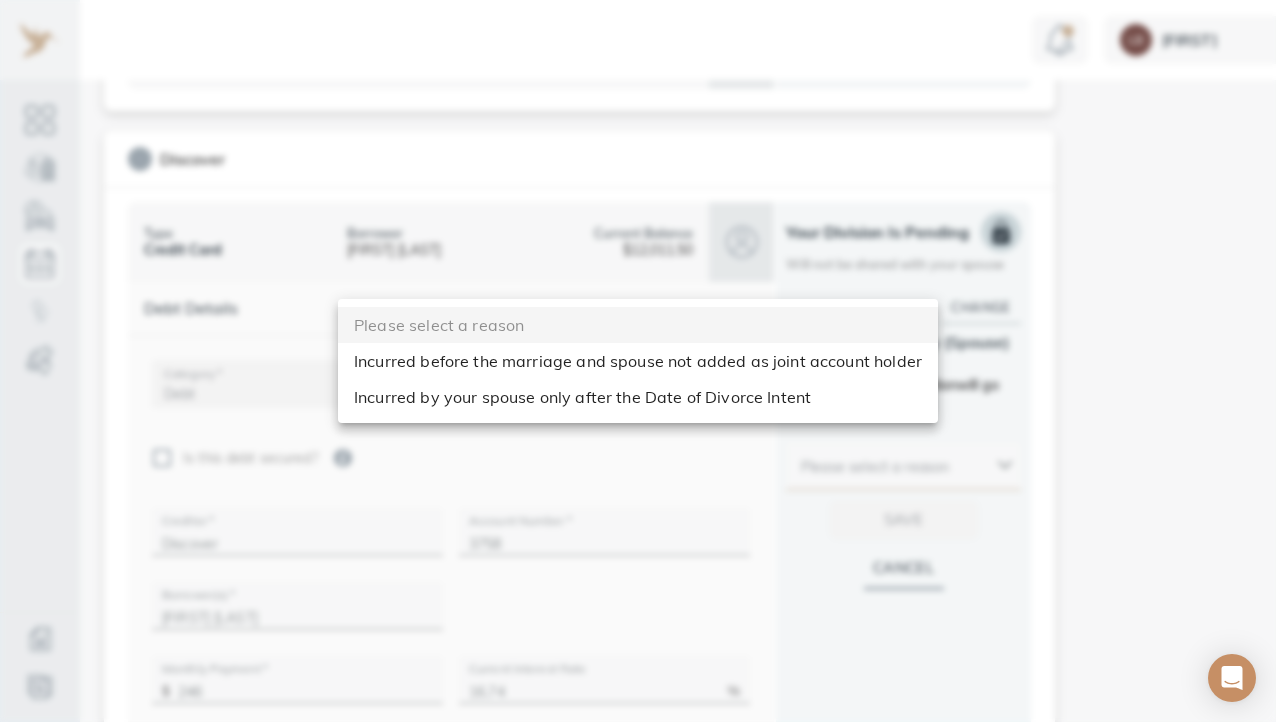 click on "Incurred by your spouse only after the Date of Divorce Intent" at bounding box center [638, 397] 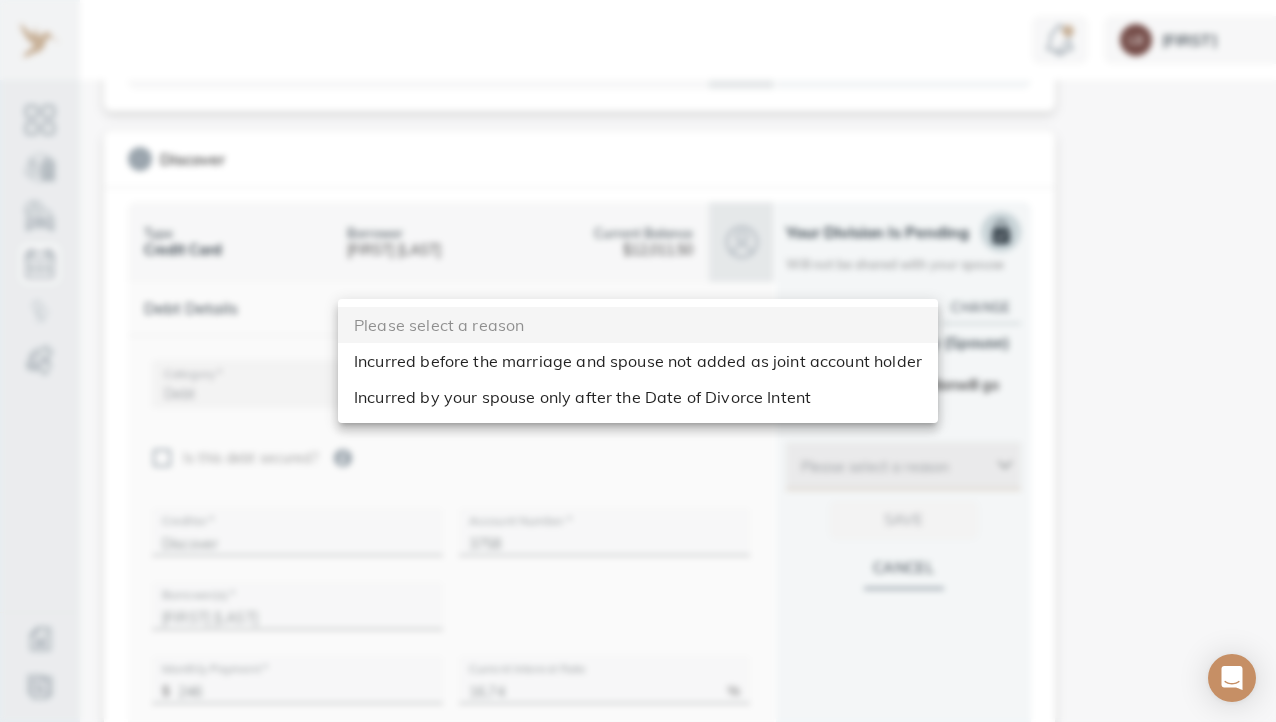 type on "after_dos" 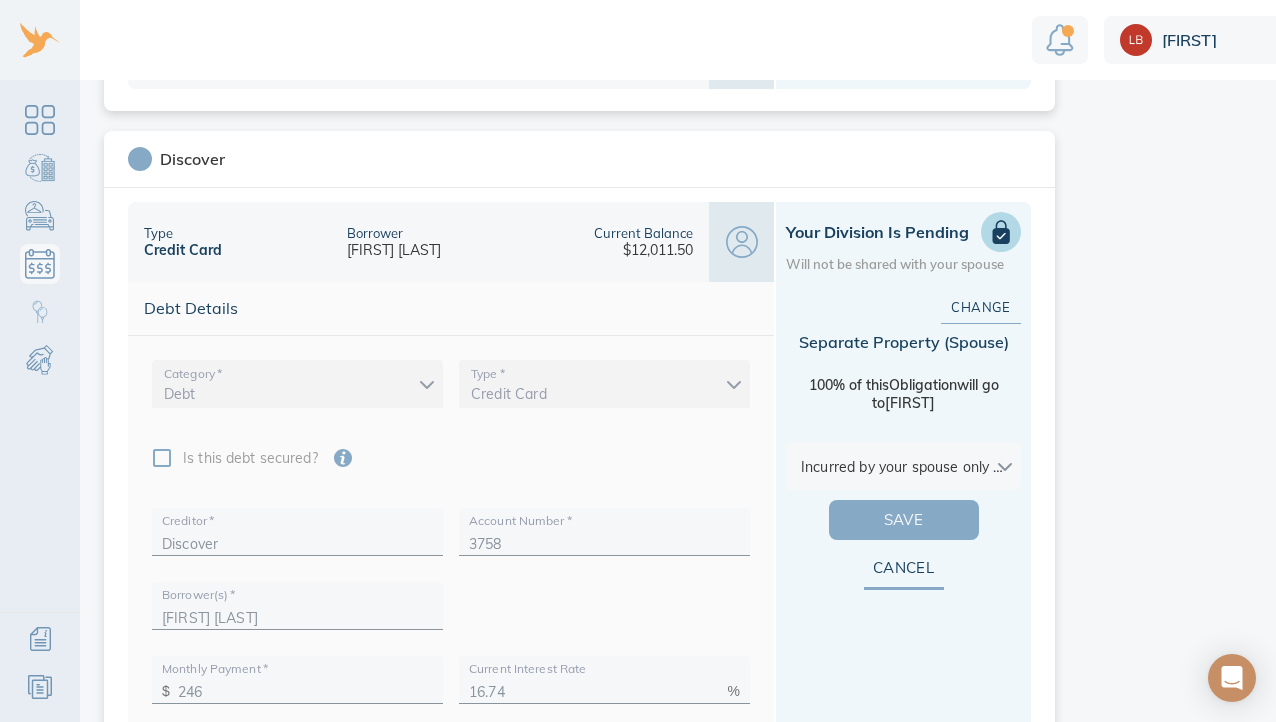 click on "Save" at bounding box center [904, 520] 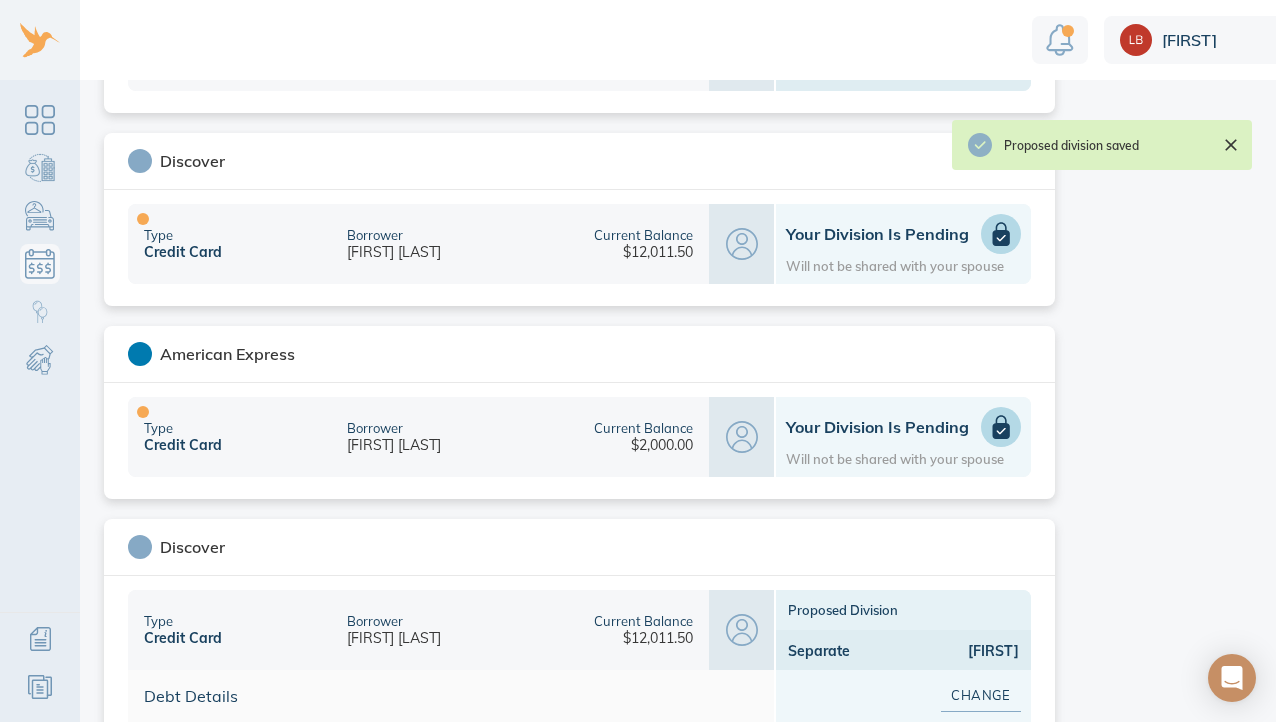 scroll, scrollTop: 984, scrollLeft: 0, axis: vertical 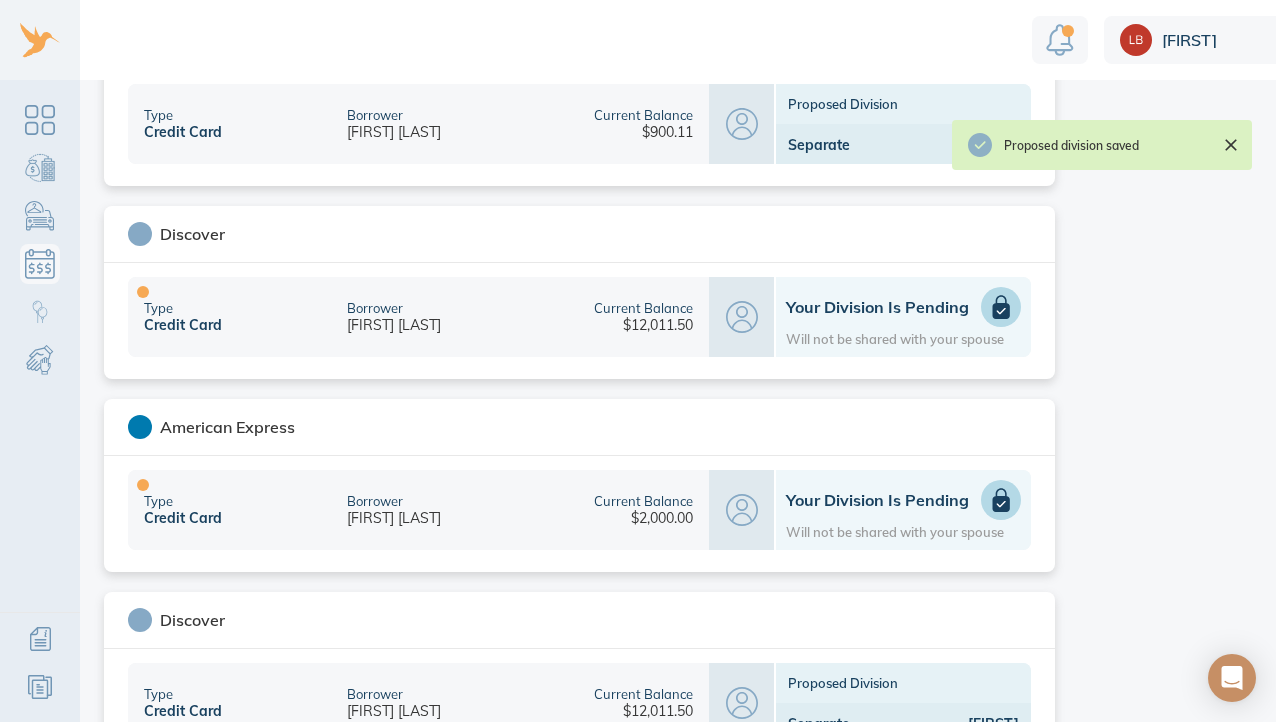 click 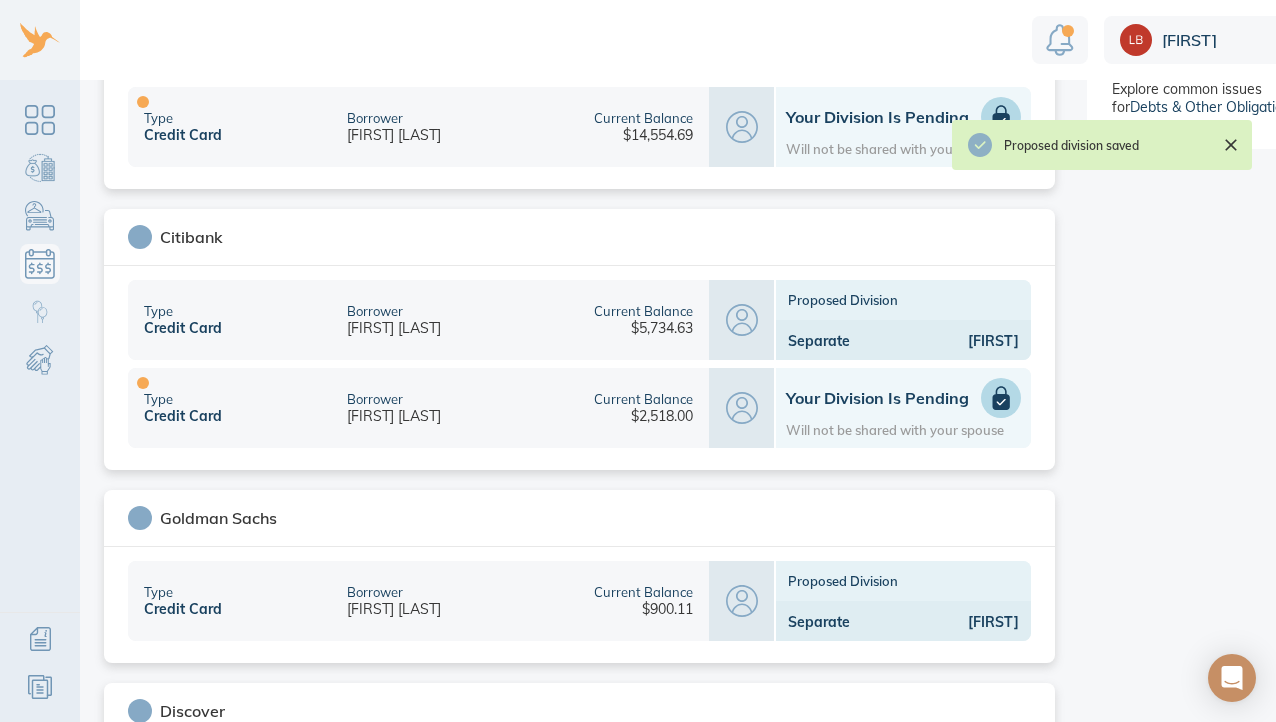 scroll, scrollTop: 377, scrollLeft: 0, axis: vertical 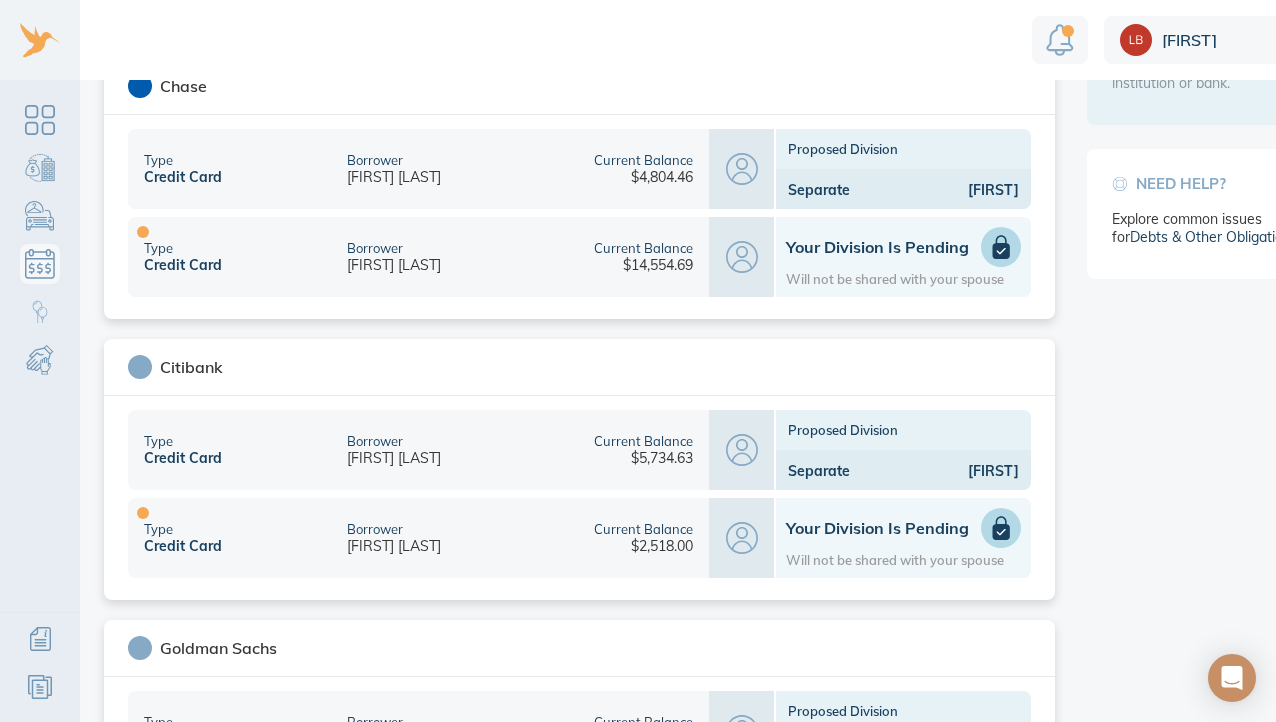 click 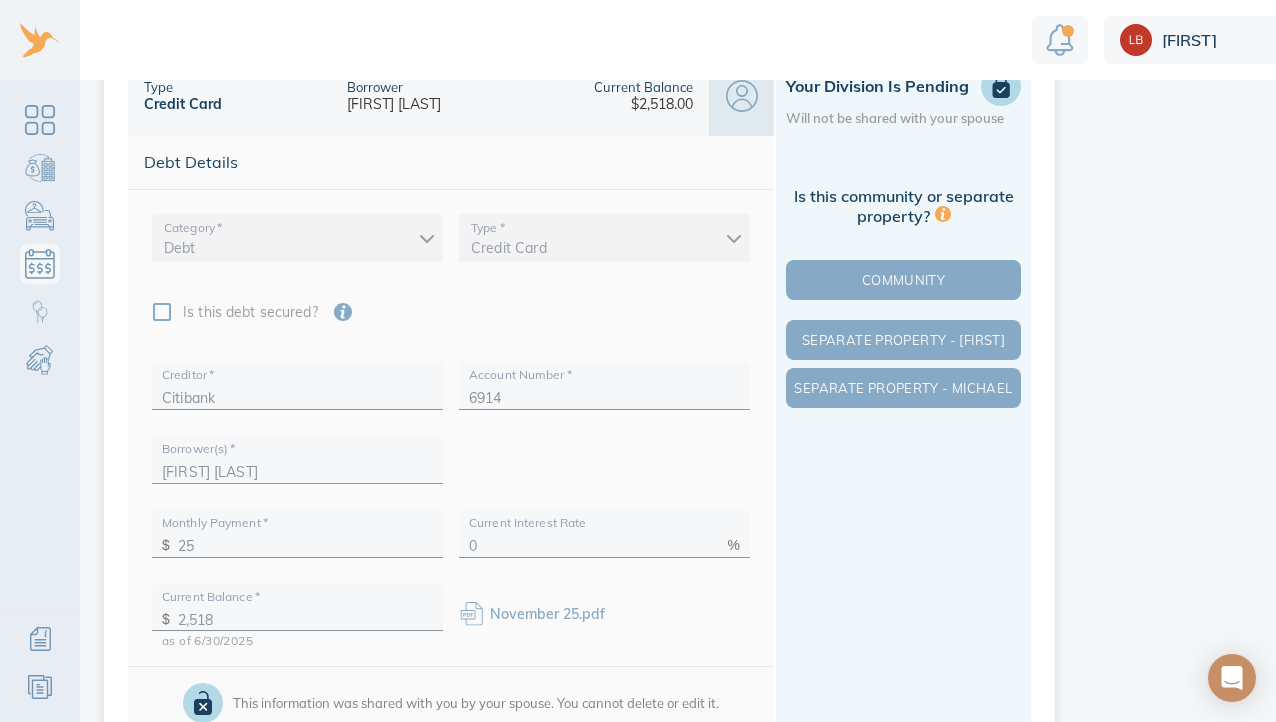 scroll, scrollTop: 832, scrollLeft: 0, axis: vertical 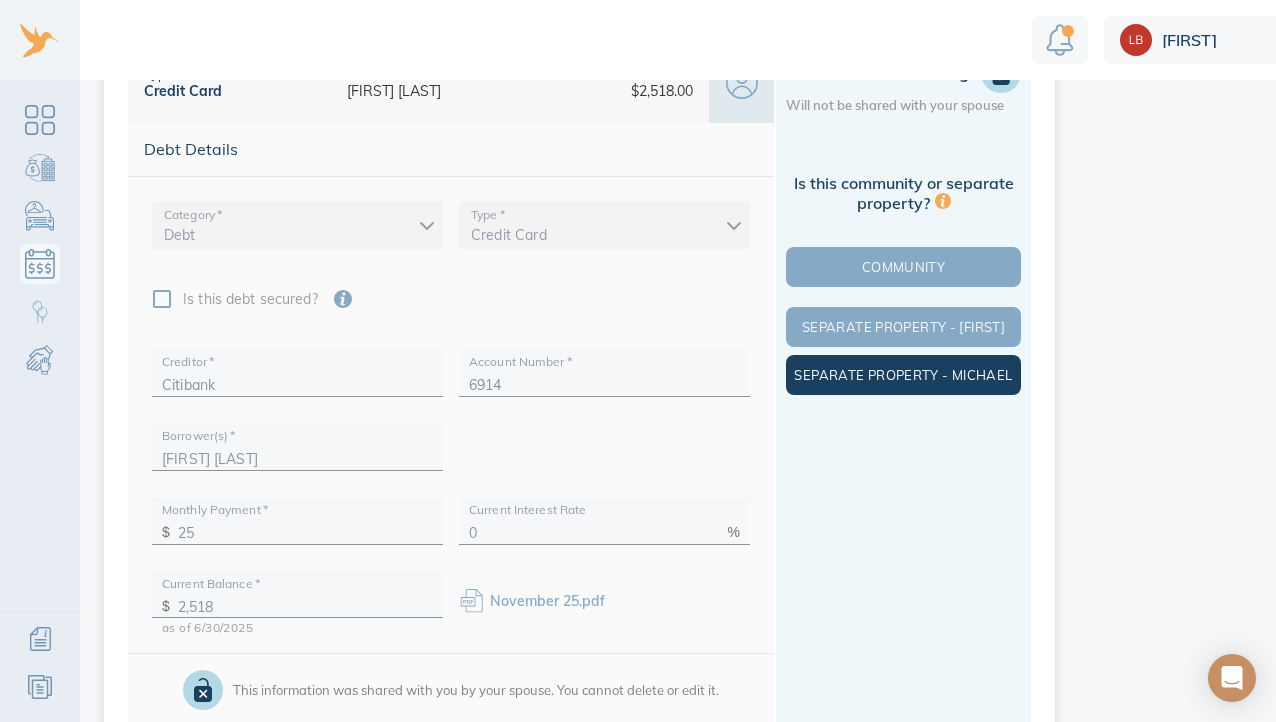 click on "Separate Property - Michael" at bounding box center [903, 375] 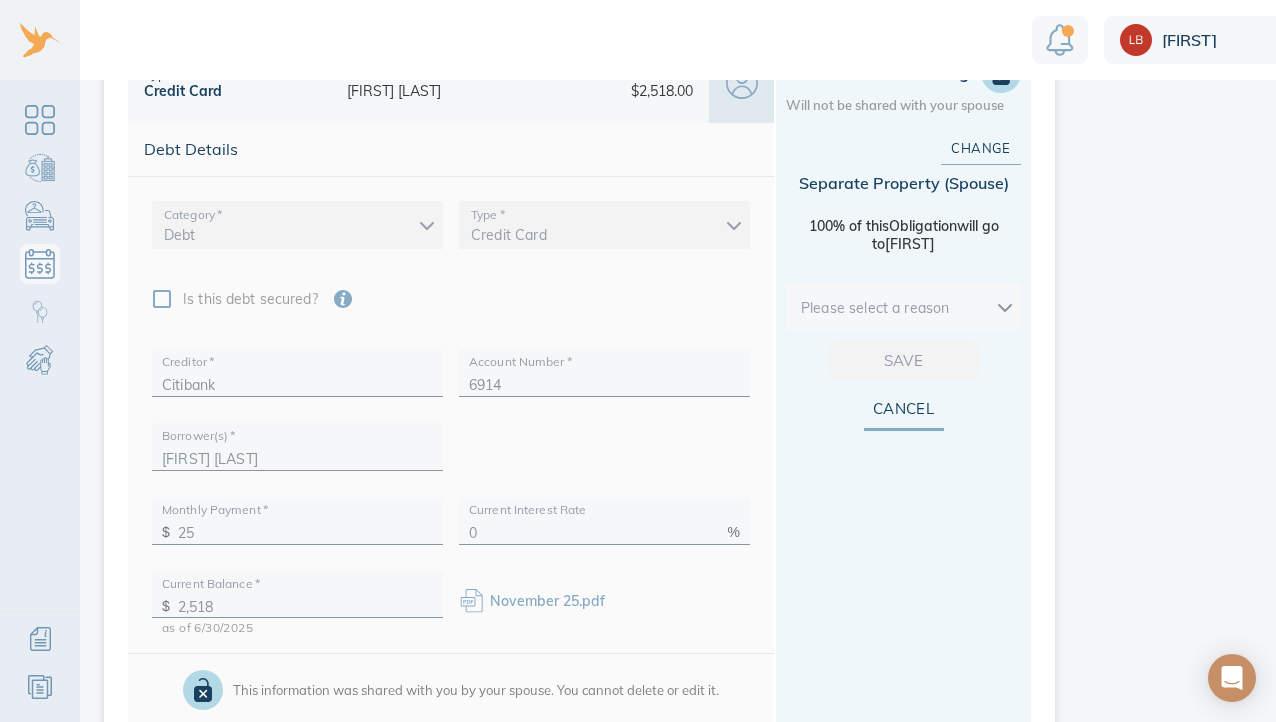 click on "Linnea
Debts & Other Obligations This is your shared list of debts & obligations both you and your spouse can add to. Add Obligation The easiest and most accurate way to add a debt is to securely import data from your financial institution. Privacy and security are our top priority. We do not store your login information. We use trusted technology to securely import data. Import Loading debts & other obligations please wait You can also add your debt manually add manually Debts to Review (2) Pending Divisions (8) add debt PenFed Credit Union Type  / Secured by Line of Credit  / Real Estate Borrower Michael Greenzeiger Current Balance $498,809.70 Your Division is Pending Will not be shared with your spouse Chase Type Credit Card Borrower Michael Greenzeiger Current Balance $4,804.46 Proposed Division Separate Michael Type Credit Card Borrower Michael Greenzeiger Current Balance $14,554.69 Your Division is Pending Will not be shared with your spouse Citibank Type Credit Card Borrower Current Balance" at bounding box center (683, 361) 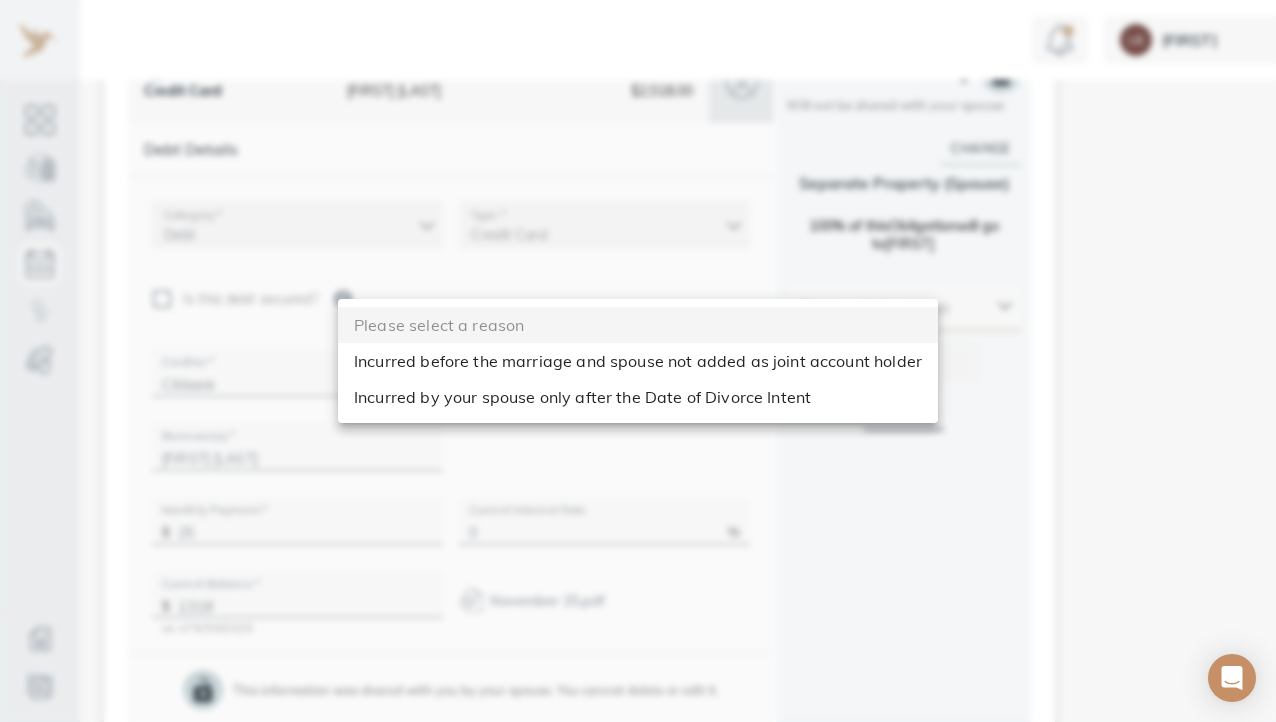 click on "Incurred by your spouse only after the Date of Divorce Intent" at bounding box center [638, 397] 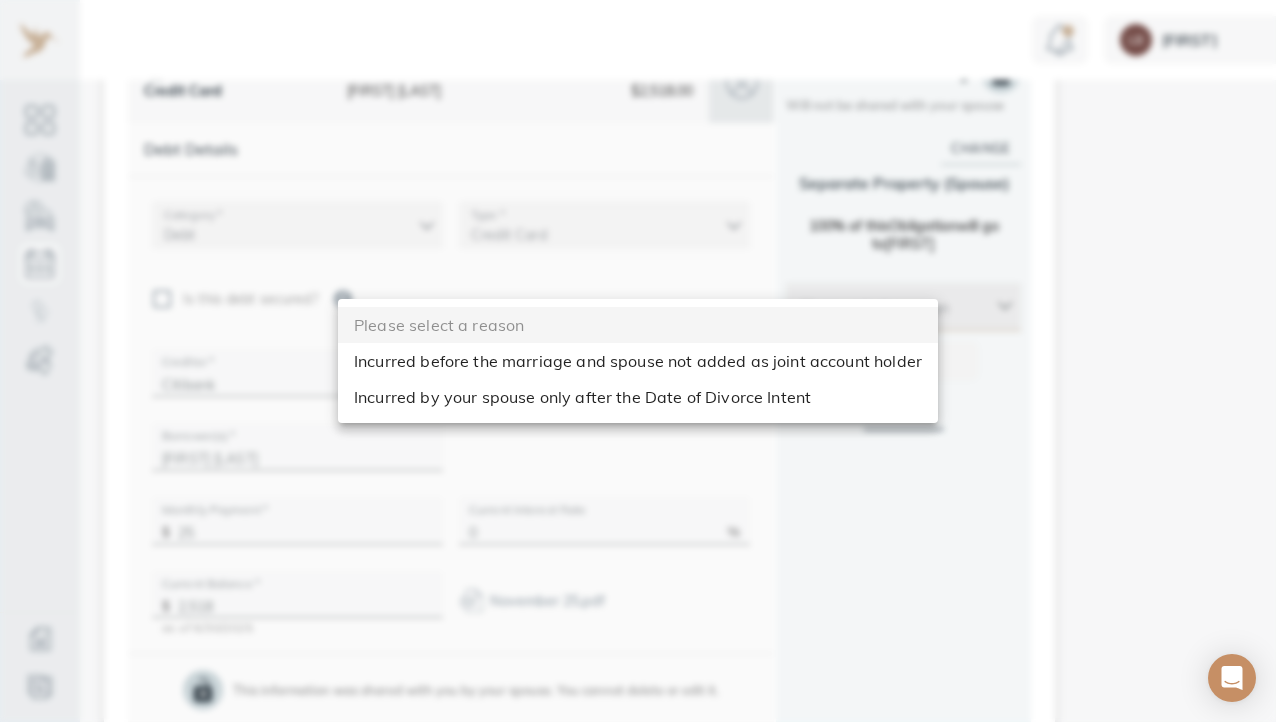 type on "after_dos" 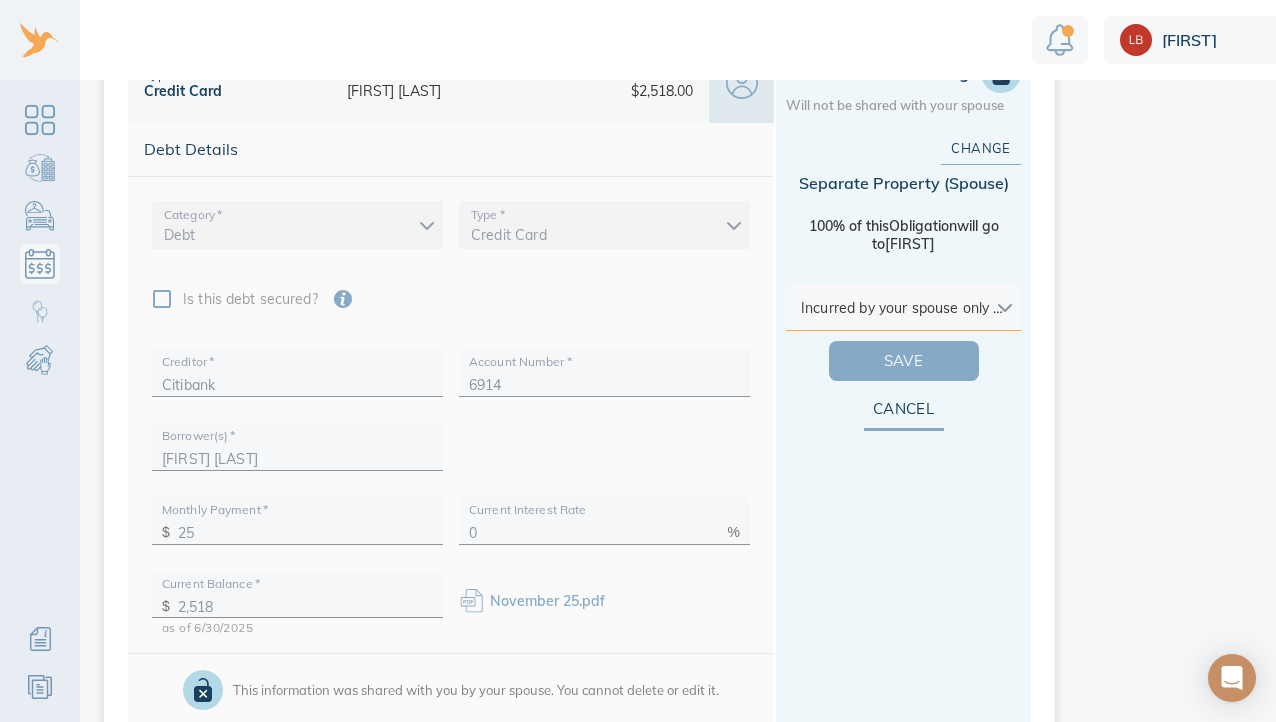 click on "Save" at bounding box center (904, 361) 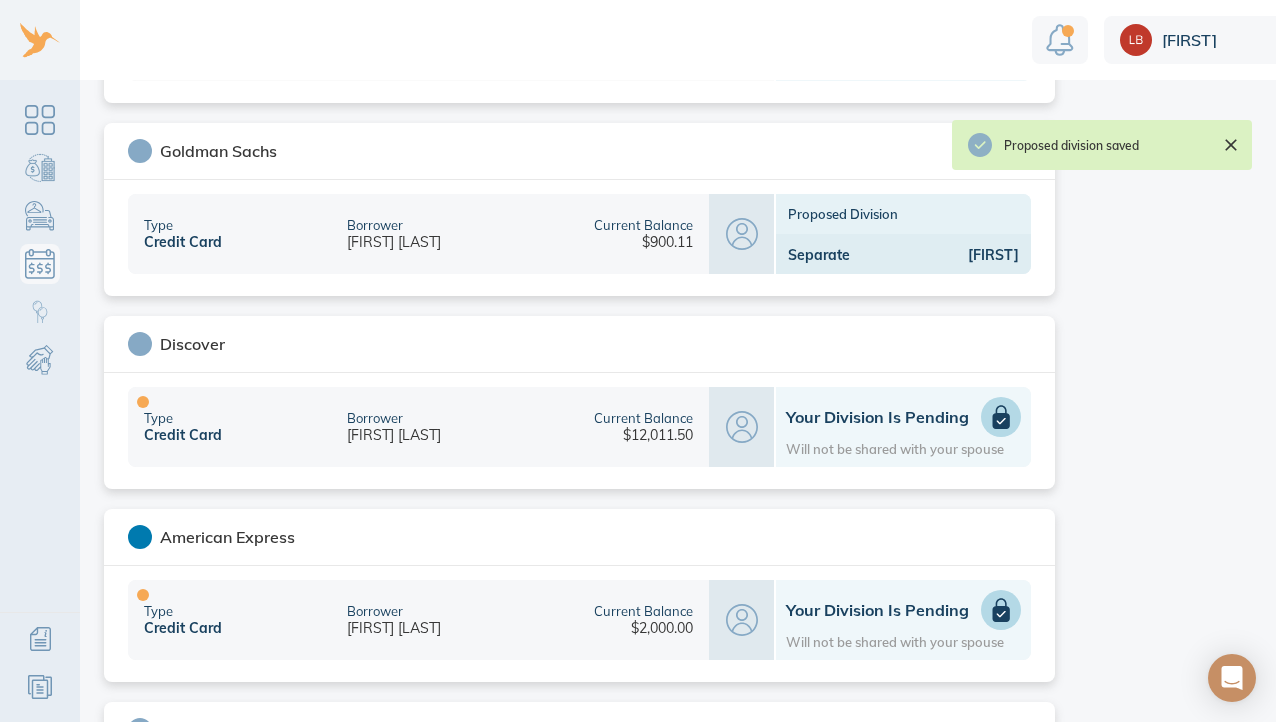scroll, scrollTop: 1466, scrollLeft: 0, axis: vertical 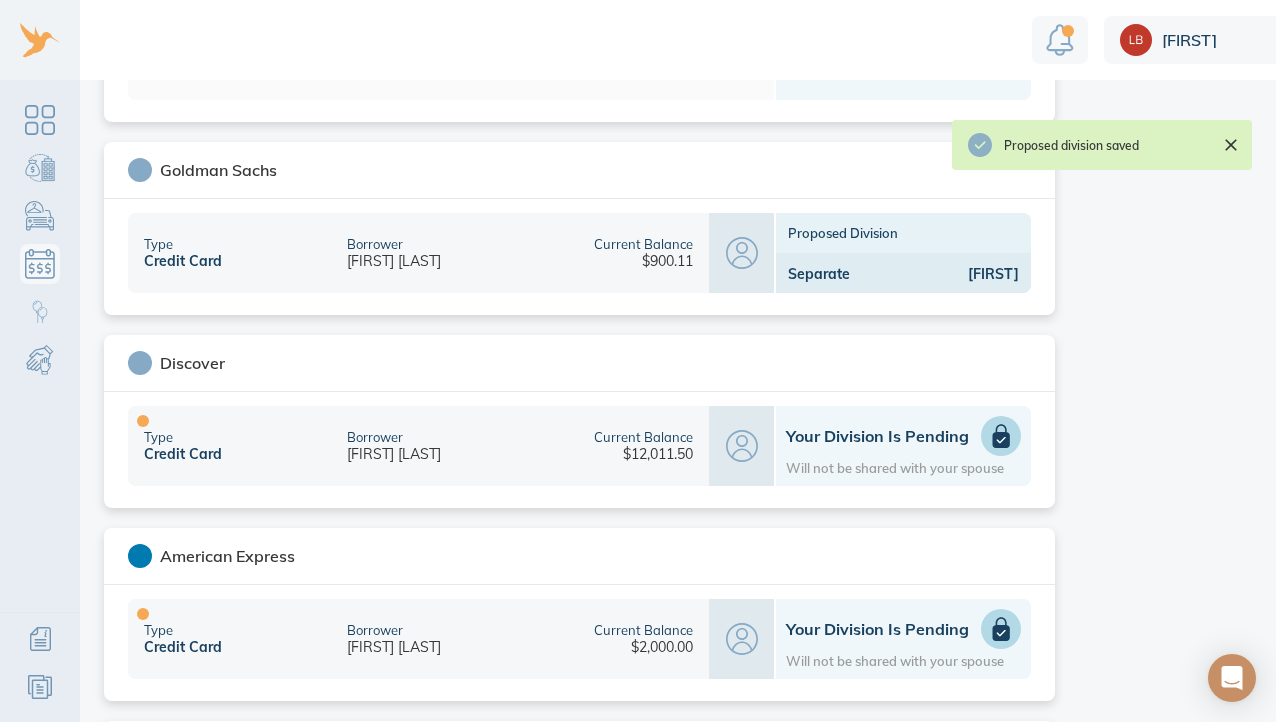 click at bounding box center (1001, 436) 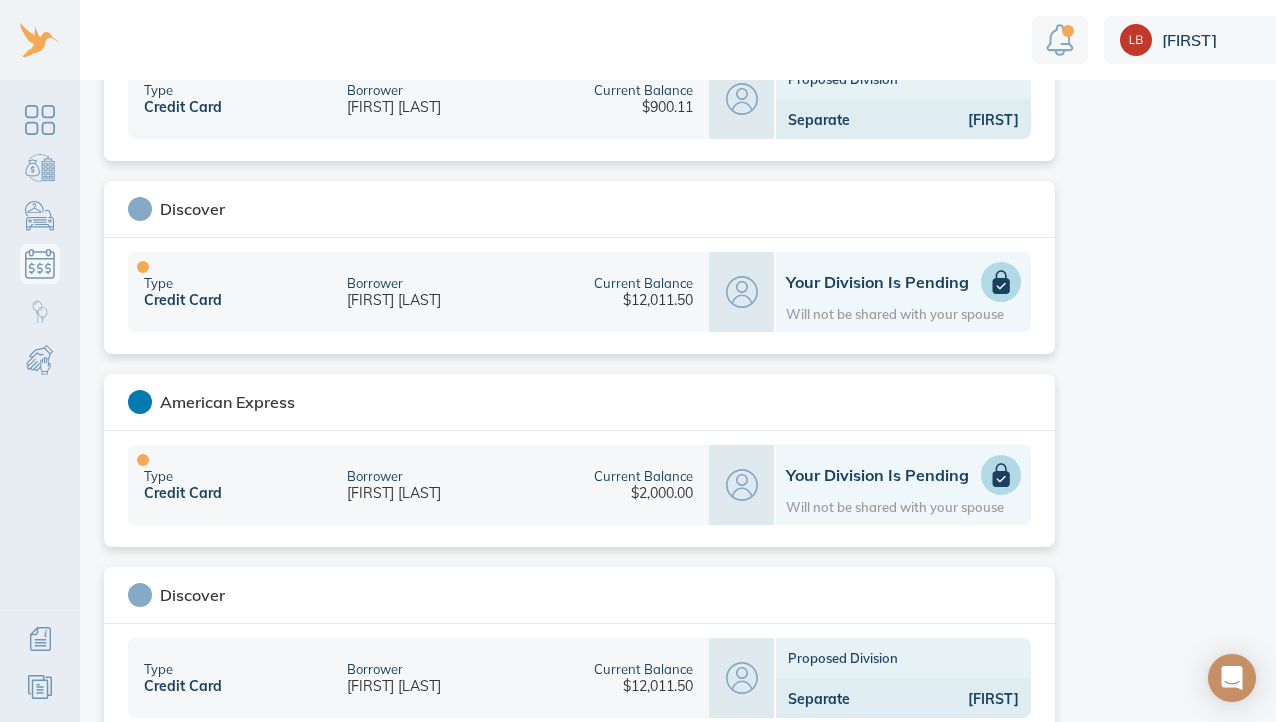 scroll, scrollTop: 1649, scrollLeft: 0, axis: vertical 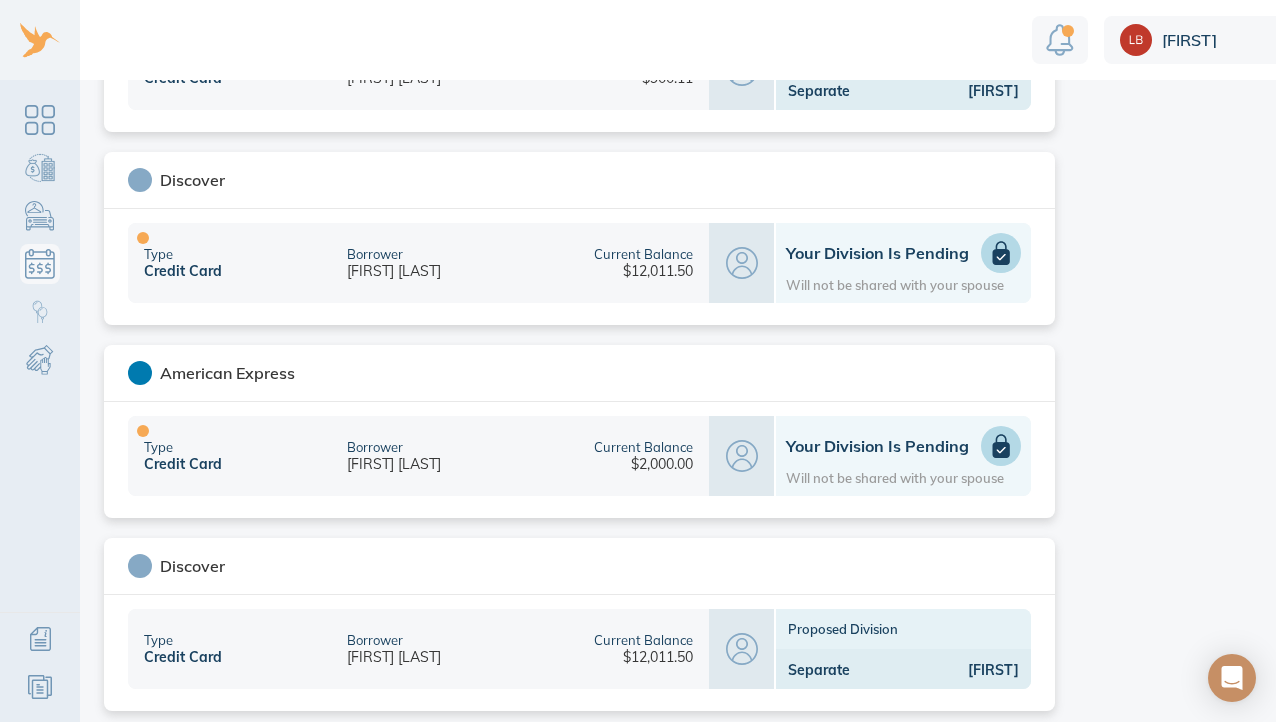 click 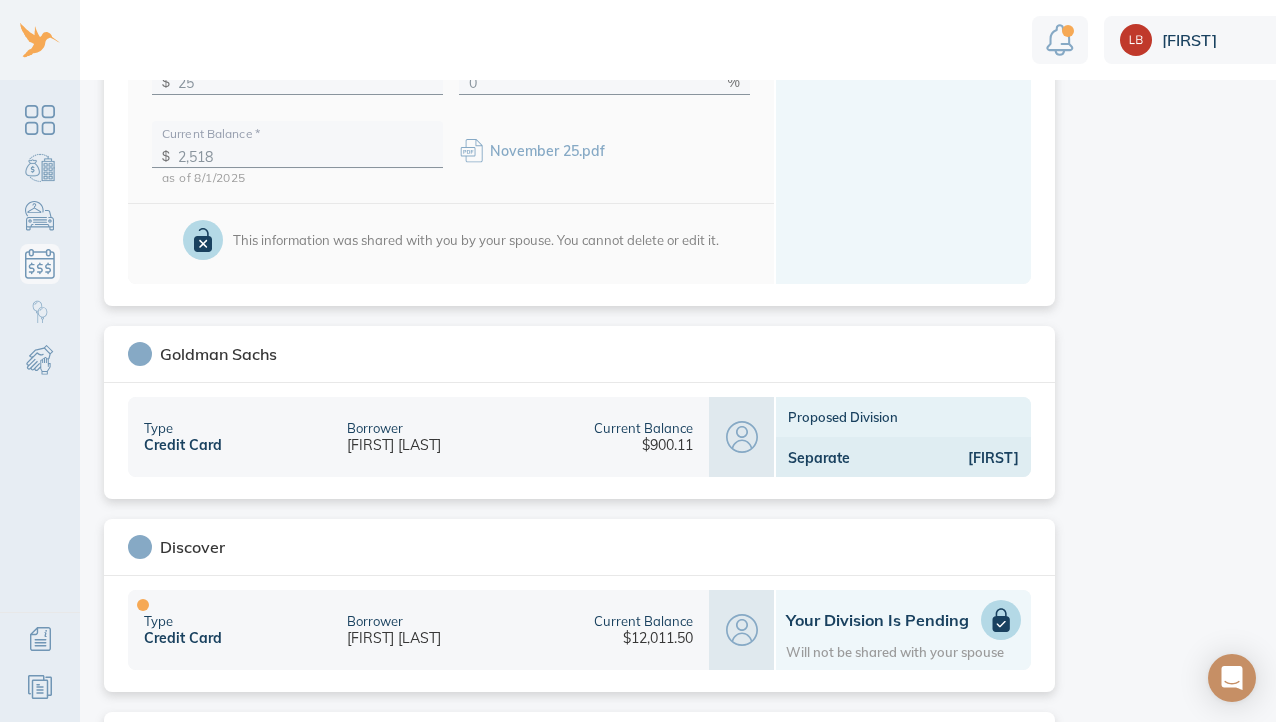 scroll, scrollTop: 1427, scrollLeft: 0, axis: vertical 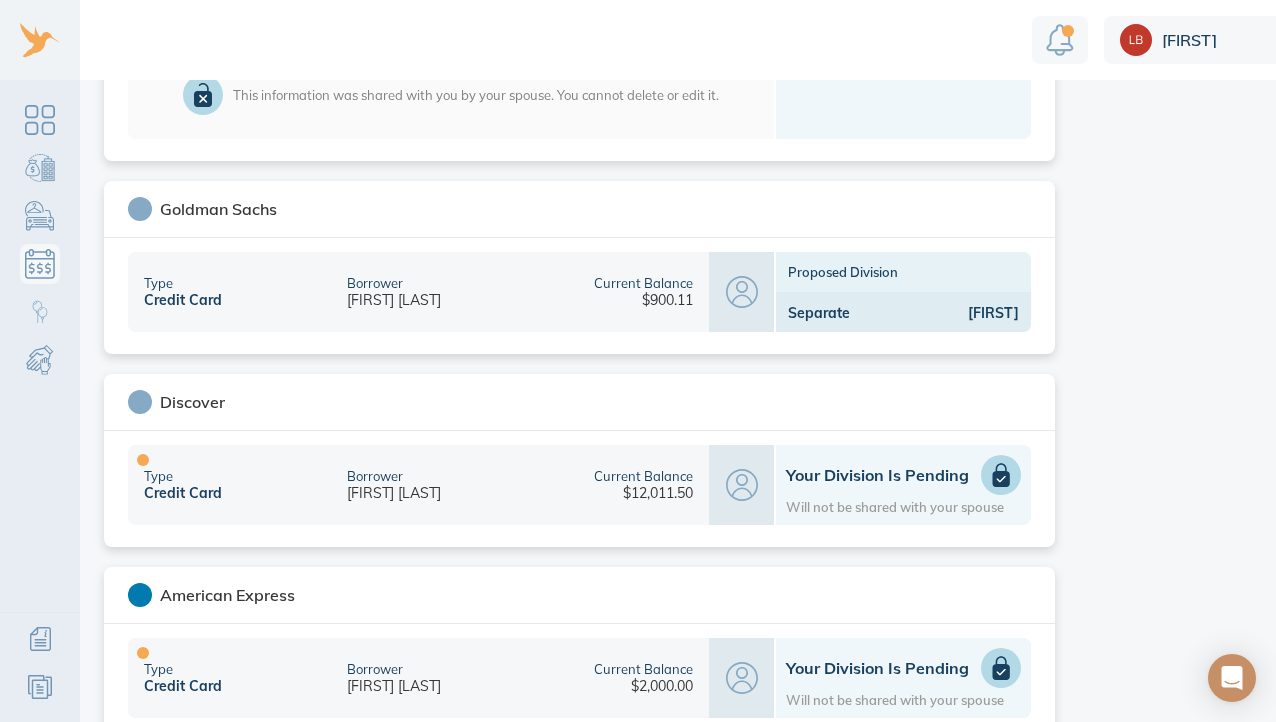click on "Proposed Division" at bounding box center [903, 272] 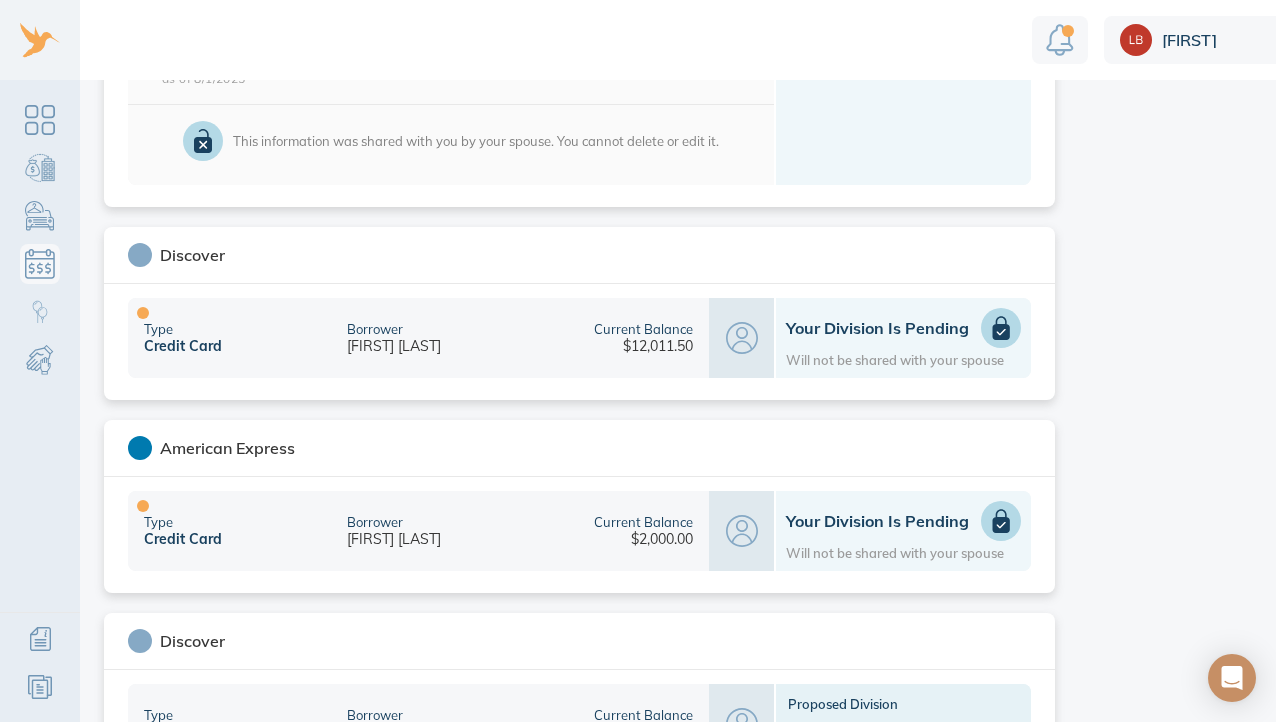 scroll, scrollTop: 1602, scrollLeft: 0, axis: vertical 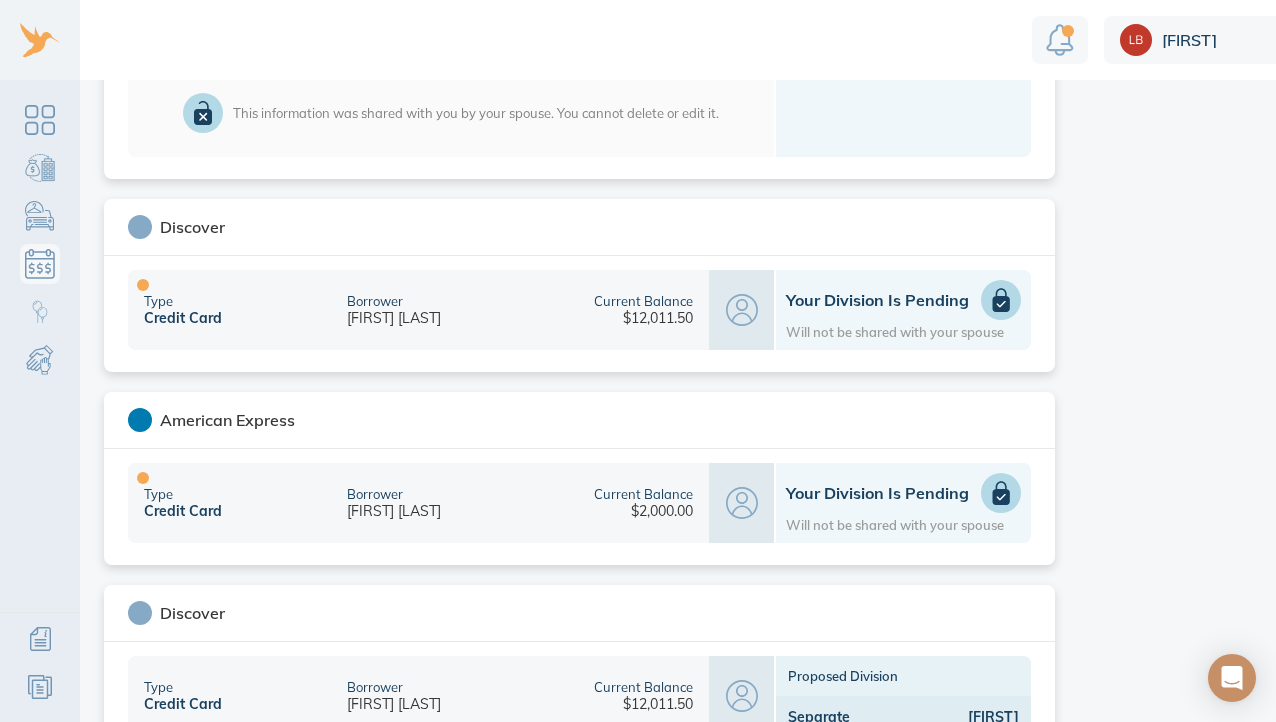click 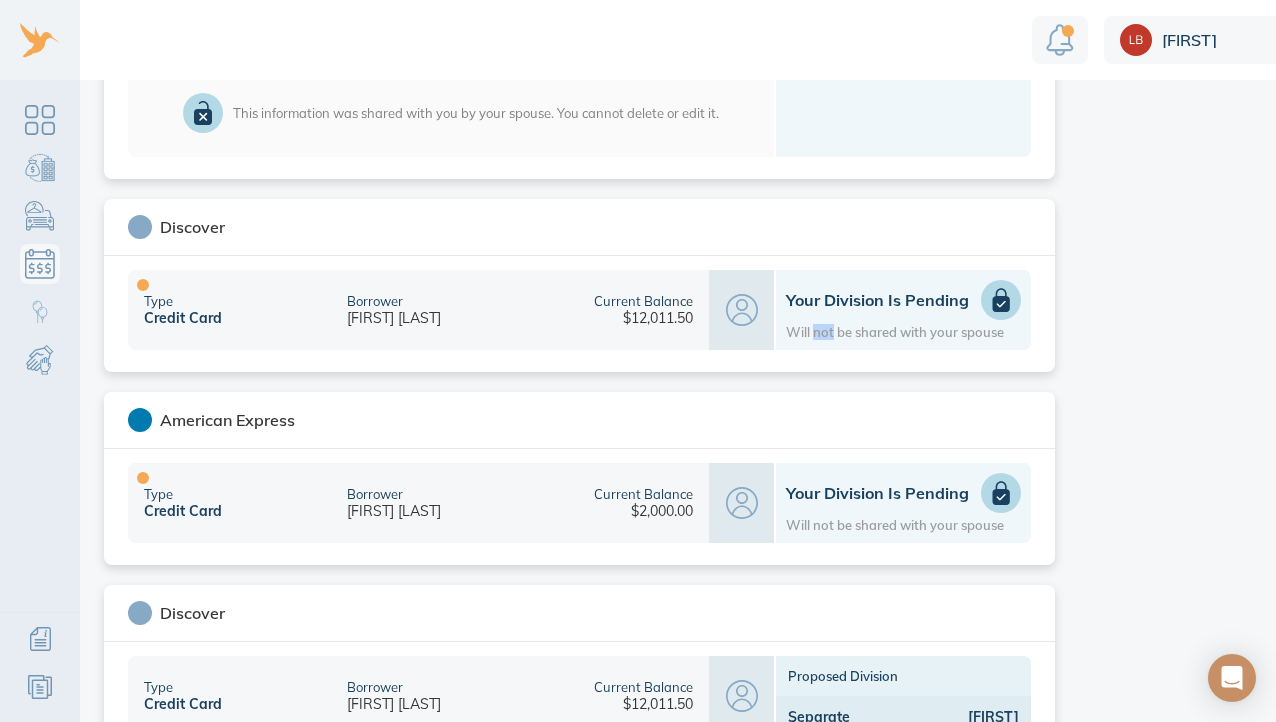 click on "Will not be shared with your spouse" at bounding box center (895, 332) 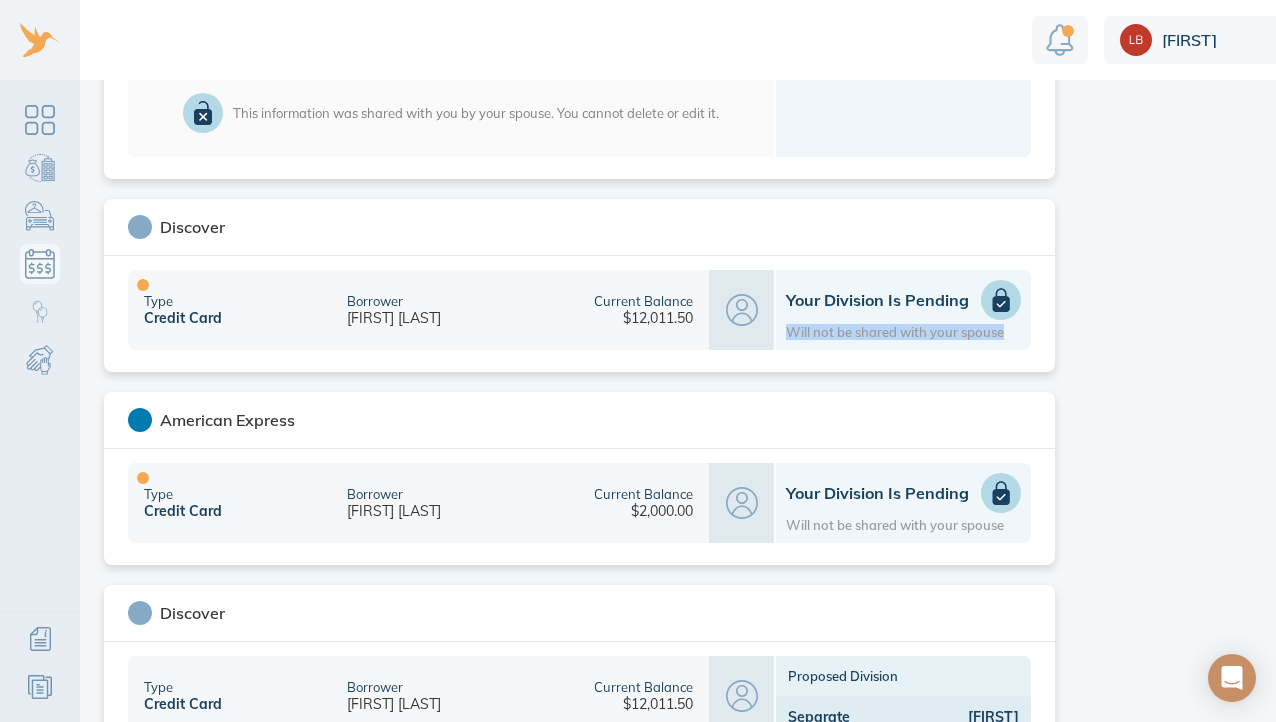 click on "Will not be shared with your spouse" at bounding box center (895, 332) 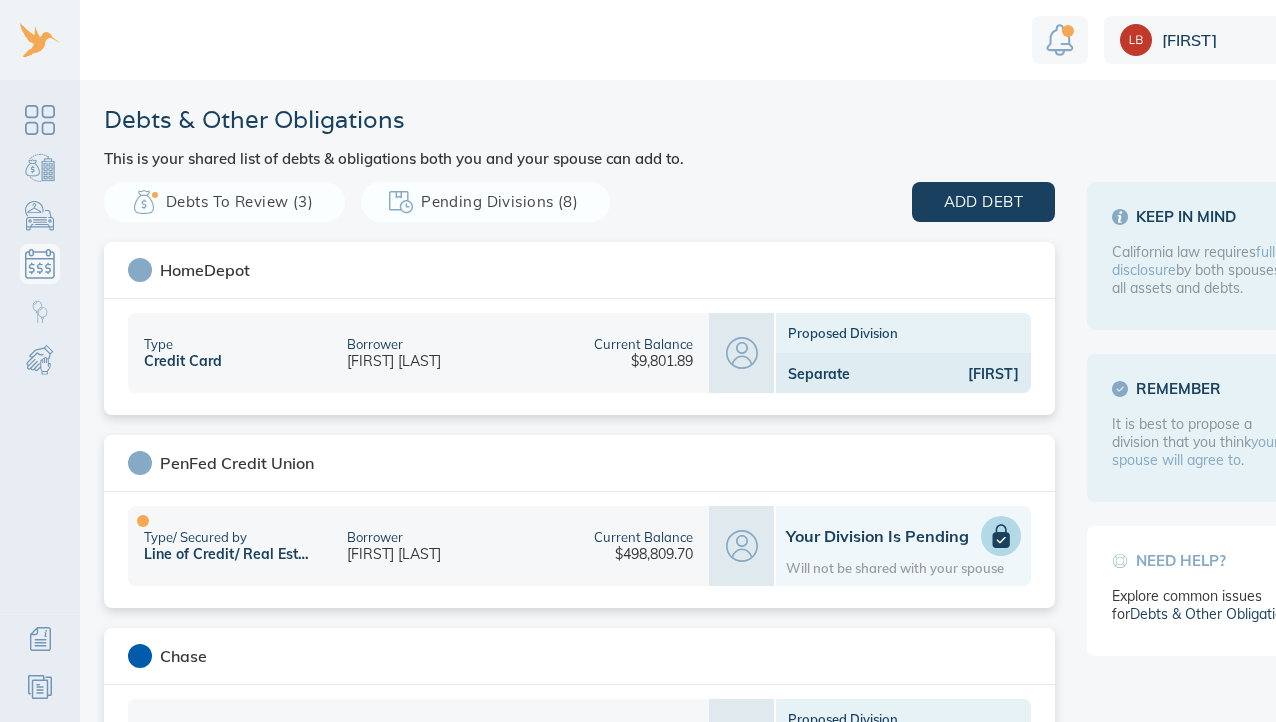 scroll, scrollTop: 0, scrollLeft: 0, axis: both 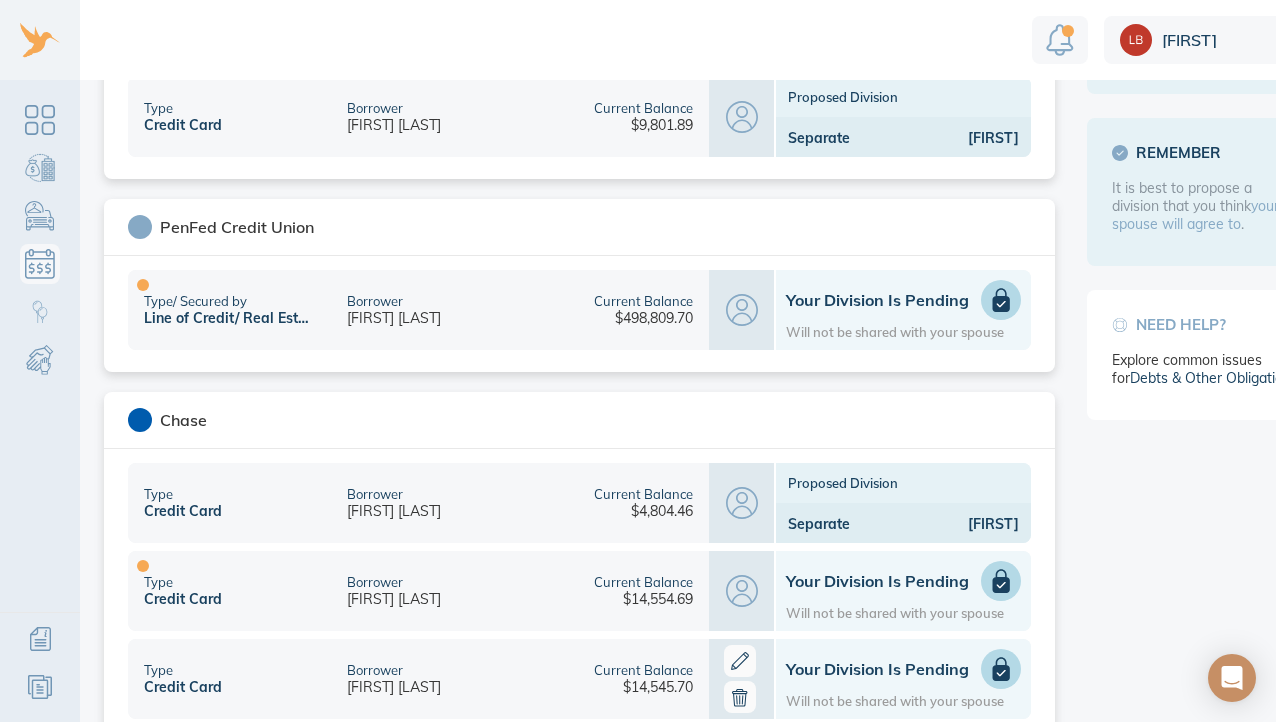 click 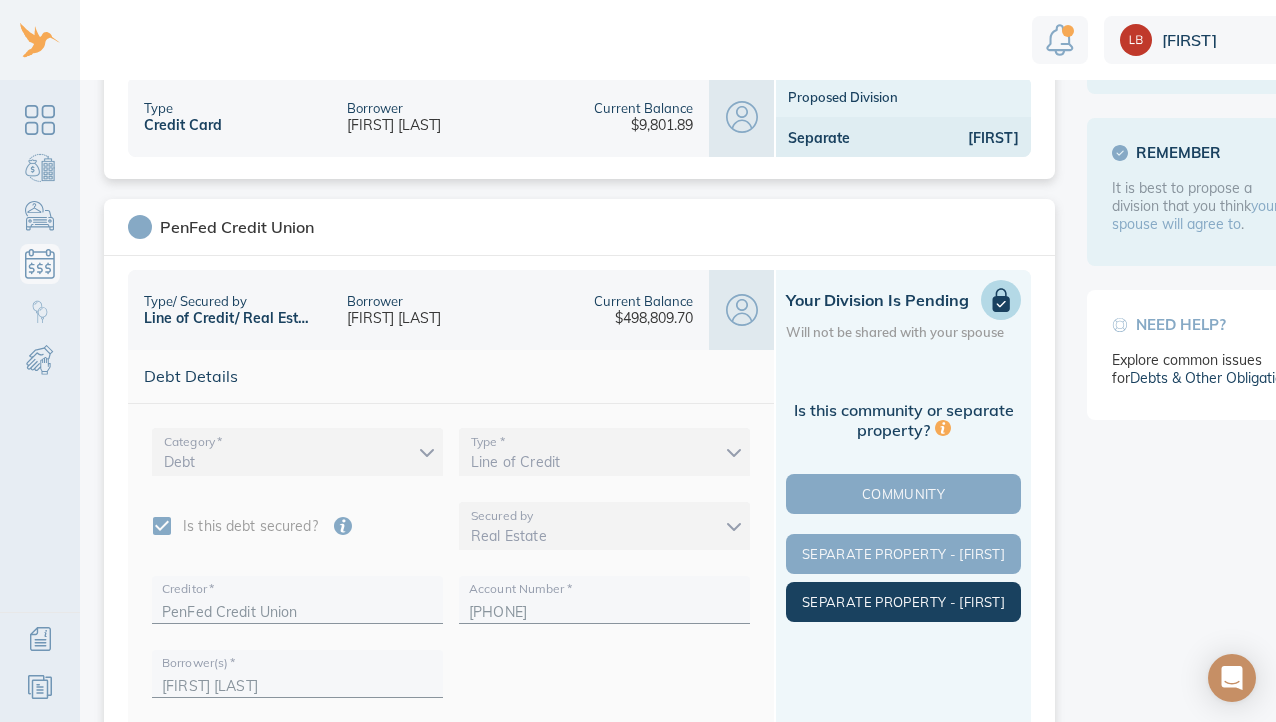 click on "Separate Property - [FIRST]" at bounding box center (903, 602) 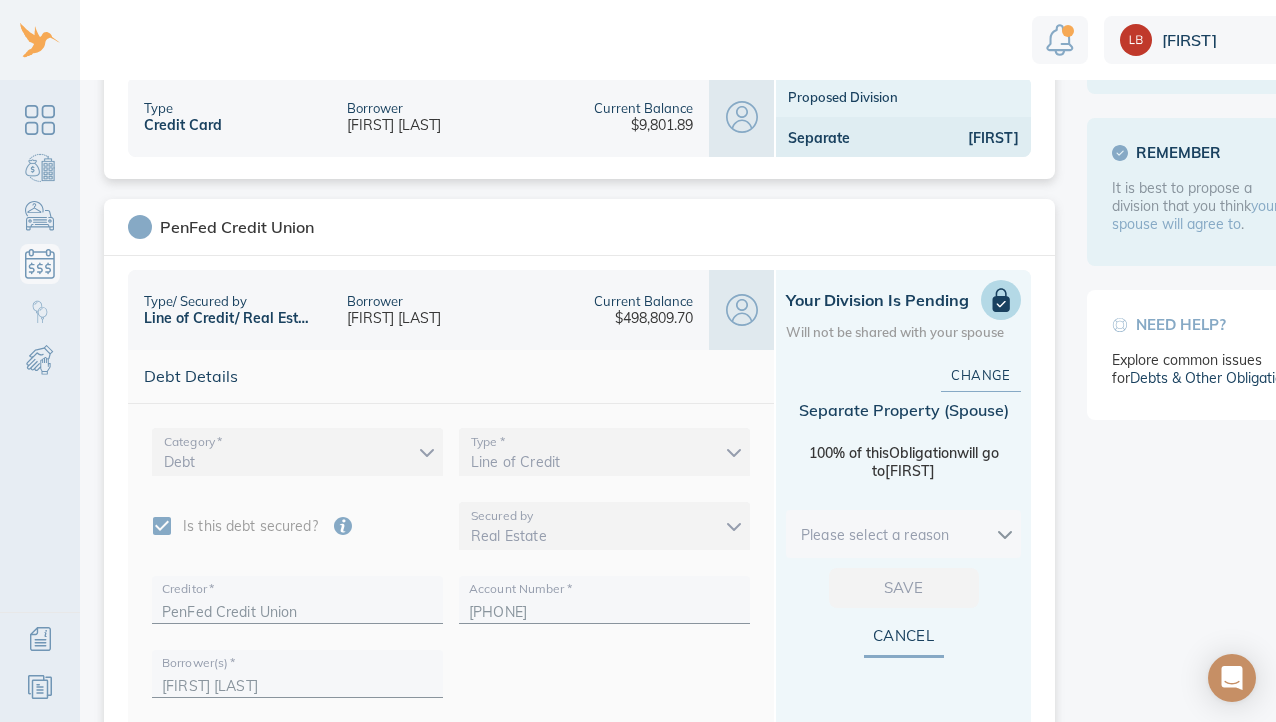 click on "[FIRST]
Debts & Other Obligations This is your shared list of debts & obligations both you and your spouse can add to. Add Obligation The easiest and most accurate way to add a debt is to securely import data from your financial institution. Privacy and security are our top priority. We do not store your login information. We use trusted technology to securely import data. Import Loading debts & other obligations please wait You can also add your debt manually add manually Debts to Review (2) Pending Divisions (8) add debt HomeDepot Type Credit Card Borrower [FIRST] [LAST] Current Balance $9,801.89 Proposed Division Separate [FIRST] PenFed Credit Union Type  / Secured by Line of Credit  / Real Estate Borrower [FIRST] [LAST] Current Balance $498,809.70 Your Division is Pending Will not be shared with your spouse Debt Details Category   * Debt debt Type   * Line of Credit line_of_credit Is this debt secured? Secured by Real Estate real_estate Creditor   * PenFed Credit Union   *" at bounding box center [683, 361] 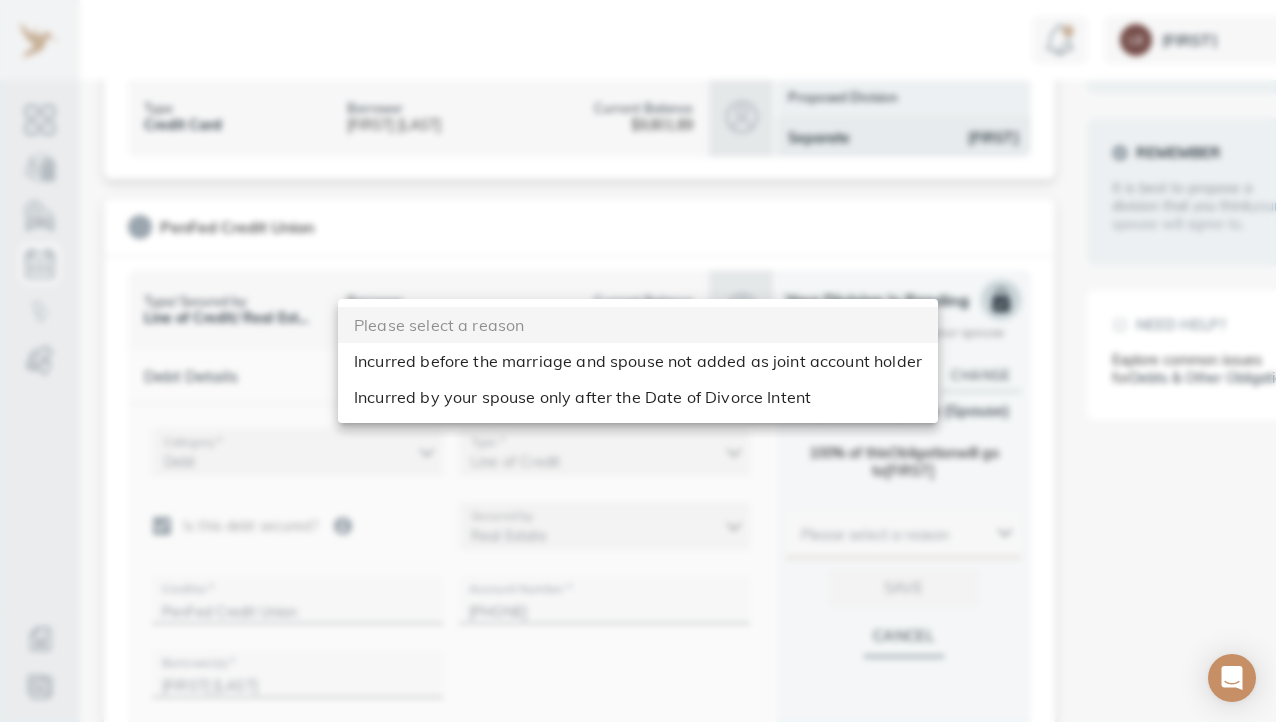 click on "Incurred by your spouse only after the Date of Divorce Intent" at bounding box center (638, 397) 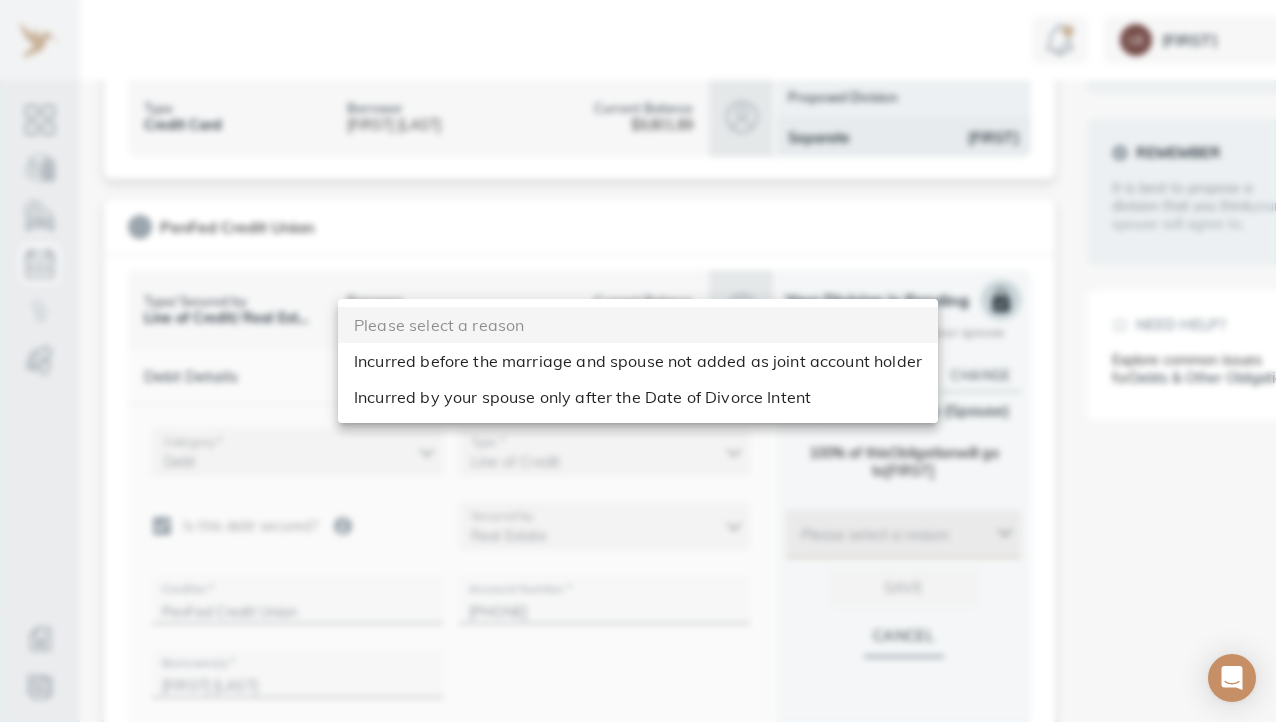 type on "after_dos" 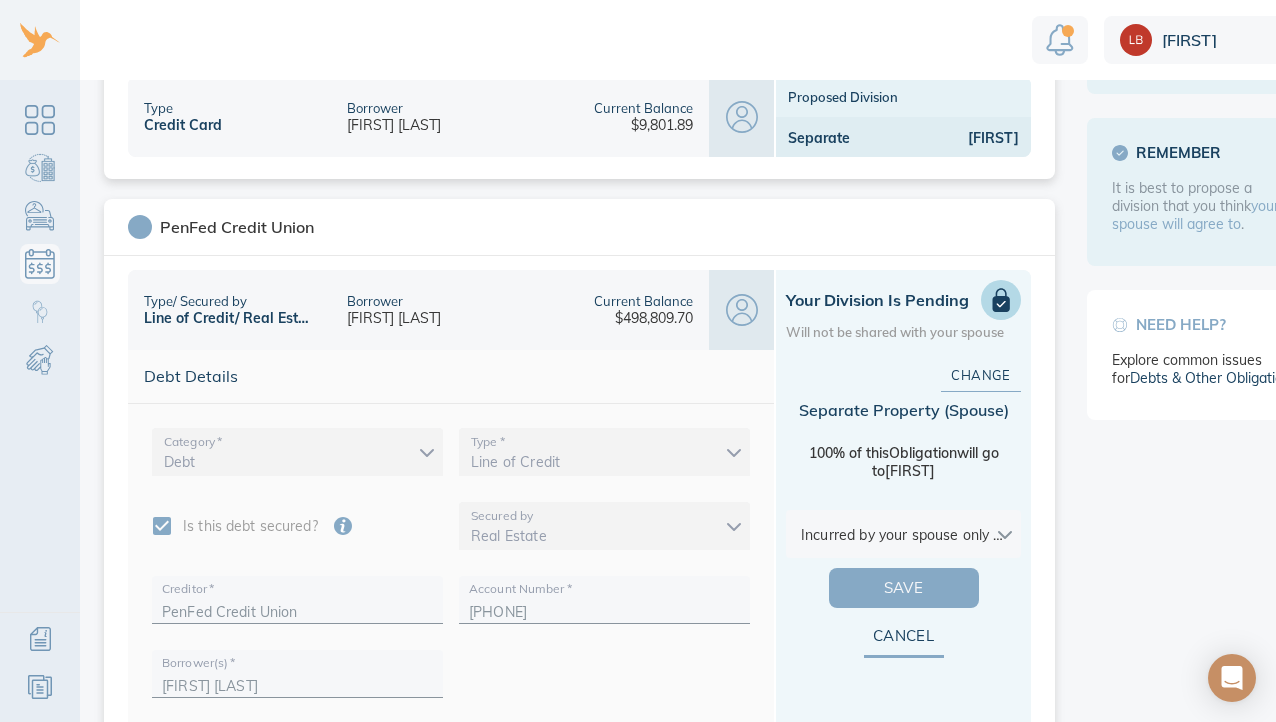 click on "Save" at bounding box center [904, 588] 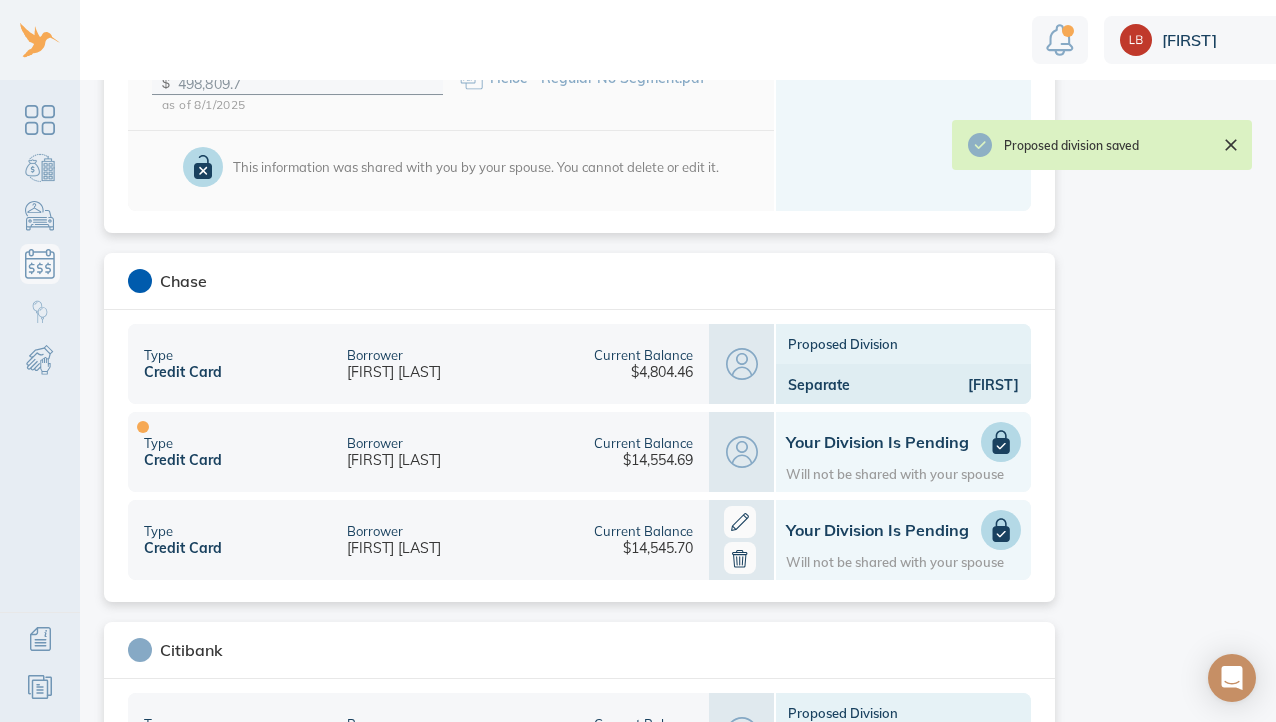 scroll, scrollTop: 1023, scrollLeft: 0, axis: vertical 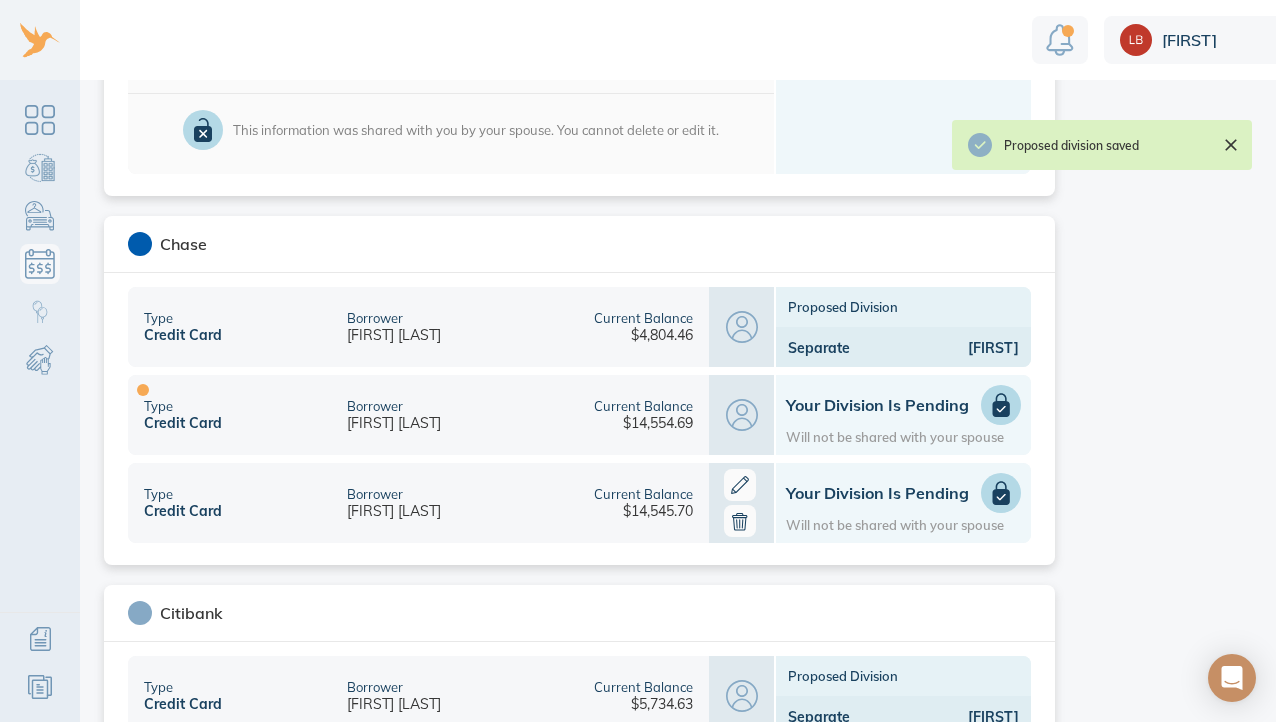 click 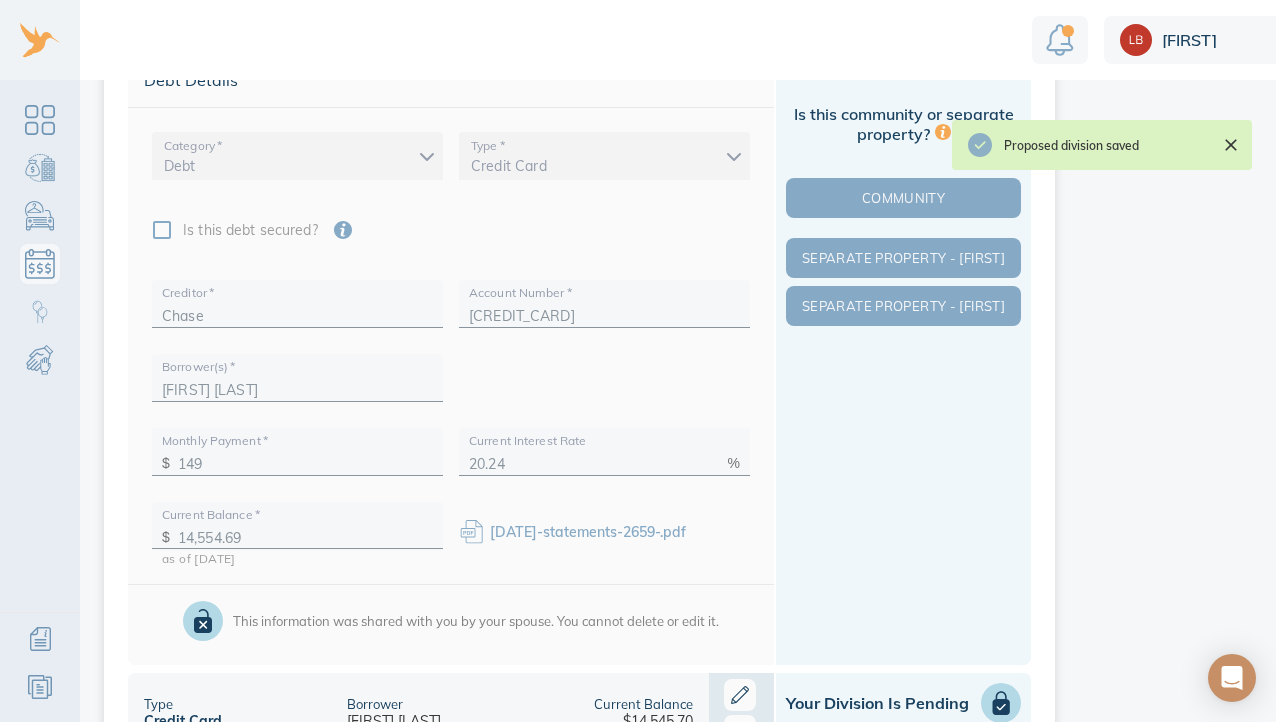 scroll, scrollTop: 694, scrollLeft: 0, axis: vertical 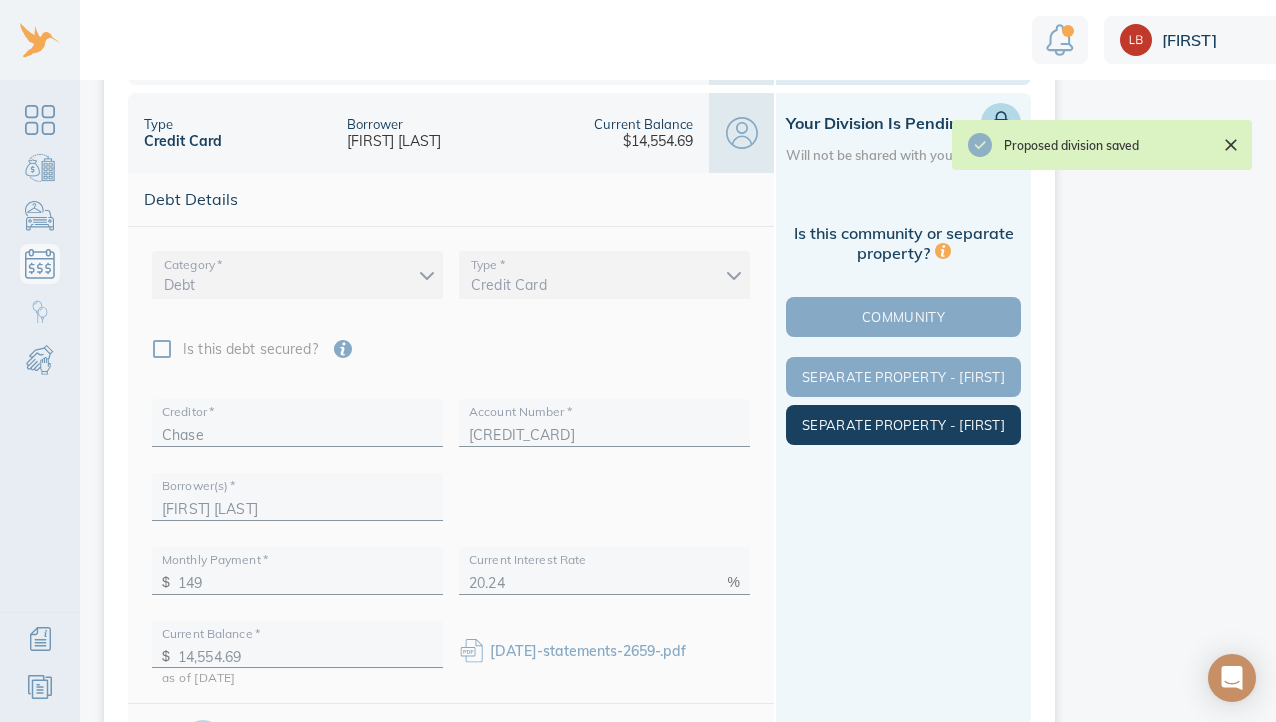 click on "Separate Property - Michael" at bounding box center [903, 425] 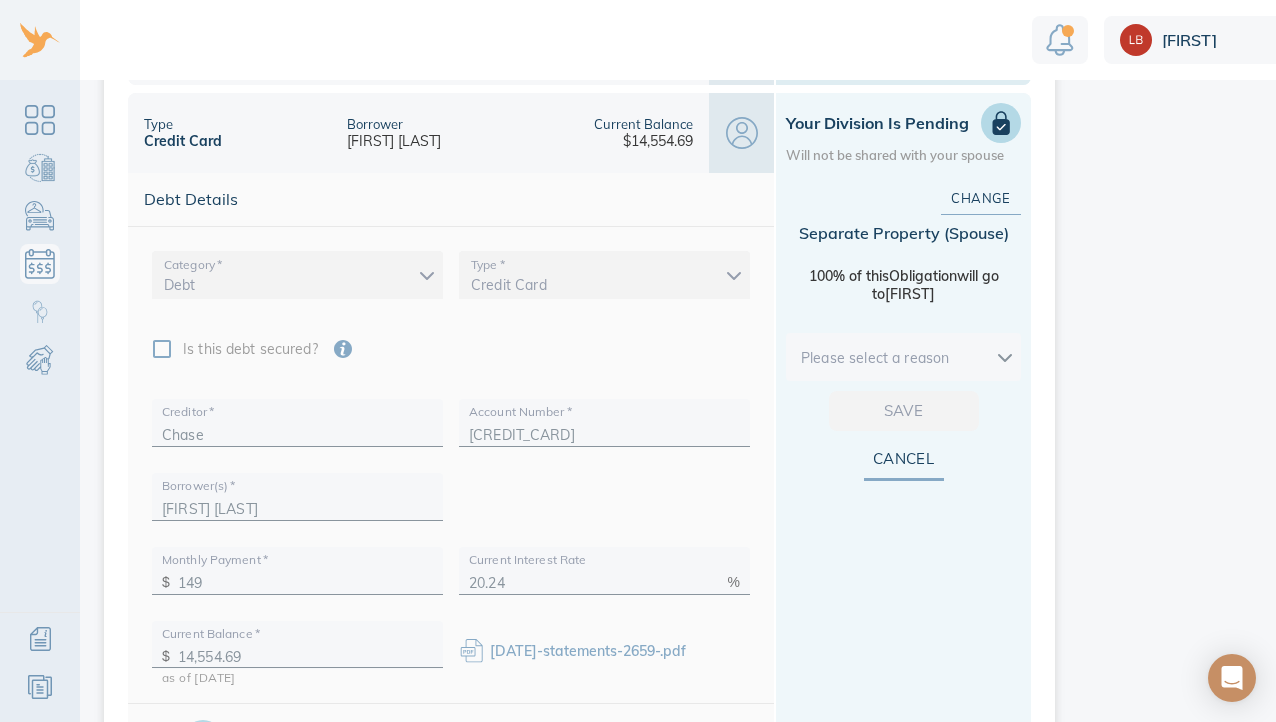 click on "Linnea
Debts & Other Obligations This is your shared list of debts & obligations both you and your spouse can add to. Add Obligation The easiest and most accurate way to add a debt is to securely import data from your financial institution. Privacy and security are our top priority. We do not store your login information. We use trusted technology to securely import data. Import Loading debts & other obligations please wait You can also add your debt manually add manually Debts to Review (1) Pending Divisions (7) add debt HomeDepot Type Credit Card Borrower Michael Greenzeiger Current Balance $9,801.89 Proposed Division Separate Michael PenFed Credit Union Type  / Secured by Line of Credit  / Real Estate Borrower Michael Greenzeiger Current Balance $498,809.70 Proposed Division Separate Michael Chase Type Credit Card Borrower Michael Greenzeiger Current Balance $4,804.46 Proposed Division Separate Michael Type Credit Card Borrower Michael Greenzeiger Current Balance $14,554.69 Debt Details   * *" at bounding box center [683, 361] 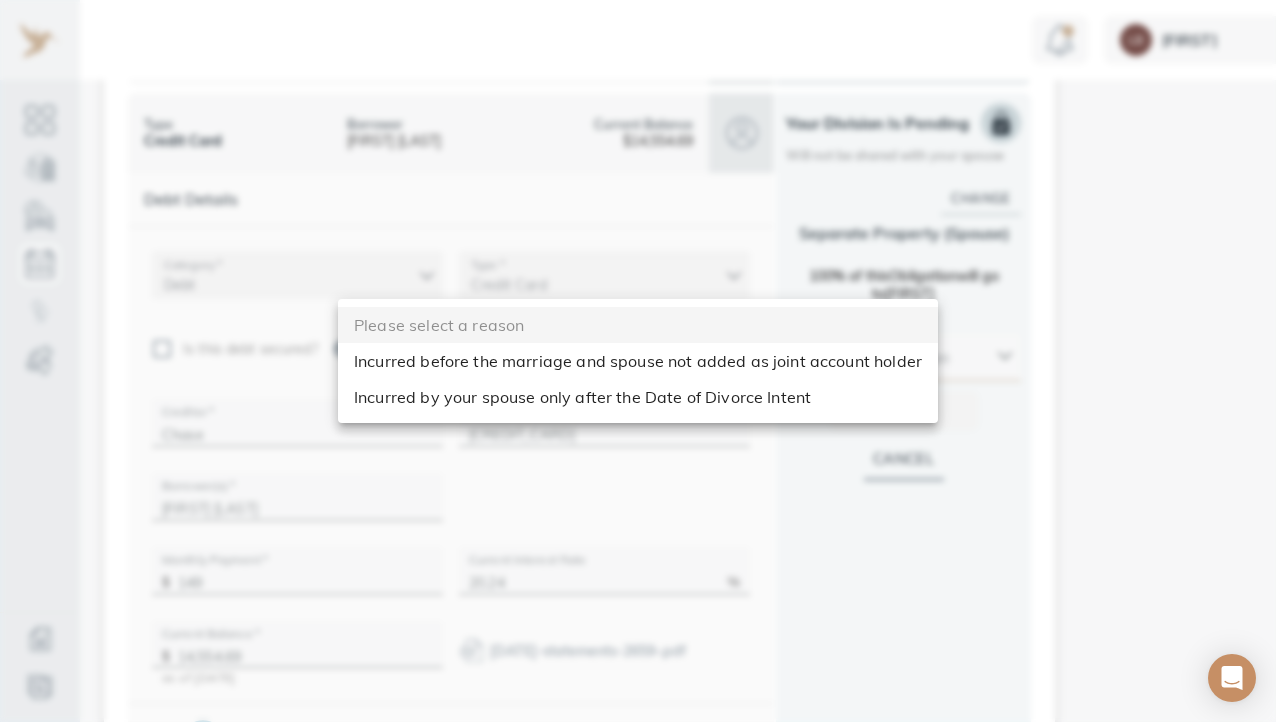 click on "Incurred by your spouse only after the Date of Divorce Intent" at bounding box center (638, 397) 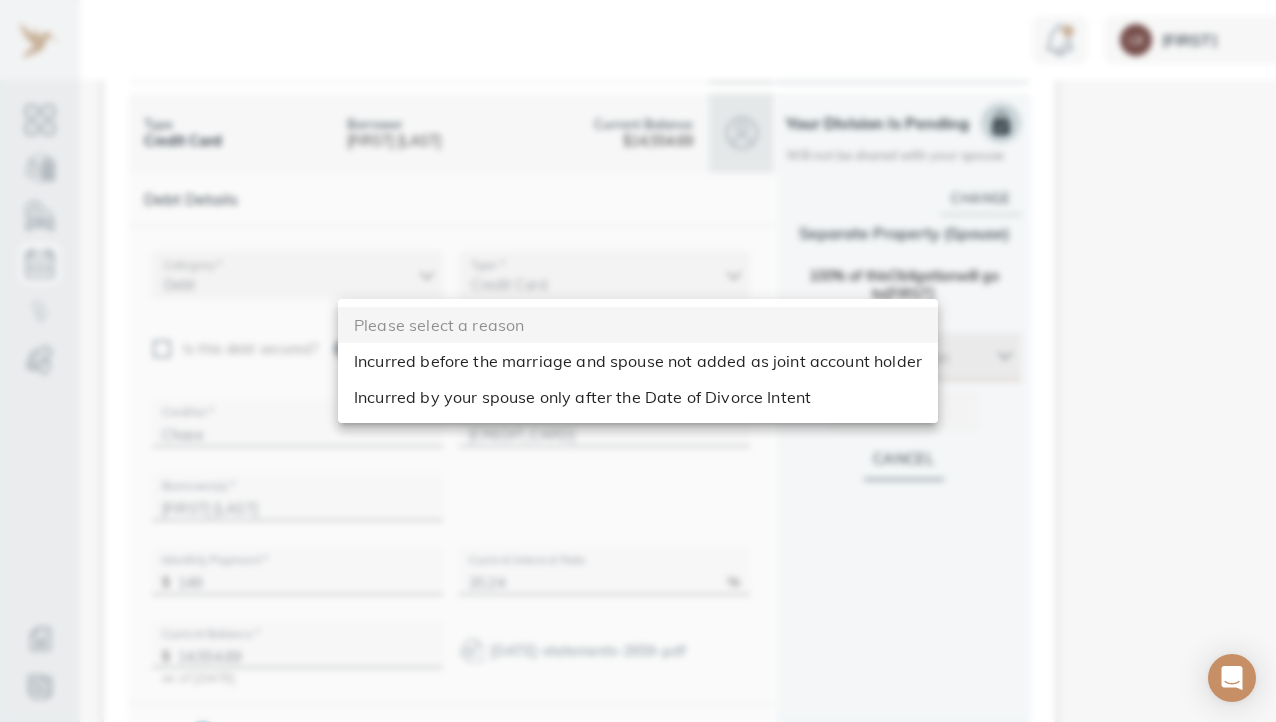 type on "after_dos" 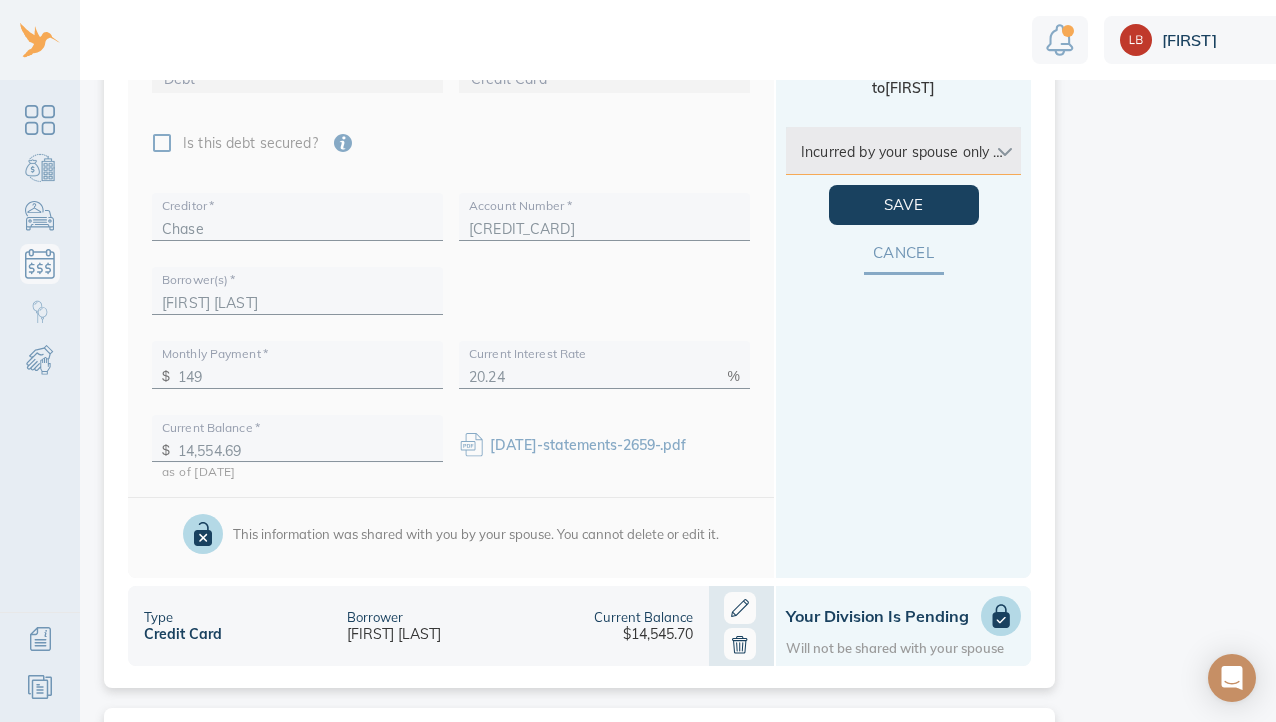 scroll, scrollTop: 807, scrollLeft: 0, axis: vertical 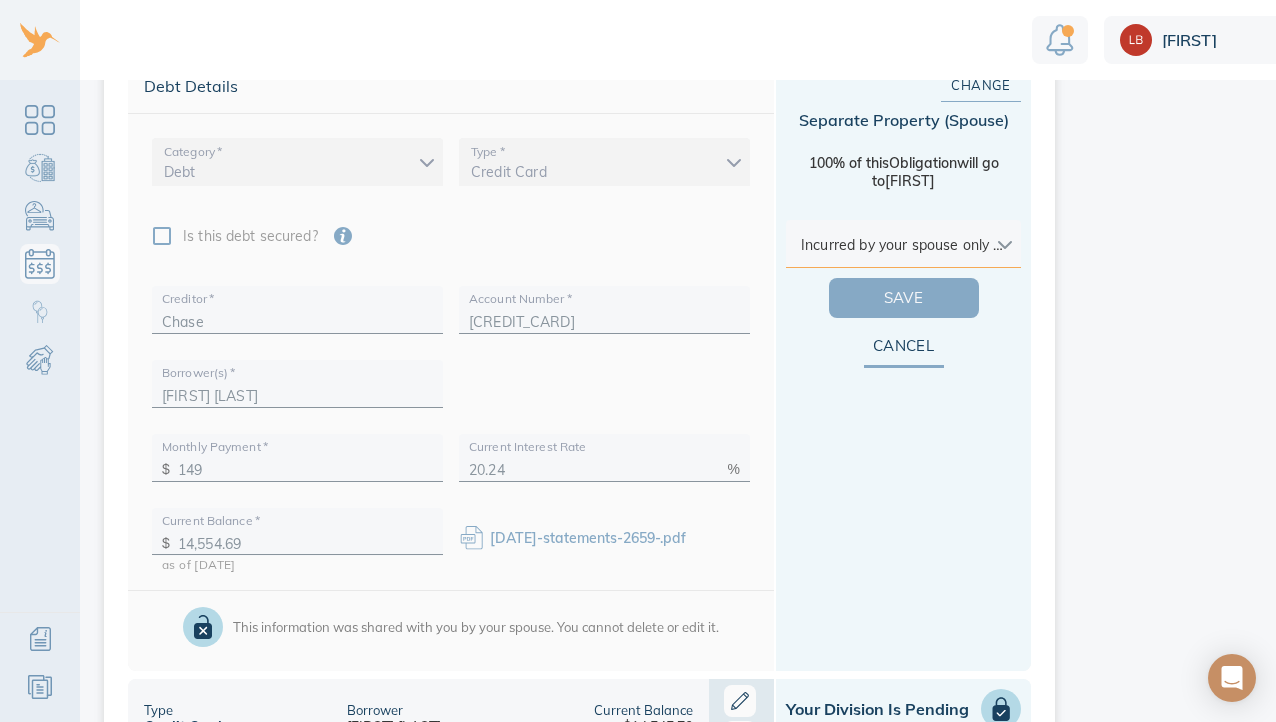 click on "Save" at bounding box center (904, 298) 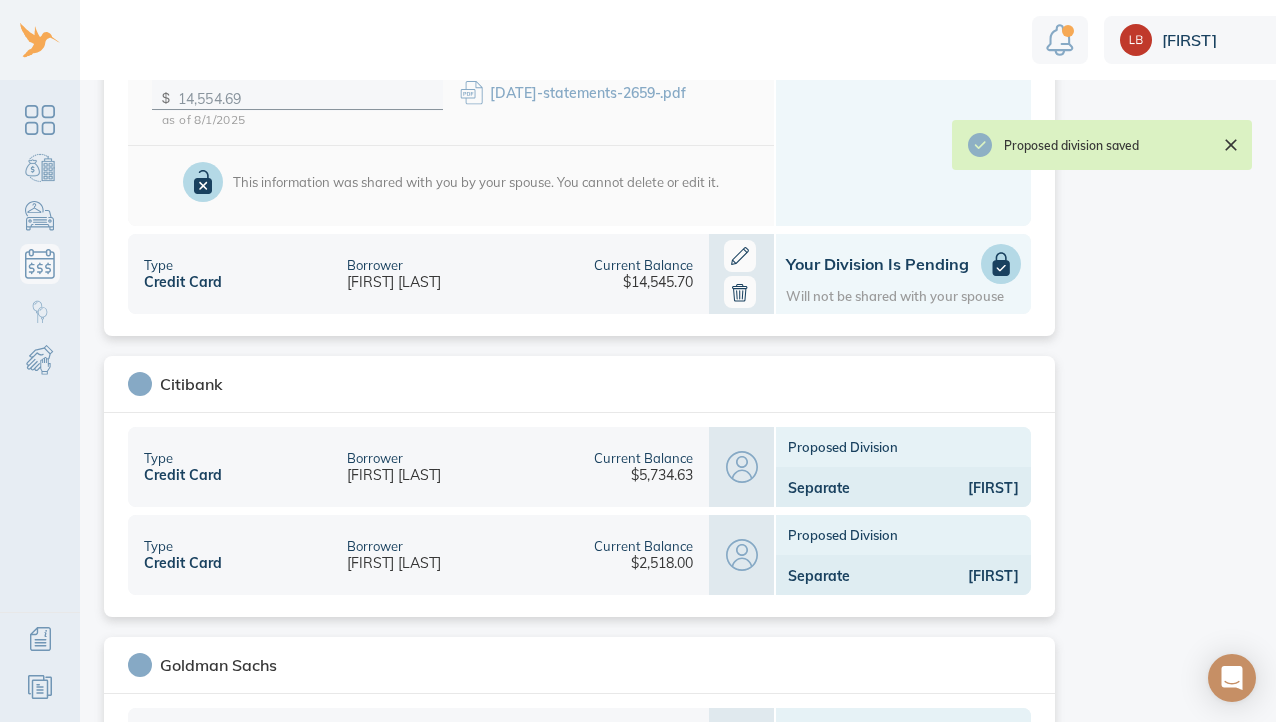 scroll, scrollTop: 1200, scrollLeft: 0, axis: vertical 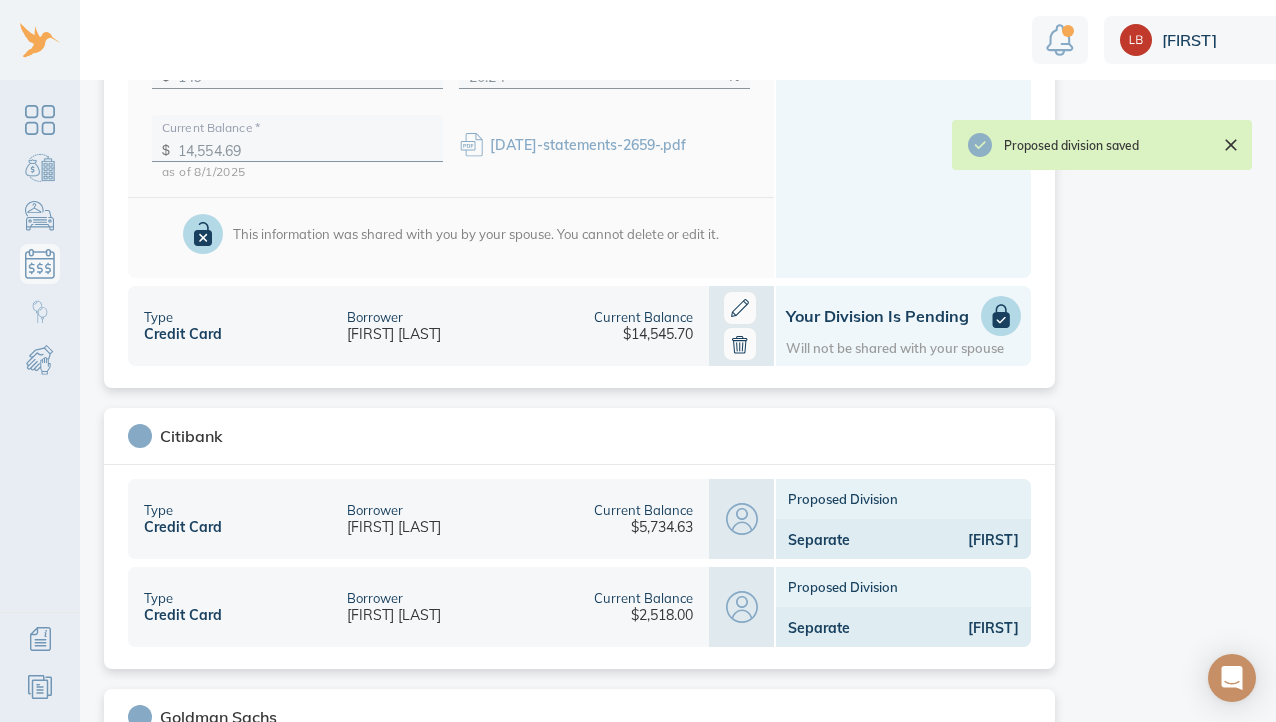 click 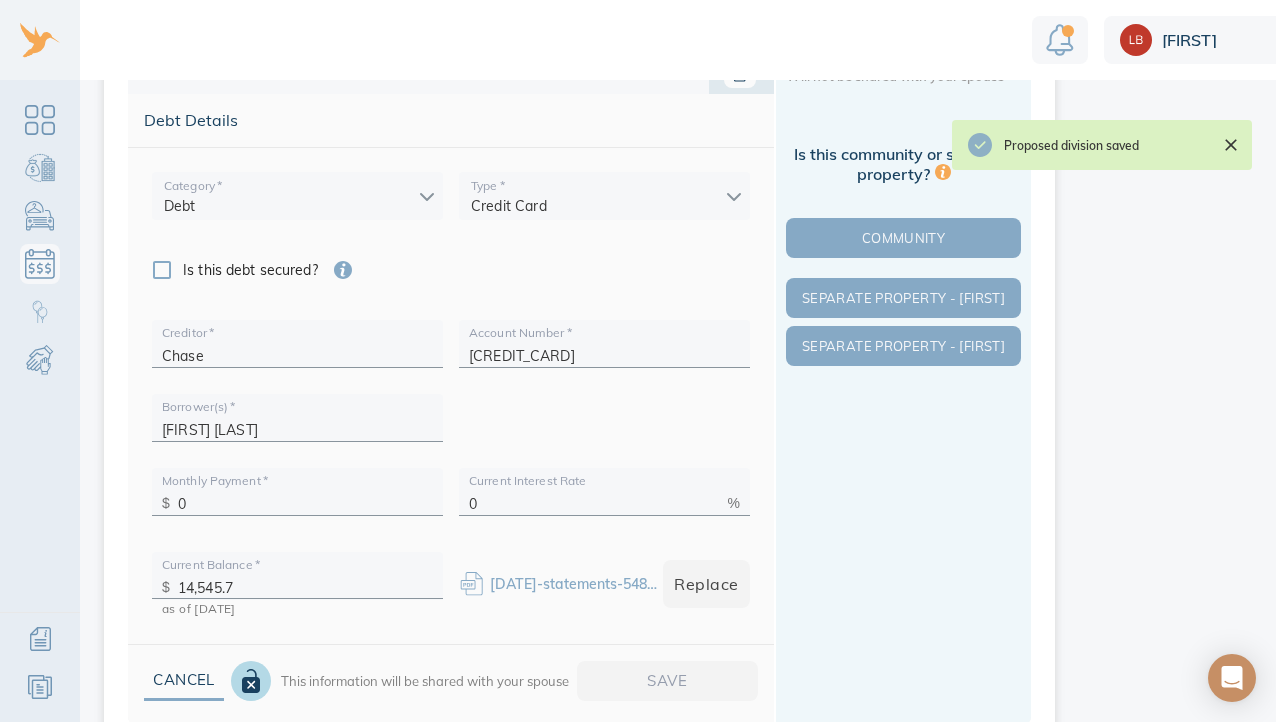 scroll, scrollTop: 855, scrollLeft: 0, axis: vertical 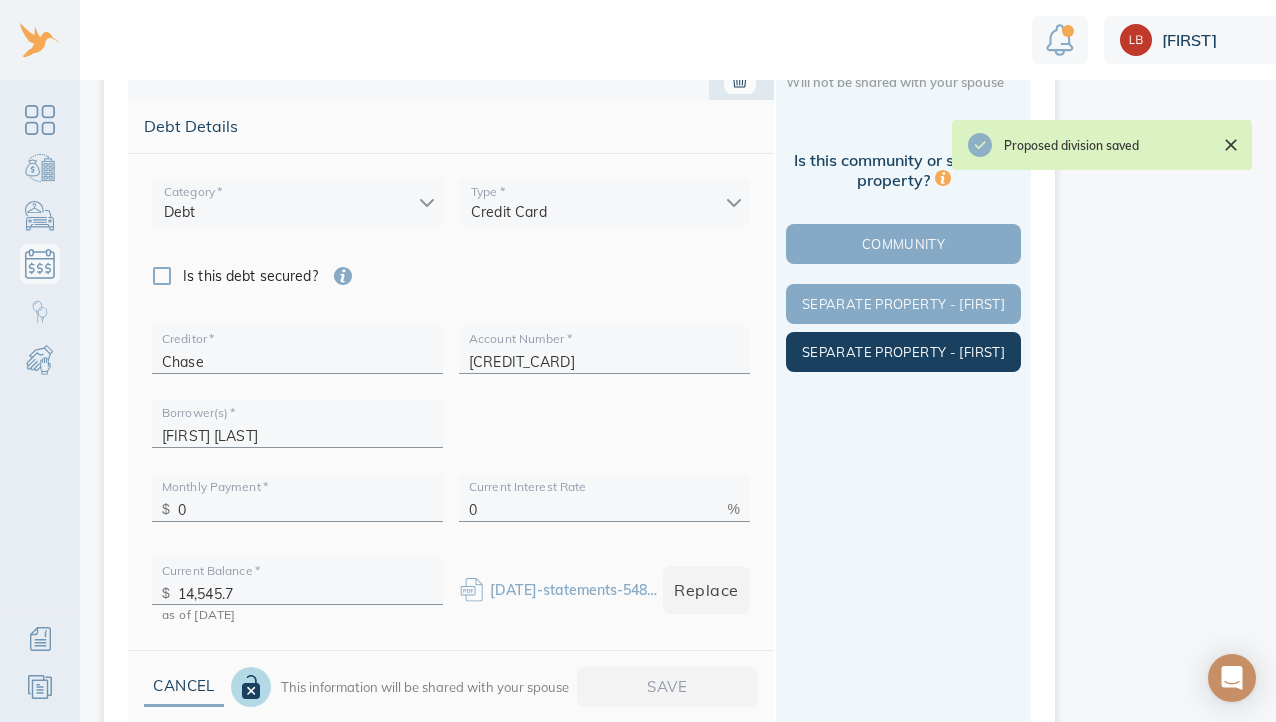 click on "Separate Property - Michael" at bounding box center (903, 352) 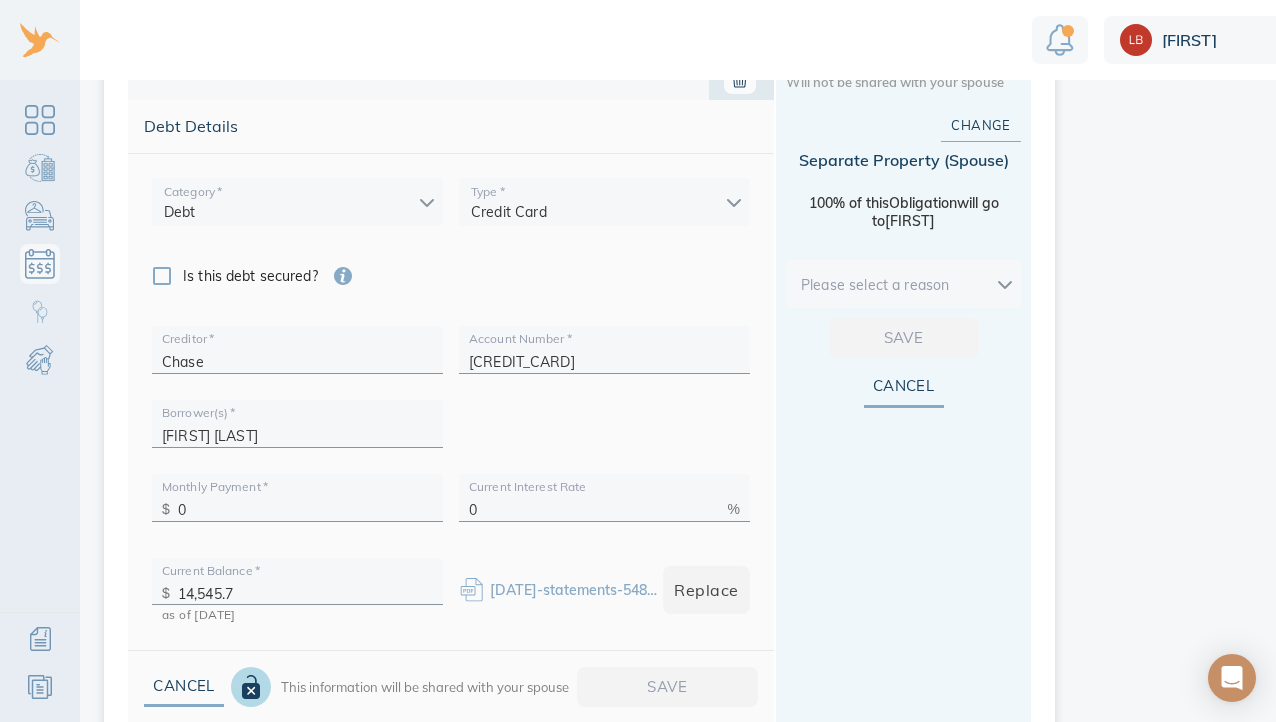 click on "Linnea
Debts & Other Obligations This is your shared list of debts & obligations both you and your spouse can add to. Add Obligation The easiest and most accurate way to add a debt is to securely import data from your financial institution. Privacy and security are our top priority. We do not store your login information. We use trusted technology to securely import data. Import Loading debts & other obligations please wait You can also add your debt manually add manually Debts to Review (1) Pending Divisions (6) add debt HomeDepot Type Credit Card Borrower Michael Greenzeiger Current Balance $9,801.89 Proposed Division Separate Michael PenFed Credit Union Type  / Secured by Line of Credit  / Real Estate Borrower Michael Greenzeiger Current Balance $498,809.70 Proposed Division Separate Michael Chase Type Credit Card Borrower Michael Greenzeiger Current Balance $4,804.46 Proposed Division Separate Michael Type Credit Card Borrower Michael Greenzeiger Current Balance $14,554.69 Proposed Division *" at bounding box center (683, 361) 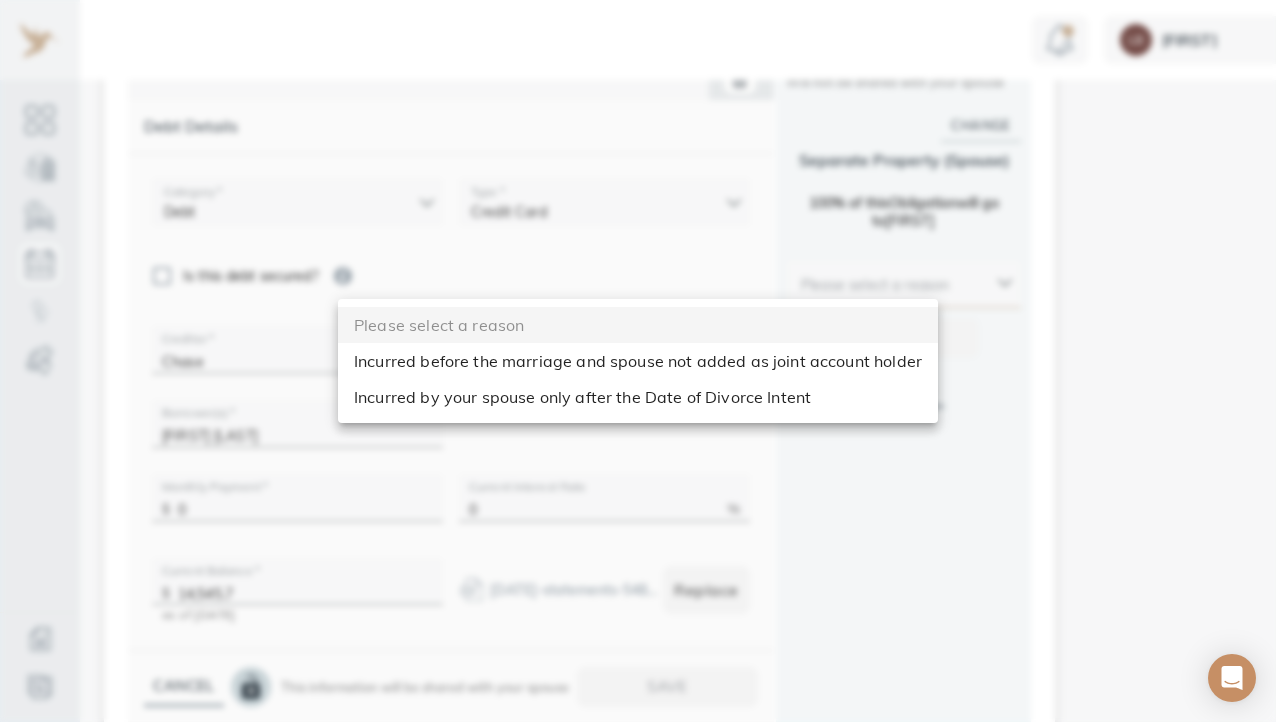 click on "Incurred by your spouse only after the Date of Divorce Intent" at bounding box center (638, 397) 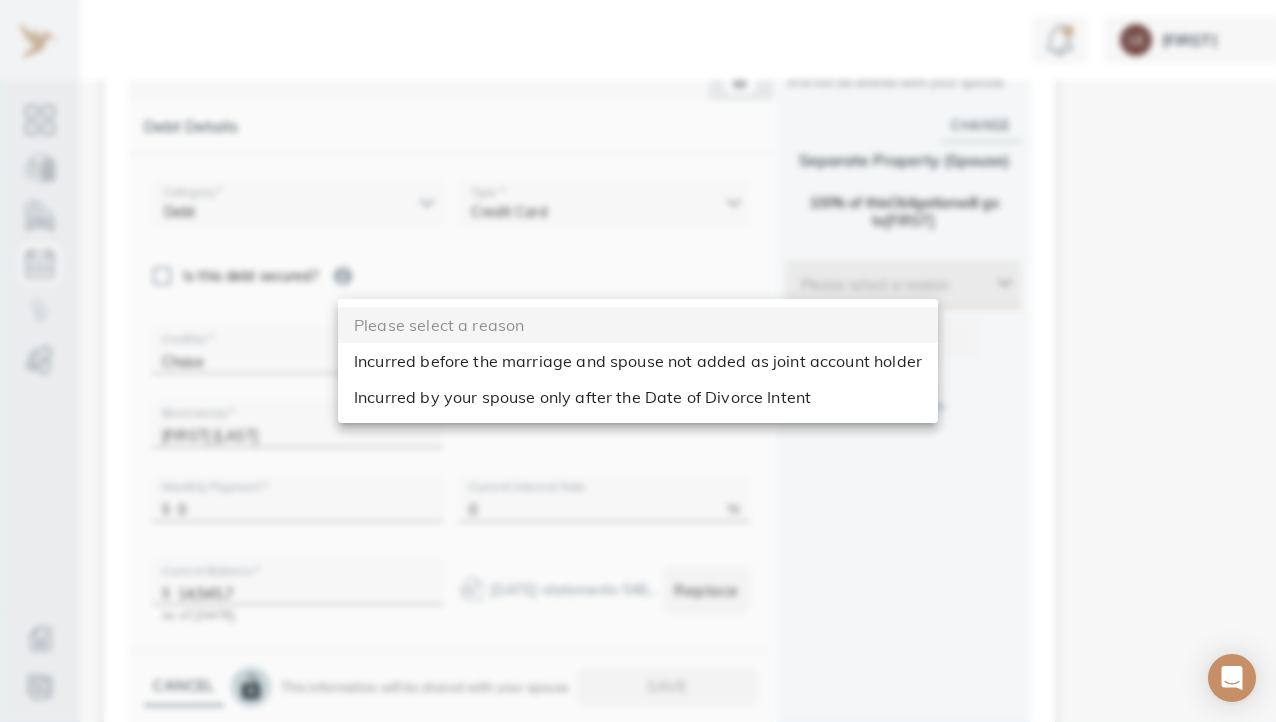 type on "after_dos" 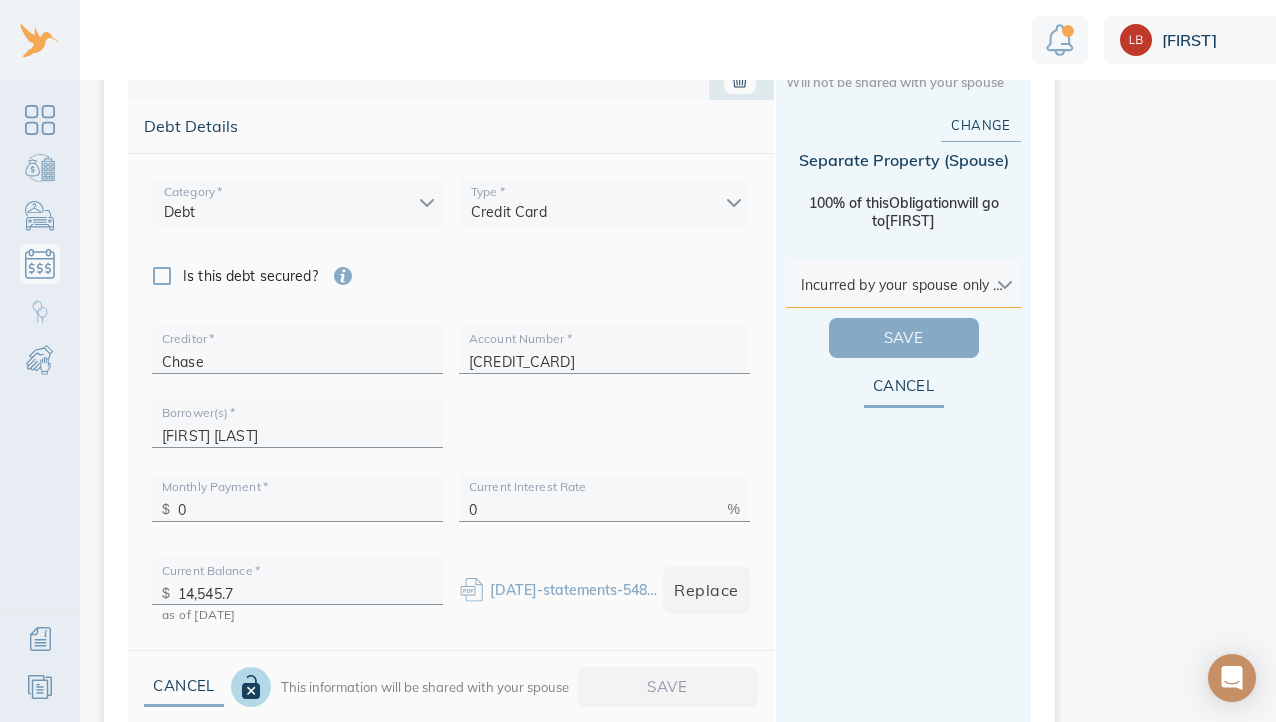 click on "Save" at bounding box center [904, 338] 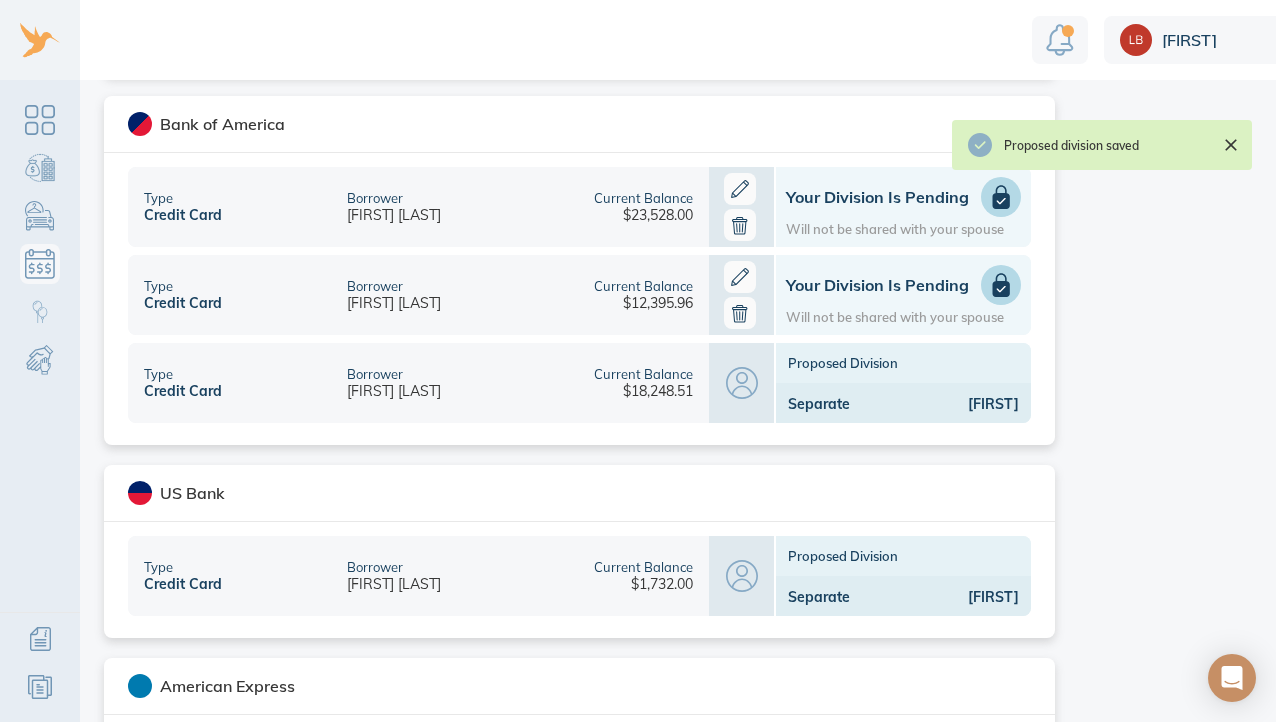 scroll, scrollTop: 2410, scrollLeft: 0, axis: vertical 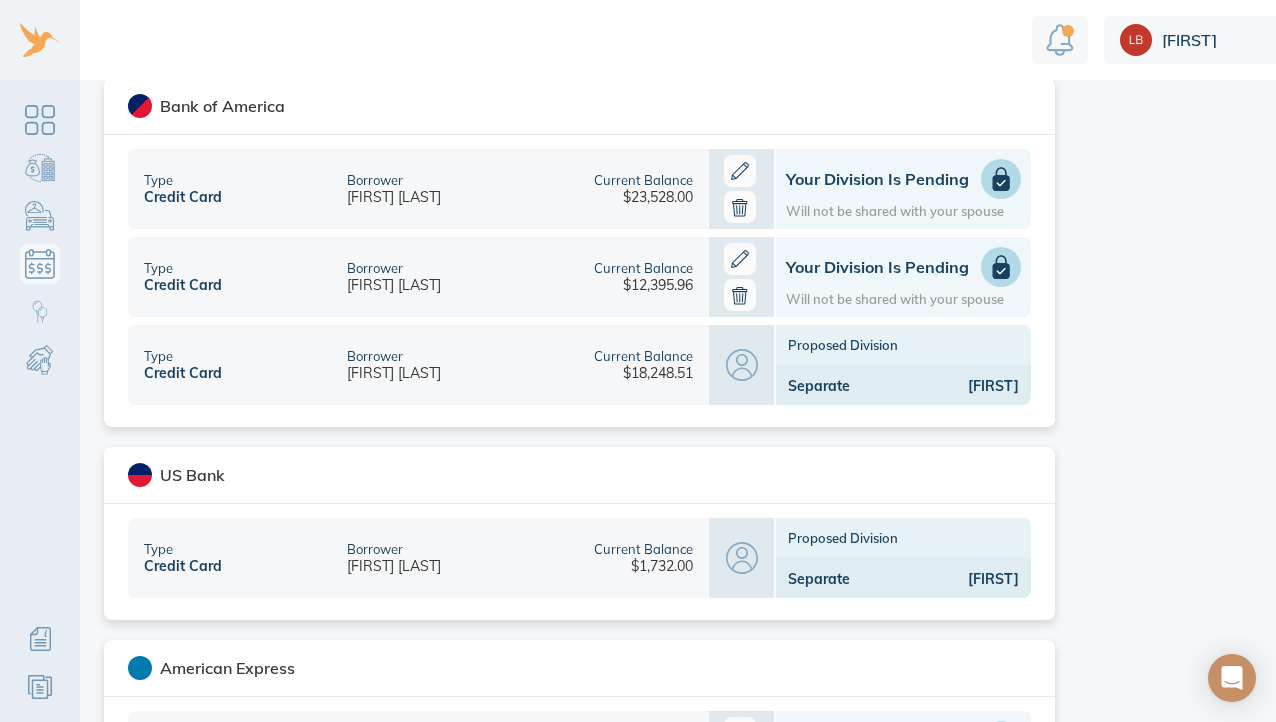 click at bounding box center (1001, 179) 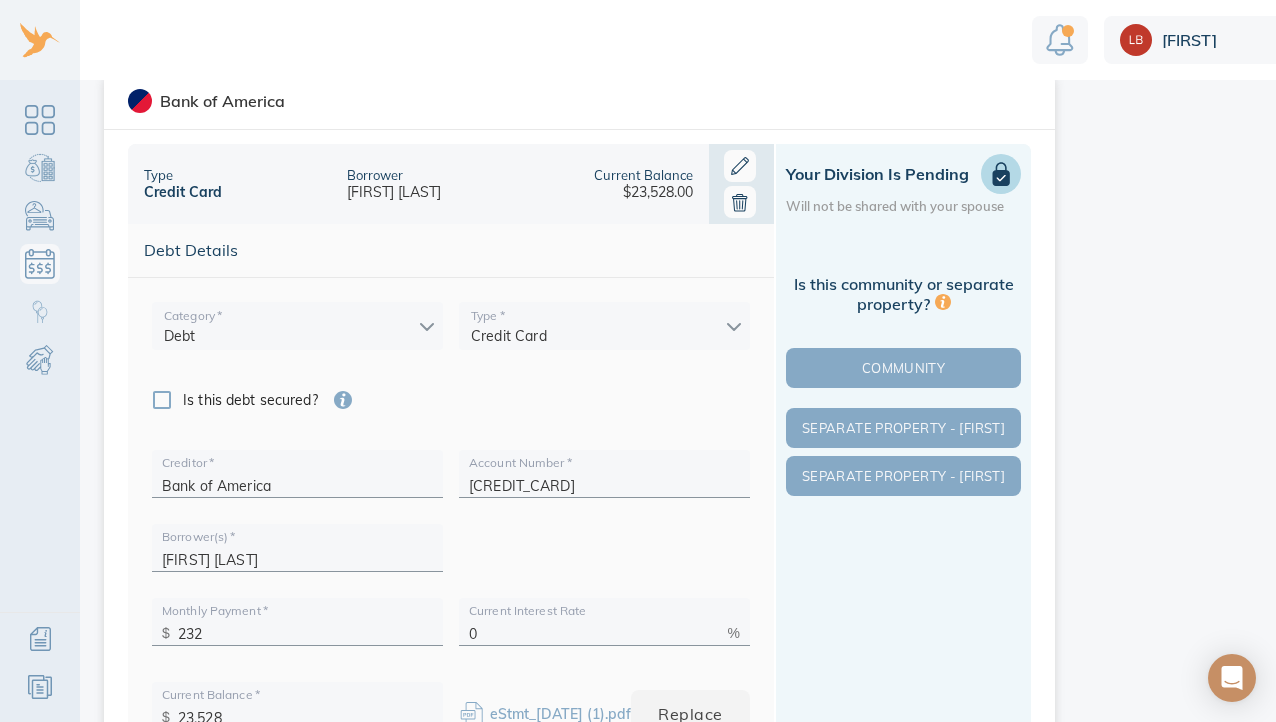 scroll, scrollTop: 1778, scrollLeft: 0, axis: vertical 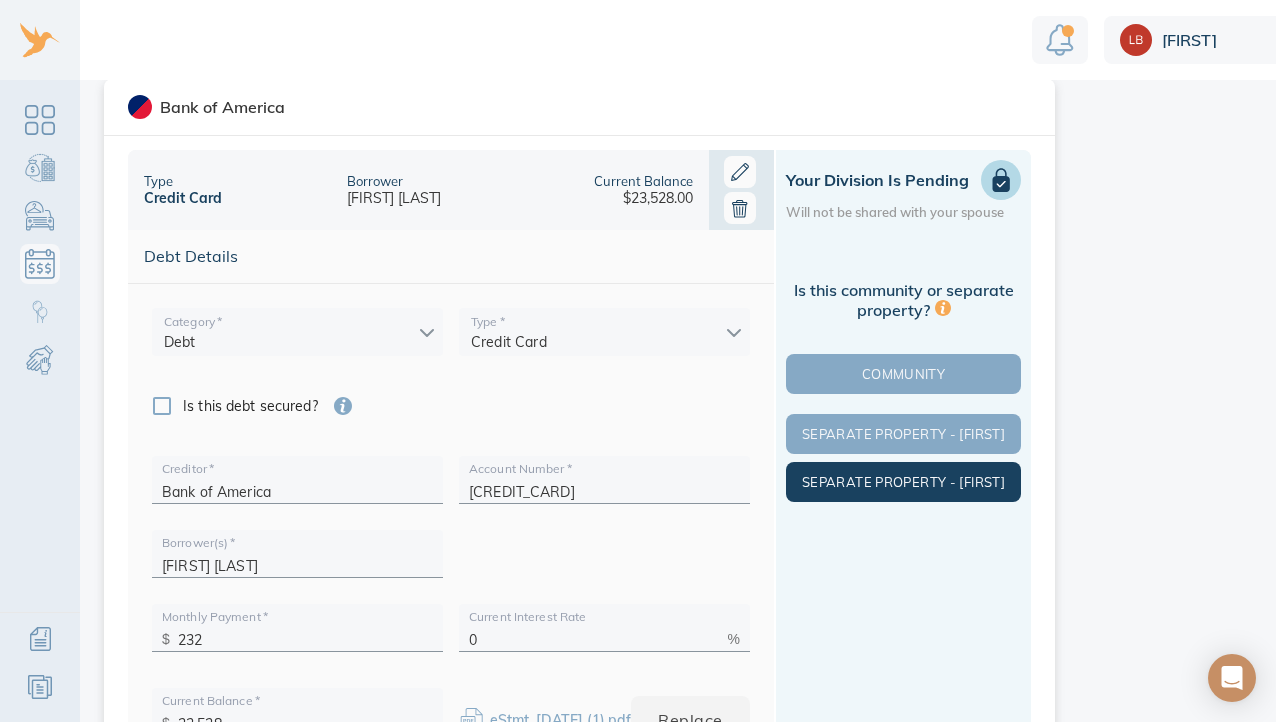 click on "Separate Property - Michael" at bounding box center [903, 482] 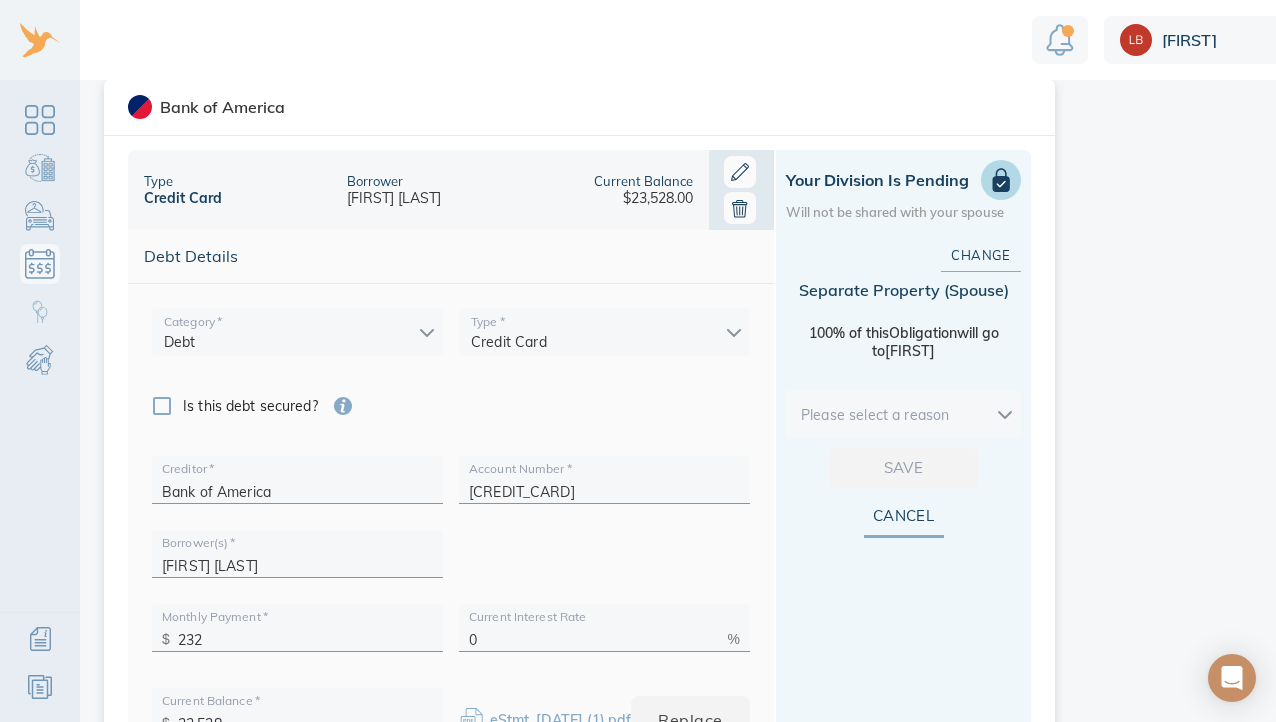 click on "Linnea
Debts & Other Obligations This is your shared list of debts & obligations both you and your spouse can add to. Add Obligation The easiest and most accurate way to add a debt is to securely import data from your financial institution. Privacy and security are our top priority. We do not store your login information. We use trusted technology to securely import data. Import Loading debts & other obligations please wait You can also add your debt manually add manually Debts to Review (1) Pending Divisions (5) add debt HomeDepot Type Credit Card Borrower Michael Greenzeiger Current Balance $9,801.89 Proposed Division Separate Michael PenFed Credit Union Type  / Secured by Line of Credit  / Real Estate Borrower Michael Greenzeiger Current Balance $498,809.70 Proposed Division Separate Michael Chase Type Credit Card Borrower Michael Greenzeiger Current Balance $4,804.46 Proposed Division Separate Michael Type Credit Card Borrower Michael Greenzeiger Current Balance $14,554.69 Proposed Division *" at bounding box center [683, 361] 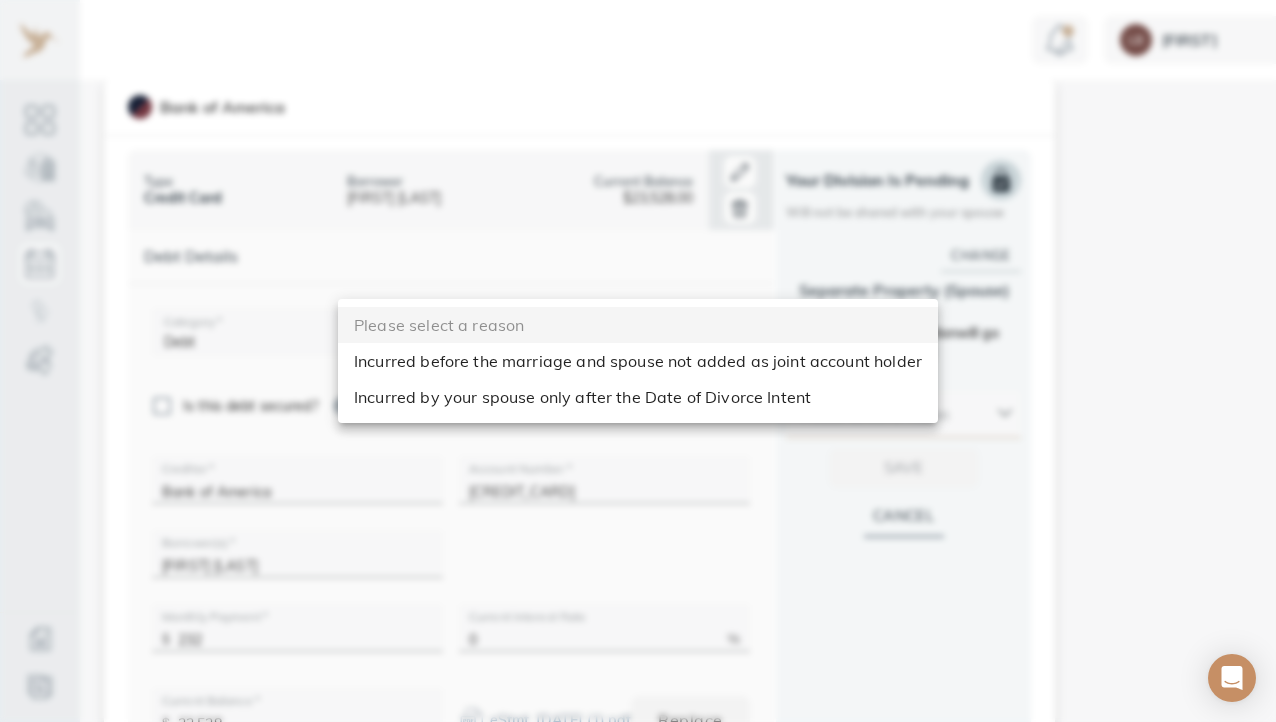 click on "Incurred by your spouse only after the Date of Divorce Intent" at bounding box center [638, 397] 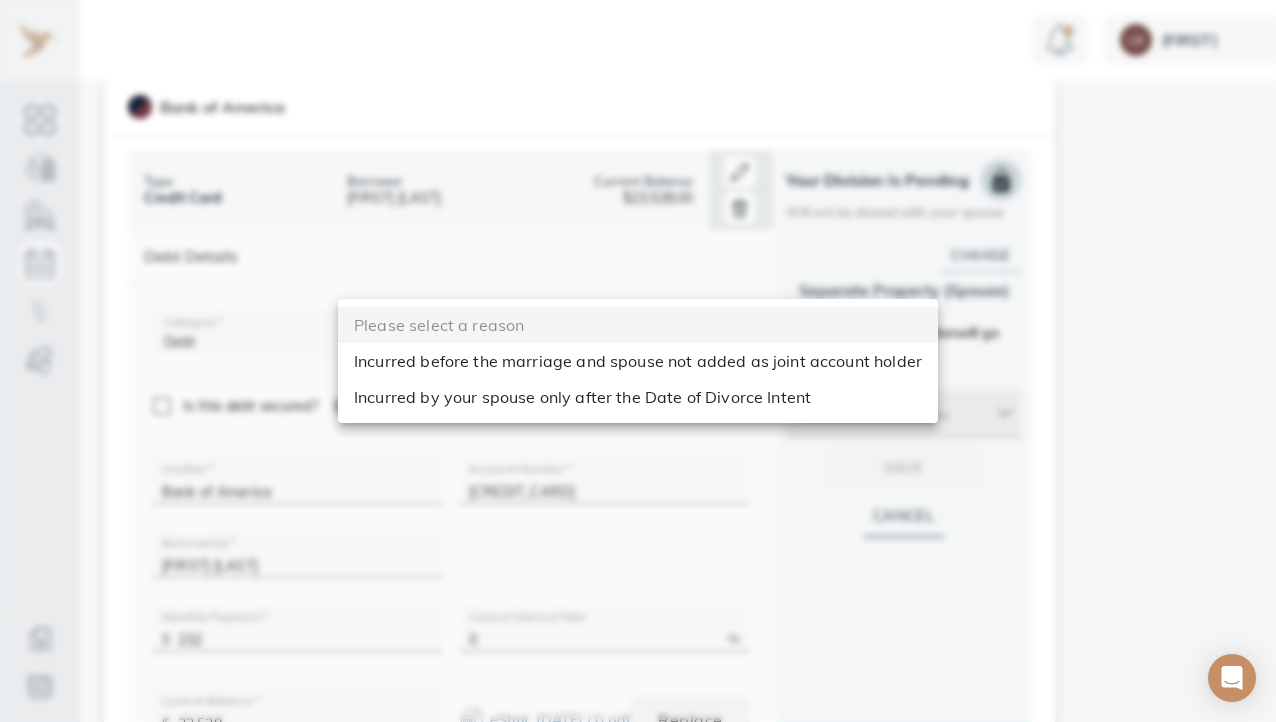 type on "after_dos" 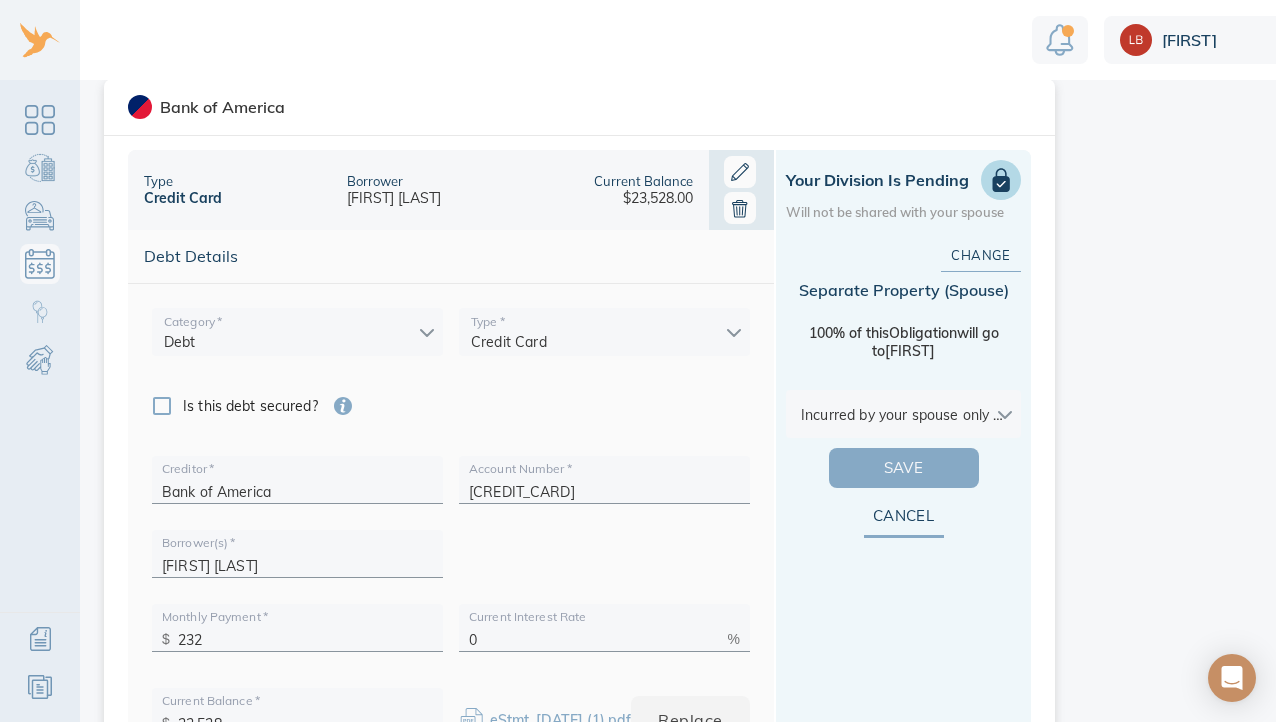 click on "Save" at bounding box center [904, 468] 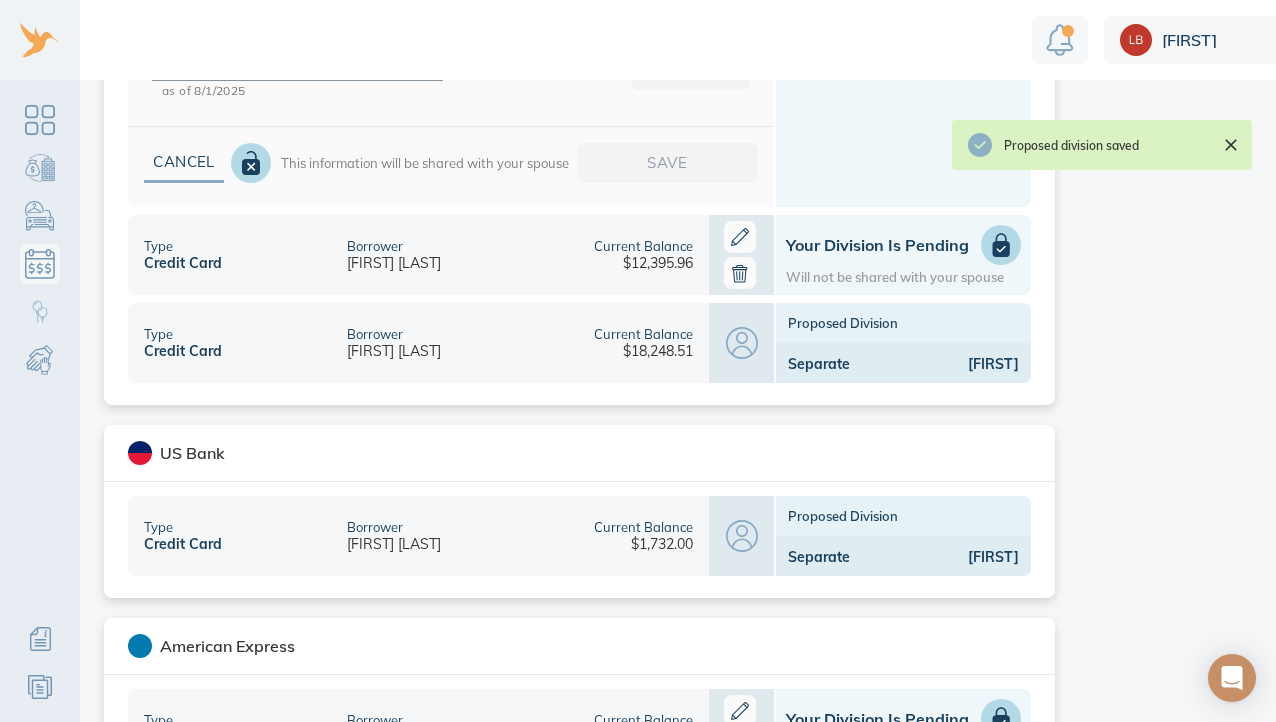 scroll, scrollTop: 2453, scrollLeft: 0, axis: vertical 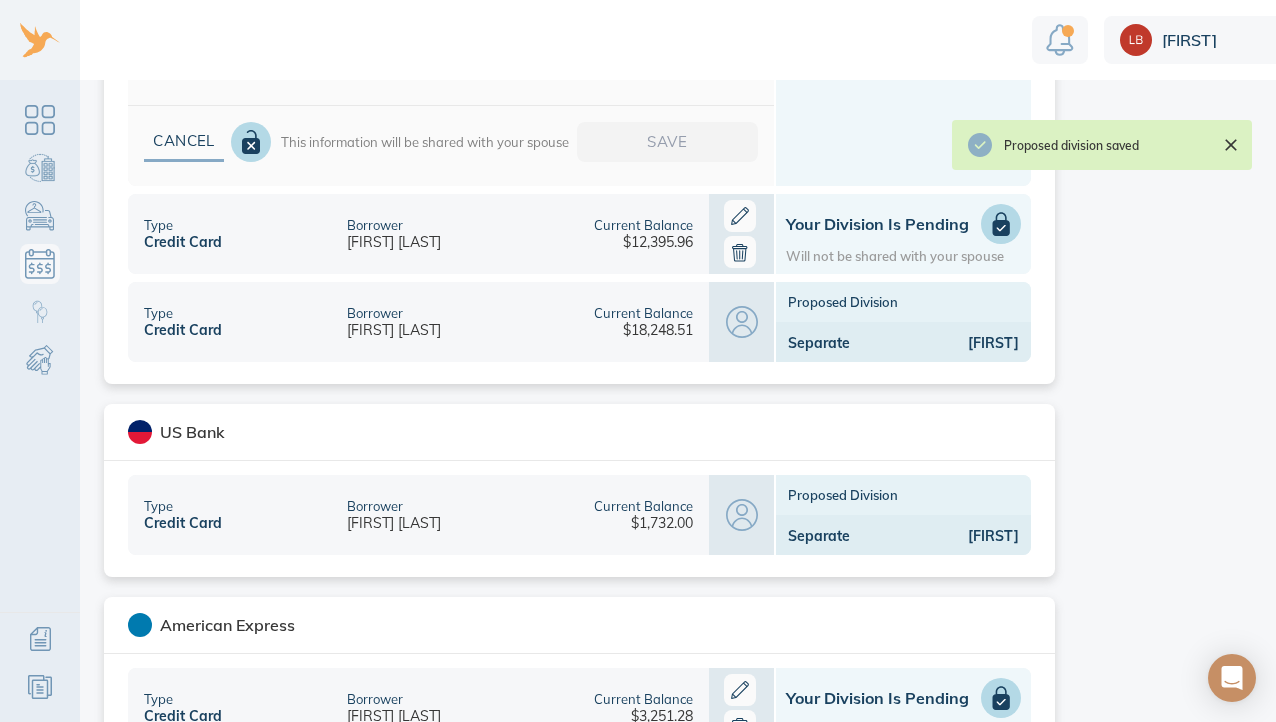 click 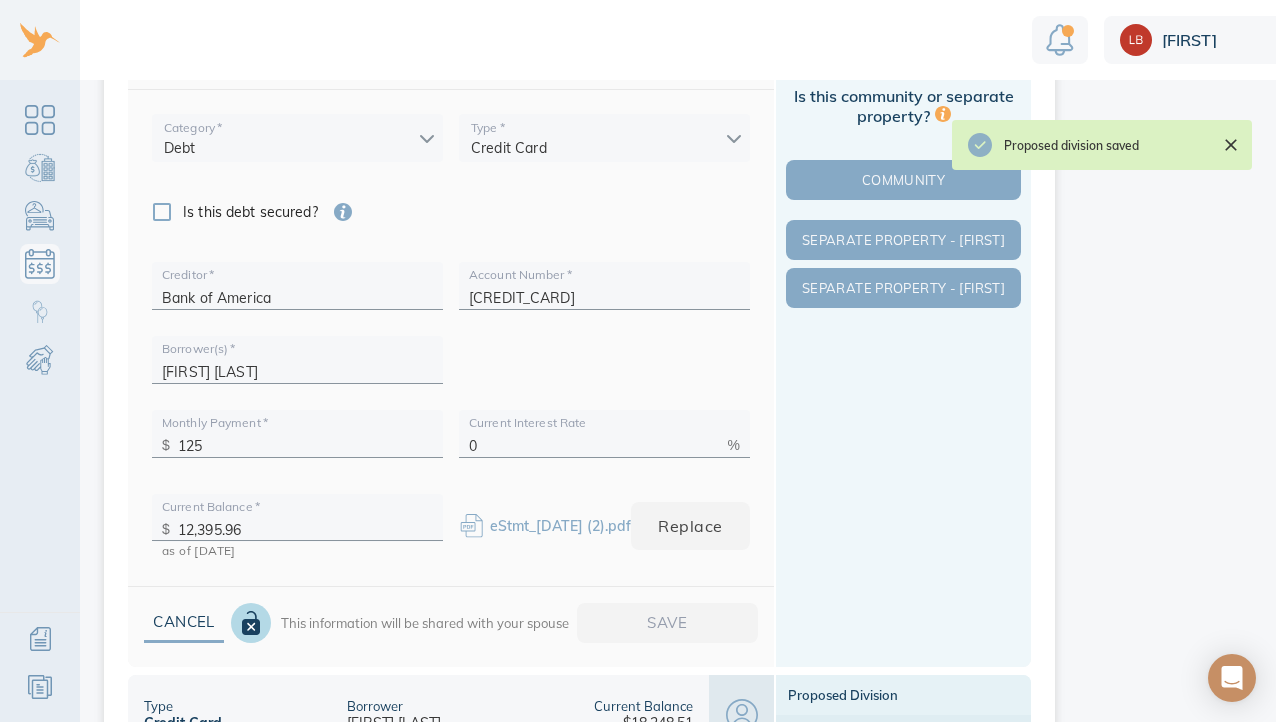 scroll, scrollTop: 1927, scrollLeft: 0, axis: vertical 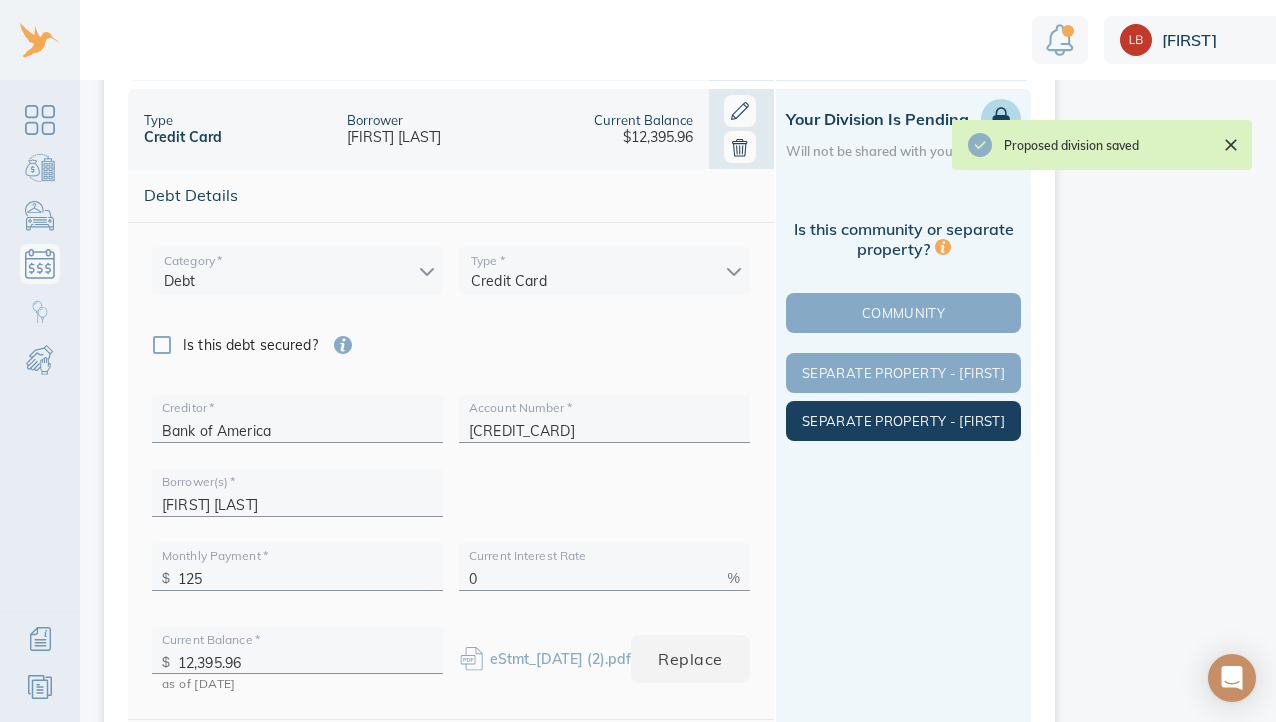 click on "Separate Property - Michael" at bounding box center (903, 421) 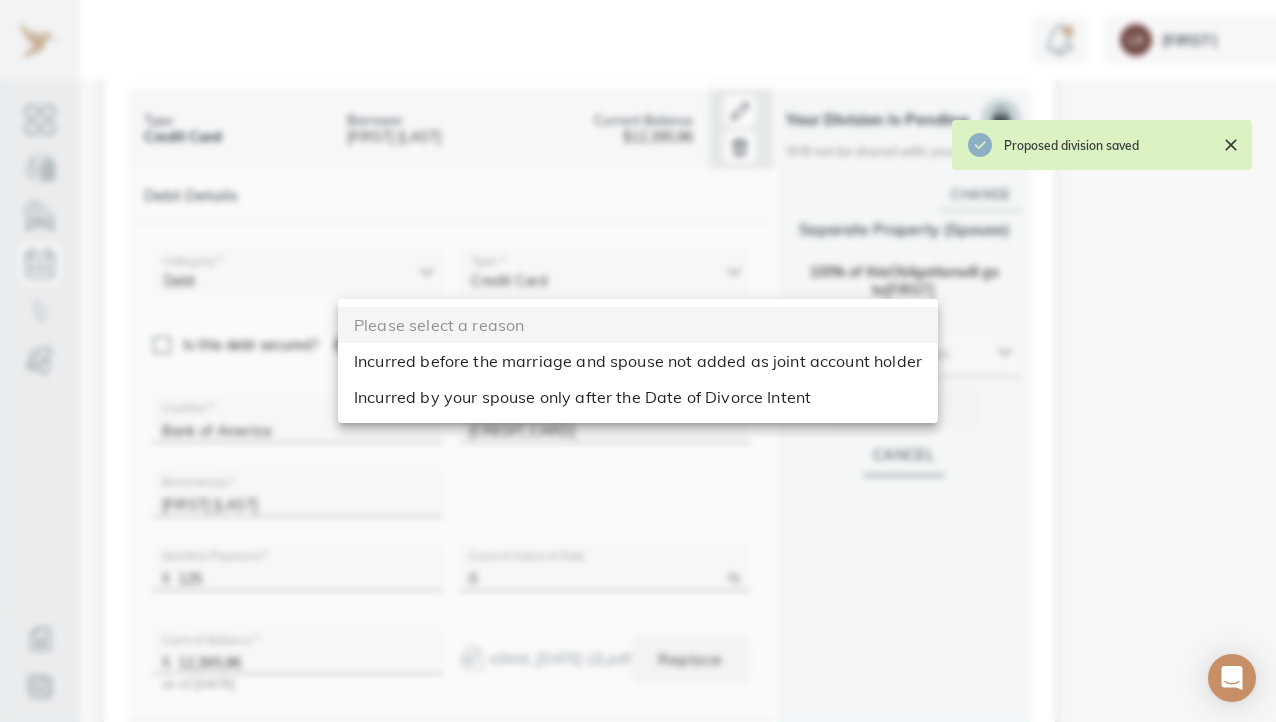 click on "Linnea
Debts & Other Obligations This is your shared list of debts & obligations both you and your spouse can add to. Add Obligation The easiest and most accurate way to add a debt is to securely import data from your financial institution. Privacy and security are our top priority. We do not store your login information. We use trusted technology to securely import data. Import Loading debts & other obligations please wait You can also add your debt manually add manually Debts to Review (1) Pending Divisions (4) add debt HomeDepot Type Credit Card Borrower Michael Greenzeiger Current Balance $9,801.89 Proposed Division Separate Michael PenFed Credit Union Type  / Secured by Line of Credit  / Real Estate Borrower Michael Greenzeiger Current Balance $498,809.70 Proposed Division Separate Michael Chase Type Credit Card Borrower Michael Greenzeiger Current Balance $4,804.46 Proposed Division Separate Michael Type Credit Card Borrower Michael Greenzeiger Current Balance $14,554.69 Proposed Division *" at bounding box center (683, 361) 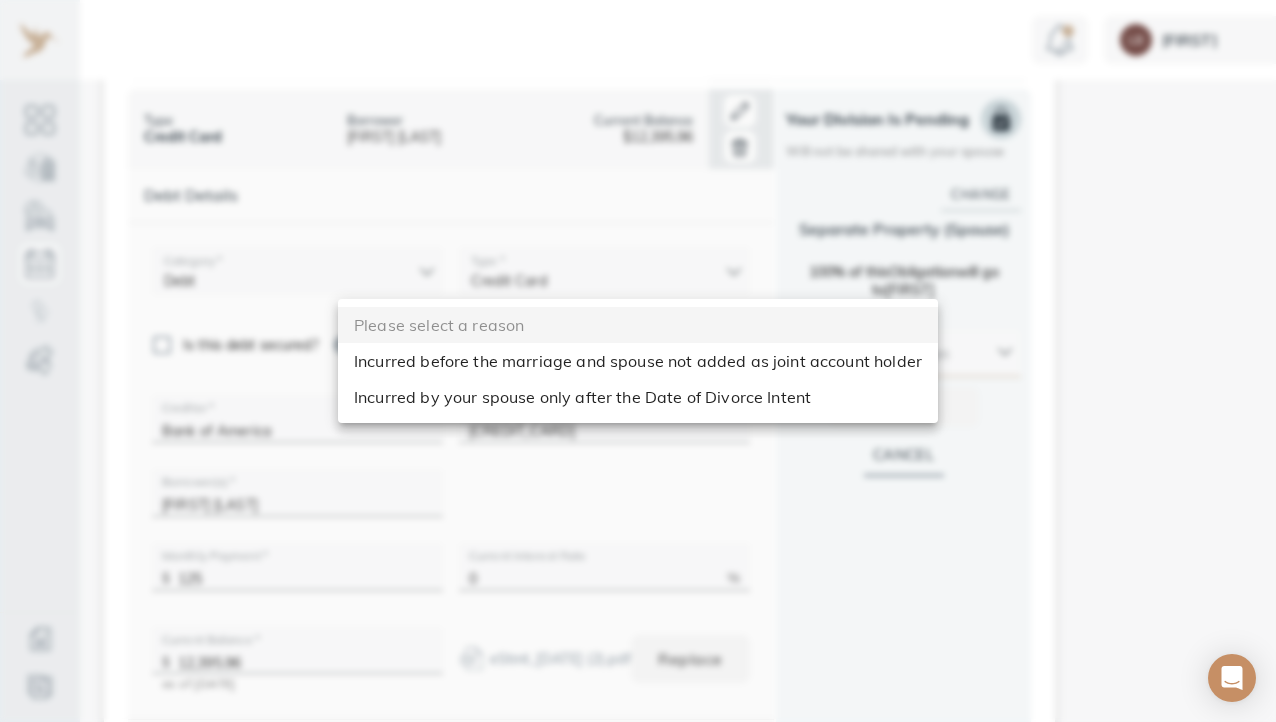 click on "Incurred by your spouse only after the Date of Divorce Intent" at bounding box center (638, 397) 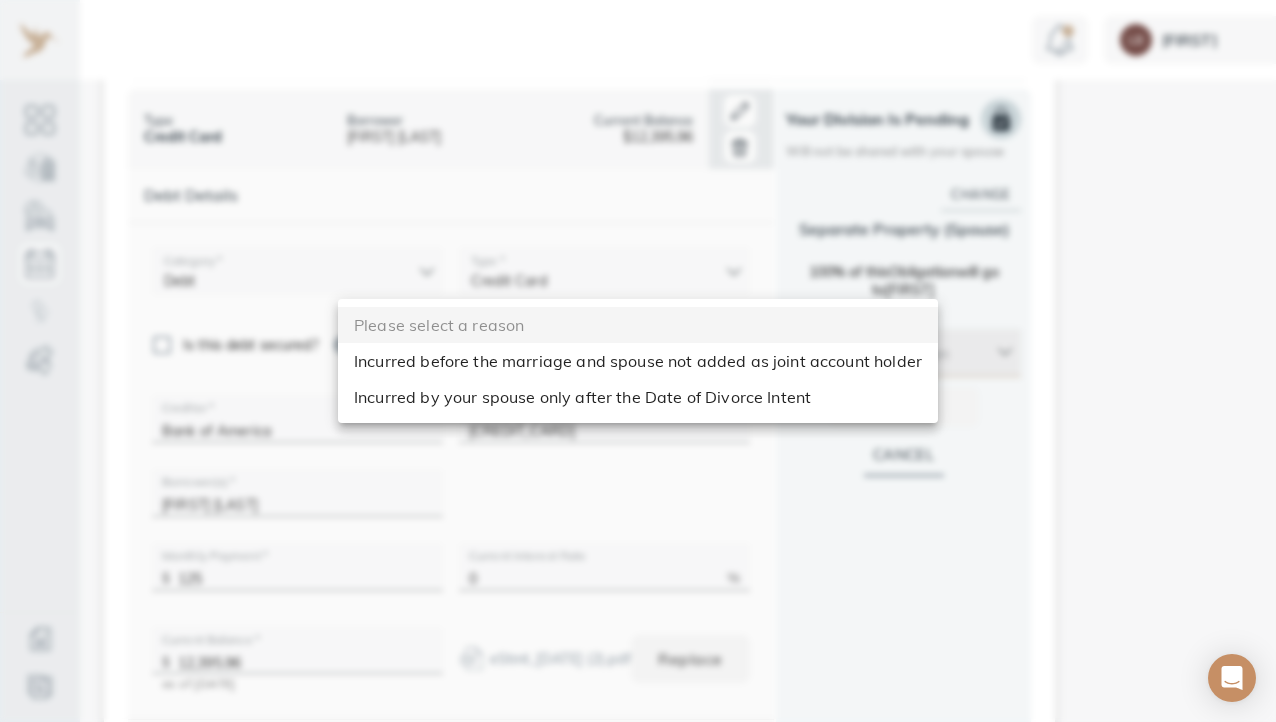type on "after_dos" 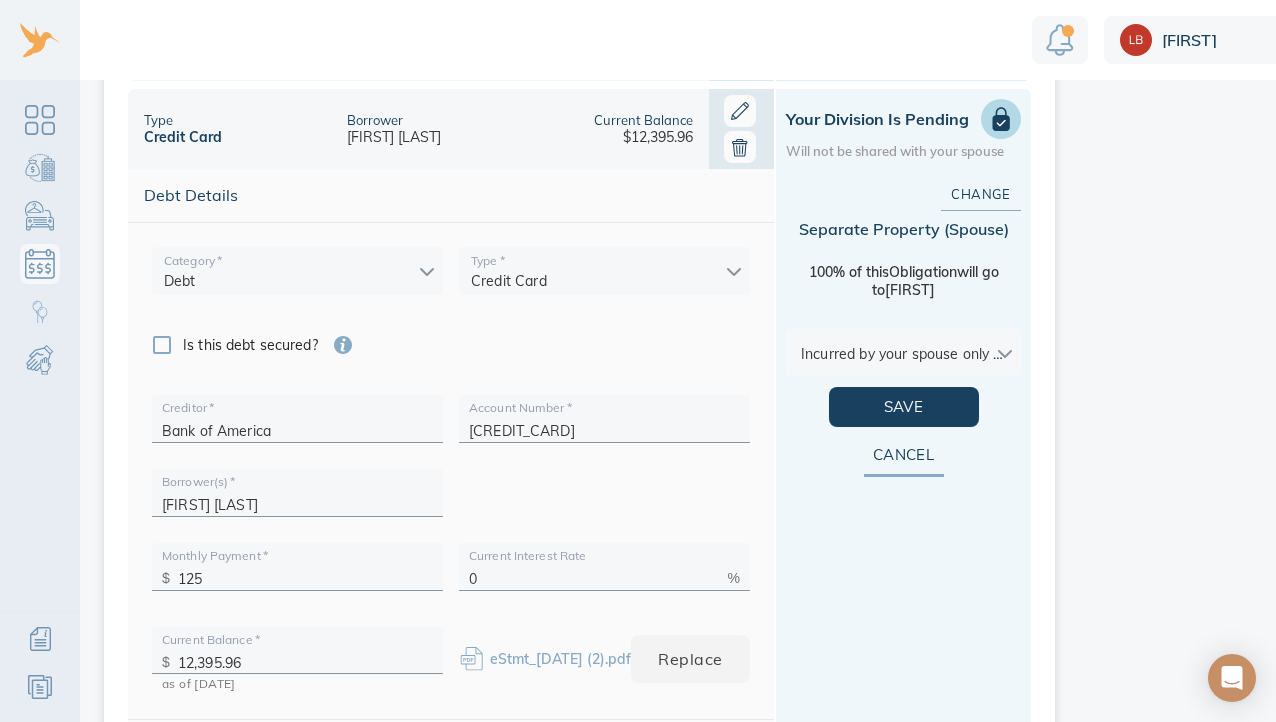 click on "Change Separate Property ( Spouse ) 100% of this  Obligation  will go to  Michael Incurred by your spouse only after the Date of Divorce Intent after_dos Save Cancel" at bounding box center (903, 484) 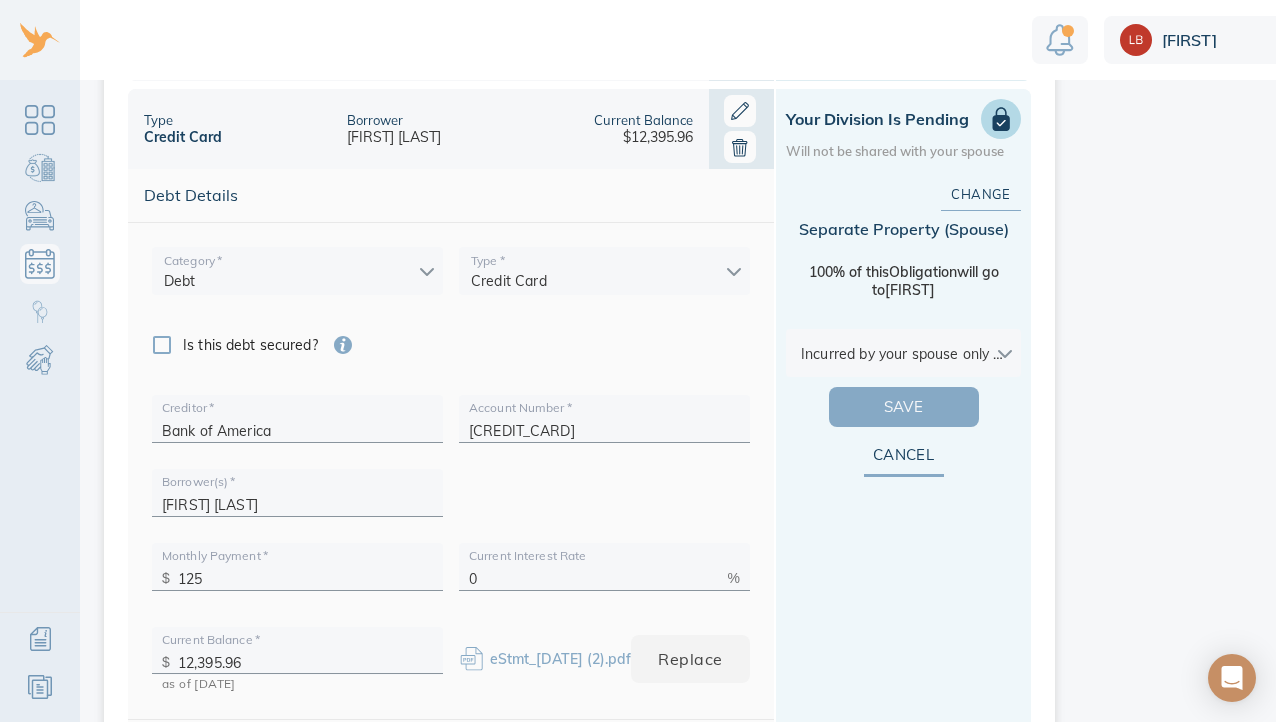click on "Save" at bounding box center [904, 407] 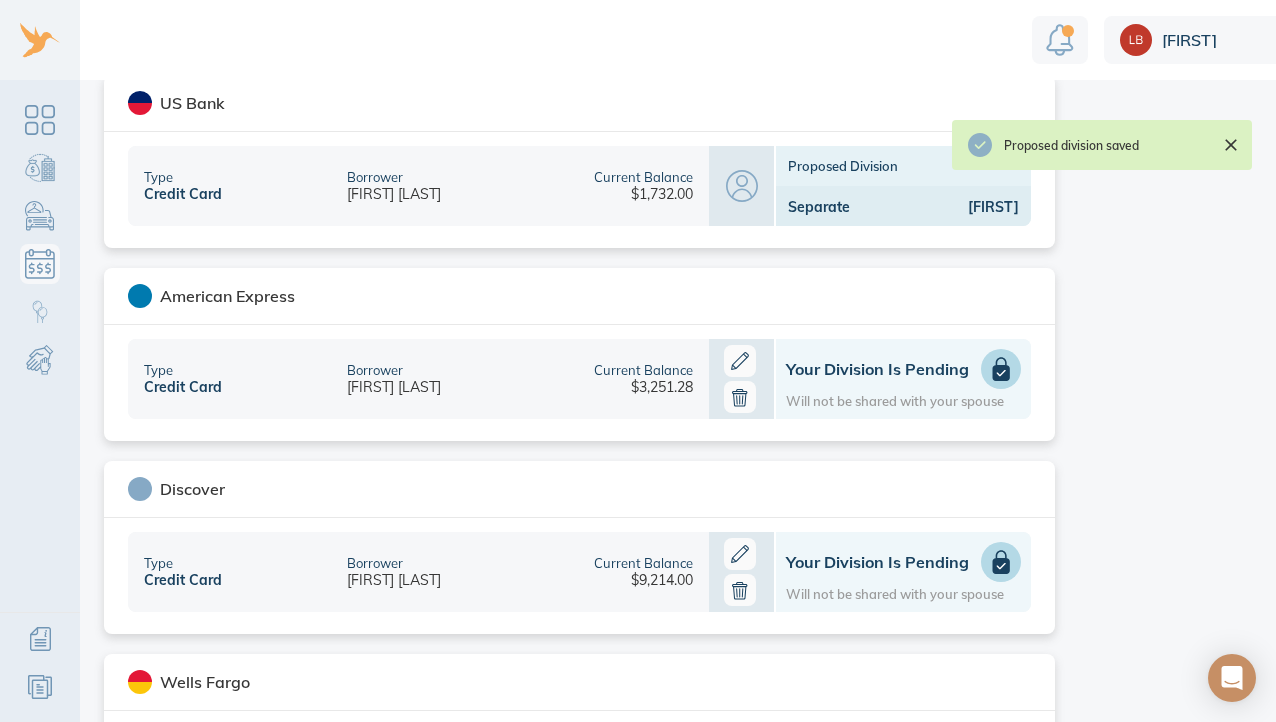scroll, scrollTop: 2816, scrollLeft: 0, axis: vertical 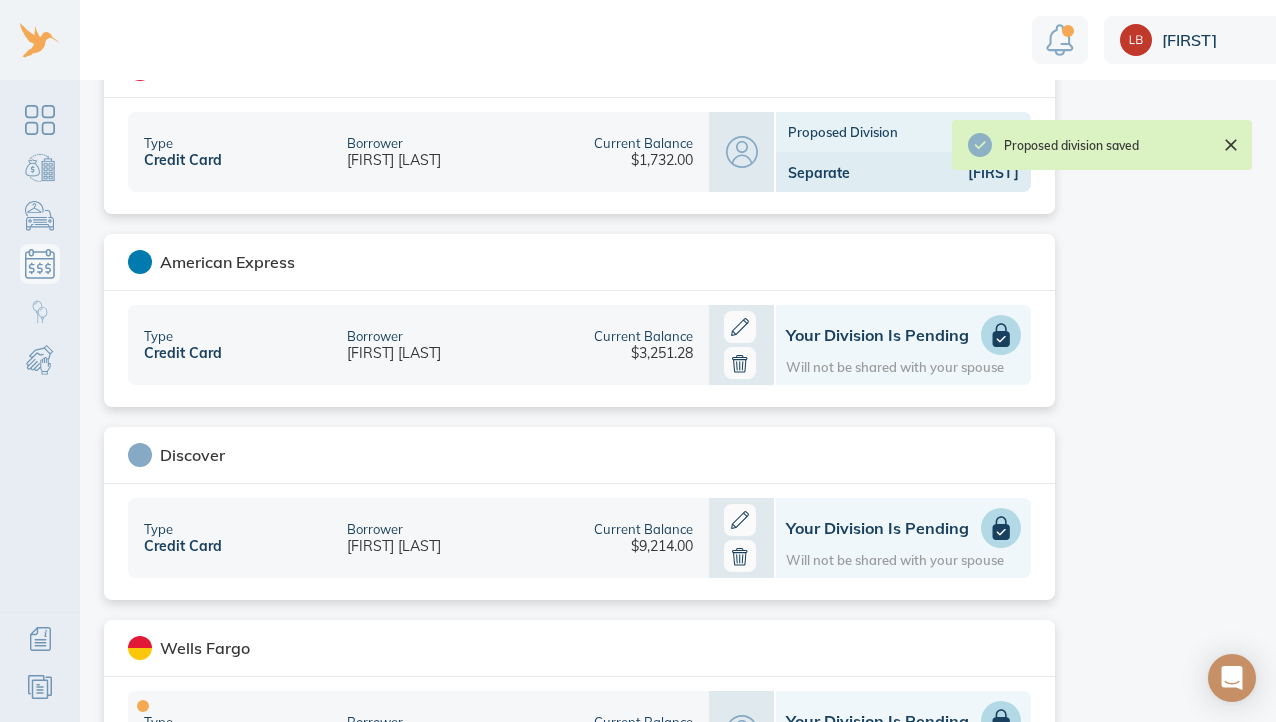 click 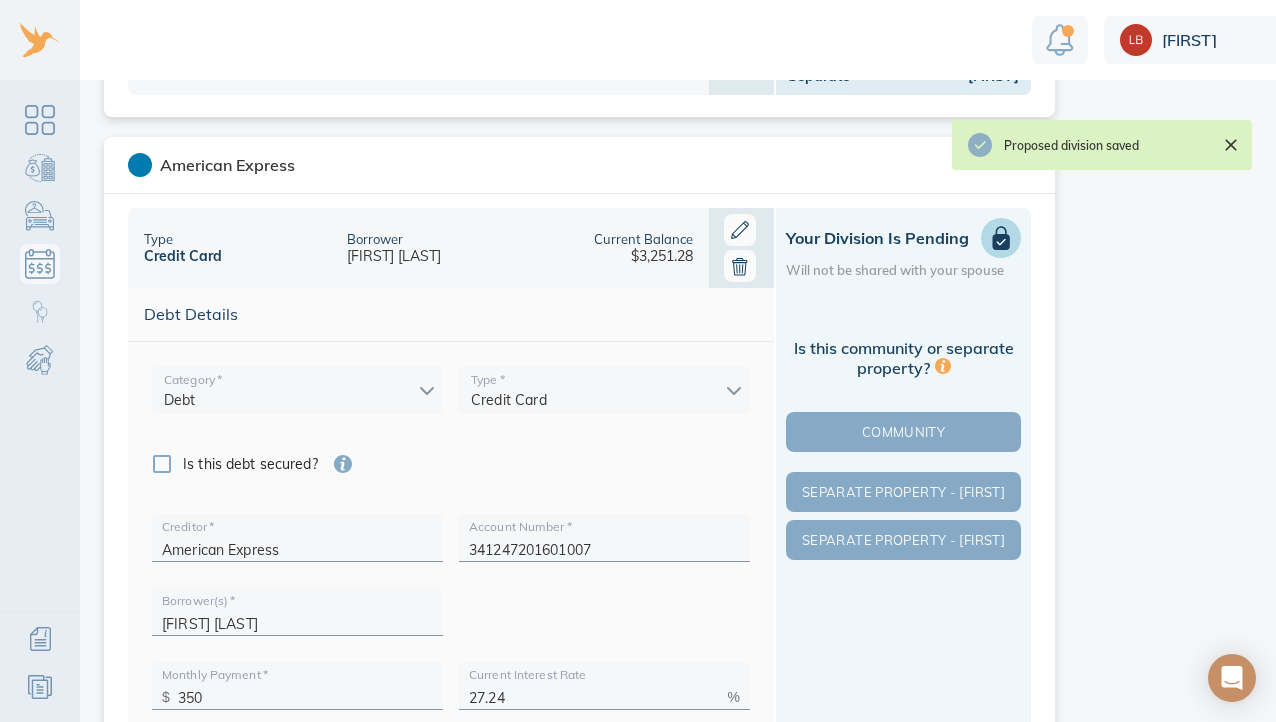 scroll, scrollTop: 2185, scrollLeft: 0, axis: vertical 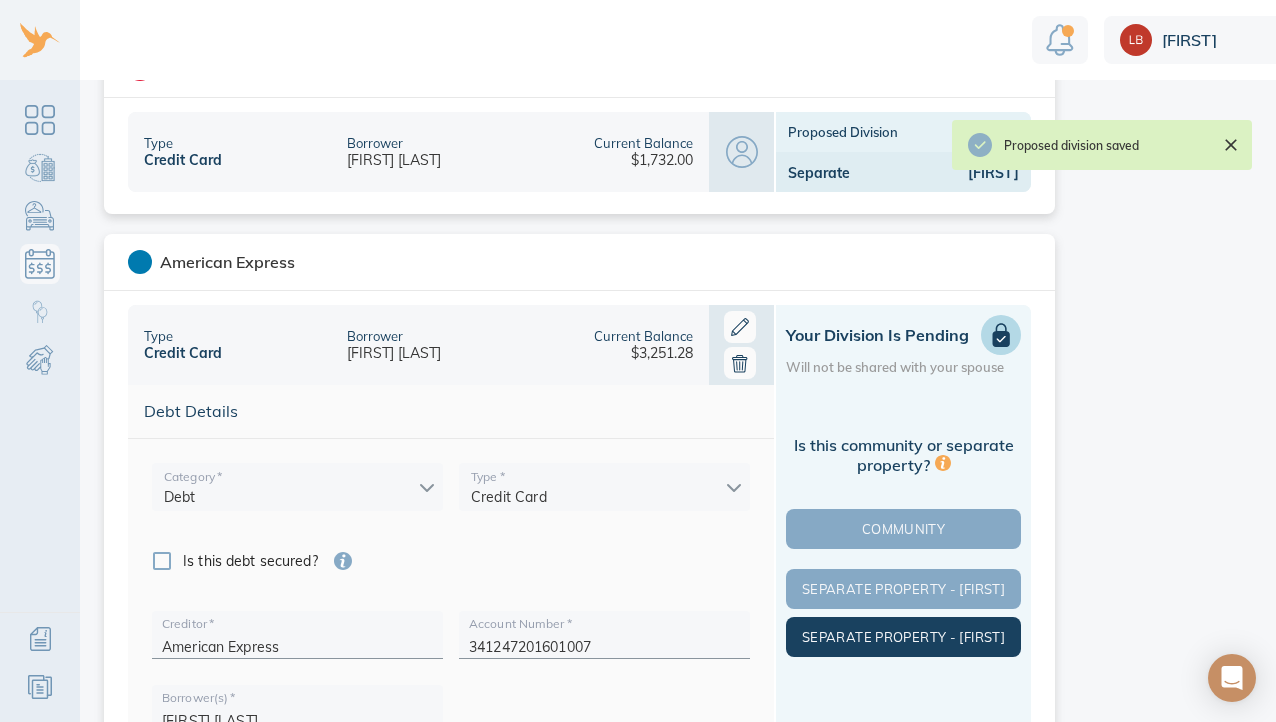 click on "Separate Property - Michael" at bounding box center [903, 637] 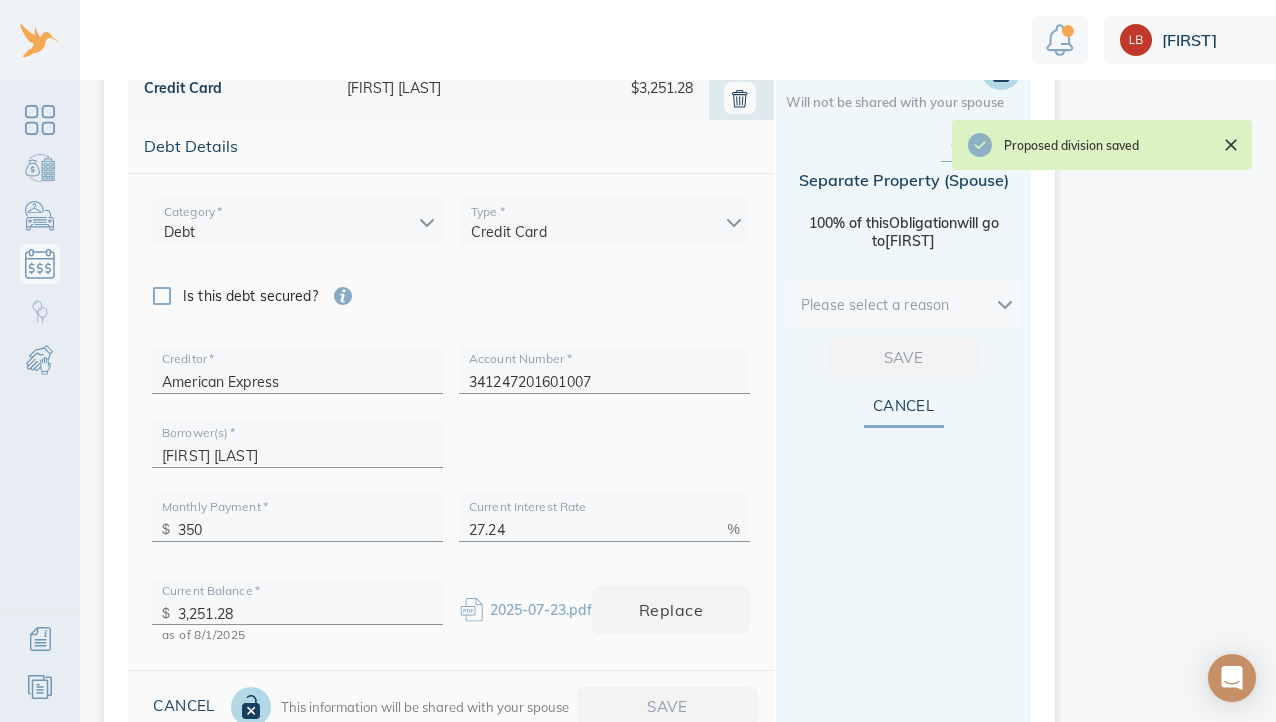 scroll, scrollTop: 2504, scrollLeft: 0, axis: vertical 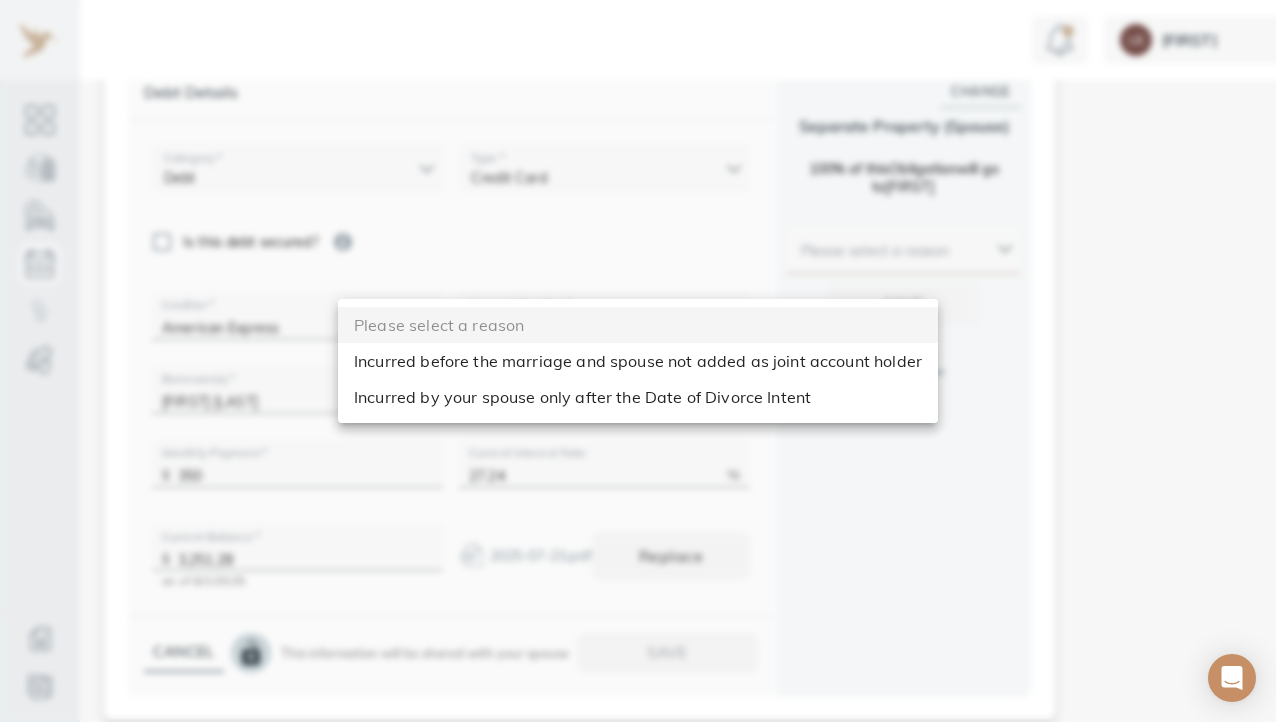 click on "Linnea
Debts & Other Obligations This is your shared list of debts & obligations both you and your spouse can add to. Add Obligation The easiest and most accurate way to add a debt is to securely import data from your financial institution. Privacy and security are our top priority. We do not store your login information. We use trusted technology to securely import data. Import Loading debts & other obligations please wait You can also add your debt manually add manually Debts to Review (1) Pending Divisions (3) add debt HomeDepot Type Credit Card Borrower Michael Greenzeiger Current Balance $9,801.89 Proposed Division Separate Michael PenFed Credit Union Type  / Secured by Line of Credit  / Real Estate Borrower Michael Greenzeiger Current Balance $498,809.70 Proposed Division Separate Michael Chase Type Credit Card Borrower Michael Greenzeiger Current Balance $4,804.46 Proposed Division Separate Michael Type Credit Card Borrower Michael Greenzeiger Current Balance $14,554.69 Proposed Division *" at bounding box center (683, 361) 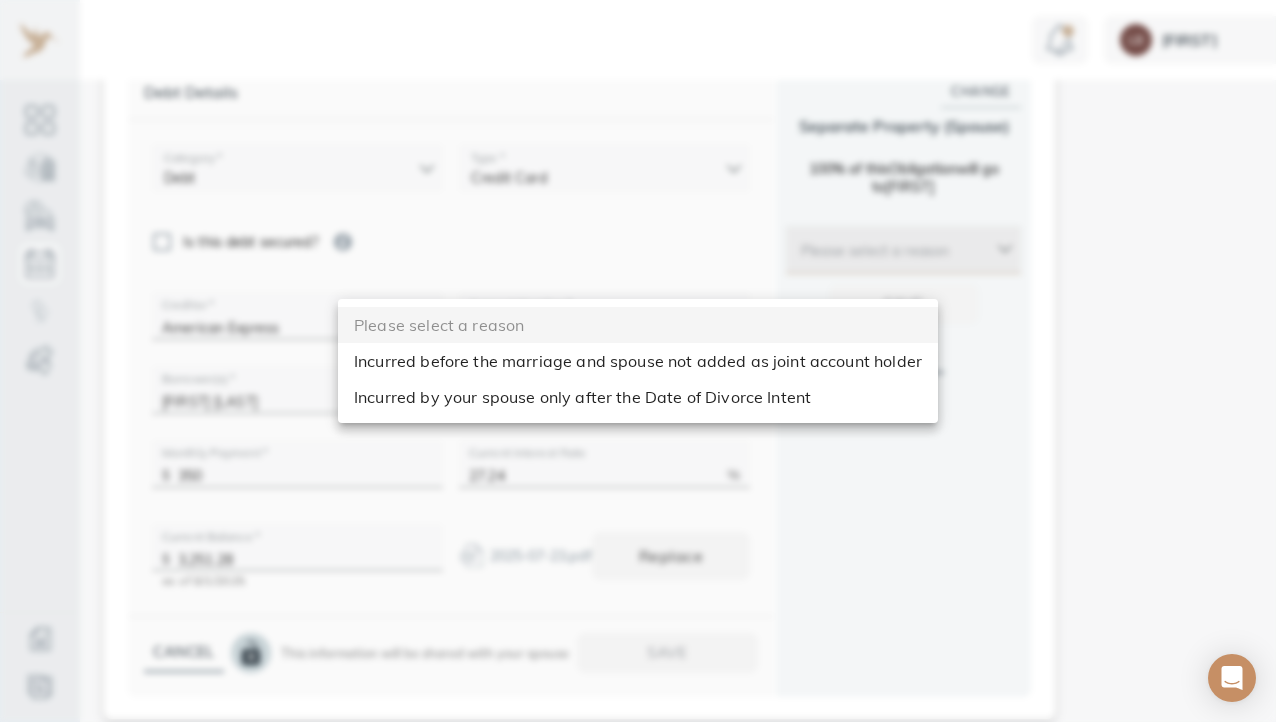 type on "after_dos" 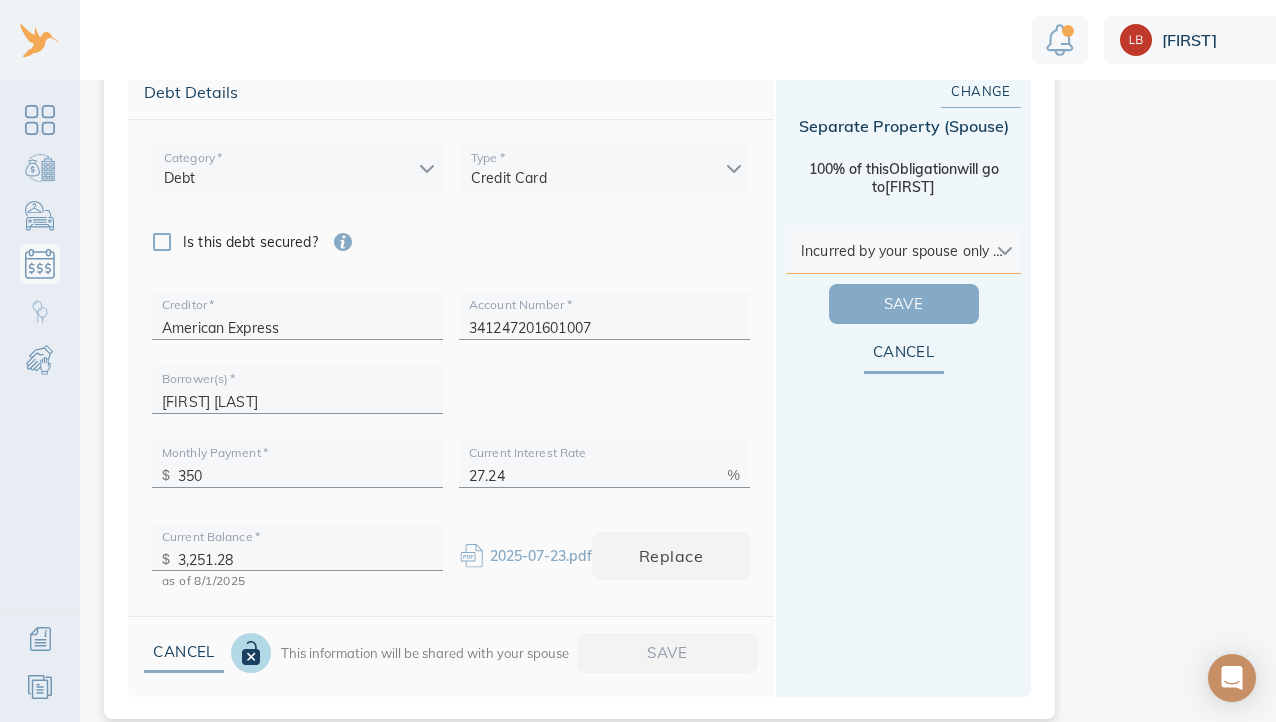 click on "Save" at bounding box center (904, 304) 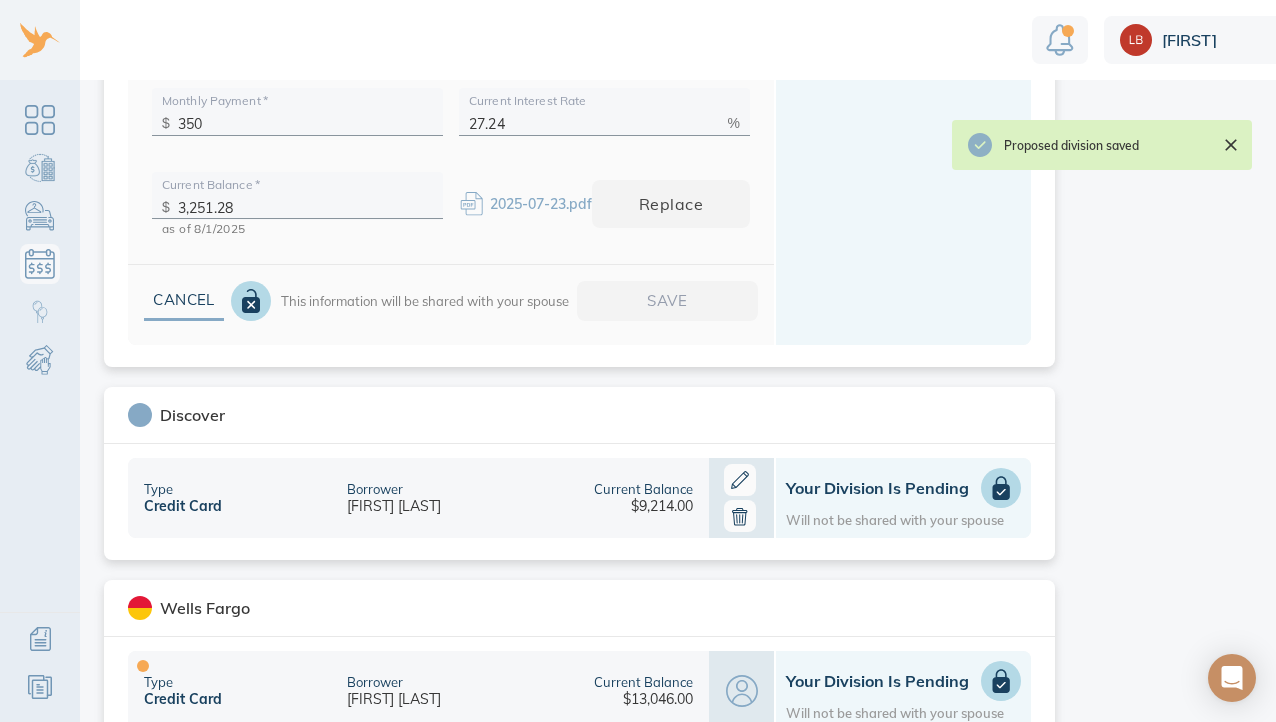 scroll, scrollTop: 2928, scrollLeft: 0, axis: vertical 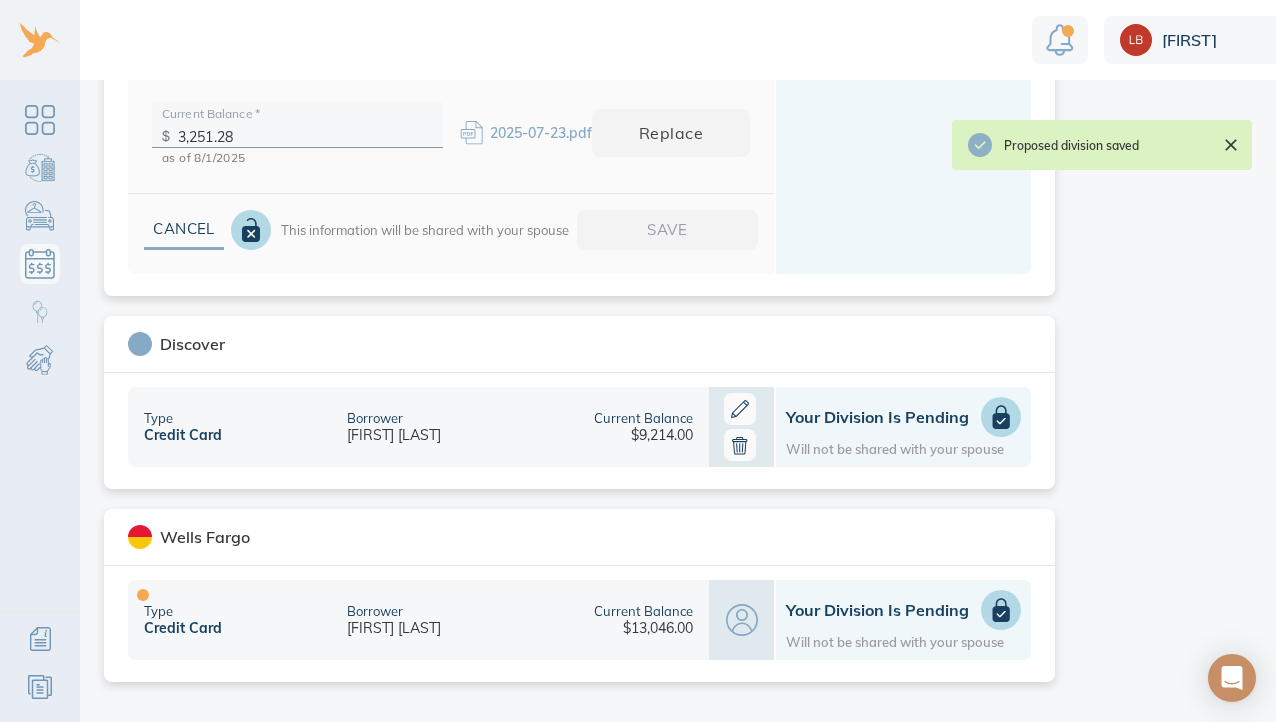 click 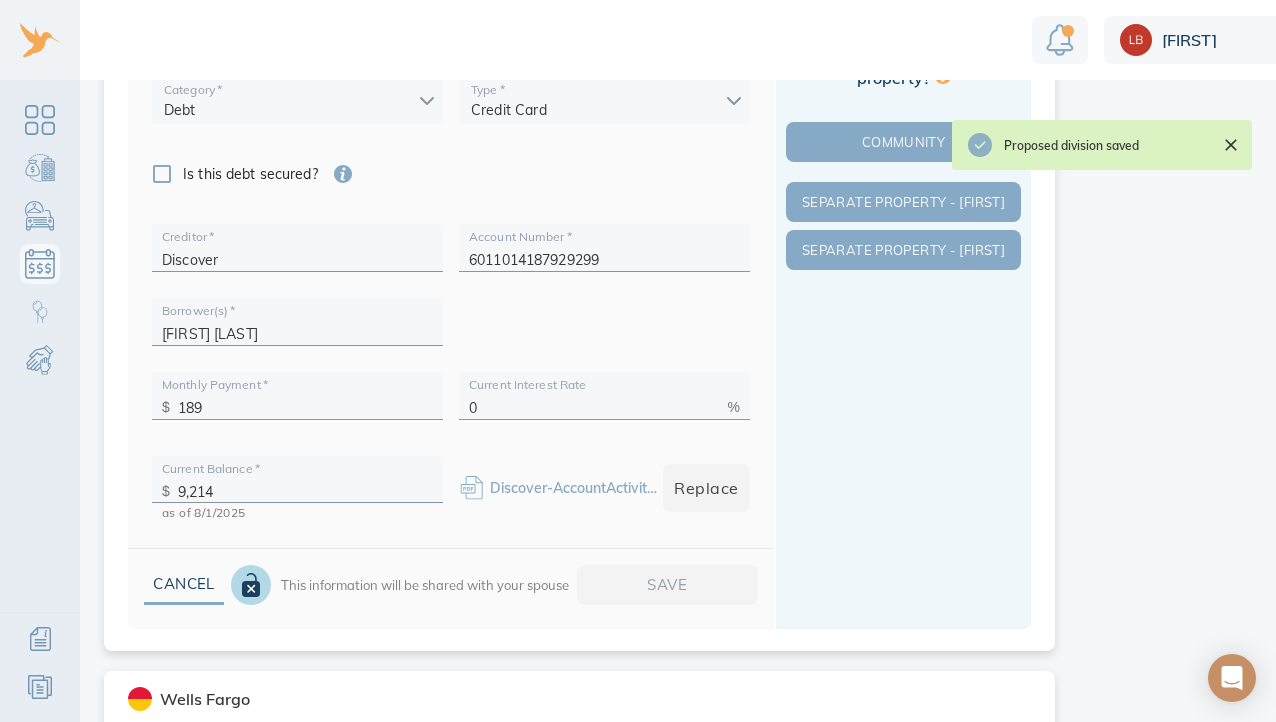 scroll, scrollTop: 2756, scrollLeft: 0, axis: vertical 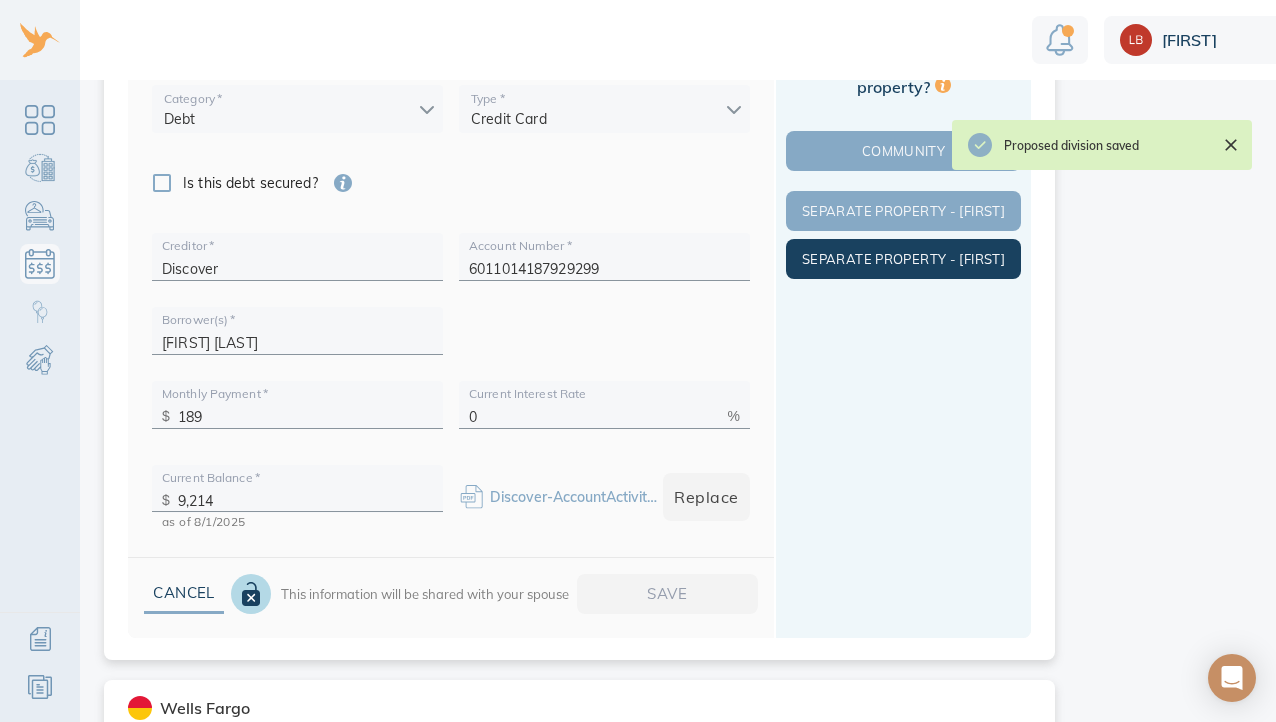 click on "Separate Property - Michael" at bounding box center (903, 259) 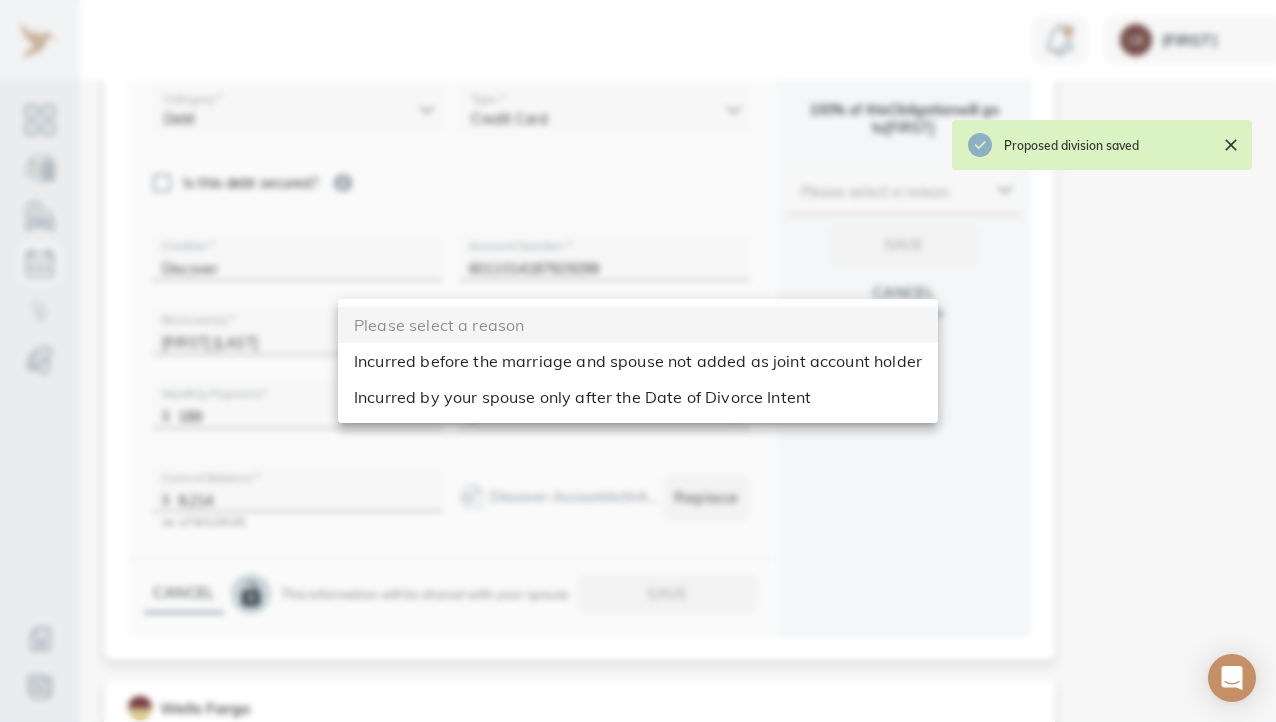 click on "Linnea
Debts & Other Obligations This is your shared list of debts & obligations both you and your spouse can add to. Add Obligation The easiest and most accurate way to add a debt is to securely import data from your financial institution. Privacy and security are our top priority. We do not store your login information. We use trusted technology to securely import data. Import Loading debts & other obligations please wait You can also add your debt manually add manually Debts to Review (1) Pending Divisions (2) add debt HomeDepot Type Credit Card Borrower Michael Greenzeiger Current Balance $9,801.89 Proposed Division Separate Michael PenFed Credit Union Type  / Secured by Line of Credit  / Real Estate Borrower Michael Greenzeiger Current Balance $498,809.70 Proposed Division Separate Michael Chase Type Credit Card Borrower Michael Greenzeiger Current Balance $4,804.46 Proposed Division Separate Michael Type Credit Card Borrower Michael Greenzeiger Current Balance $14,554.69 Proposed Division *" at bounding box center (683, 361) 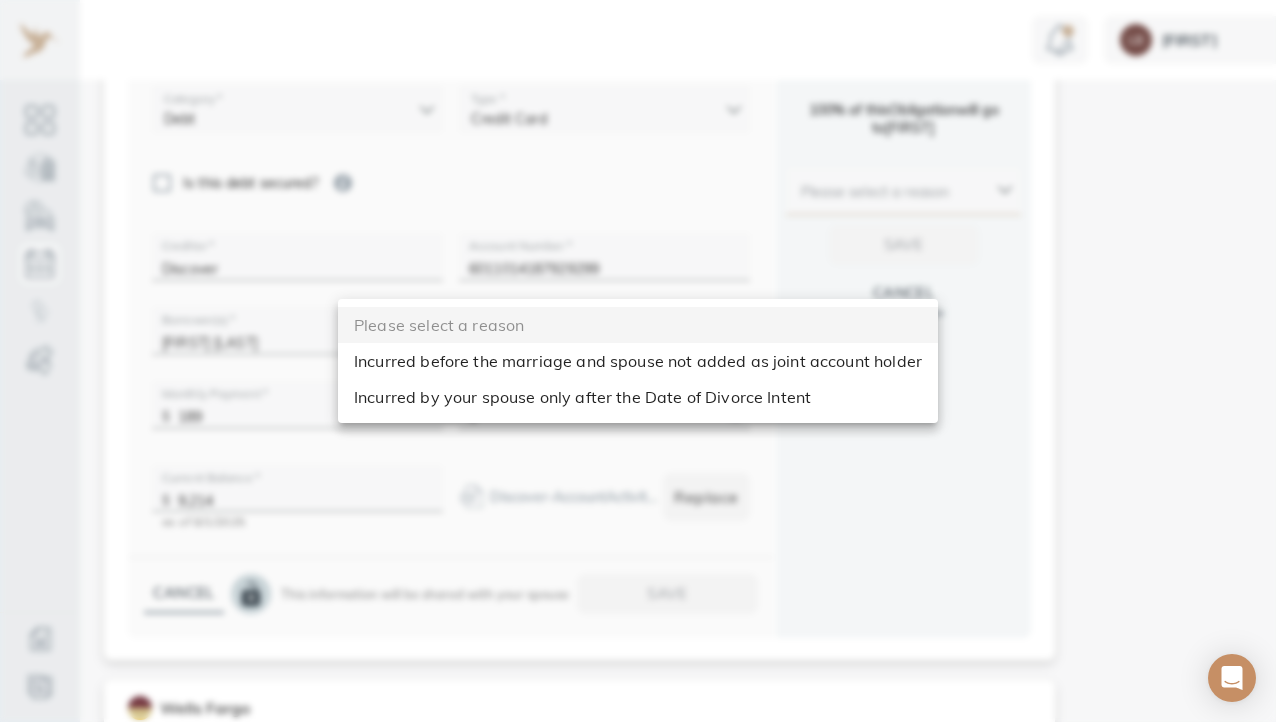 click on "Incurred by your spouse only after the Date of Divorce Intent" at bounding box center (638, 397) 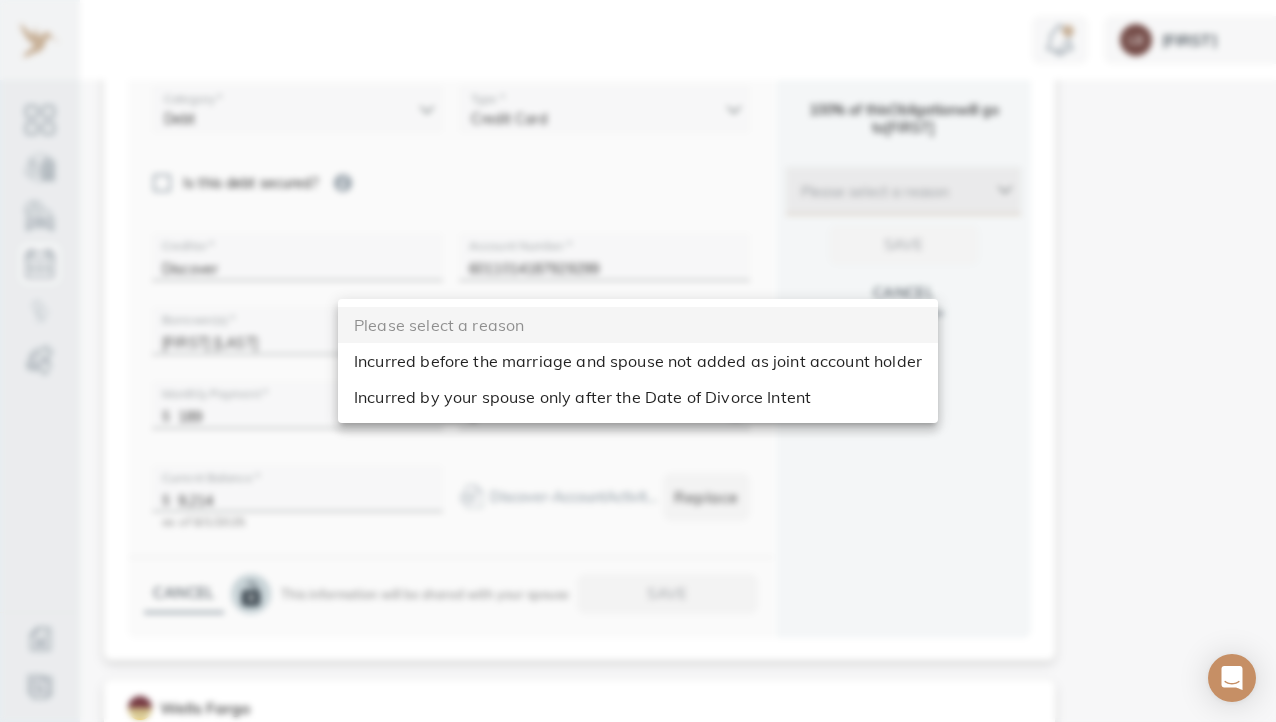 type on "after_dos" 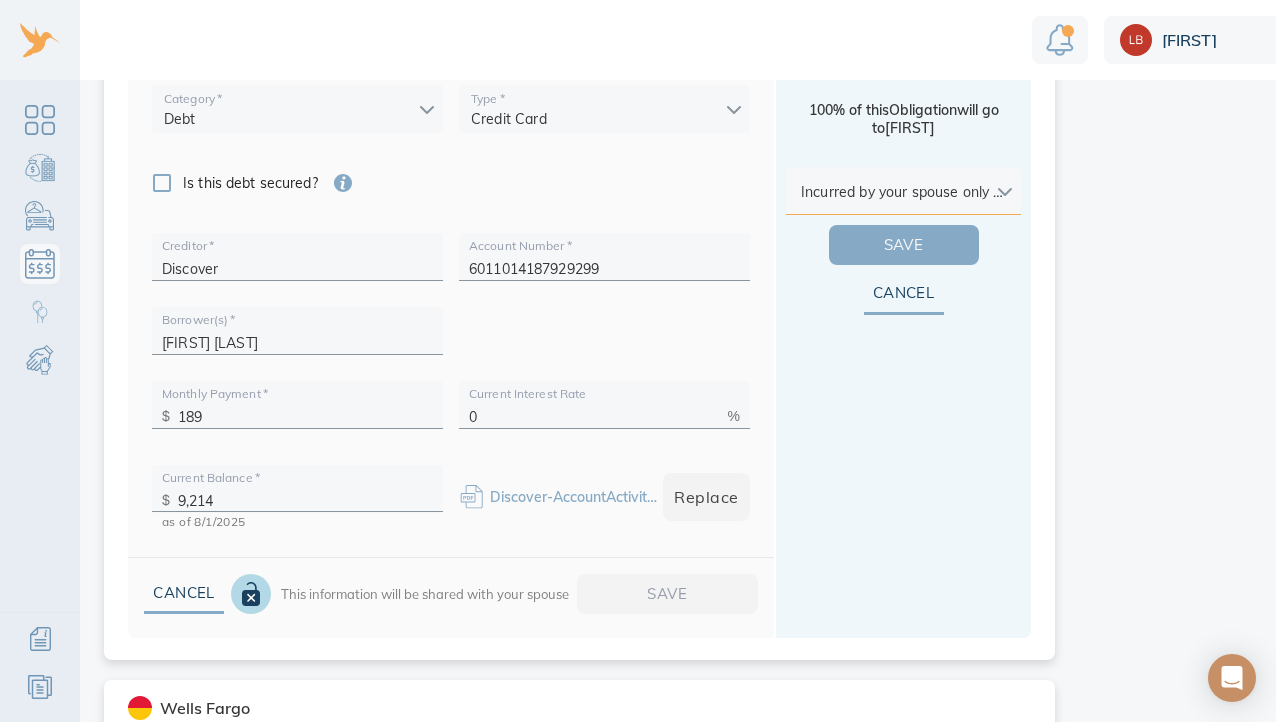 click on "Save" at bounding box center [904, 245] 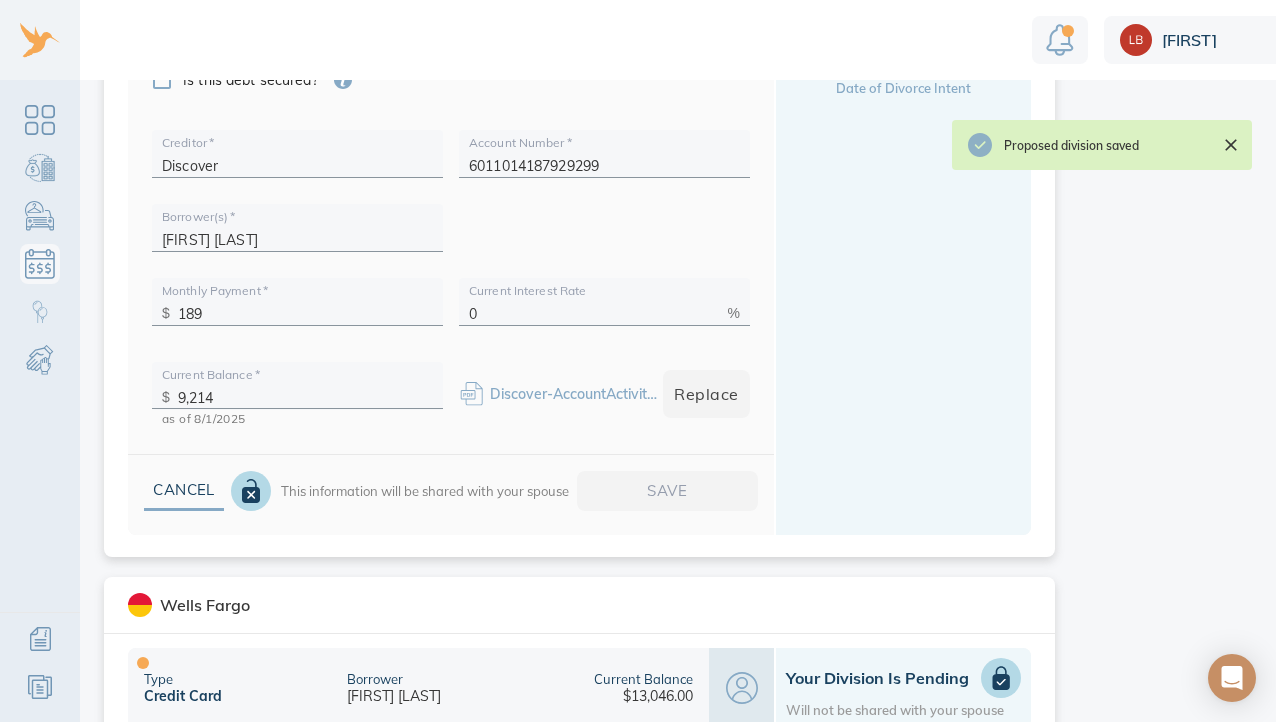 scroll, scrollTop: 2928, scrollLeft: 0, axis: vertical 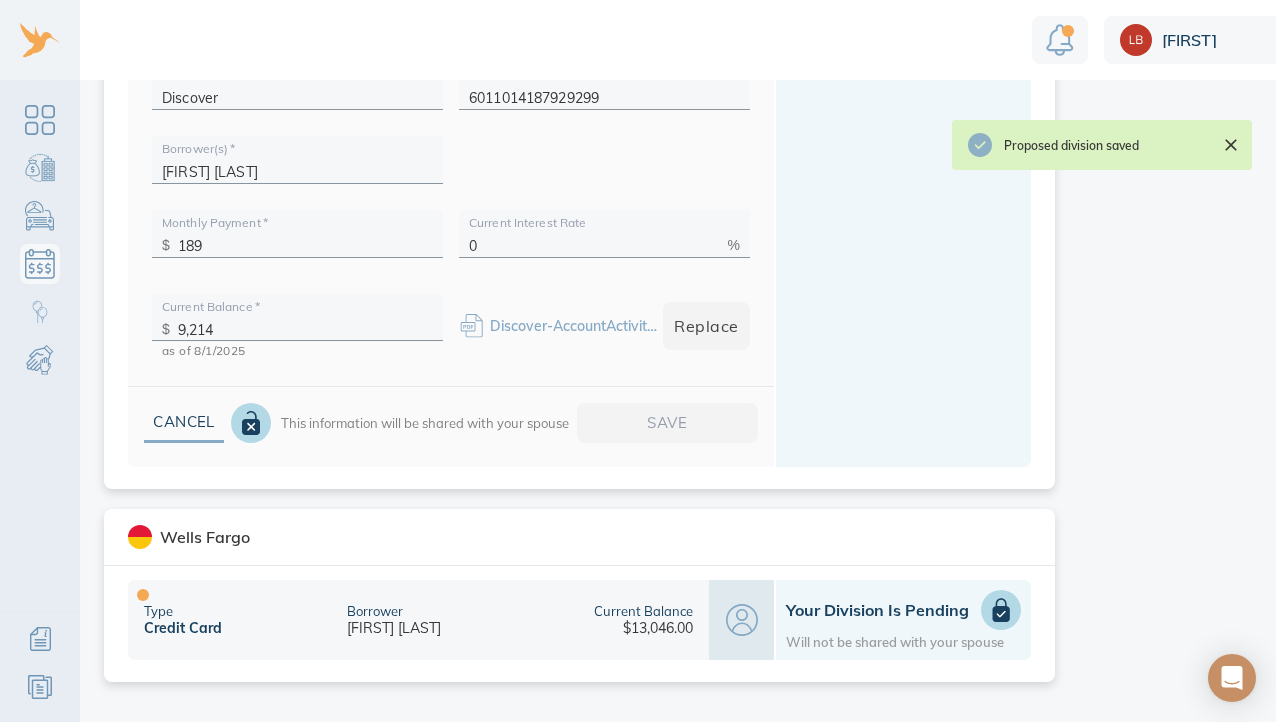 click 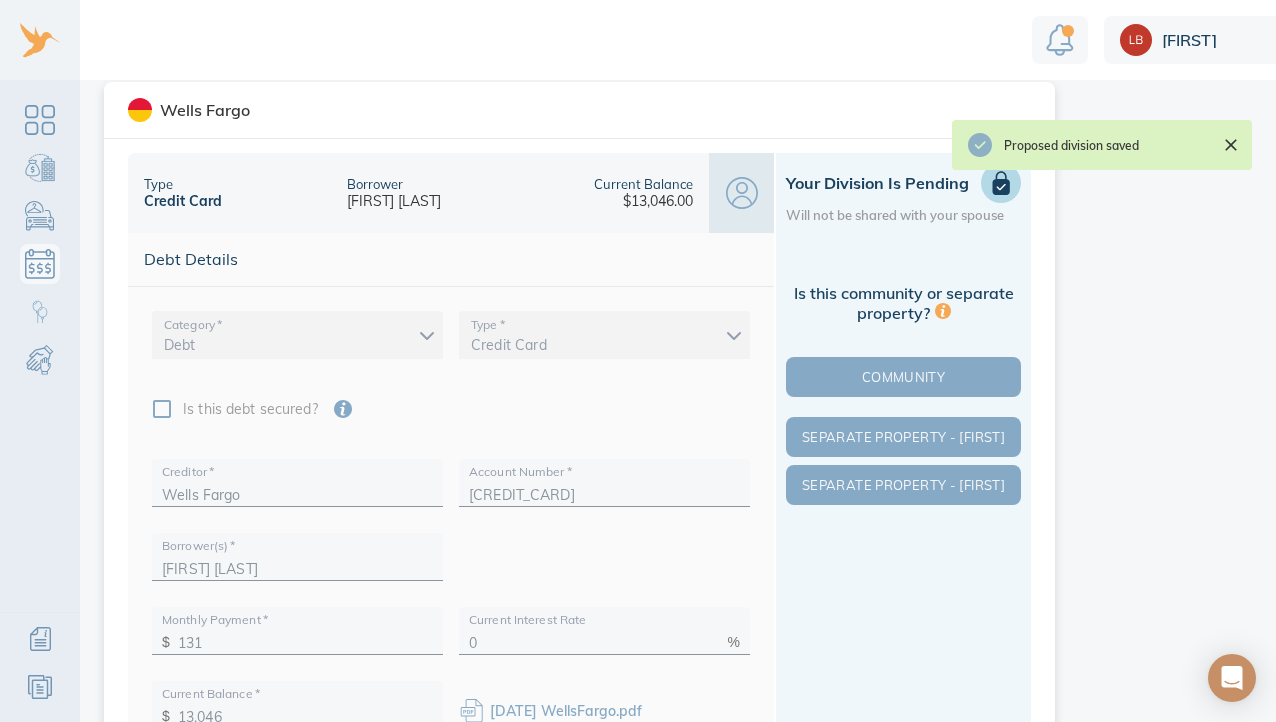 scroll, scrollTop: 2717, scrollLeft: 0, axis: vertical 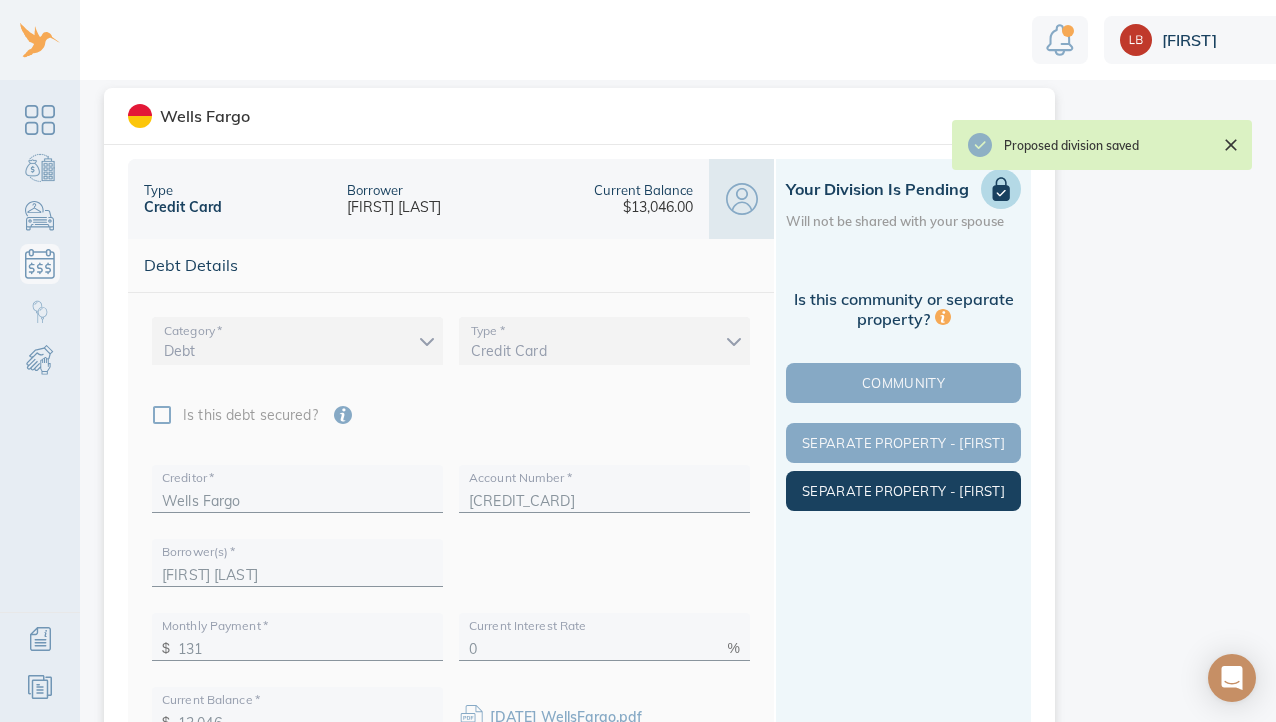 click on "Separate Property - Michael" at bounding box center (903, 491) 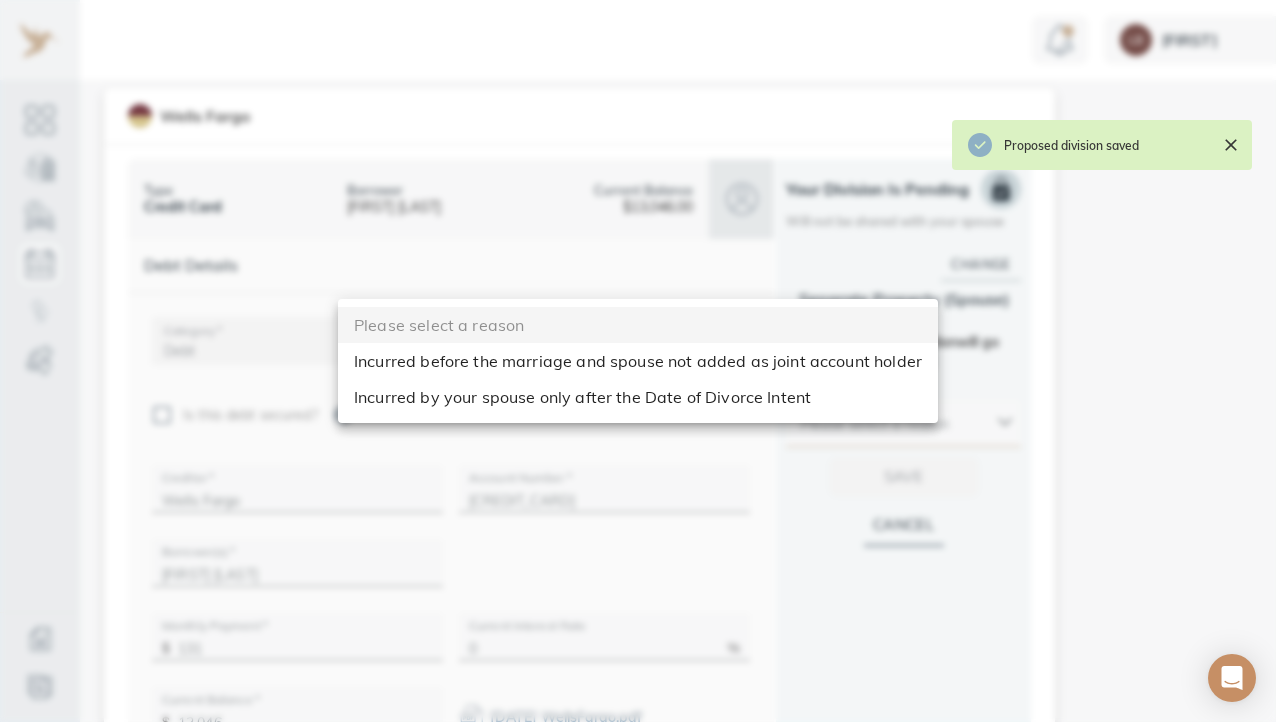 click on "Linnea
Debts & Other Obligations This is your shared list of debts & obligations both you and your spouse can add to. Add Obligation The easiest and most accurate way to add a debt is to securely import data from your financial institution. Privacy and security are our top priority. We do not store your login information. We use trusted technology to securely import data. Import Loading debts & other obligations please wait You can also add your debt manually add manually Debts to Review (0) Pending Divisions (1) add debt HomeDepot Type Credit Card Borrower Michael Greenzeiger Current Balance $9,801.89 Proposed Division Separate Michael PenFed Credit Union Type  / Secured by Line of Credit  / Real Estate Borrower Michael Greenzeiger Current Balance $498,809.70 Proposed Division Separate Michael Chase Type Credit Card Borrower Michael Greenzeiger Current Balance $4,804.46 Proposed Division Separate Michael Type Credit Card Borrower Michael Greenzeiger Current Balance $14,554.69 Proposed Division *" at bounding box center (683, 361) 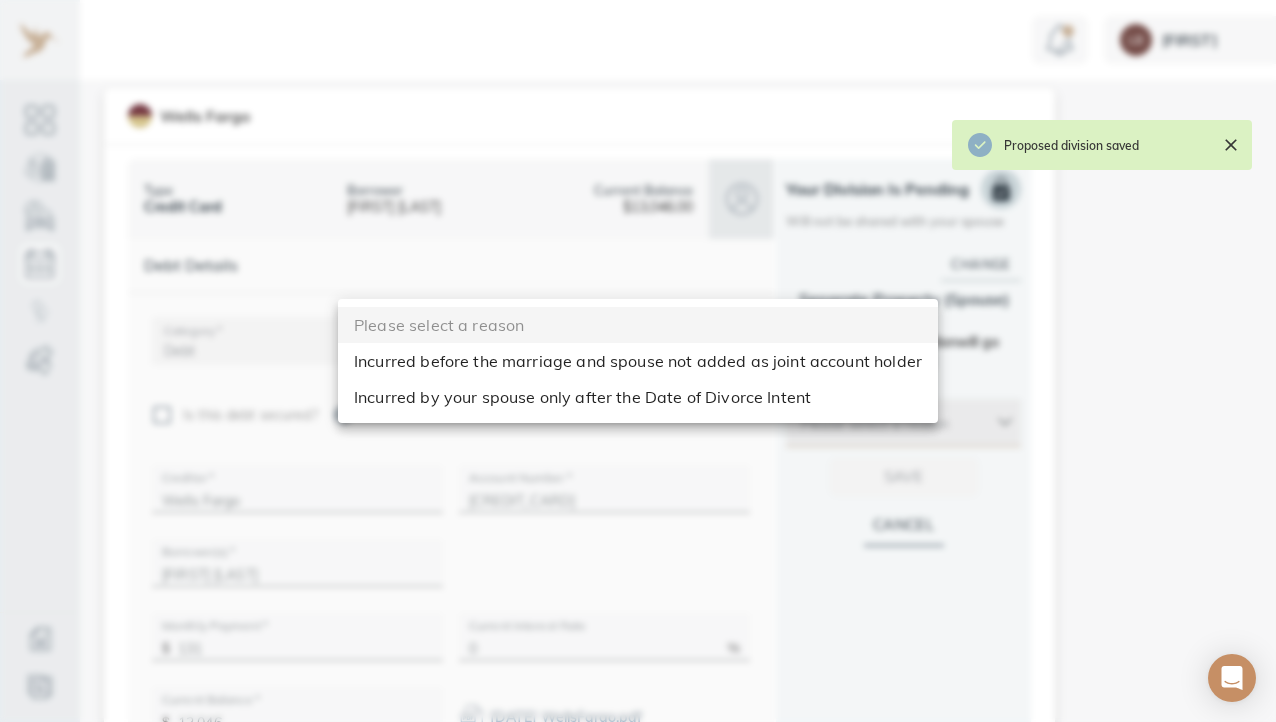 type on "after_dos" 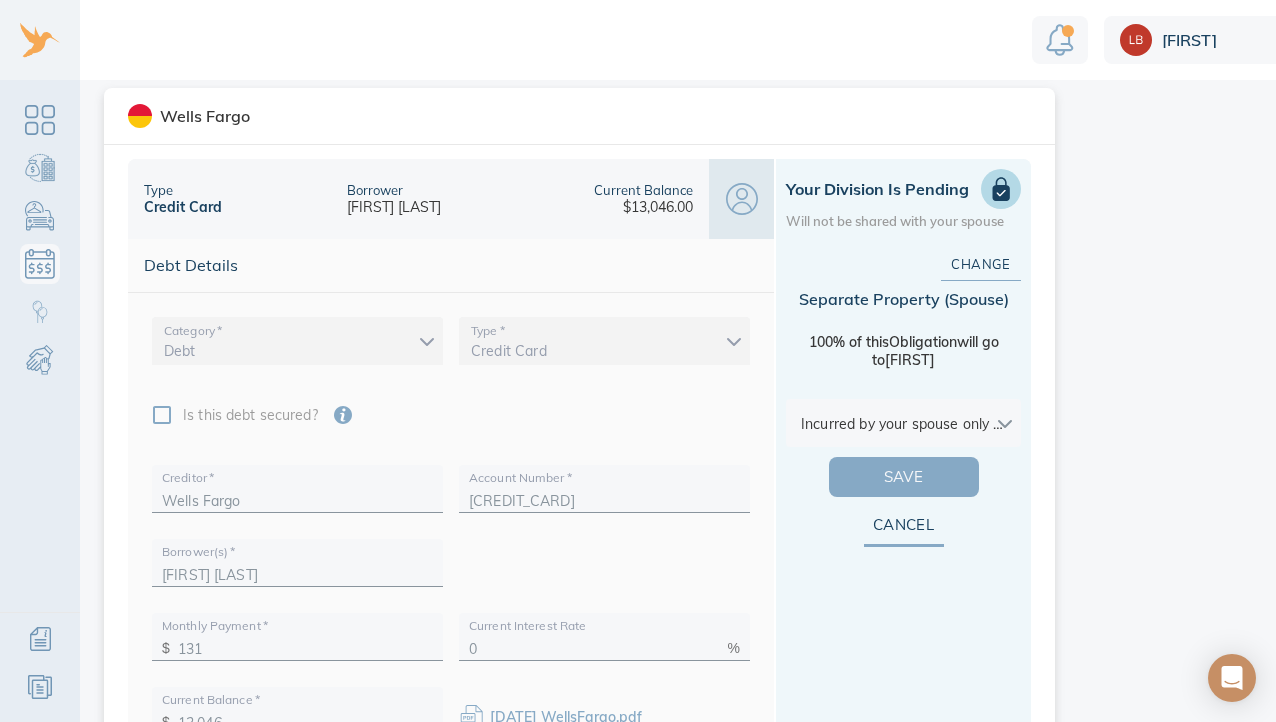 click on "Save" at bounding box center (904, 477) 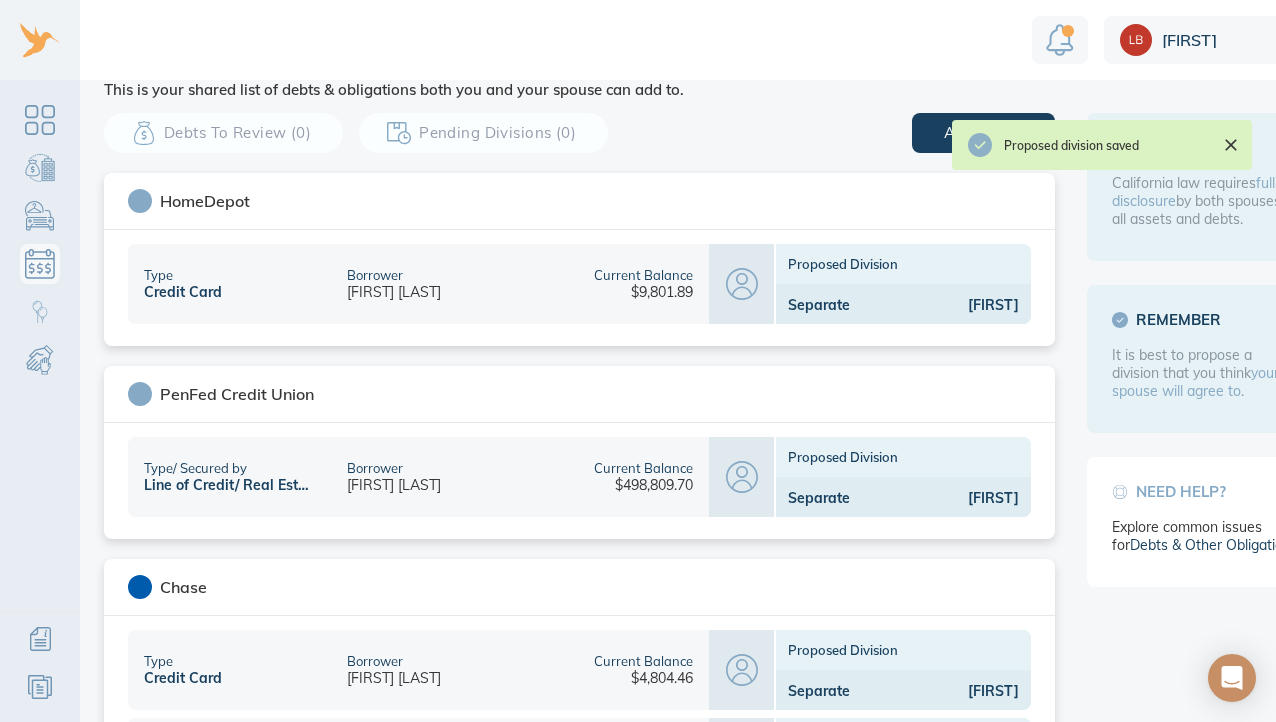 scroll, scrollTop: 0, scrollLeft: 0, axis: both 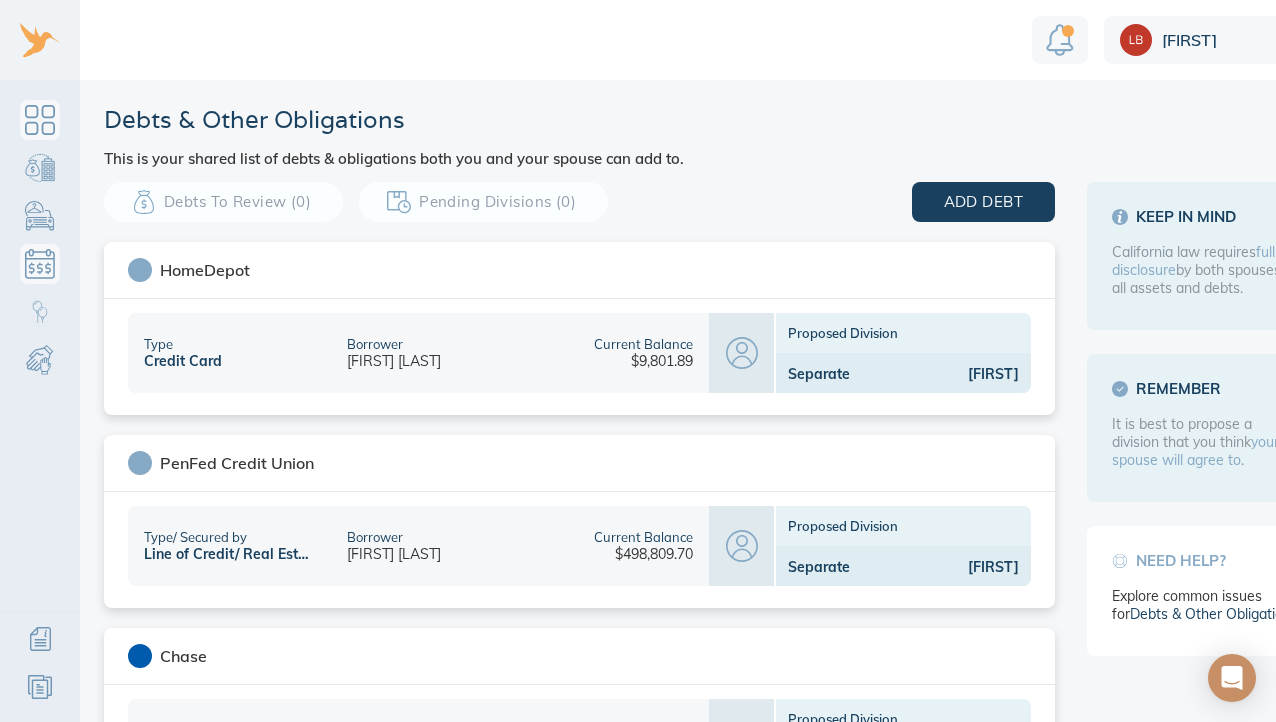 click at bounding box center [40, 120] 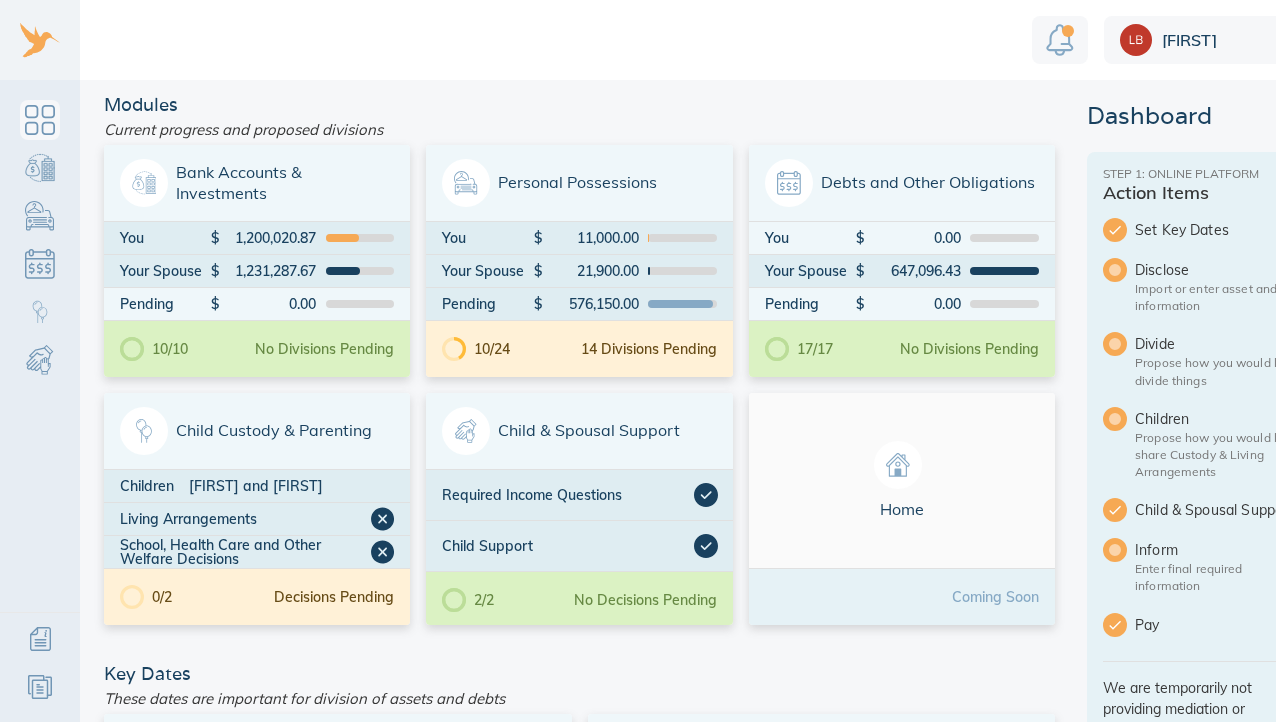 scroll, scrollTop: 0, scrollLeft: 0, axis: both 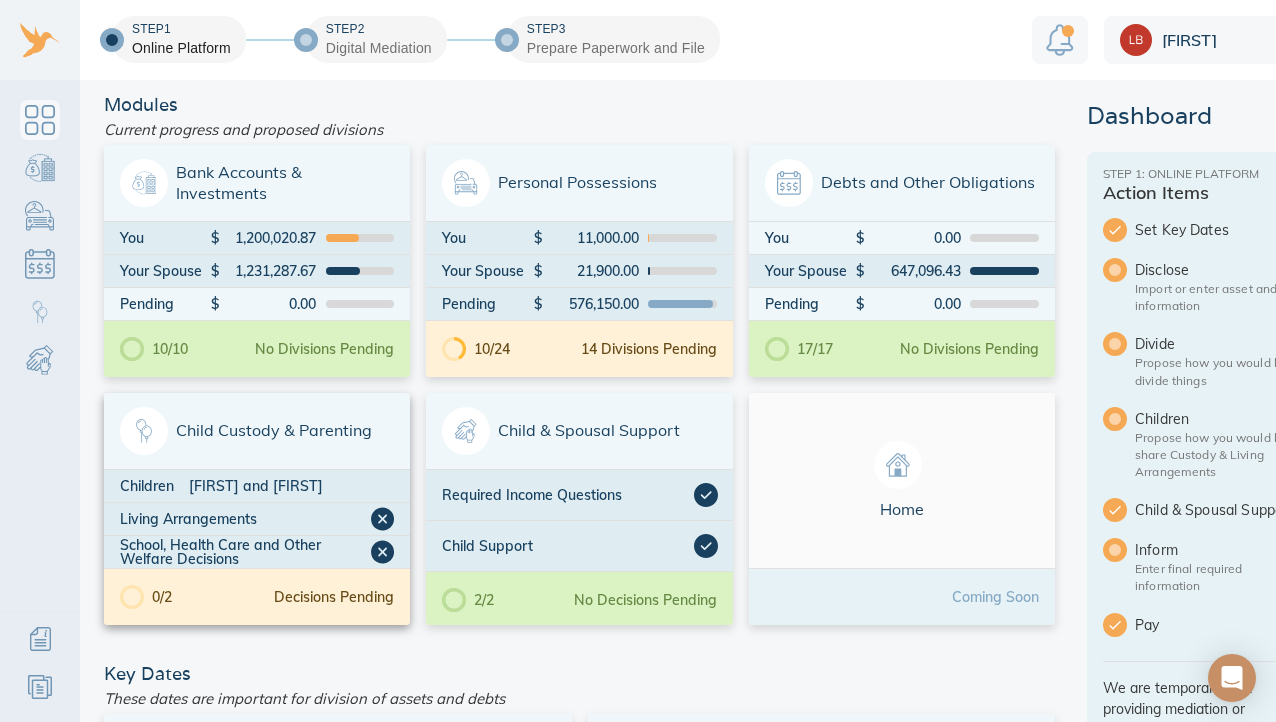 click on "Living Arrangements" at bounding box center (245, 519) 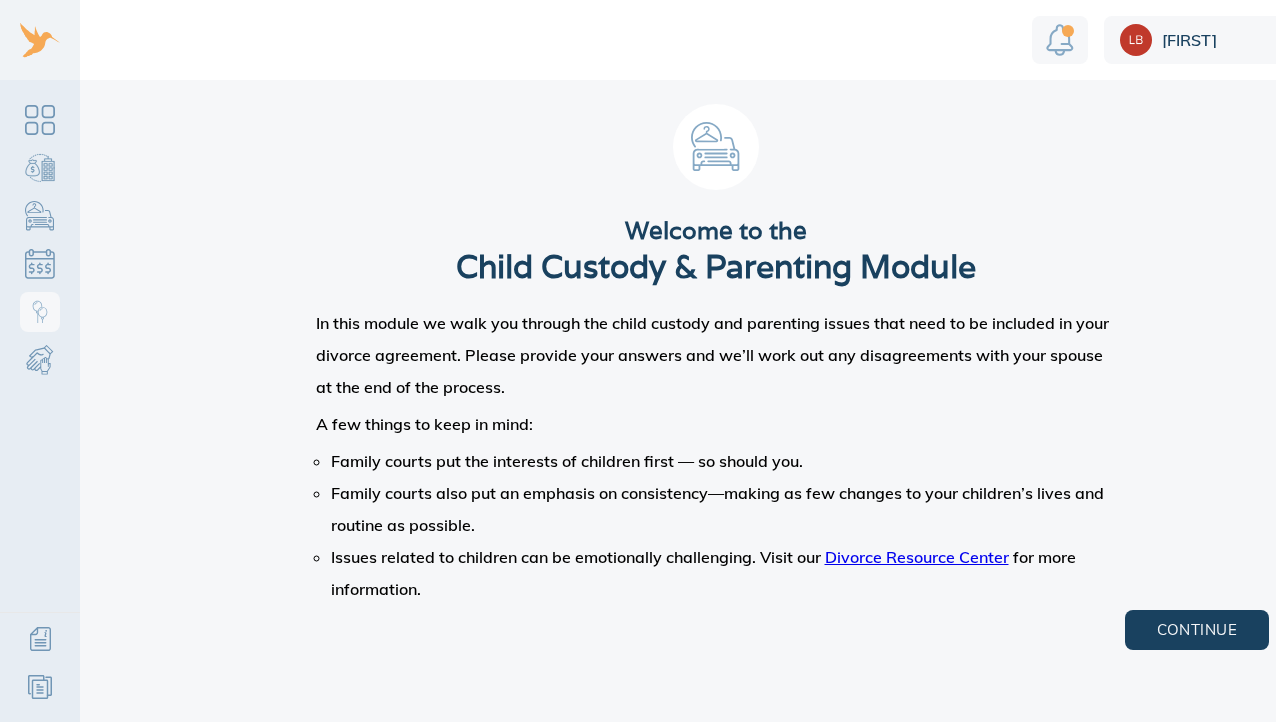scroll, scrollTop: 0, scrollLeft: 0, axis: both 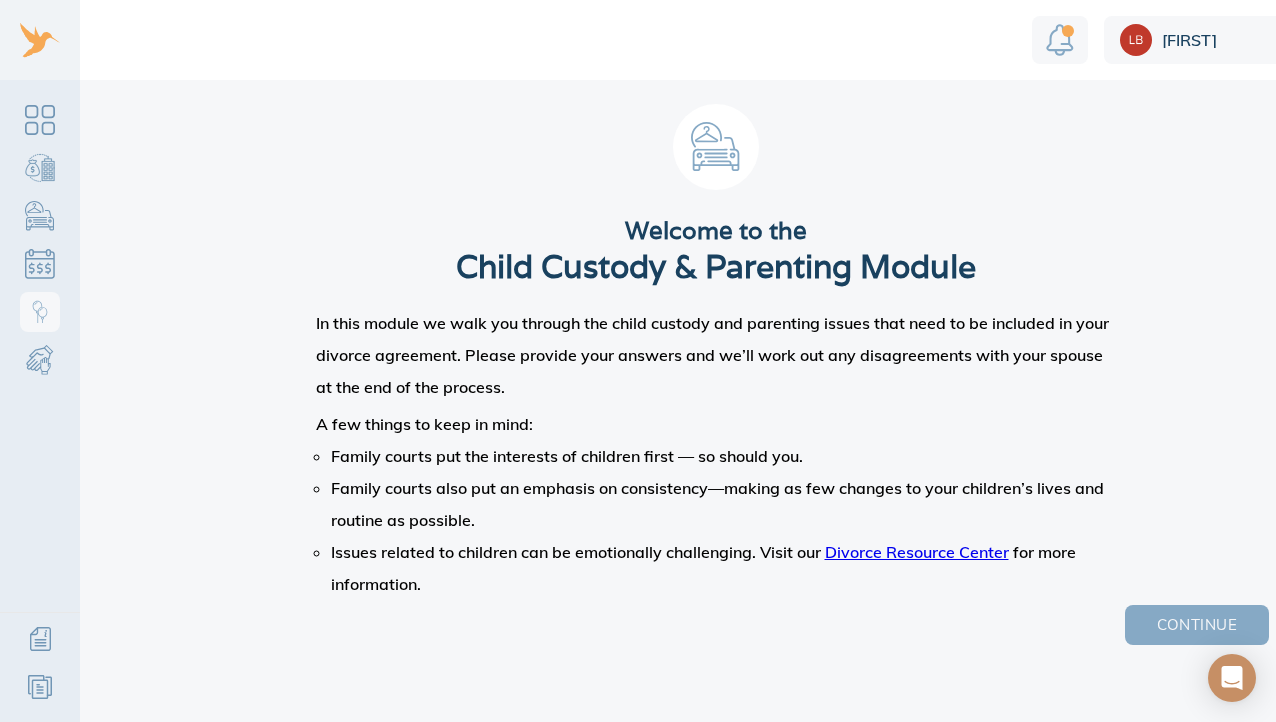 click on "Continue" at bounding box center [1197, 625] 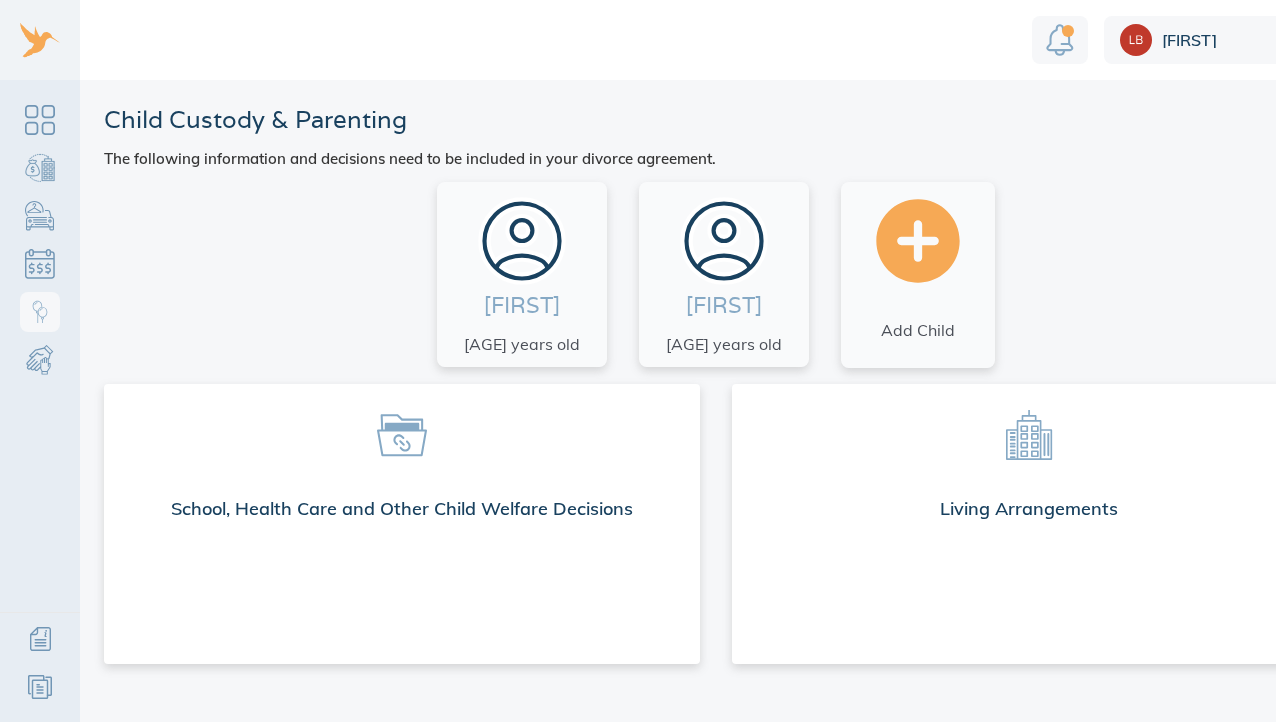 scroll, scrollTop: 0, scrollLeft: 0, axis: both 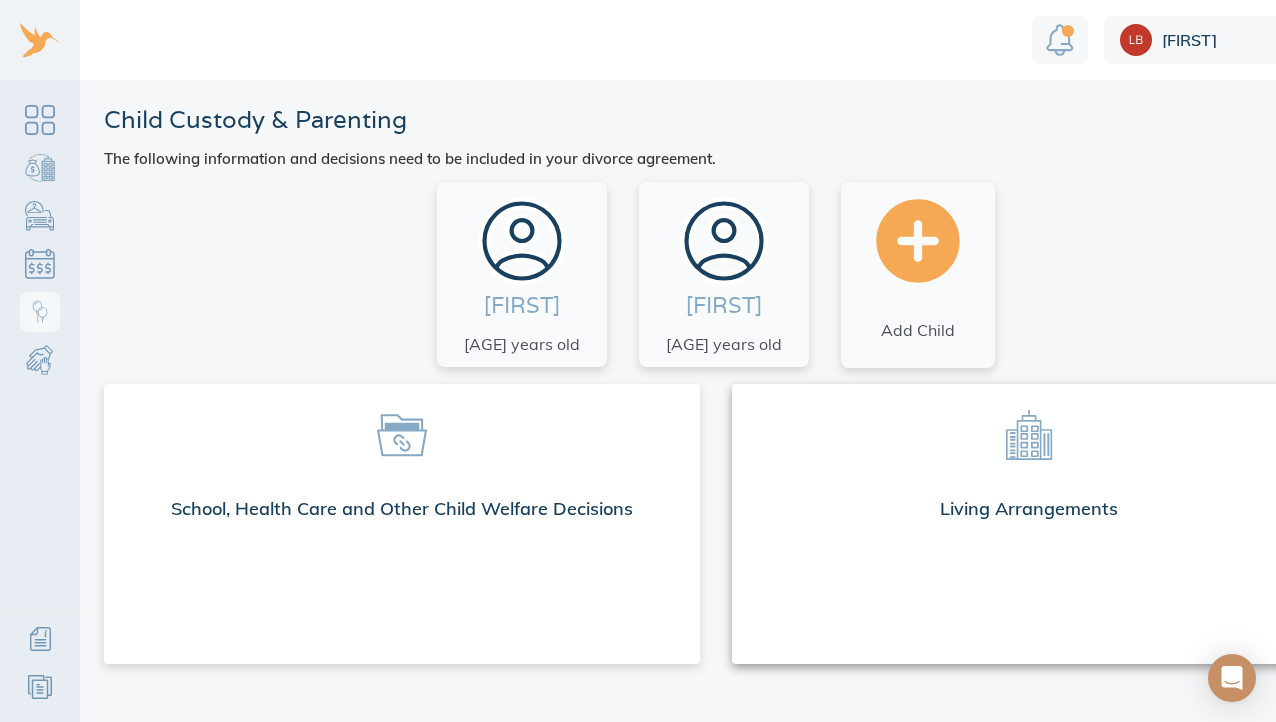 click 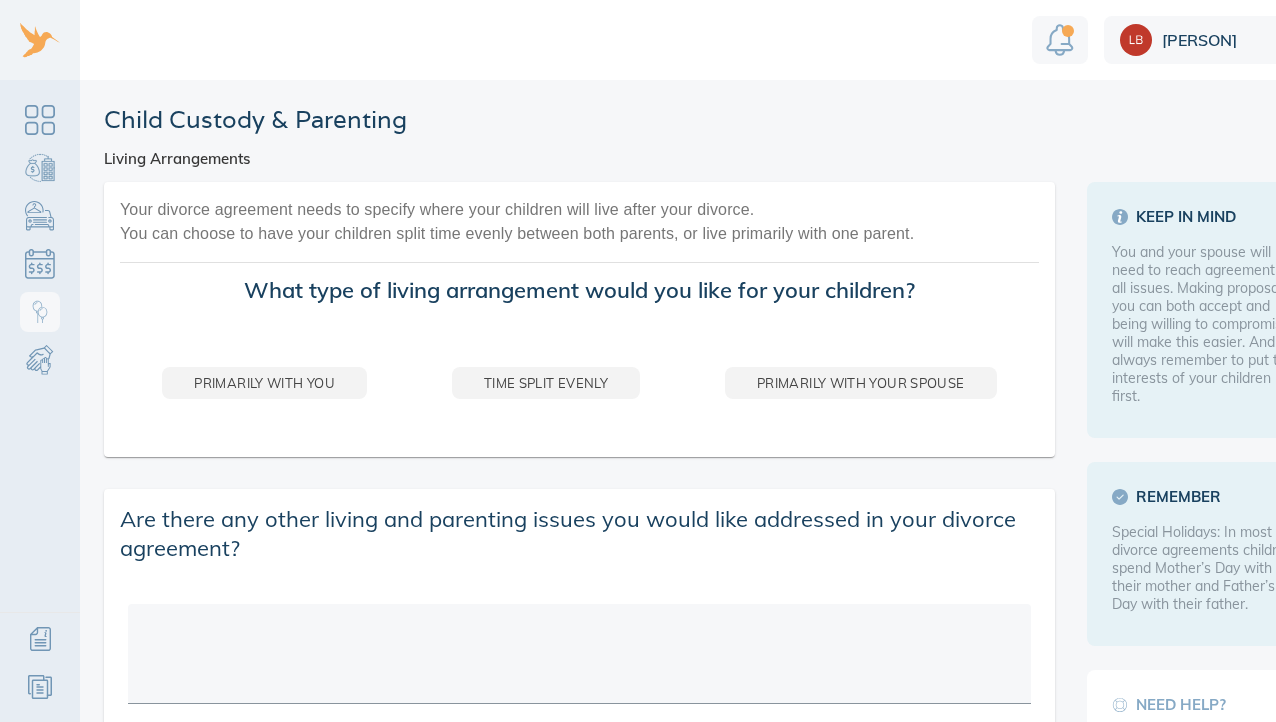 scroll, scrollTop: 0, scrollLeft: 0, axis: both 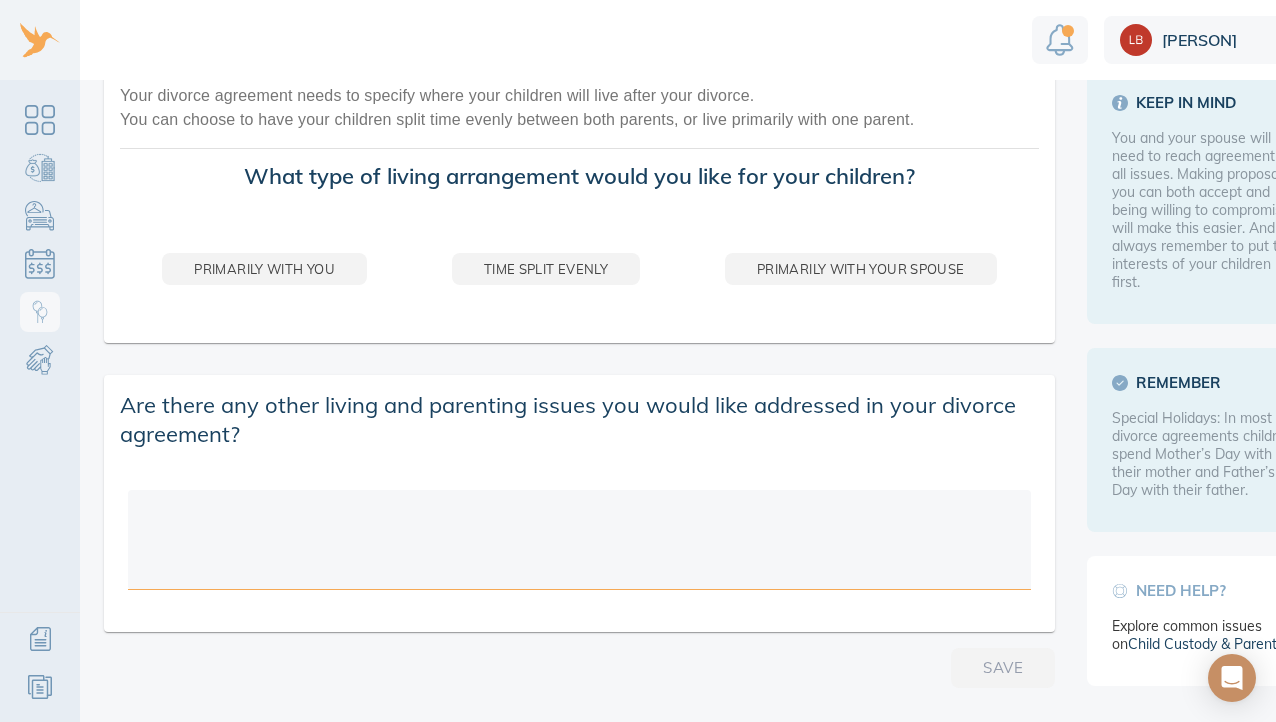 click at bounding box center [579, 543] 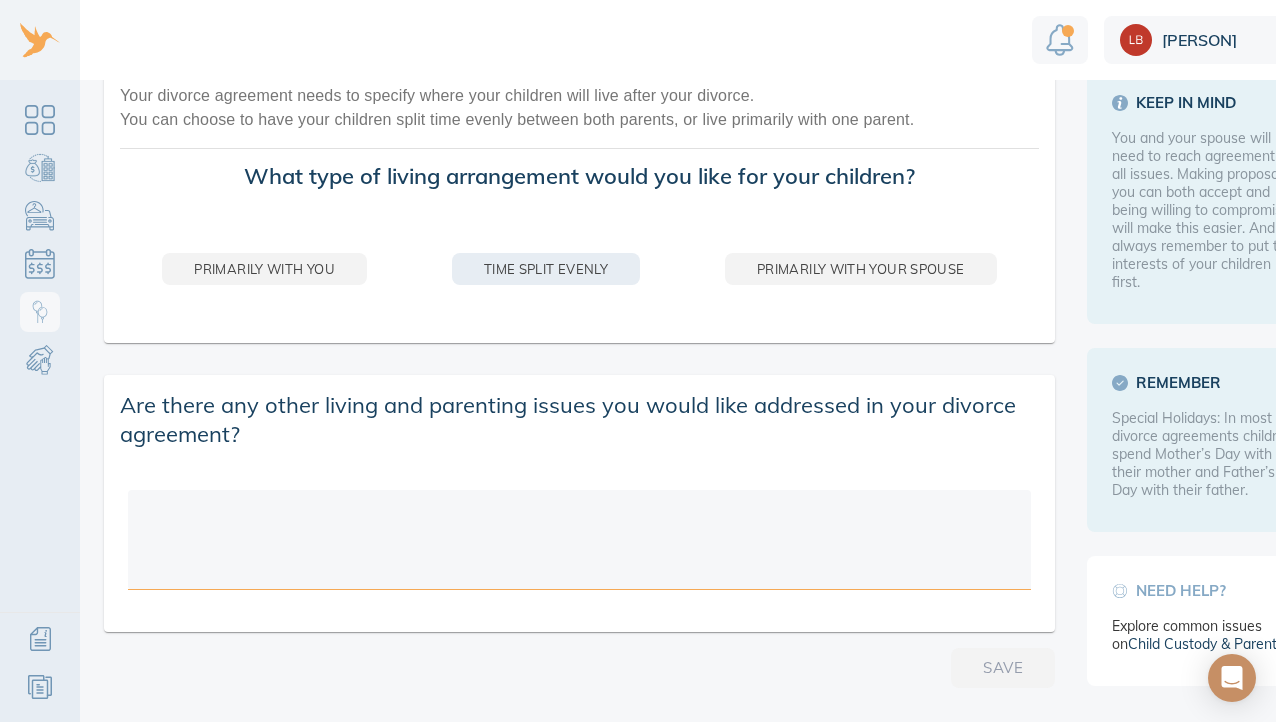 click on "Time split evenly" at bounding box center [546, 269] 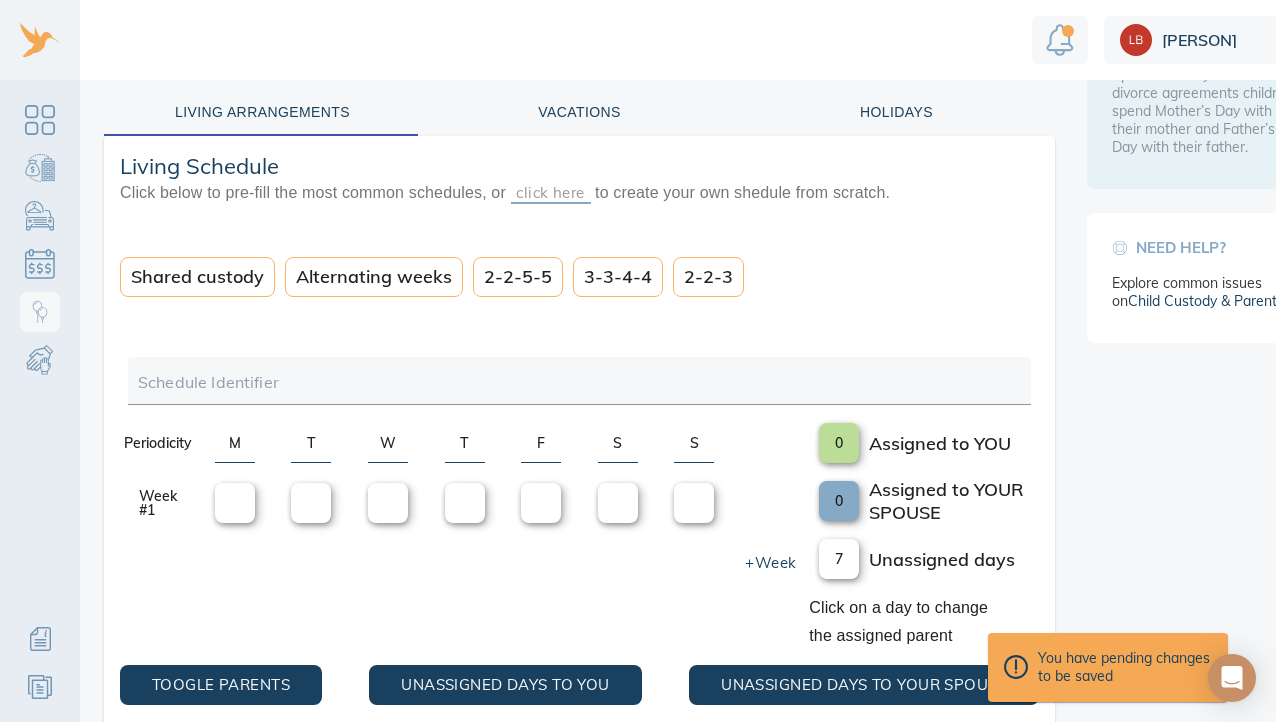 scroll, scrollTop: 458, scrollLeft: 0, axis: vertical 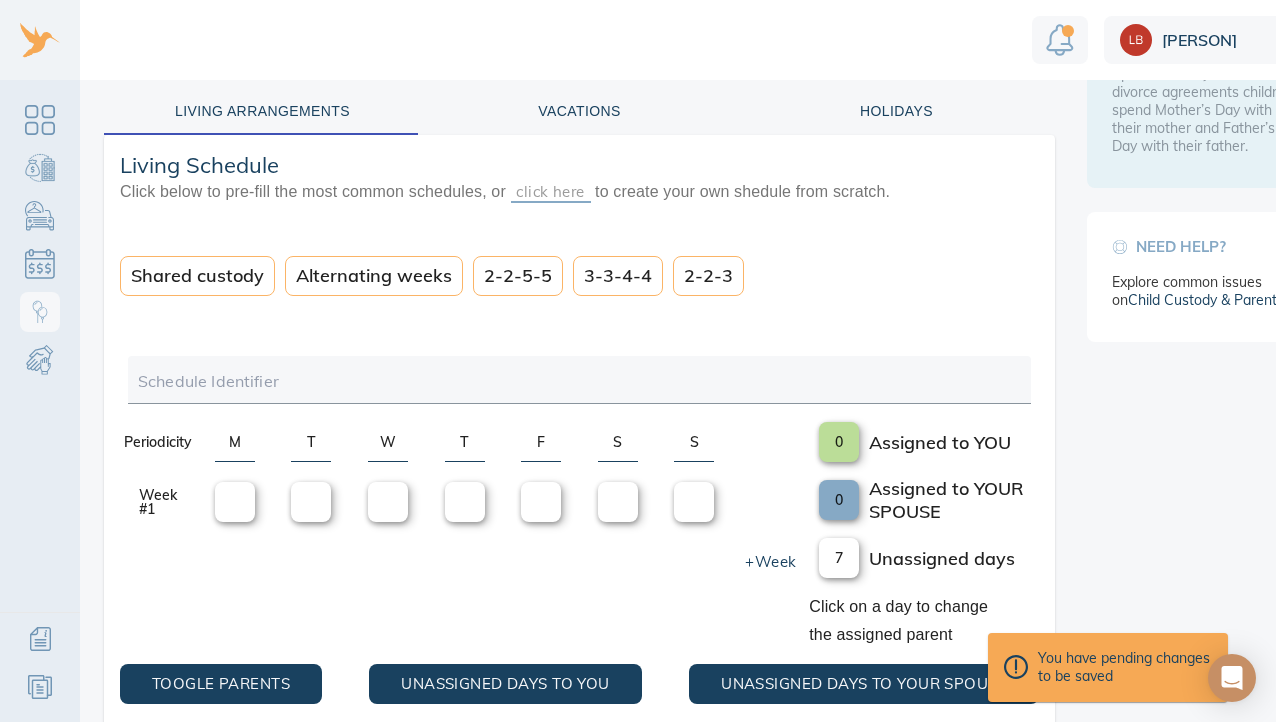 click on "Alternating weeks" at bounding box center (374, 276) 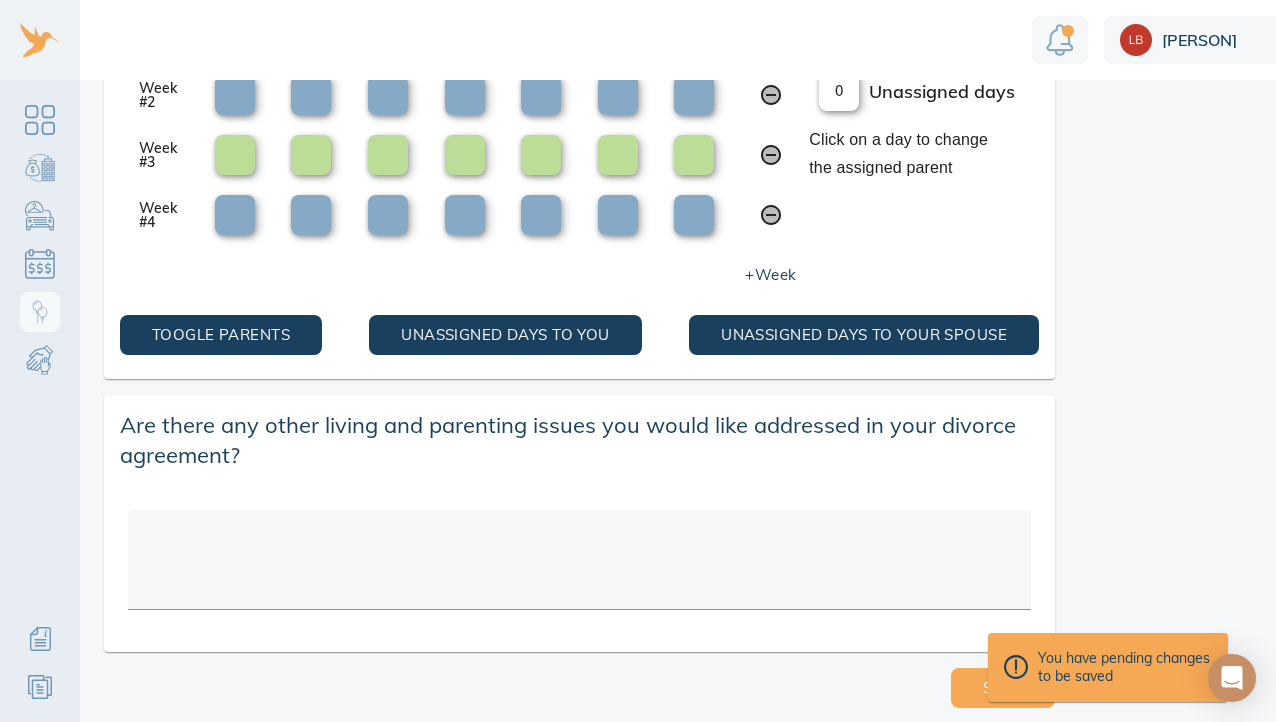 scroll, scrollTop: 932, scrollLeft: 0, axis: vertical 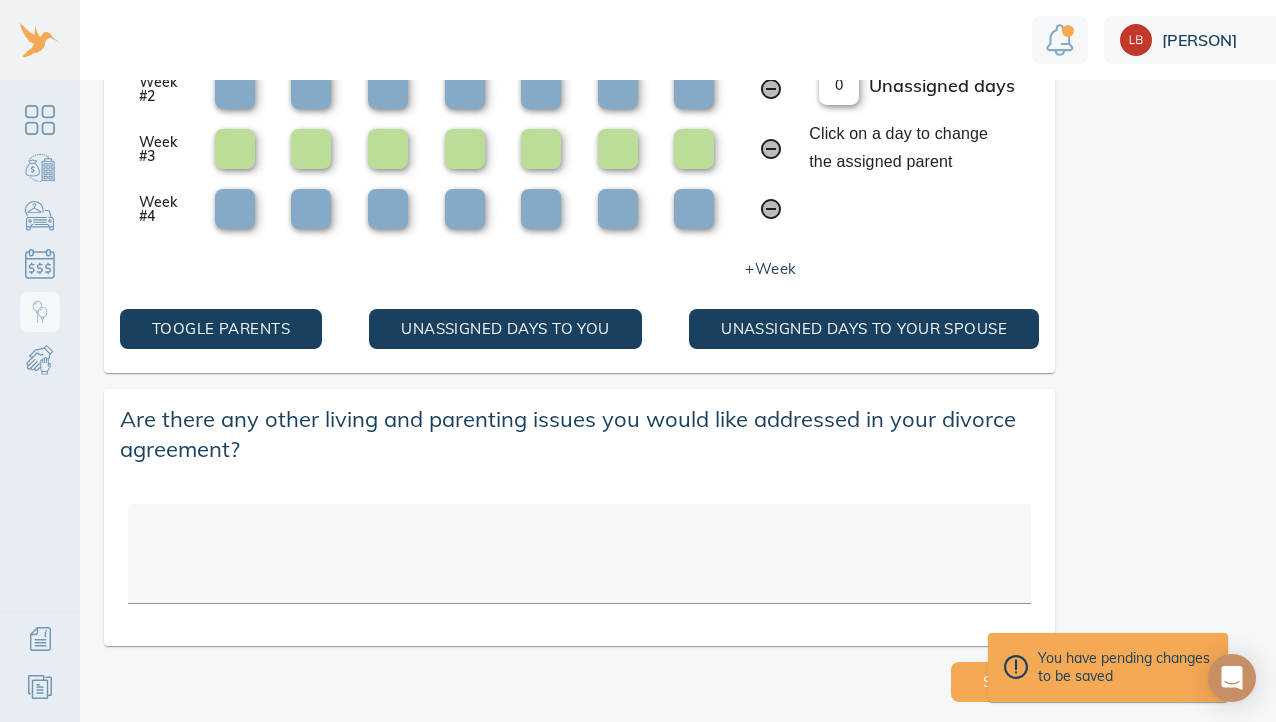 click at bounding box center (579, 557) 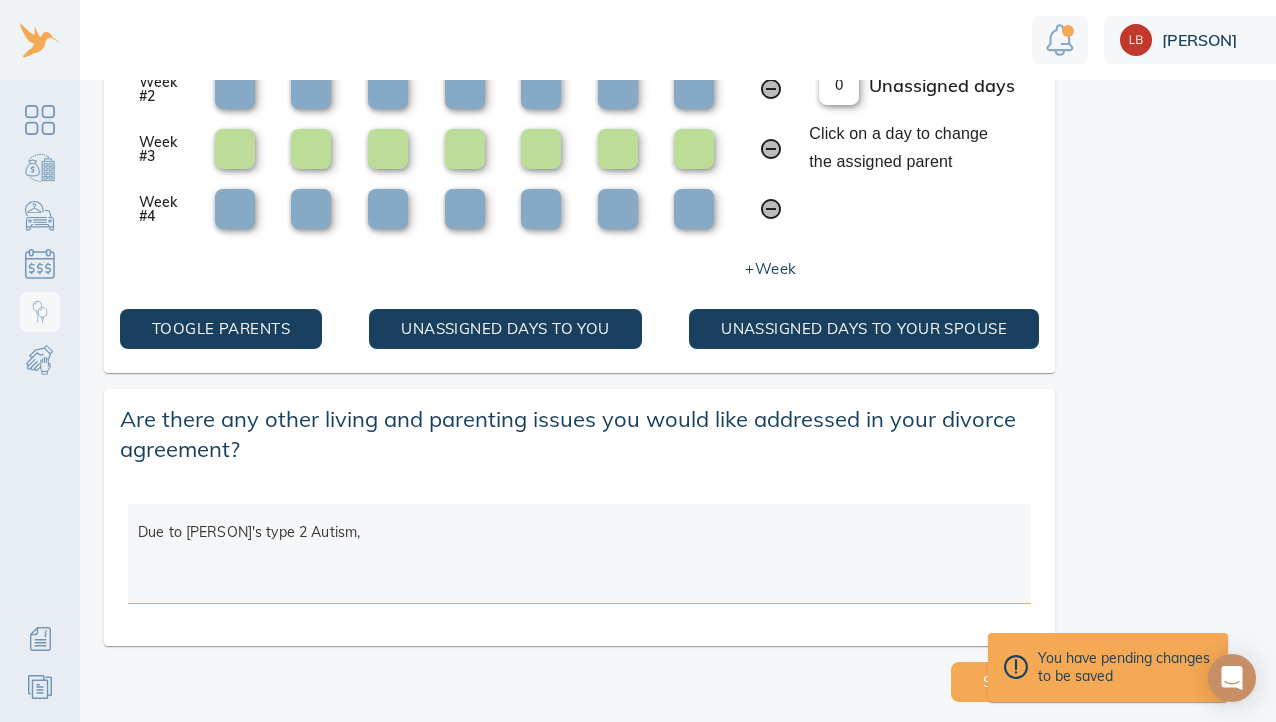 click on "Due to [PERSON]'s type 2 Autism," at bounding box center [579, 557] 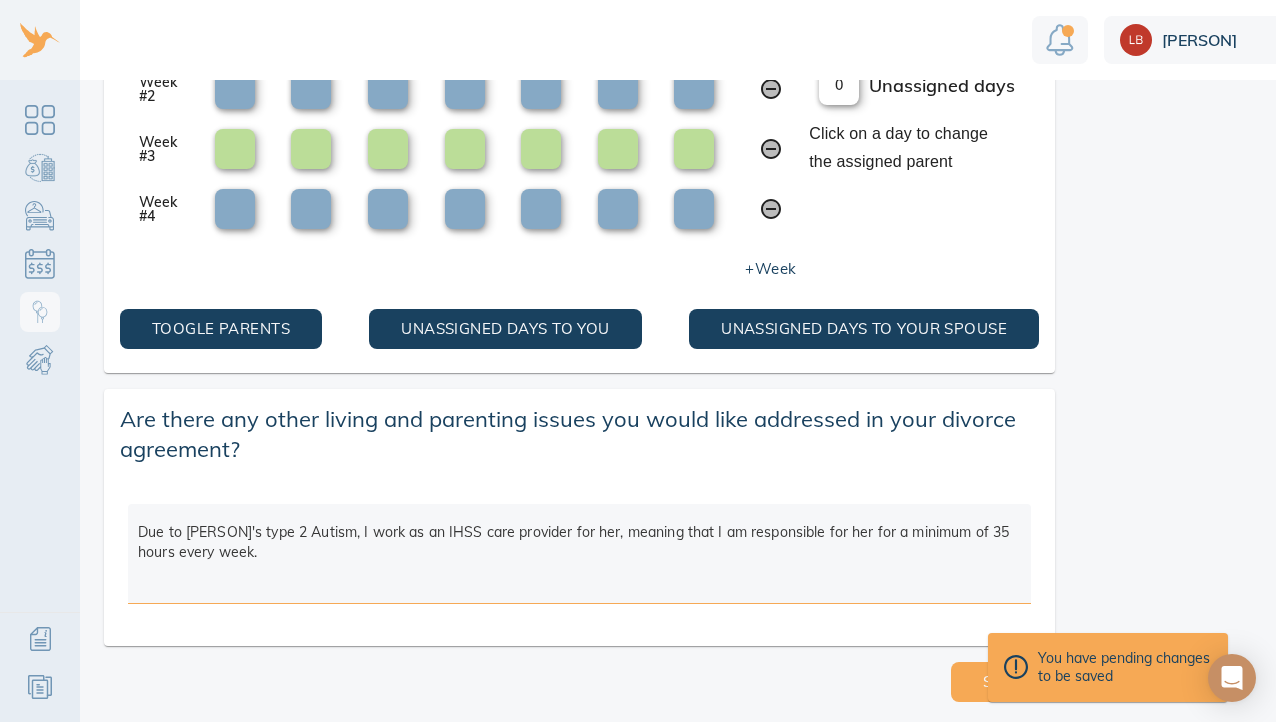click on "Due to [PERSON]'s type 2 Autism, I work as an IHSS care provider for her, meaning that I am responsible for her for a minimum of 35 hours every week." at bounding box center (579, 557) 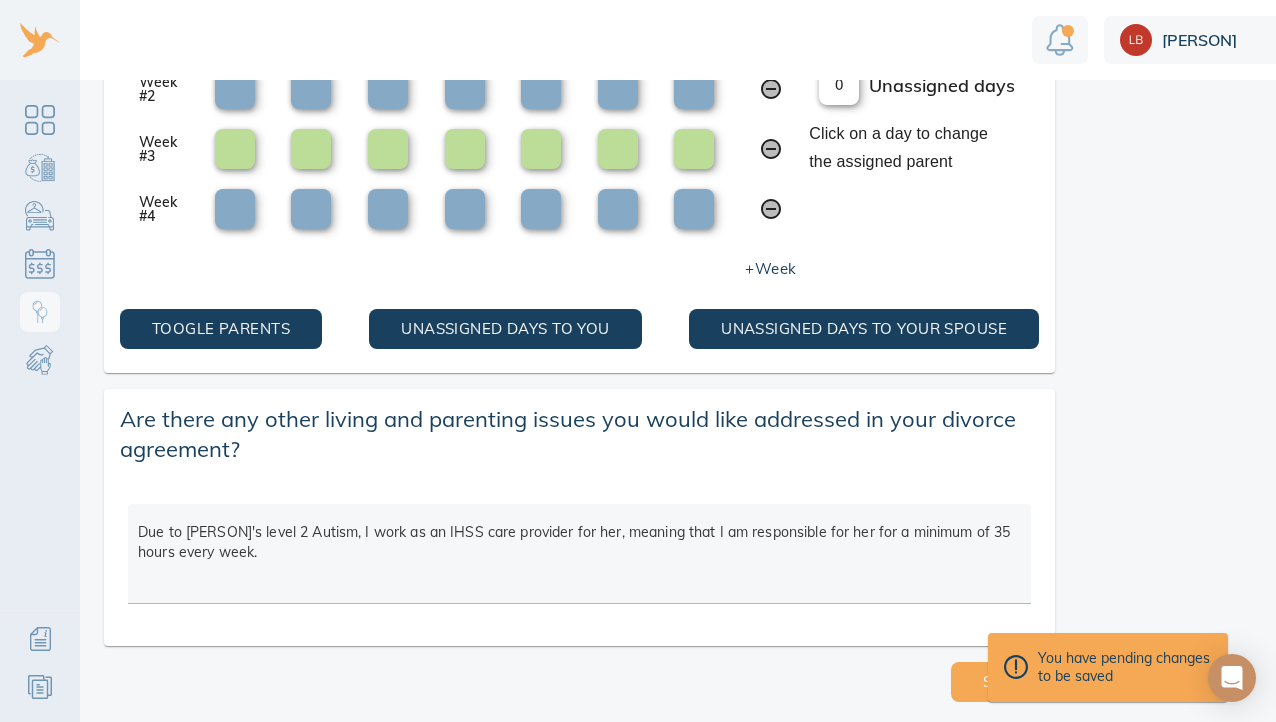 click on "Due to [PERSON]'s level 2 Autism, I work as an IHSS care provider for her, meaning that I am responsible for her for a minimum of 35 hours every week." at bounding box center [579, 557] 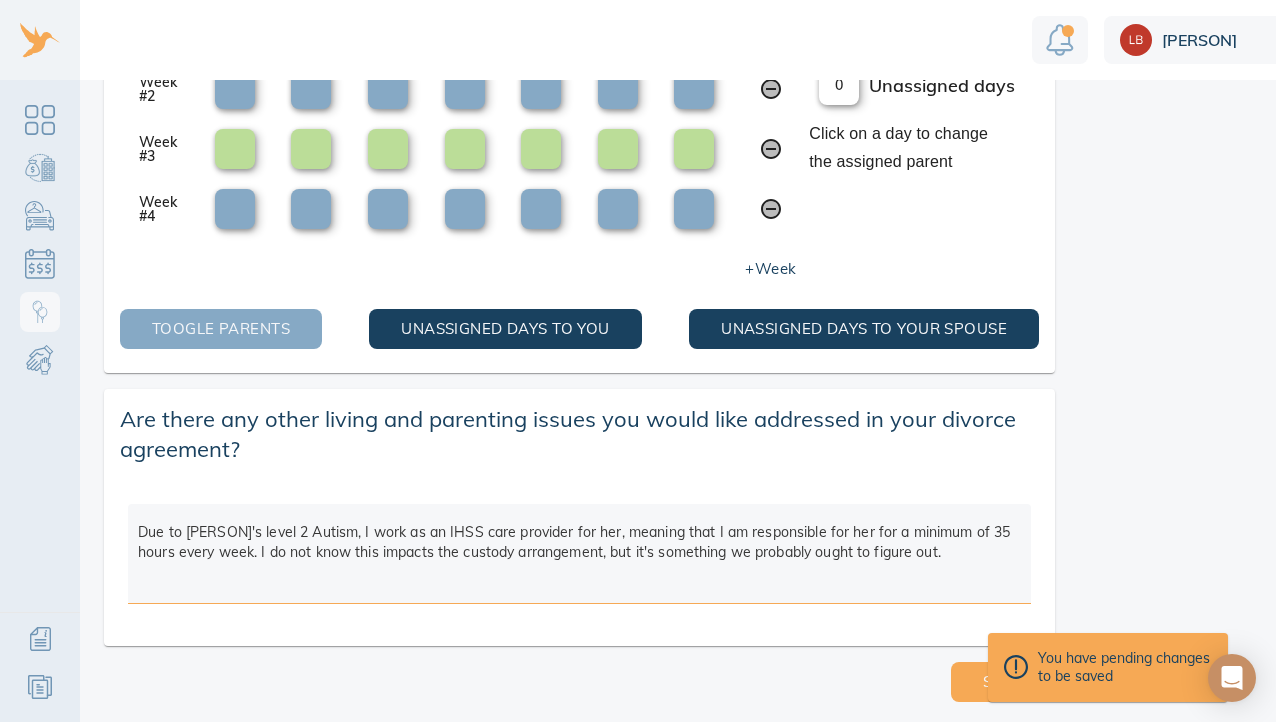 type on "Due to [PERSON]'s level 2 Autism, I work as an IHSS care provider for her, meaning that I am responsible for her for a minimum of 35 hours every week. I do not know this impacts the custody arrangement, but it's something we probably ought to figure out." 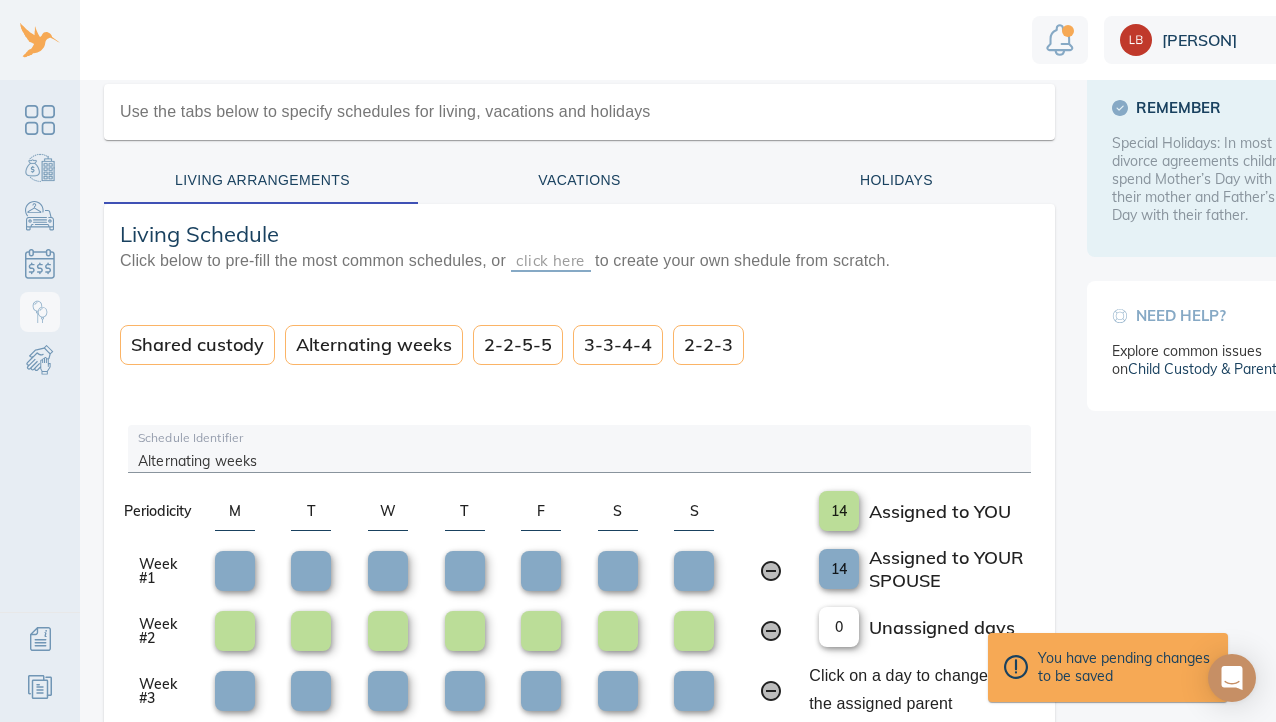 scroll, scrollTop: 203, scrollLeft: 0, axis: vertical 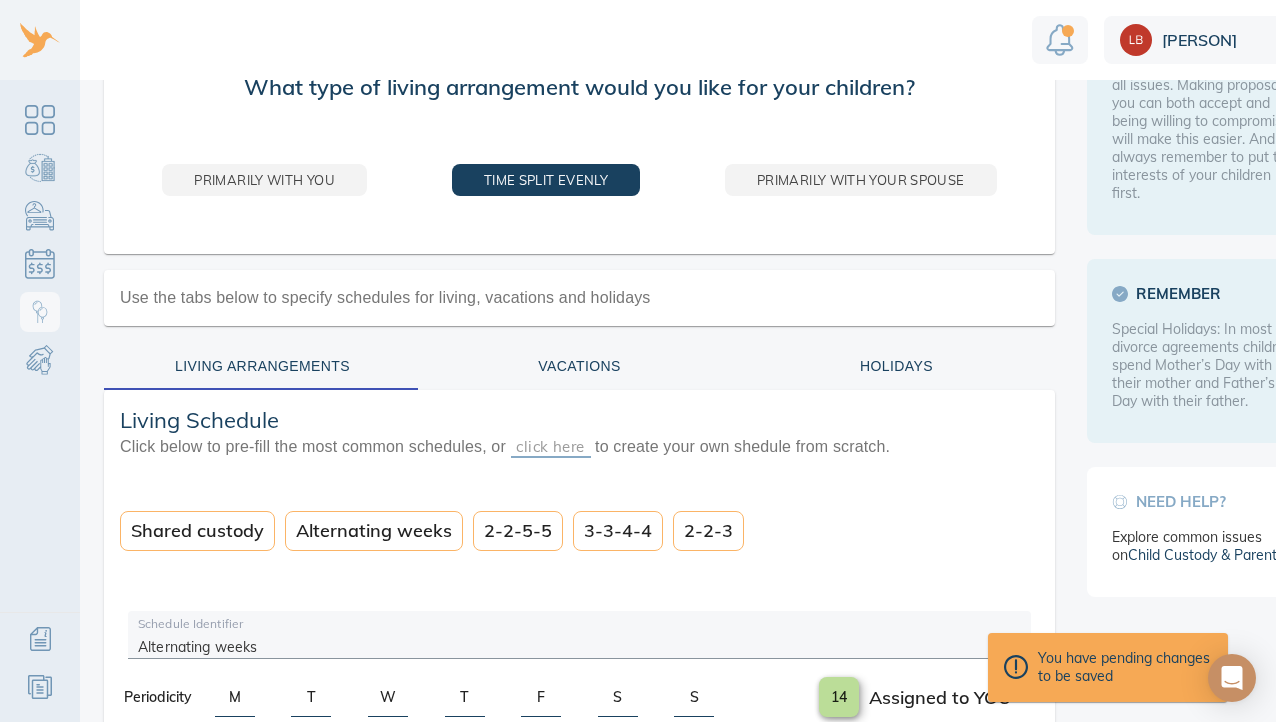 click on "Vacations" at bounding box center (579, 366) 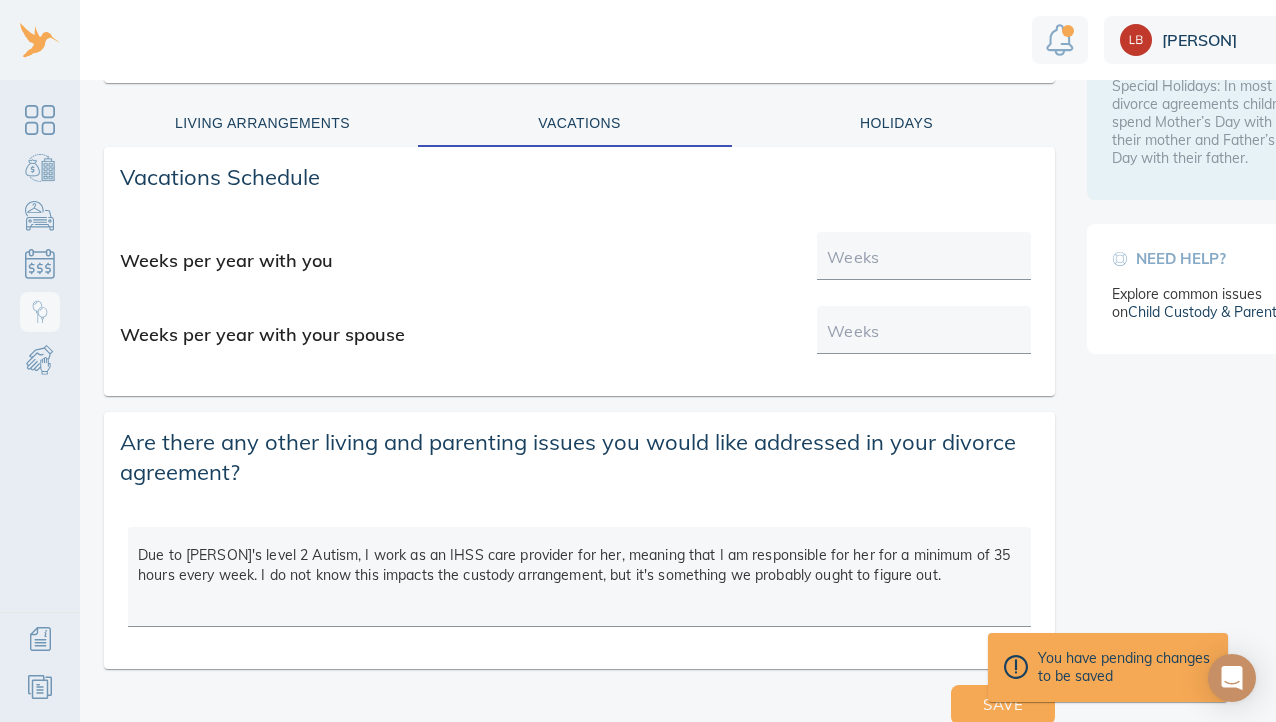 scroll, scrollTop: 448, scrollLeft: 0, axis: vertical 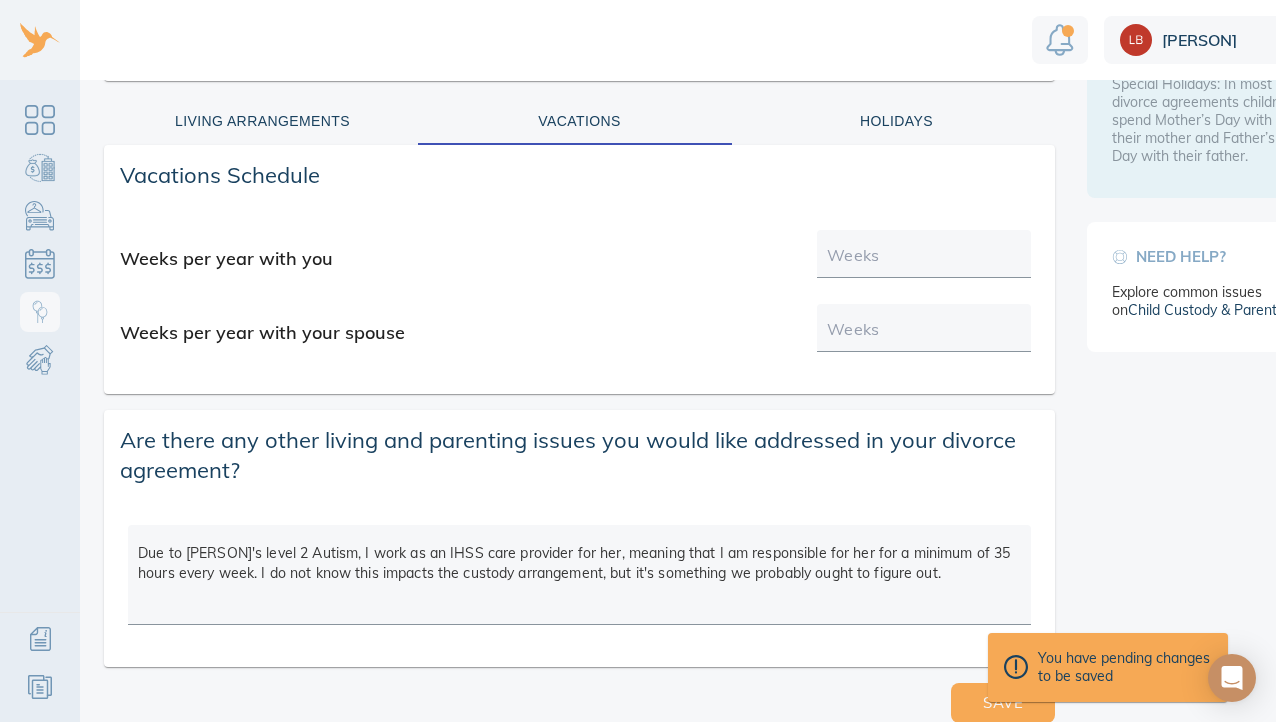 click at bounding box center [924, 334] 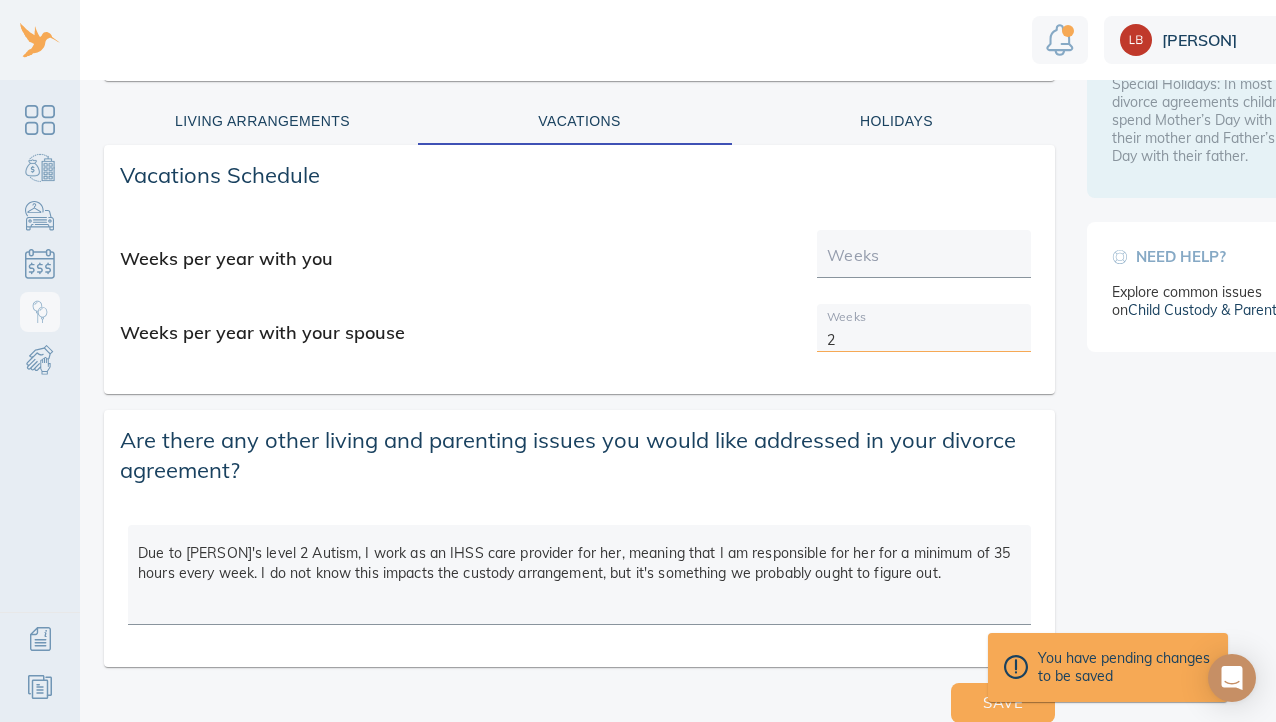 type on "2" 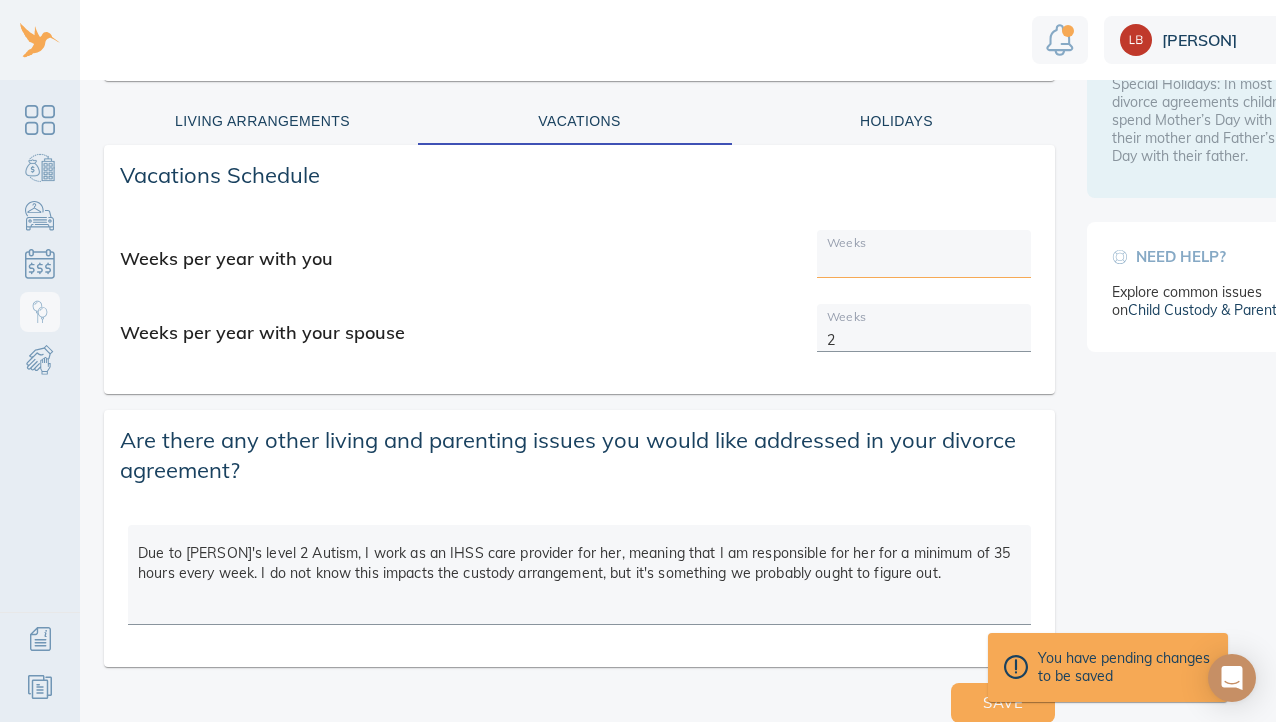 click on "Weeks" at bounding box center [924, 254] 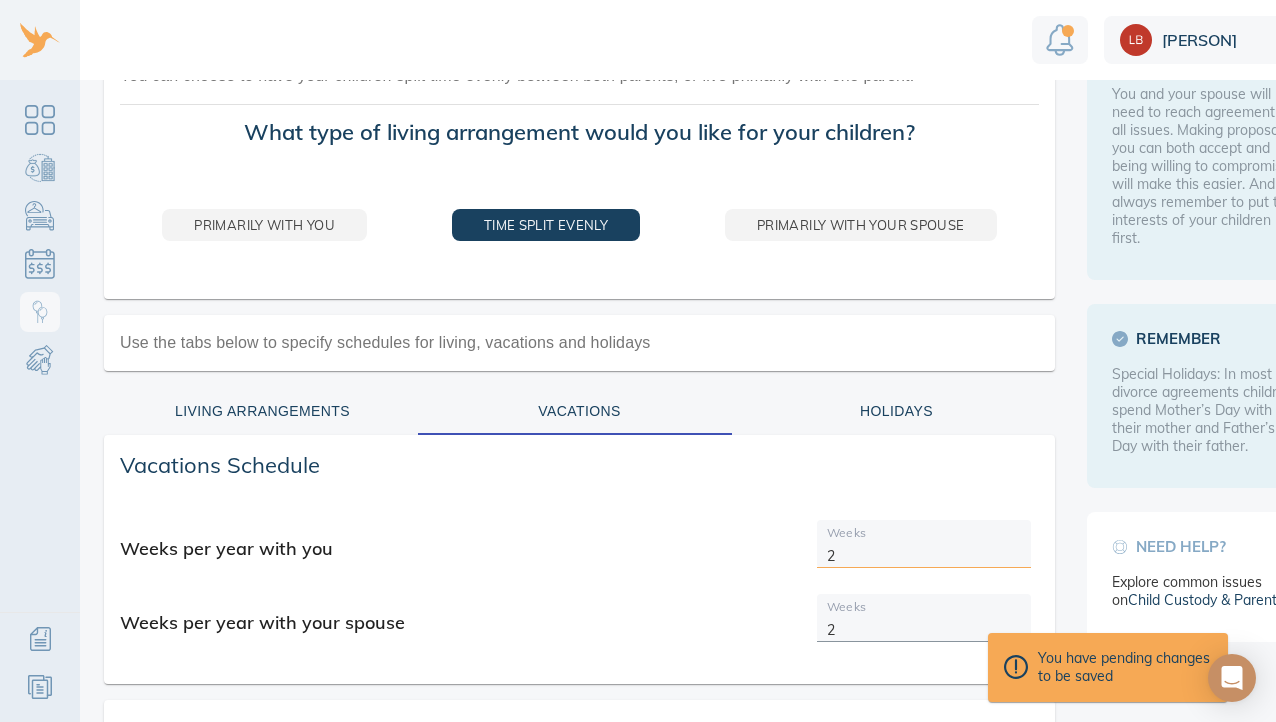 scroll, scrollTop: 132, scrollLeft: 0, axis: vertical 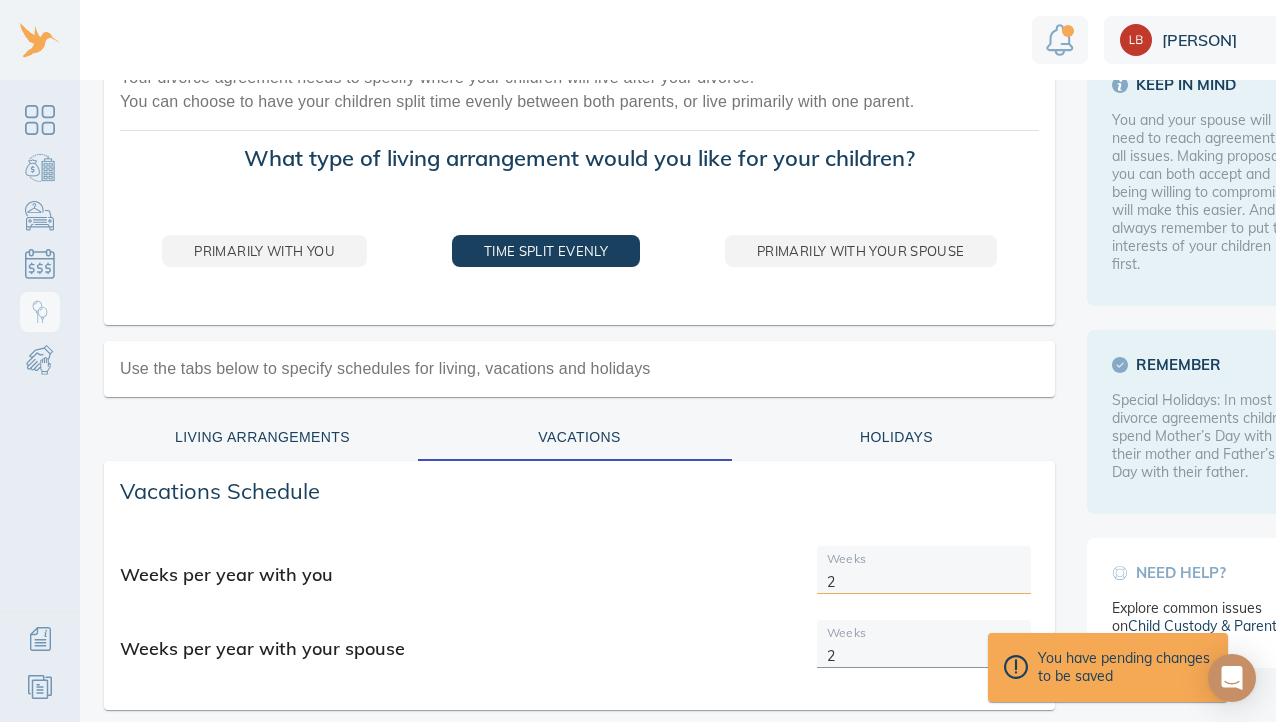 type on "2" 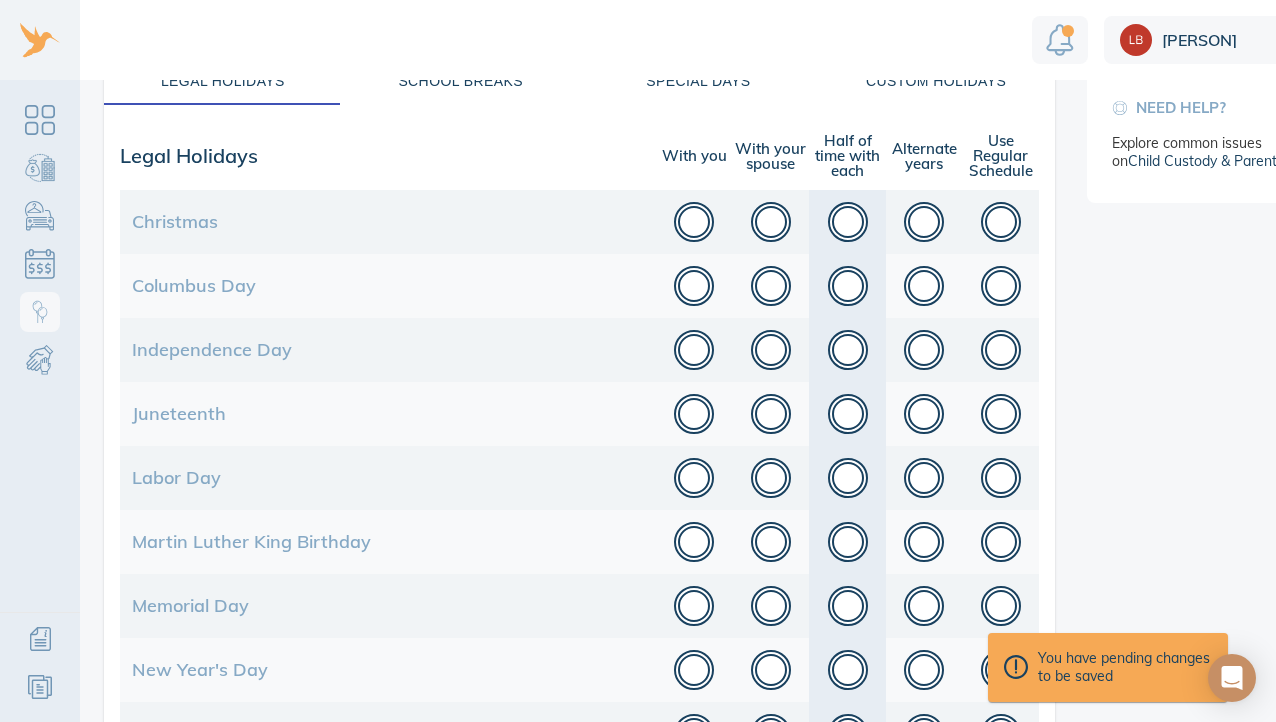 scroll, scrollTop: 587, scrollLeft: 0, axis: vertical 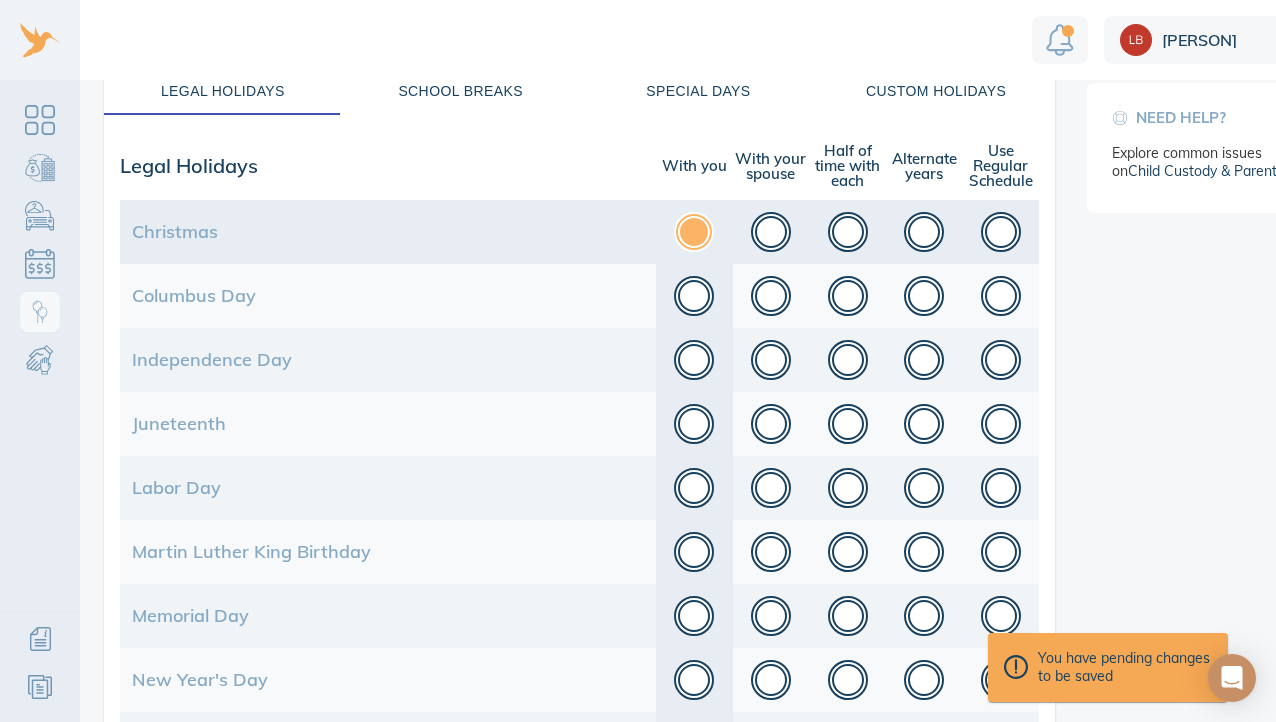 click at bounding box center (694, 232) 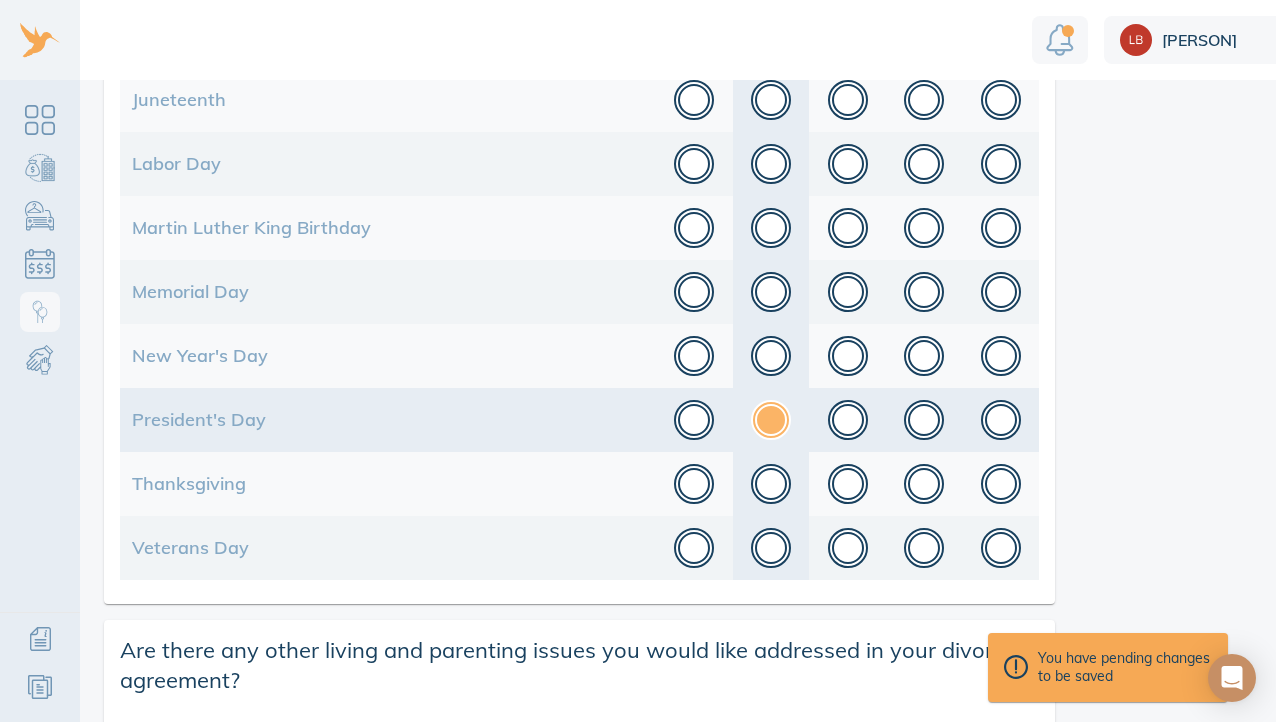 scroll, scrollTop: 927, scrollLeft: 0, axis: vertical 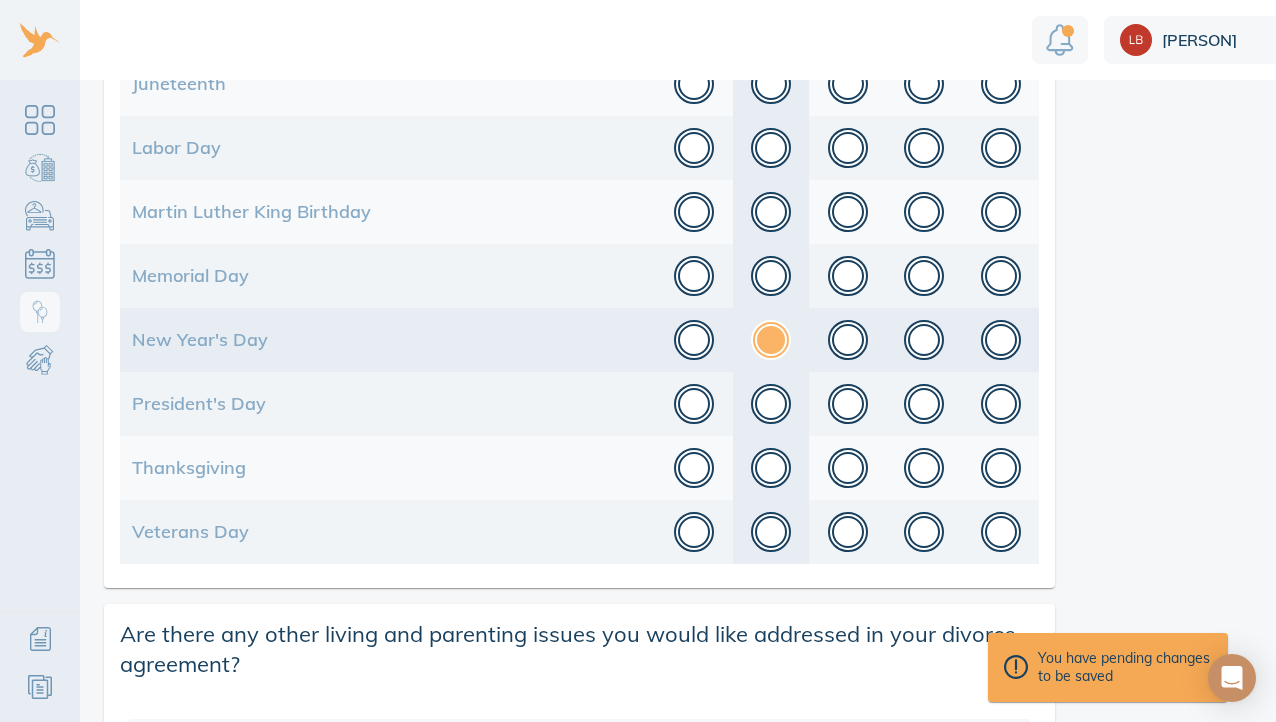 click at bounding box center [771, 340] 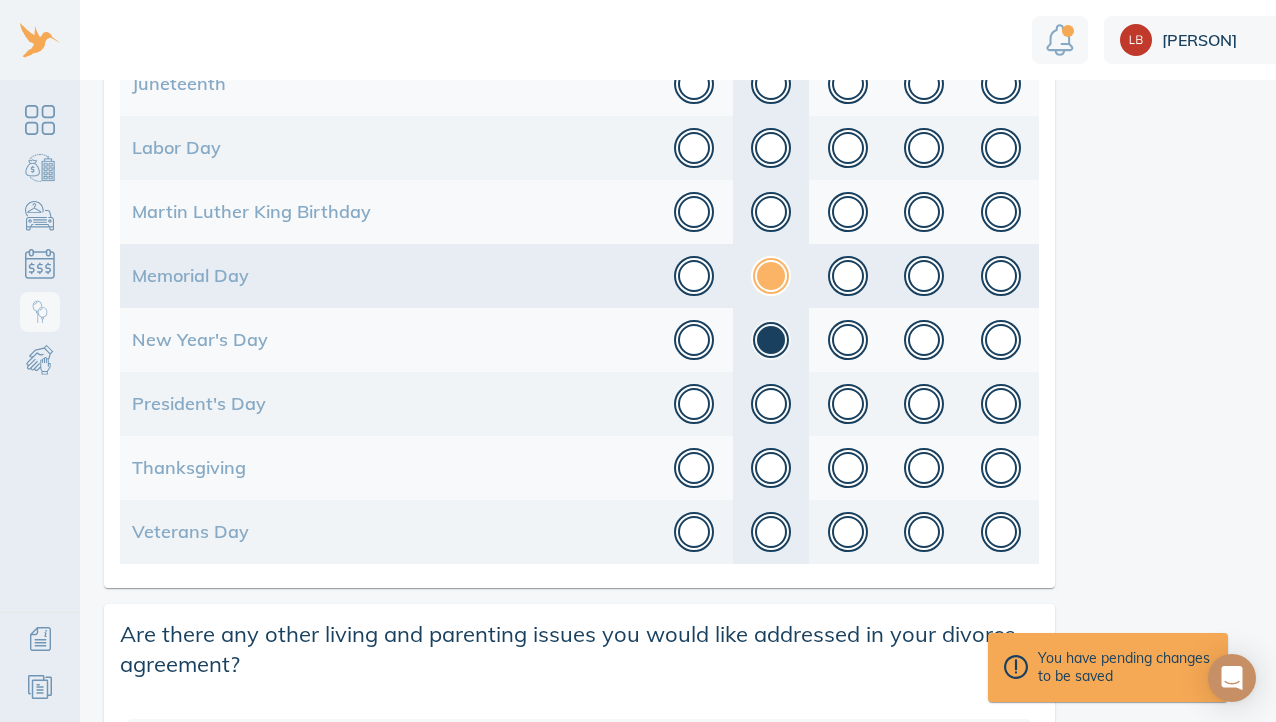 click at bounding box center [771, 276] 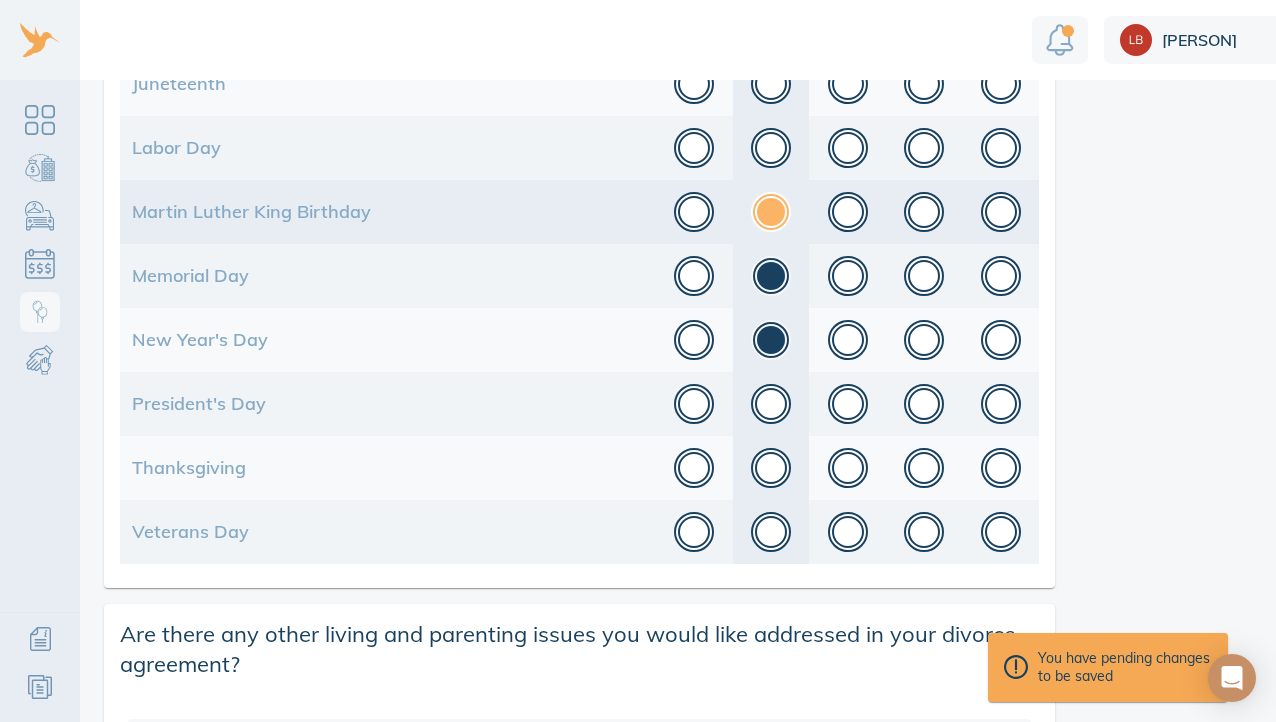 click at bounding box center (771, 212) 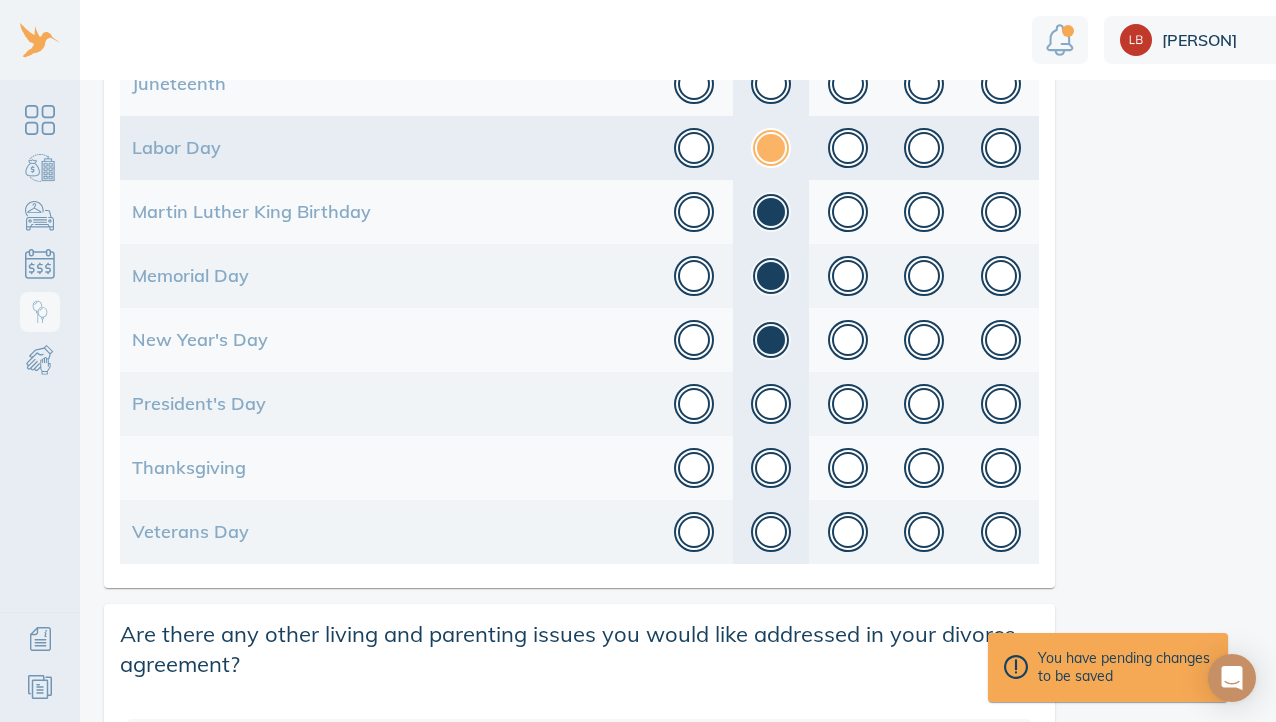click at bounding box center [771, 148] 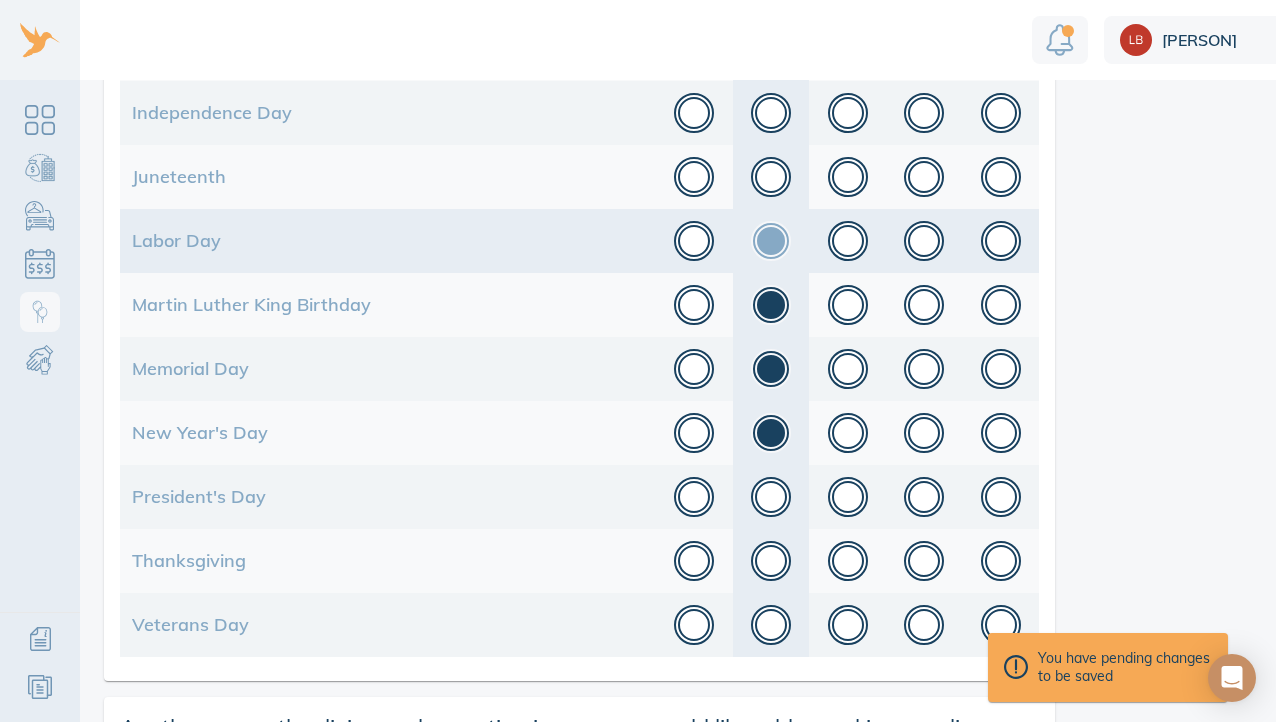 scroll, scrollTop: 821, scrollLeft: 0, axis: vertical 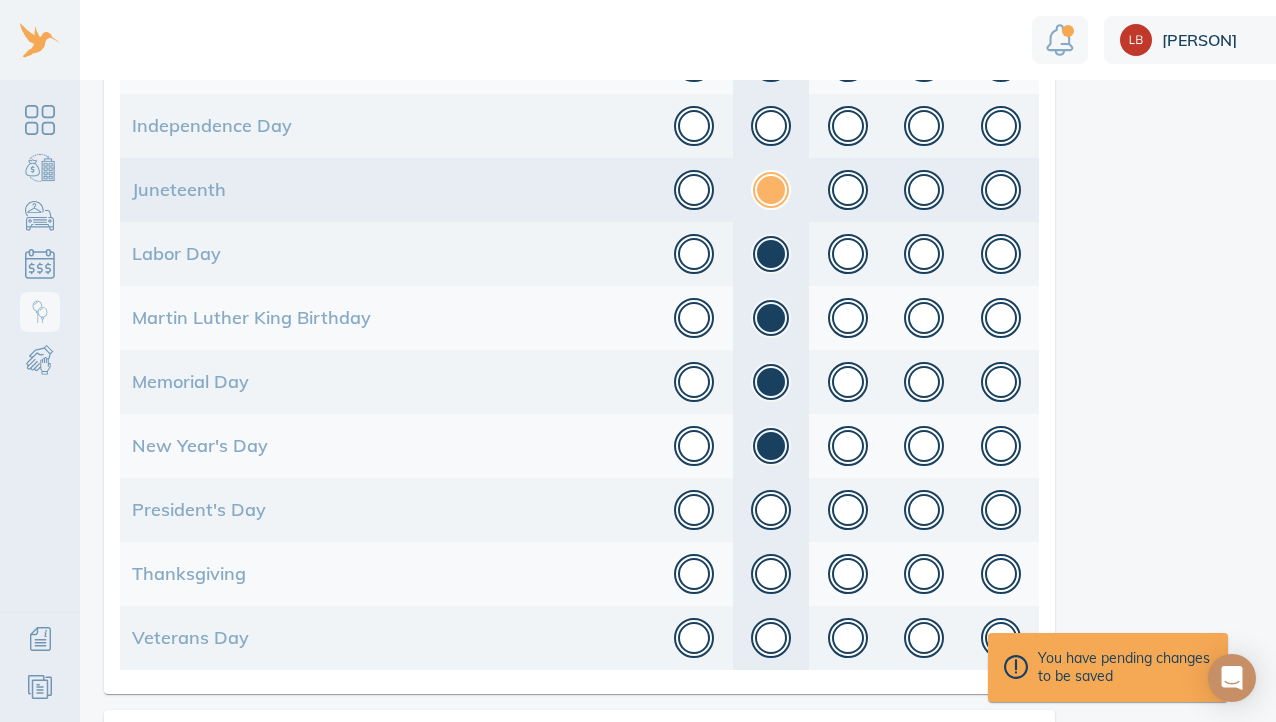 click at bounding box center [771, 190] 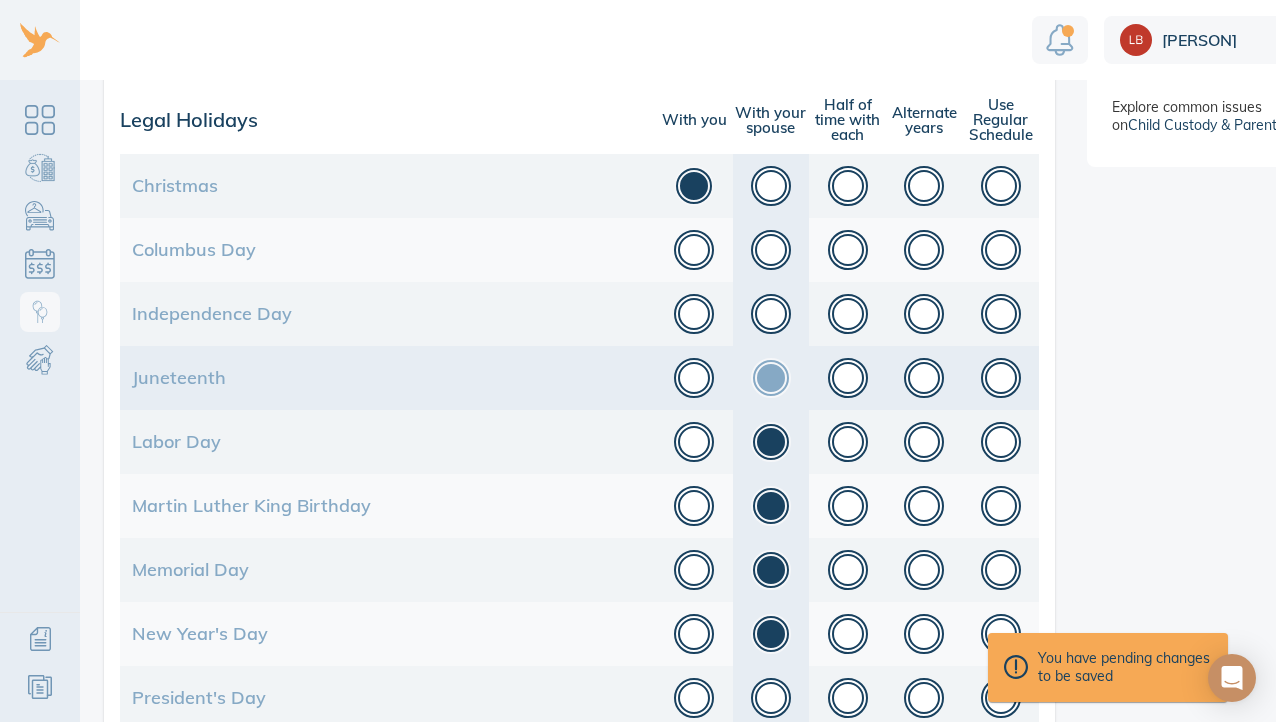 scroll, scrollTop: 515, scrollLeft: 0, axis: vertical 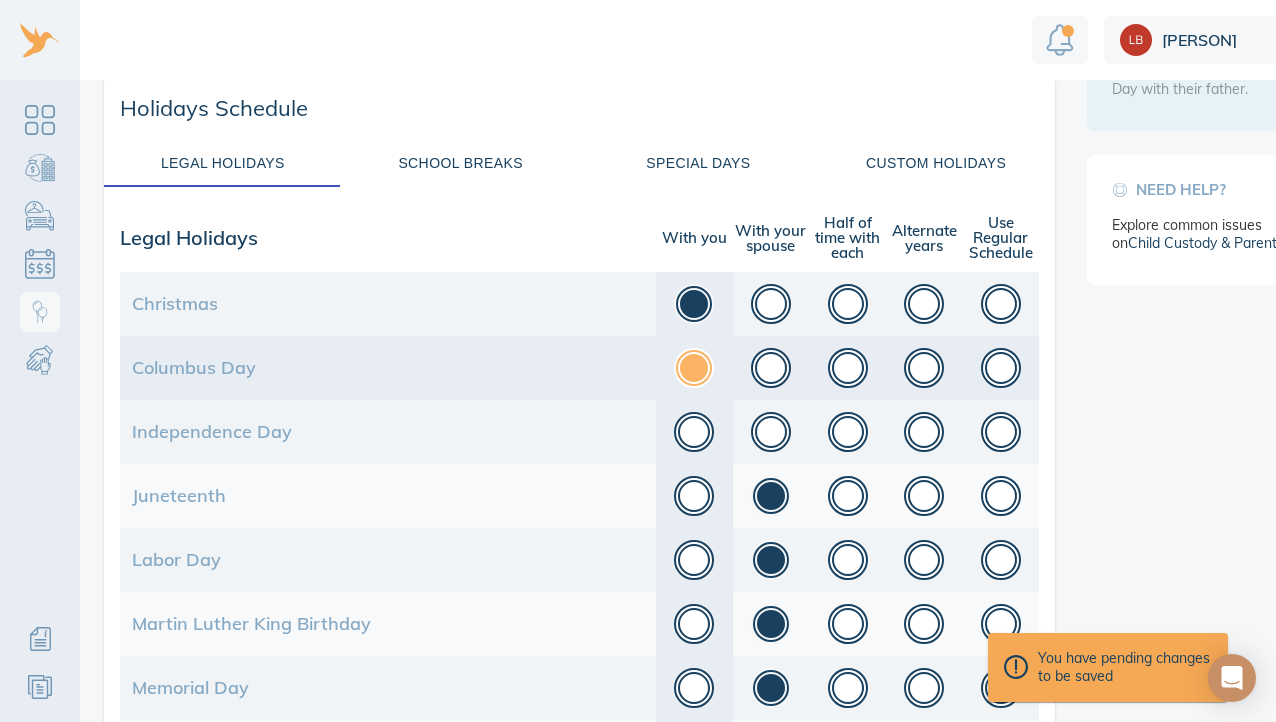 click at bounding box center [694, 368] 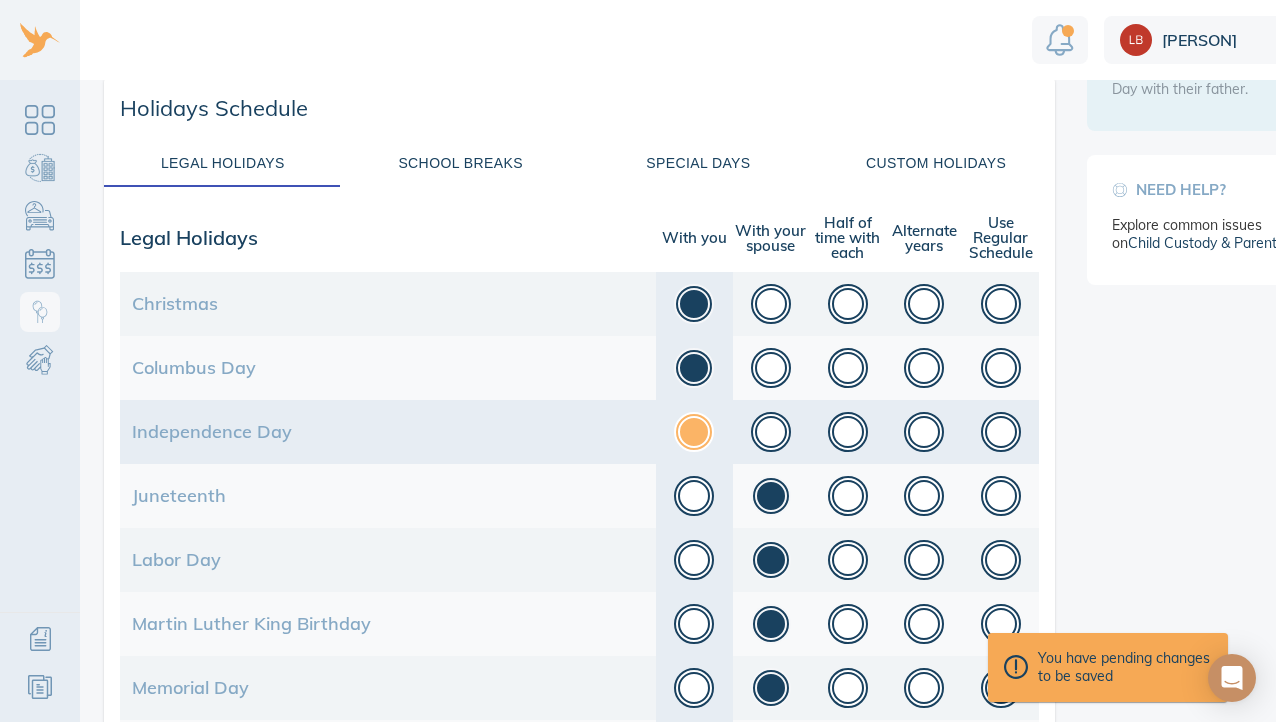 click at bounding box center (694, 432) 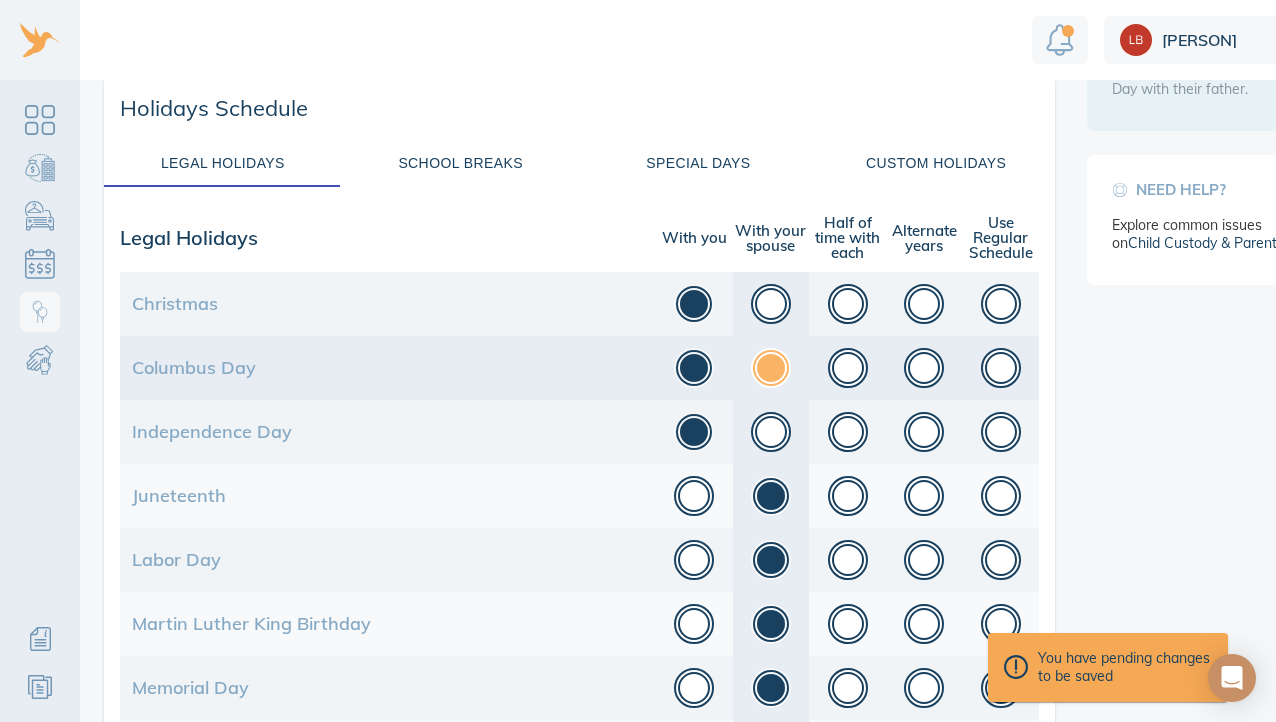 click at bounding box center [771, 368] 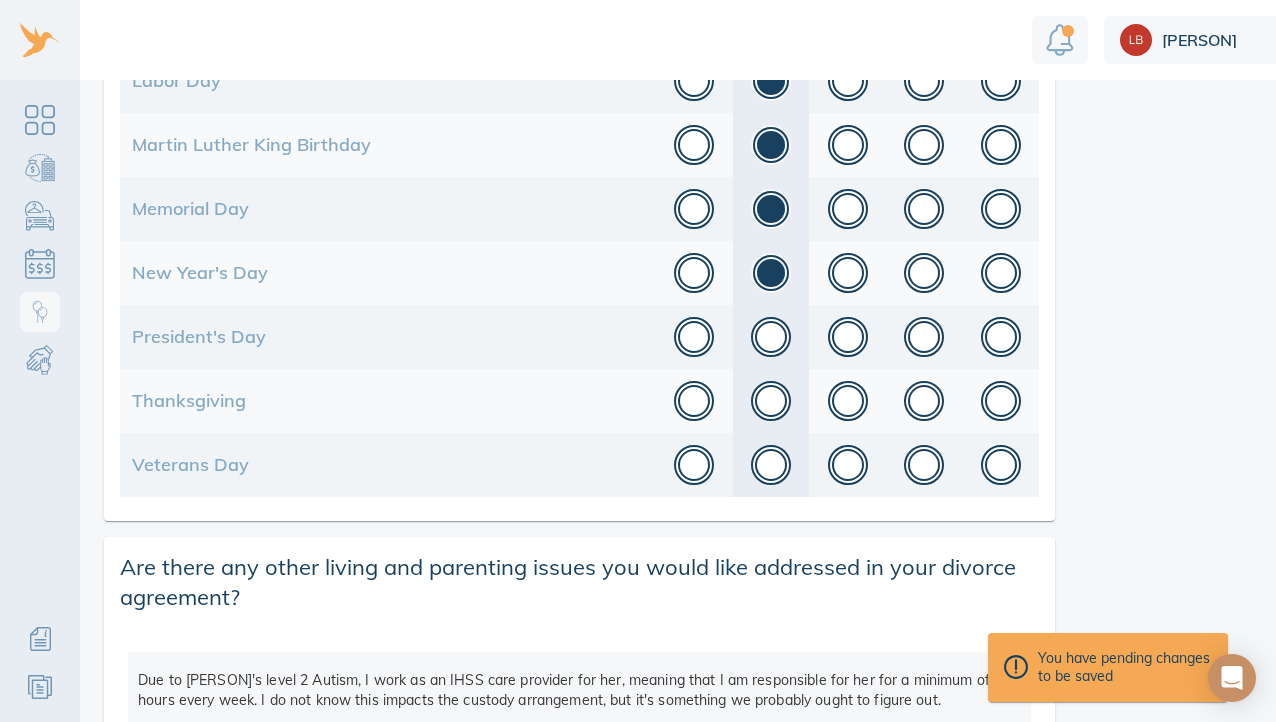scroll, scrollTop: 998, scrollLeft: 0, axis: vertical 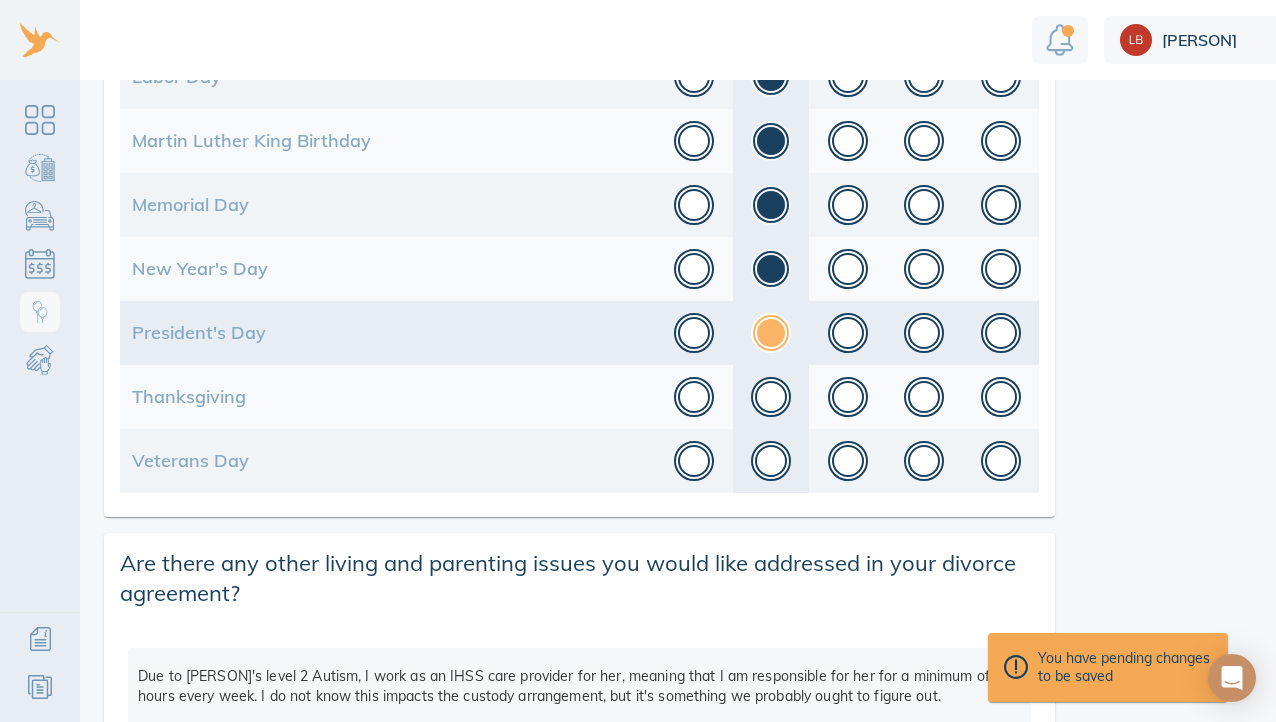 click at bounding box center [771, 333] 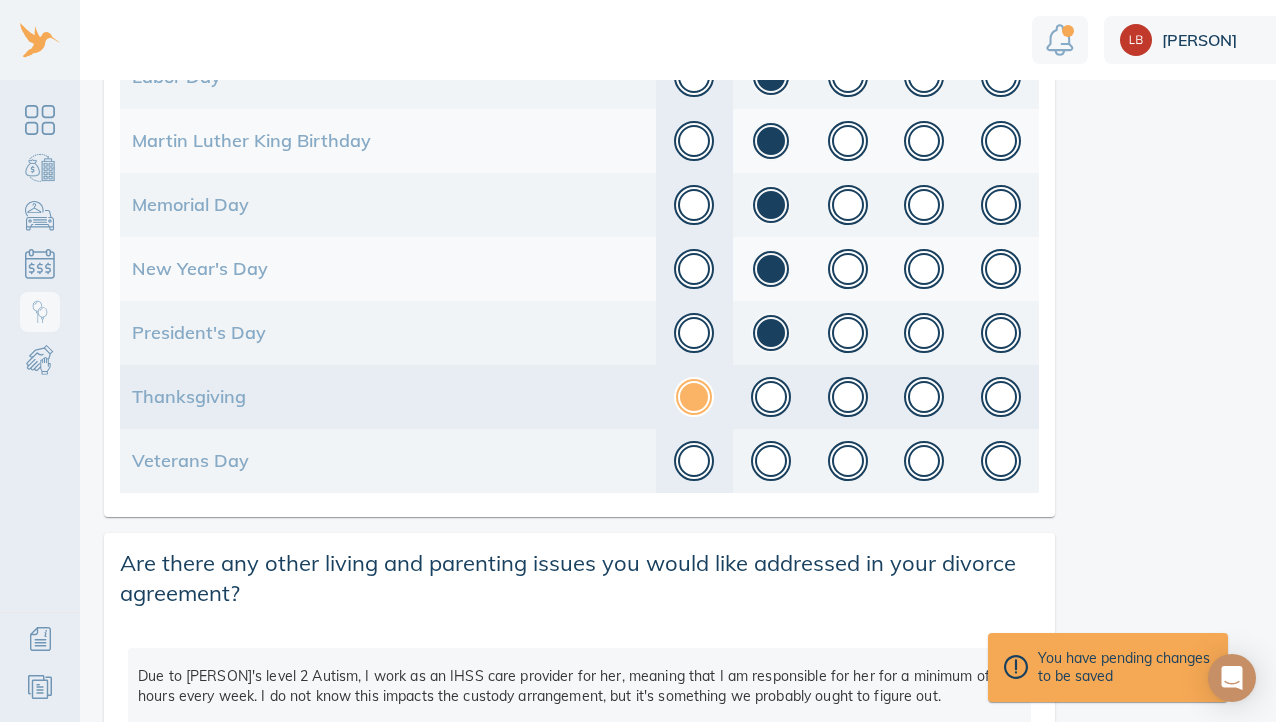 click at bounding box center [694, 397] 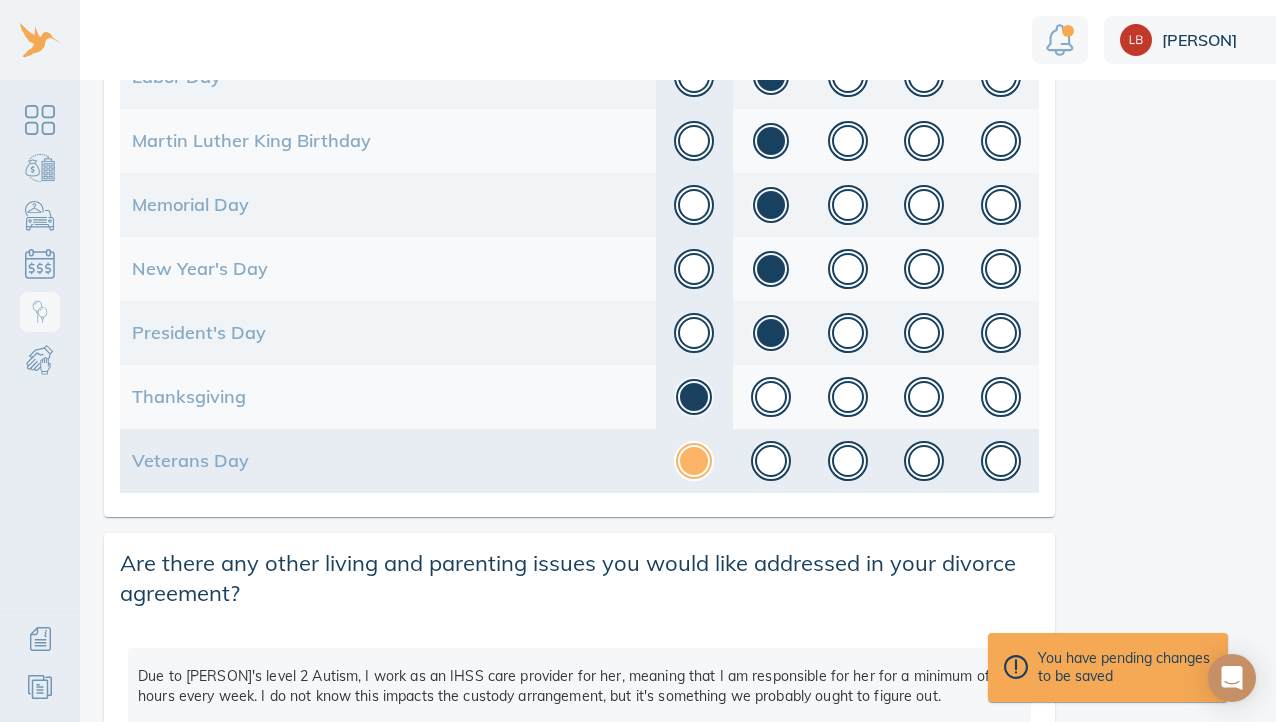 click at bounding box center [694, 461] 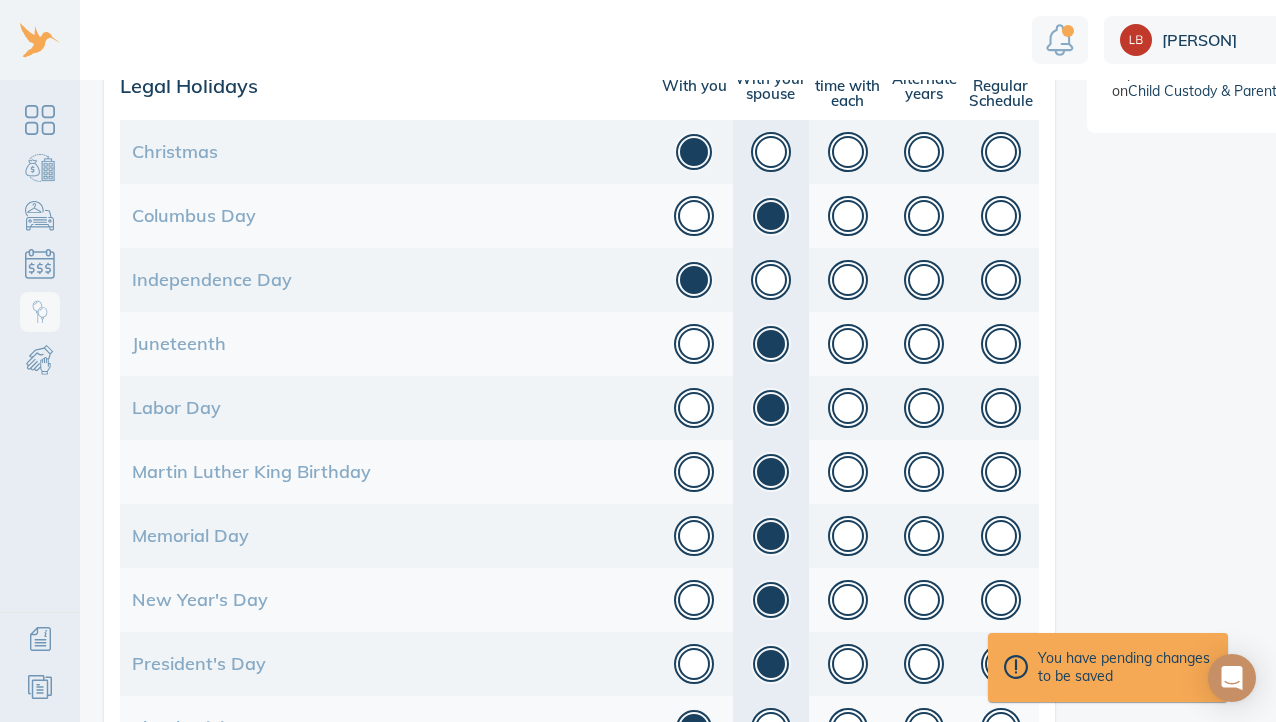 scroll, scrollTop: 675, scrollLeft: 0, axis: vertical 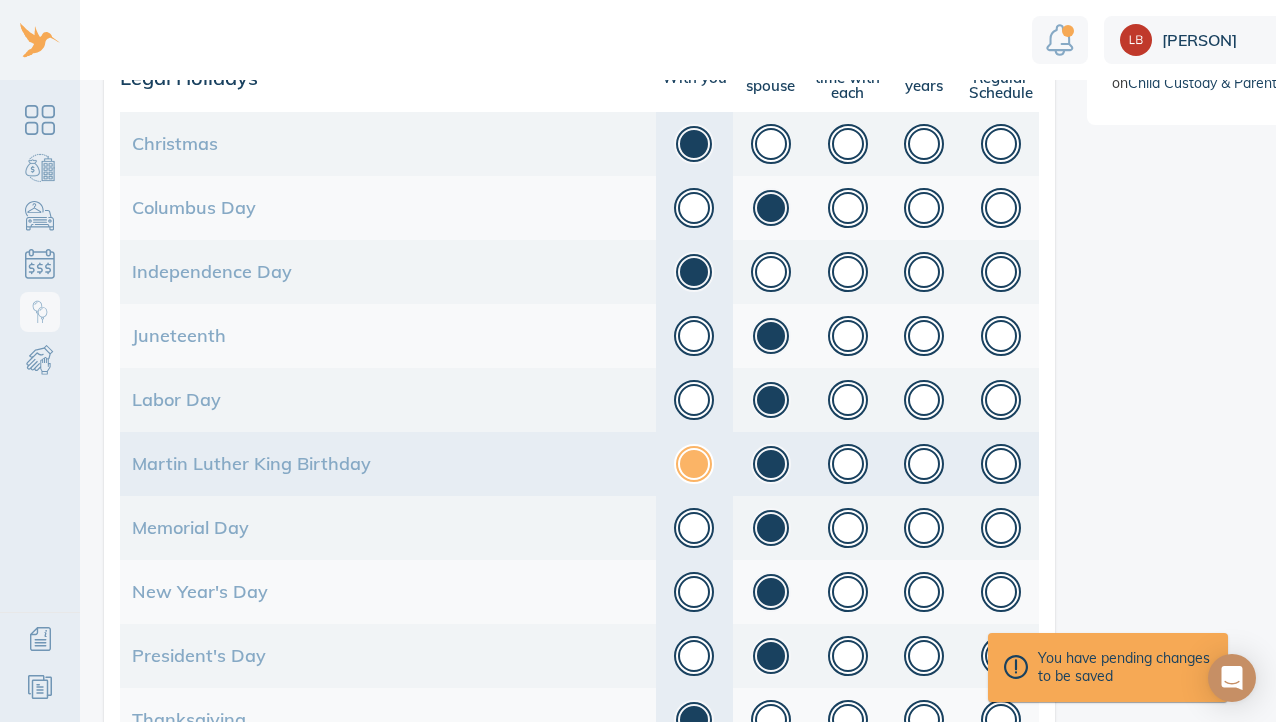 click at bounding box center (694, 464) 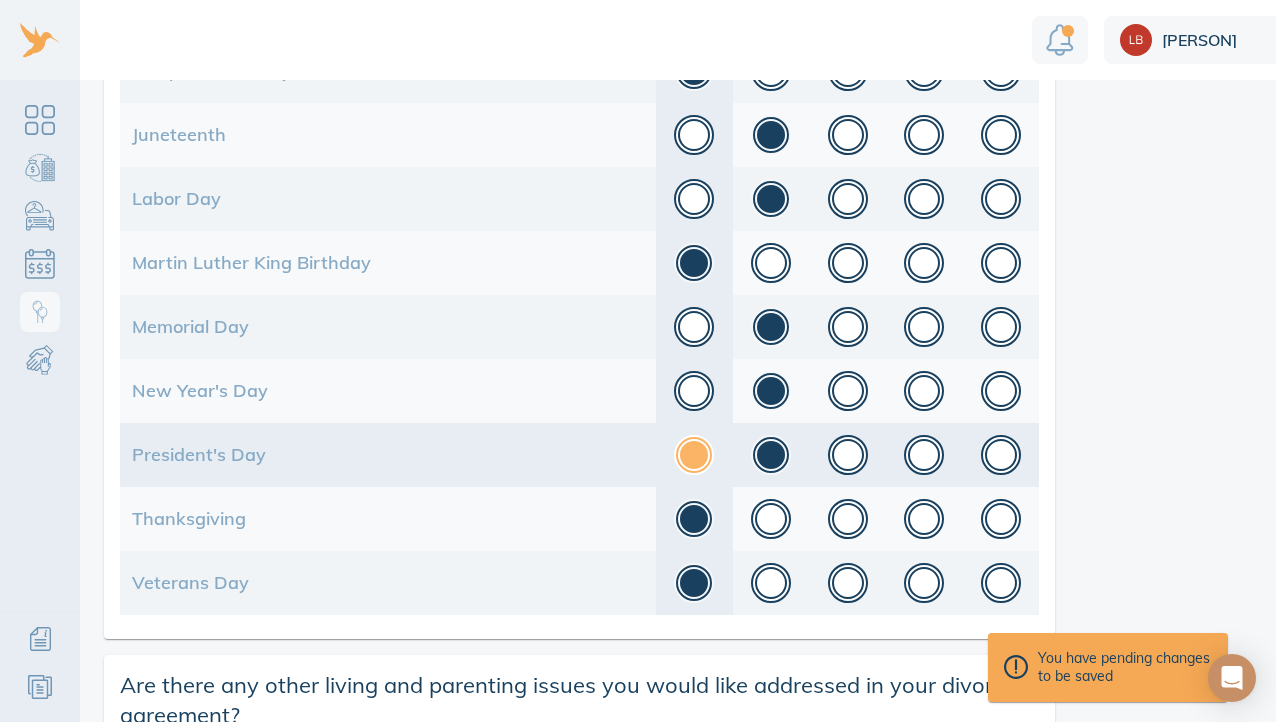 scroll, scrollTop: 879, scrollLeft: 0, axis: vertical 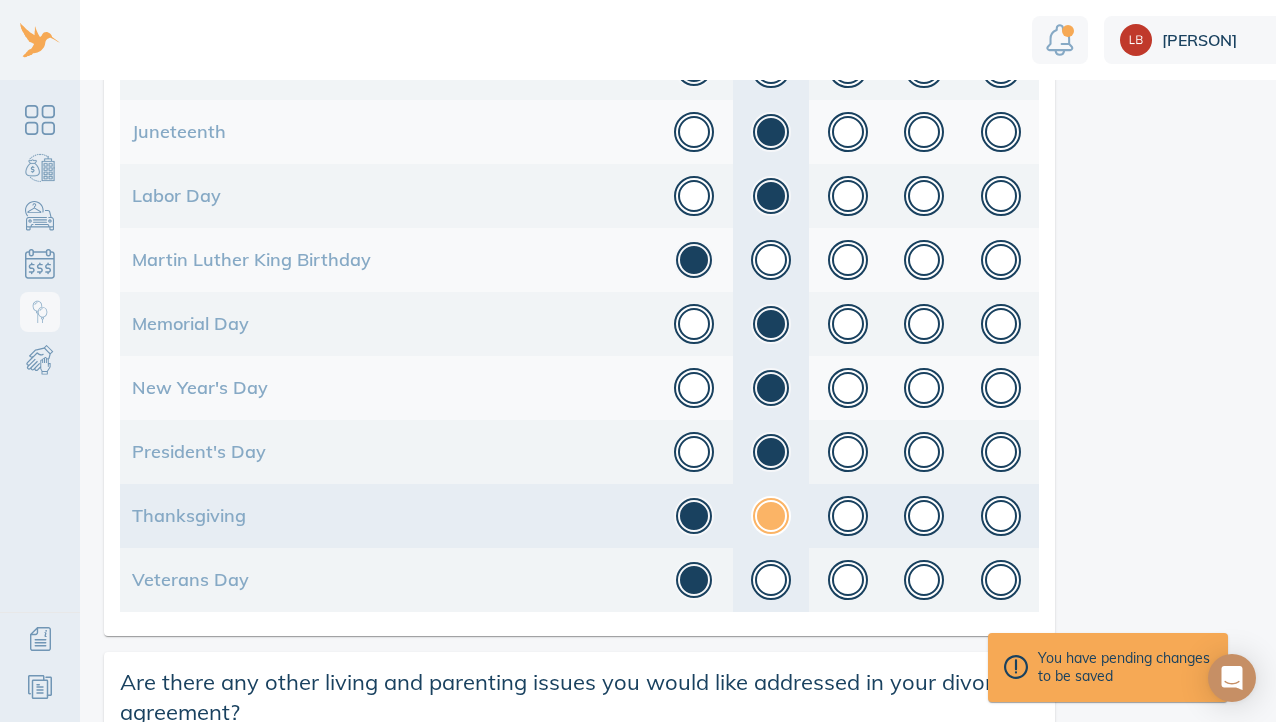 click at bounding box center [771, 516] 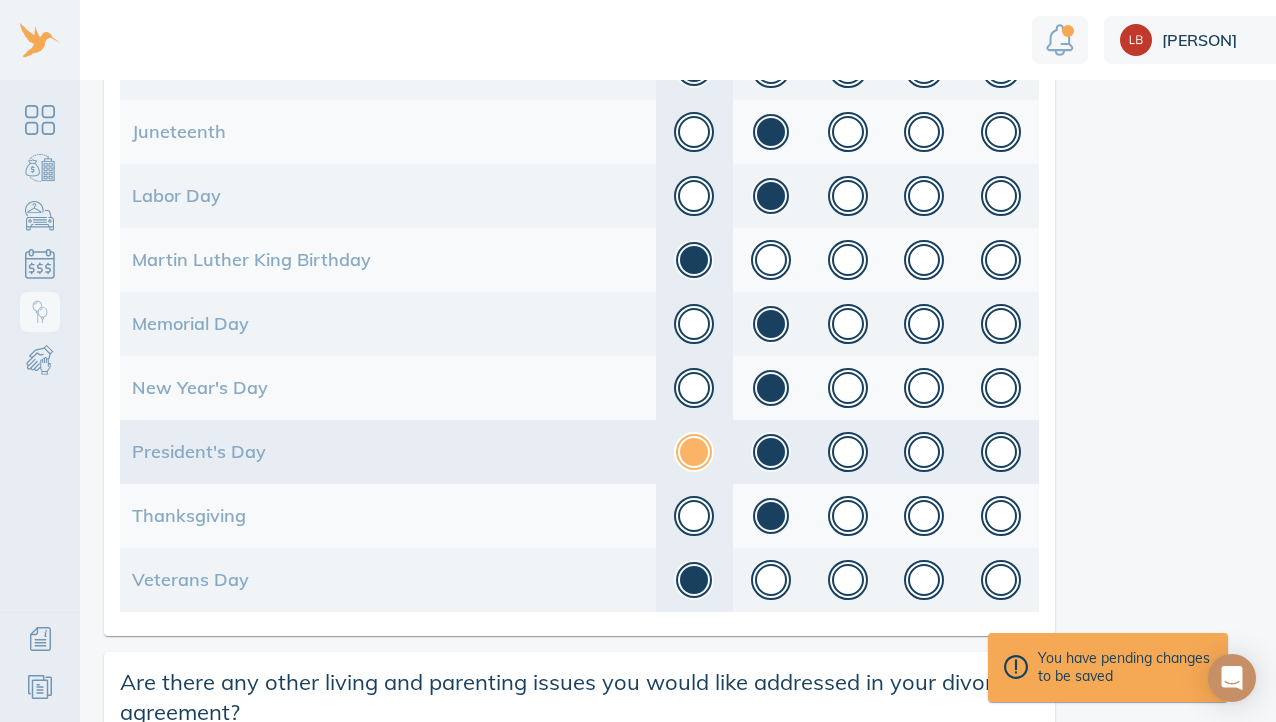 click at bounding box center (694, 452) 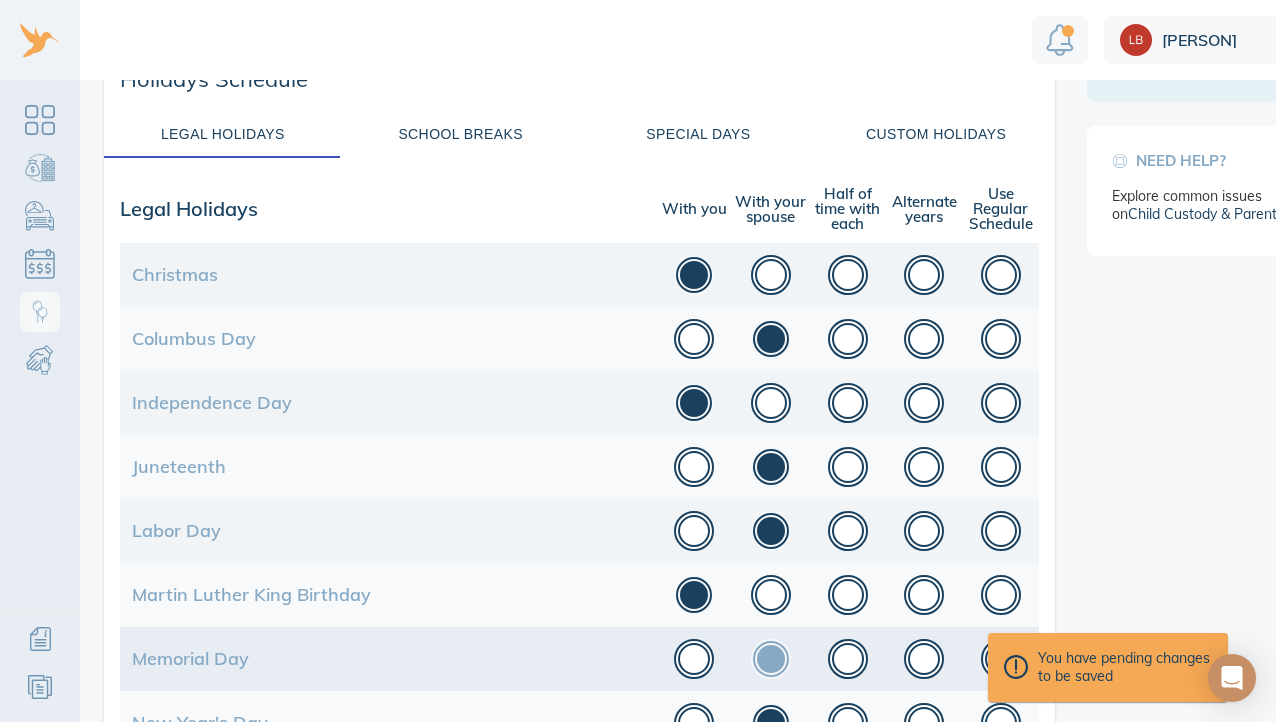 scroll, scrollTop: 532, scrollLeft: 0, axis: vertical 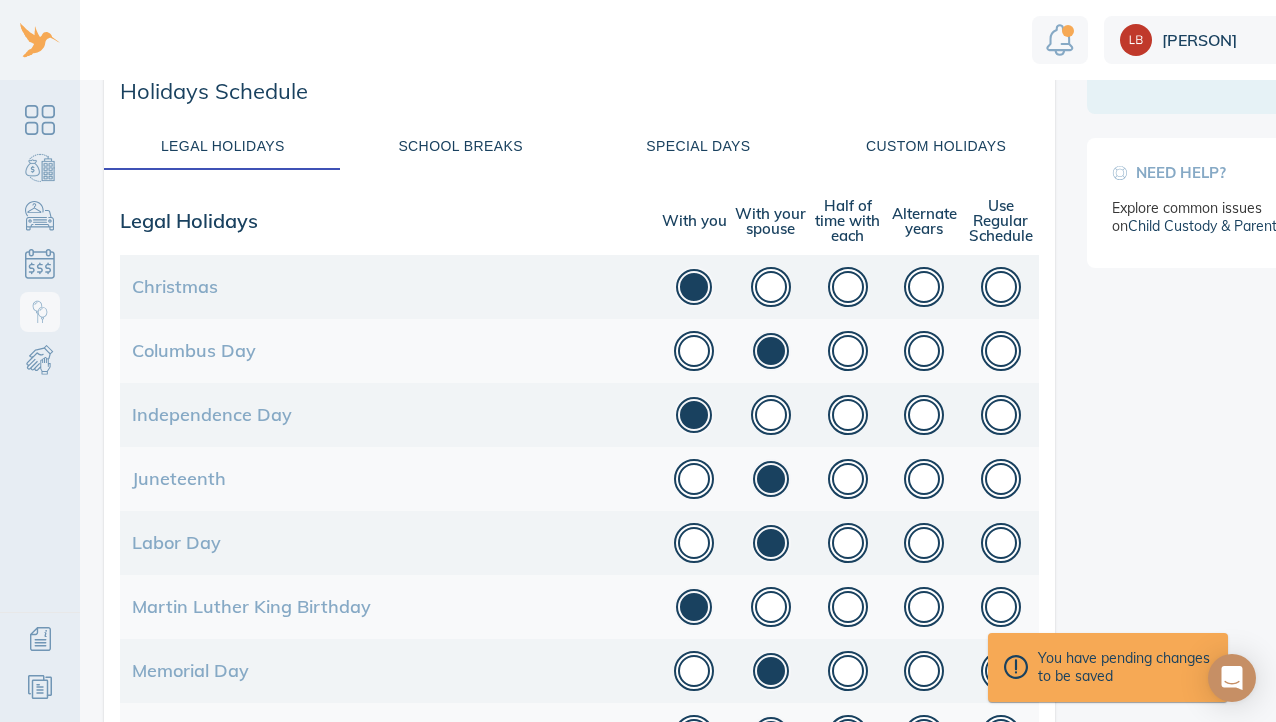 click on "Custom Holidays" at bounding box center [936, 146] 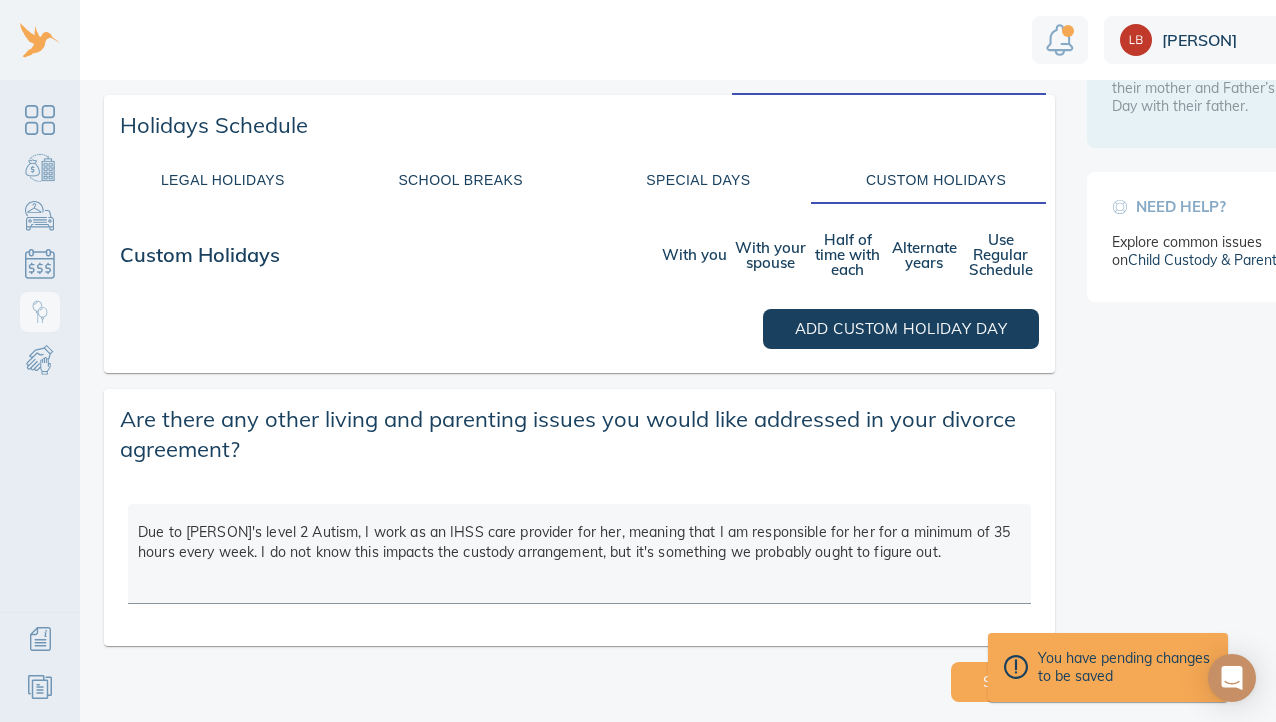 scroll, scrollTop: 497, scrollLeft: 0, axis: vertical 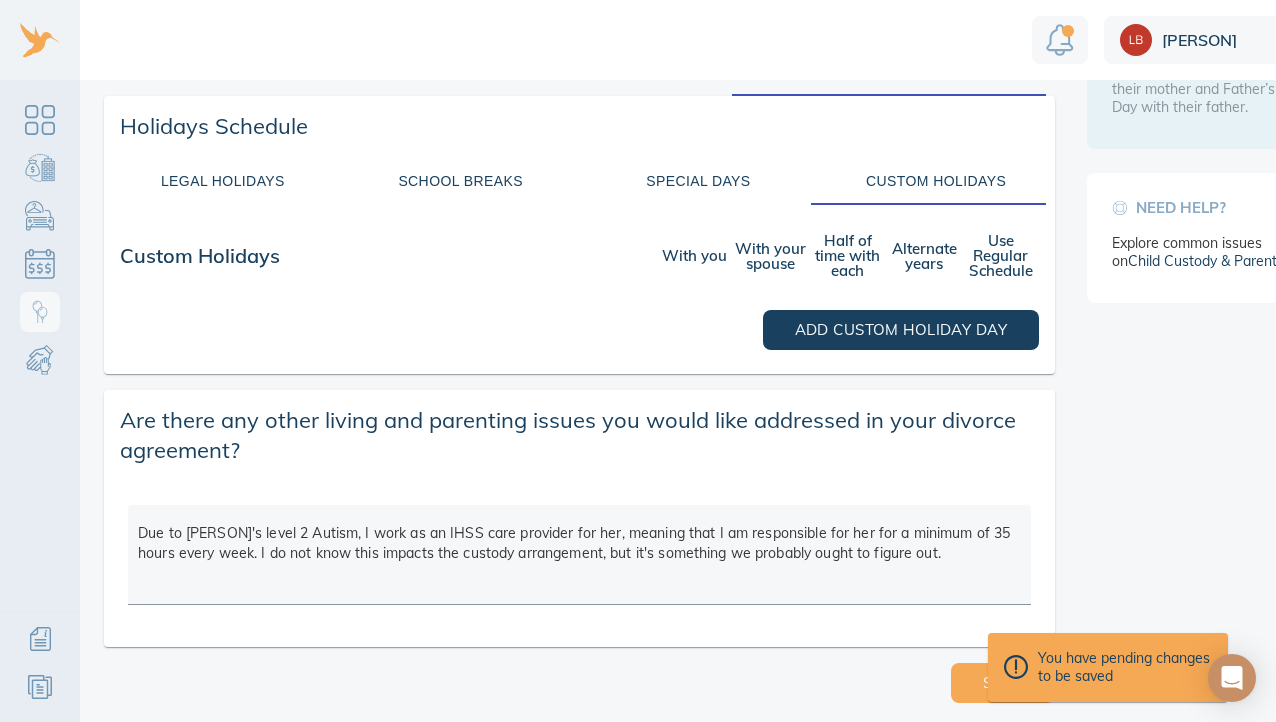 click on "Special Days" at bounding box center (699, 181) 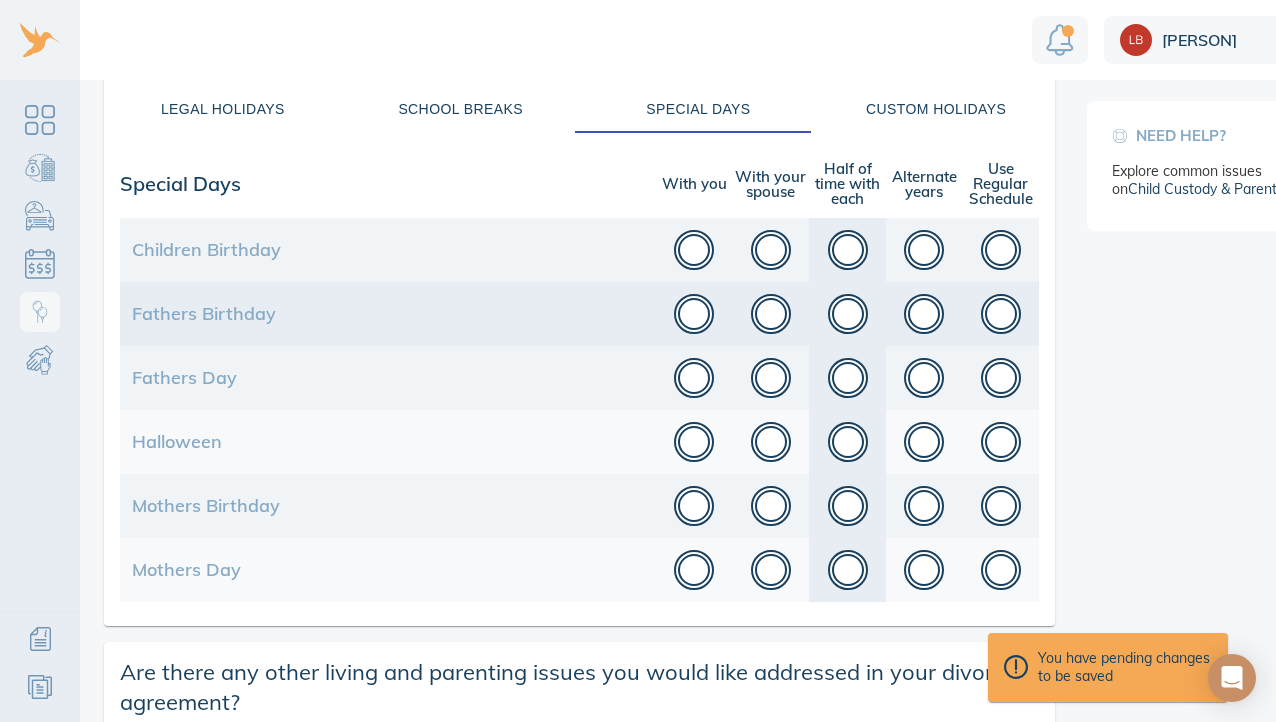 scroll, scrollTop: 576, scrollLeft: 0, axis: vertical 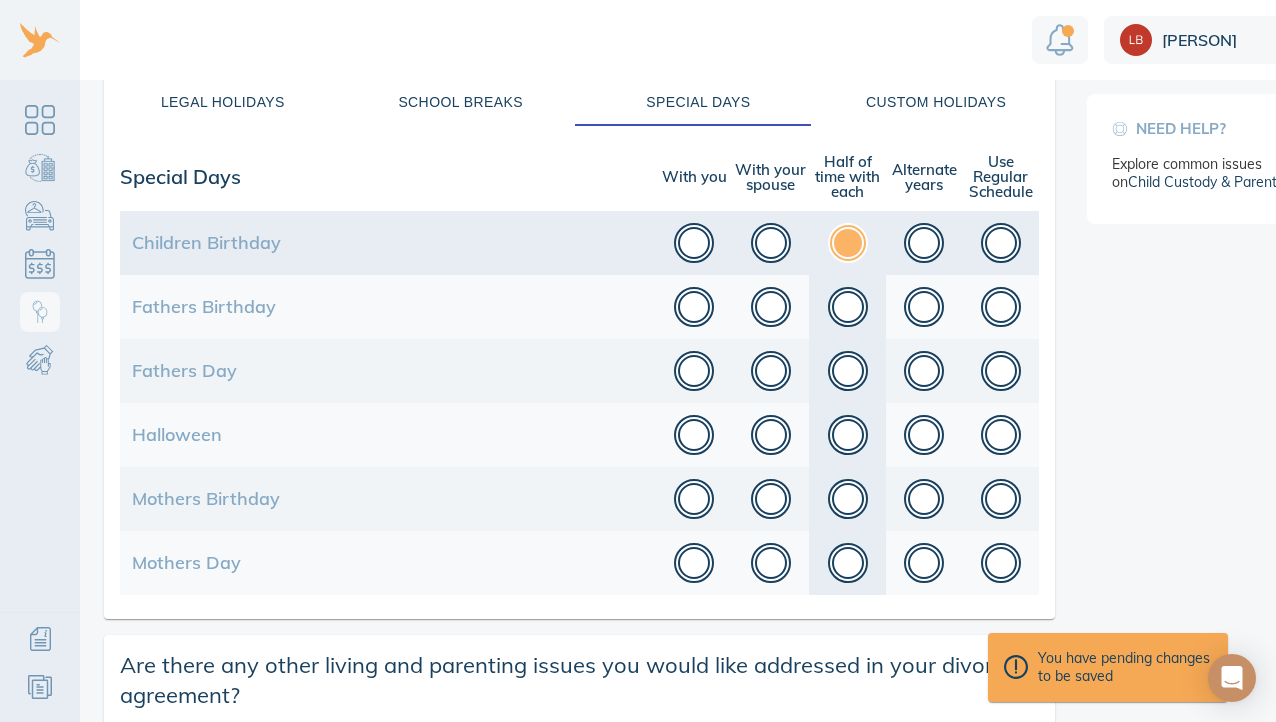 click at bounding box center (848, 243) 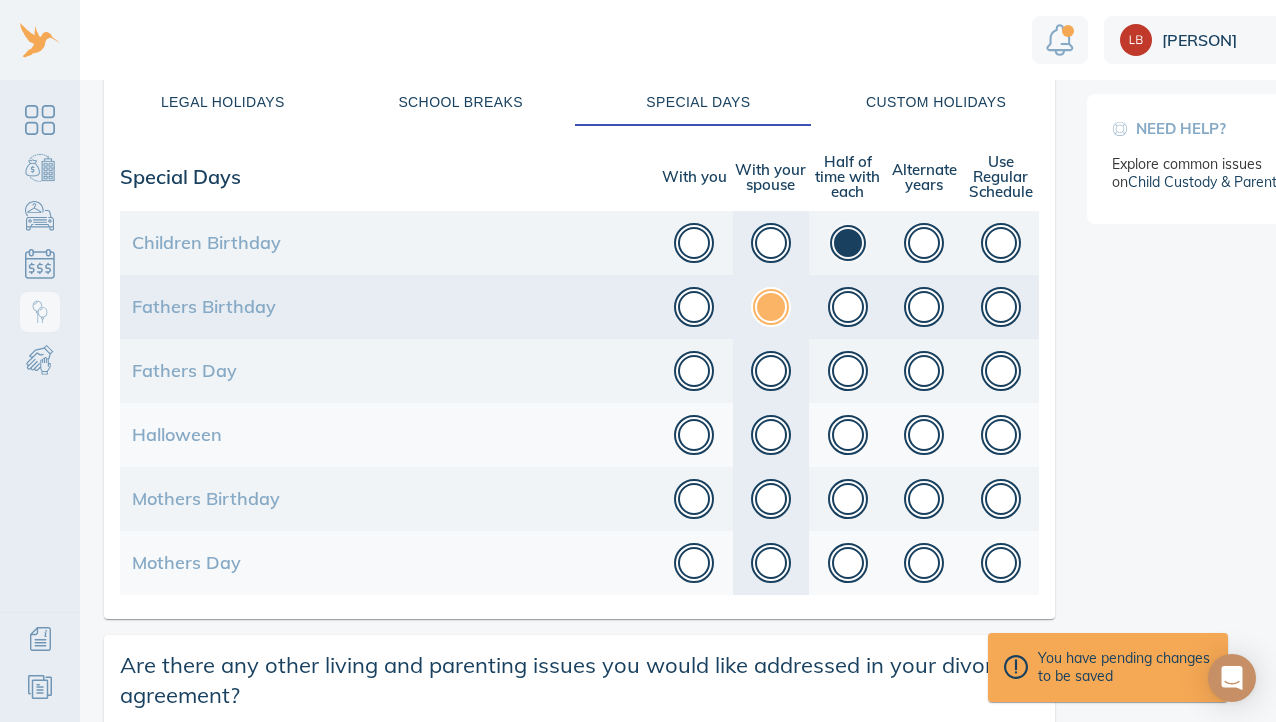 click at bounding box center [771, 307] 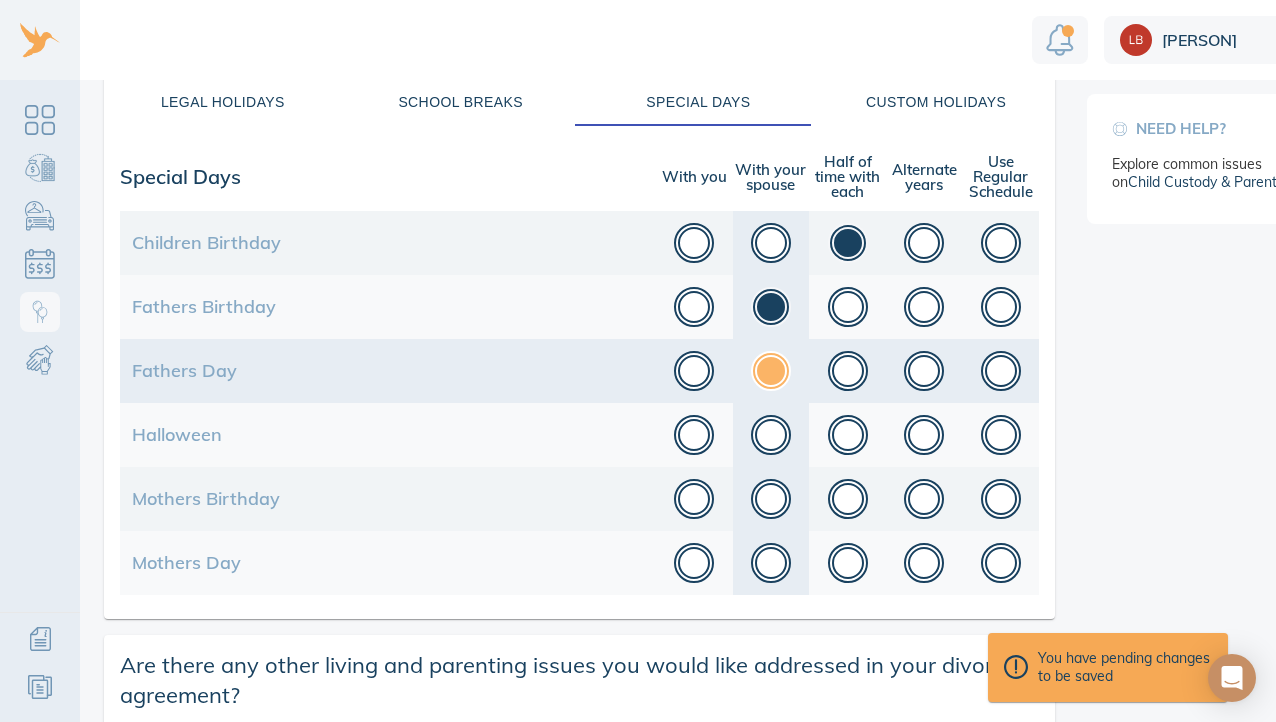 click at bounding box center [771, 371] 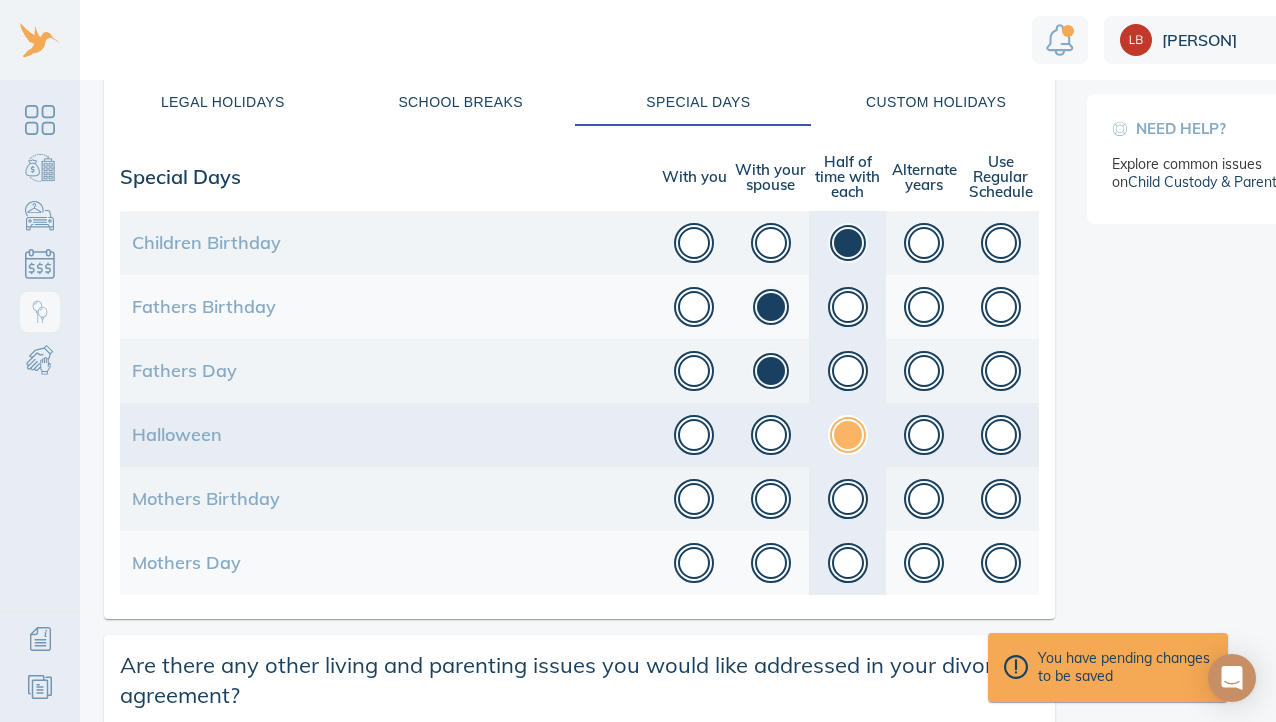 click at bounding box center [848, 435] 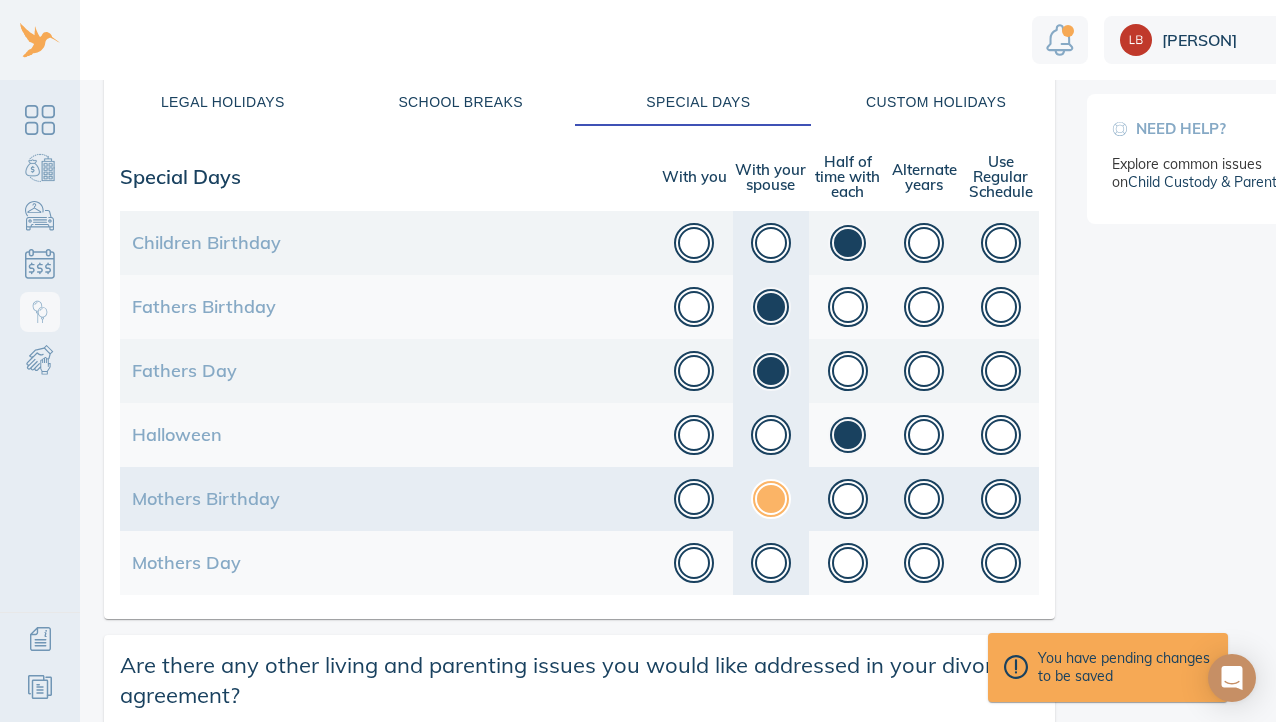 click at bounding box center [771, 499] 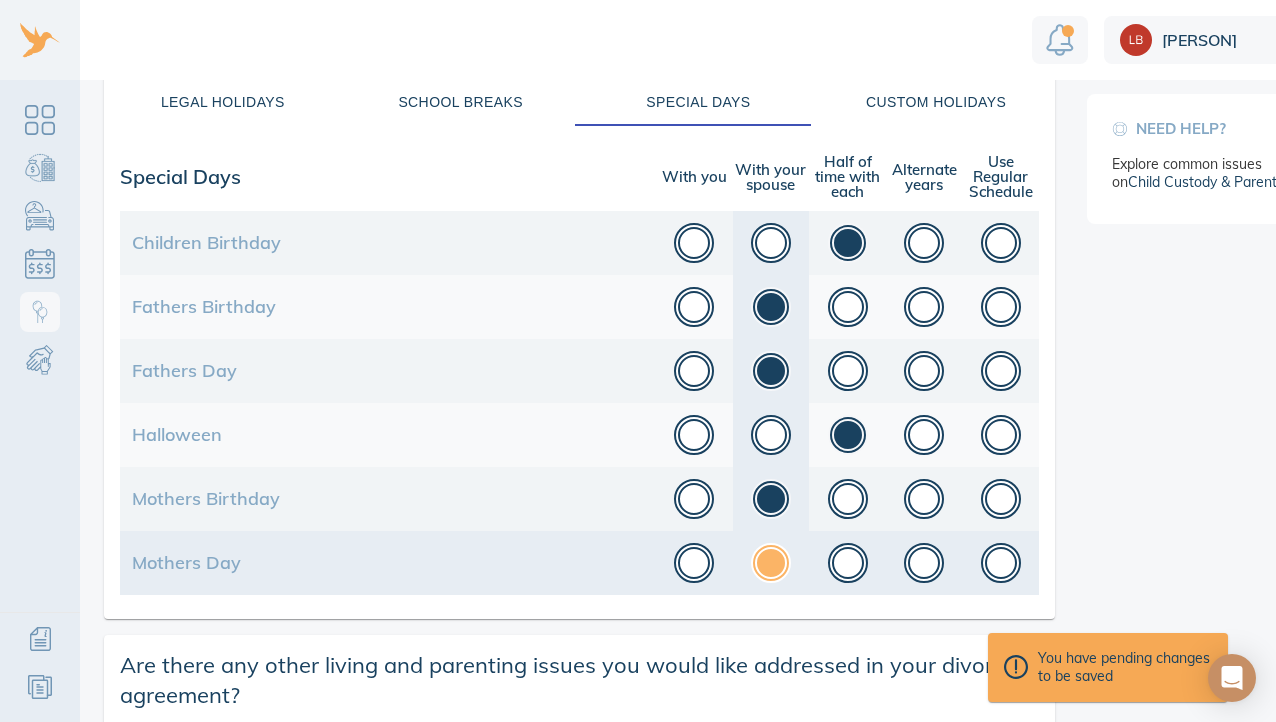click at bounding box center (771, 563) 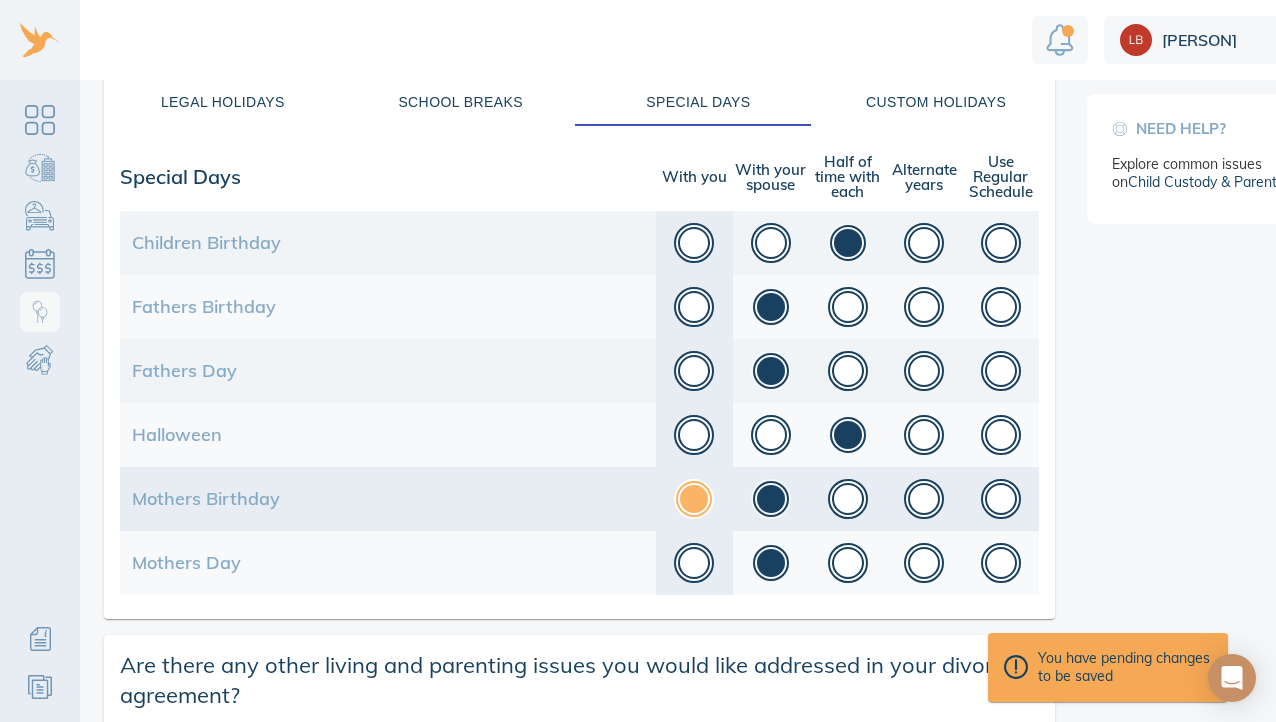 click at bounding box center (694, 499) 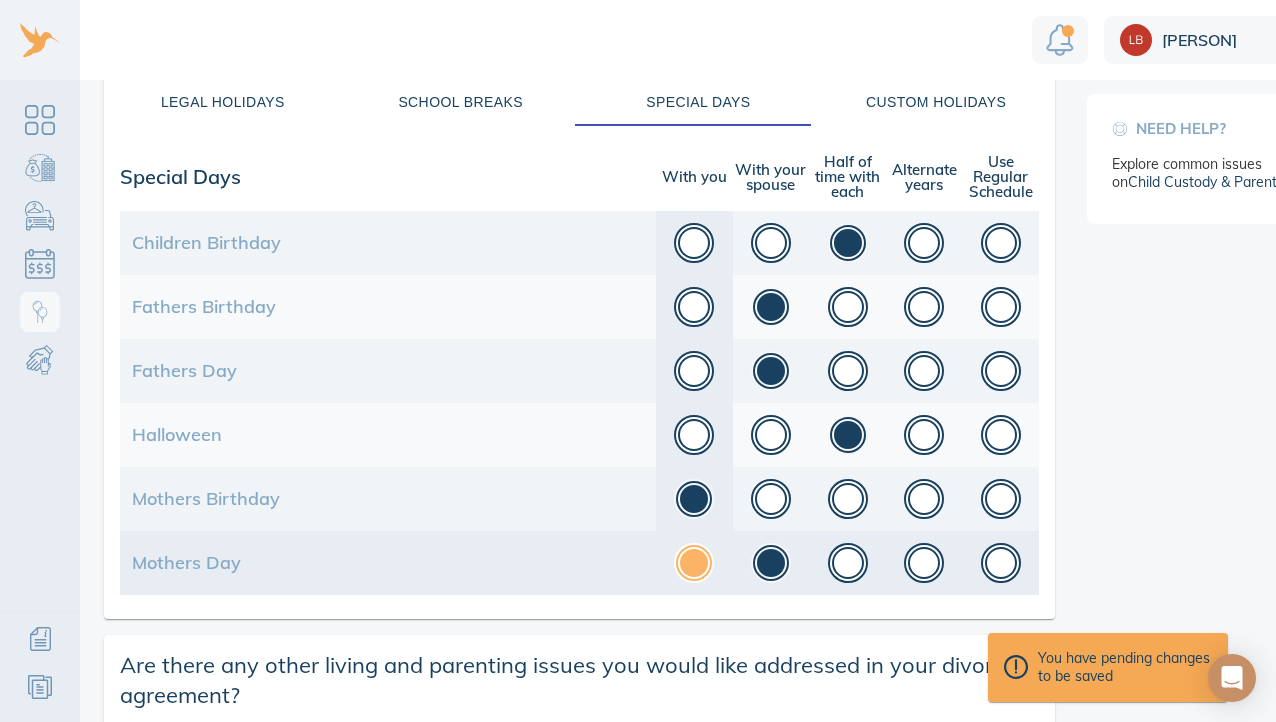 click at bounding box center (694, 563) 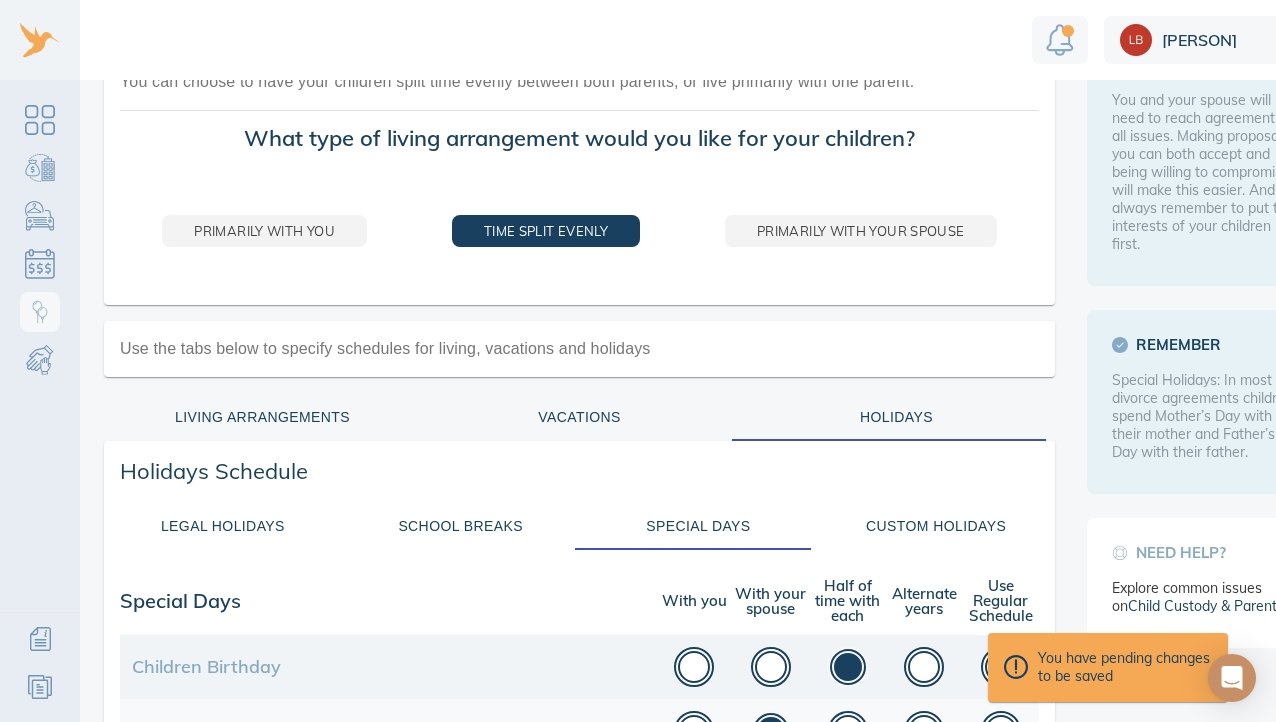 scroll, scrollTop: 0, scrollLeft: 0, axis: both 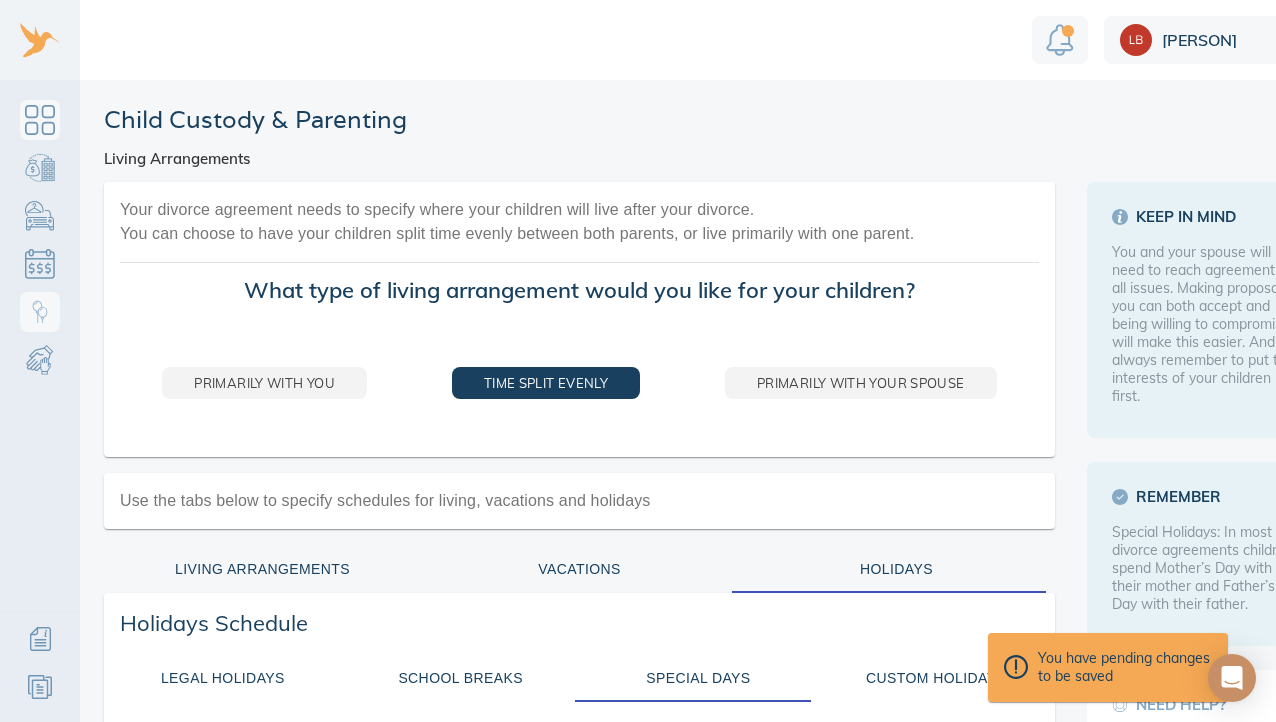 click at bounding box center (40, 120) 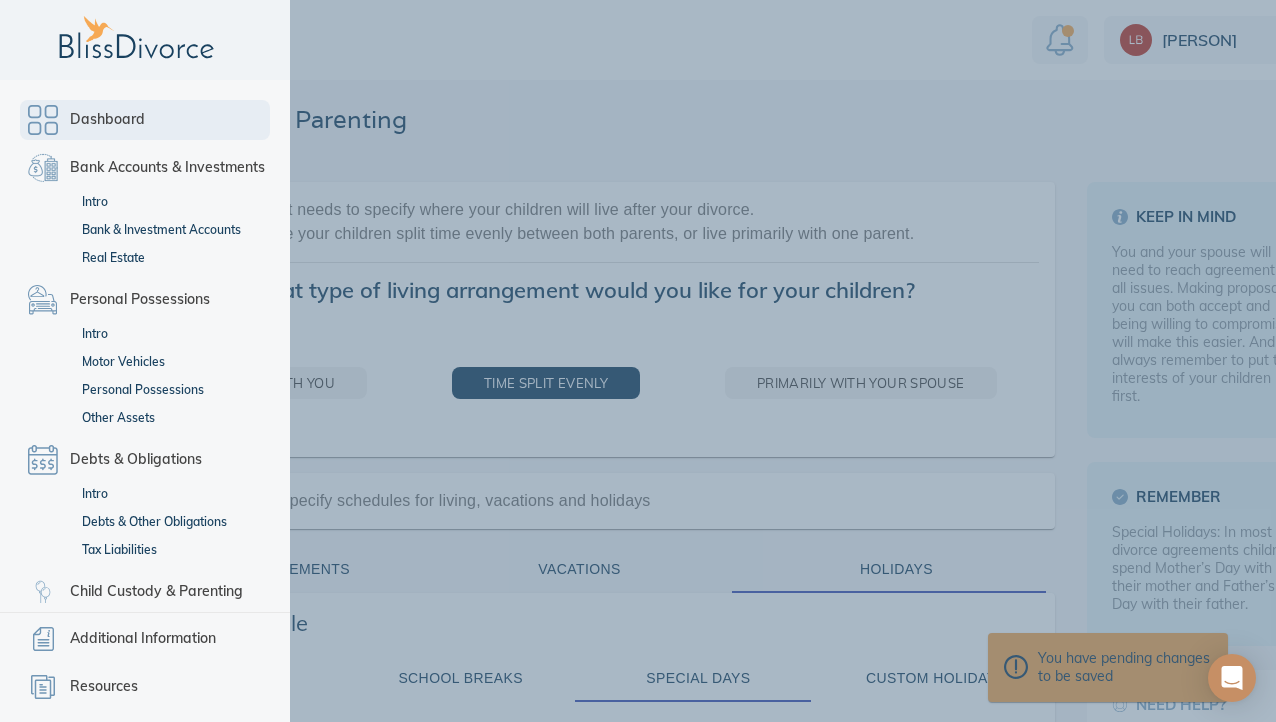 click on "Dashboard" at bounding box center (107, 120) 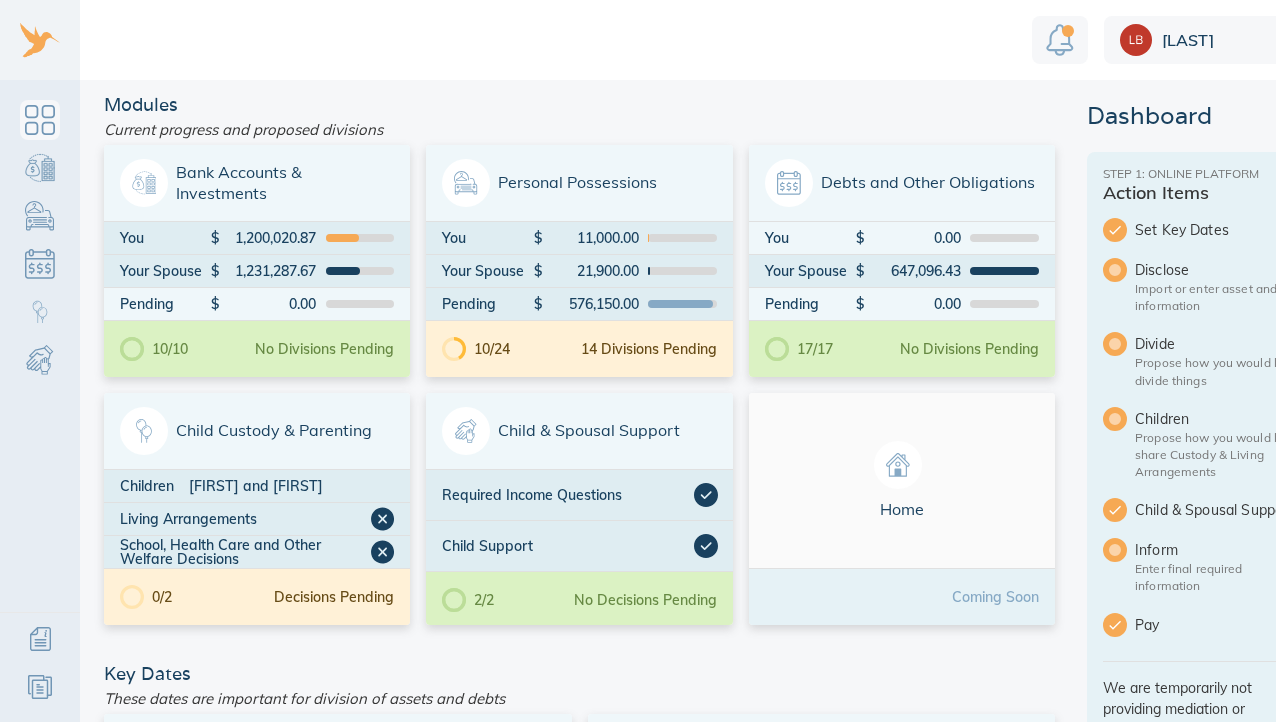 scroll, scrollTop: 0, scrollLeft: 0, axis: both 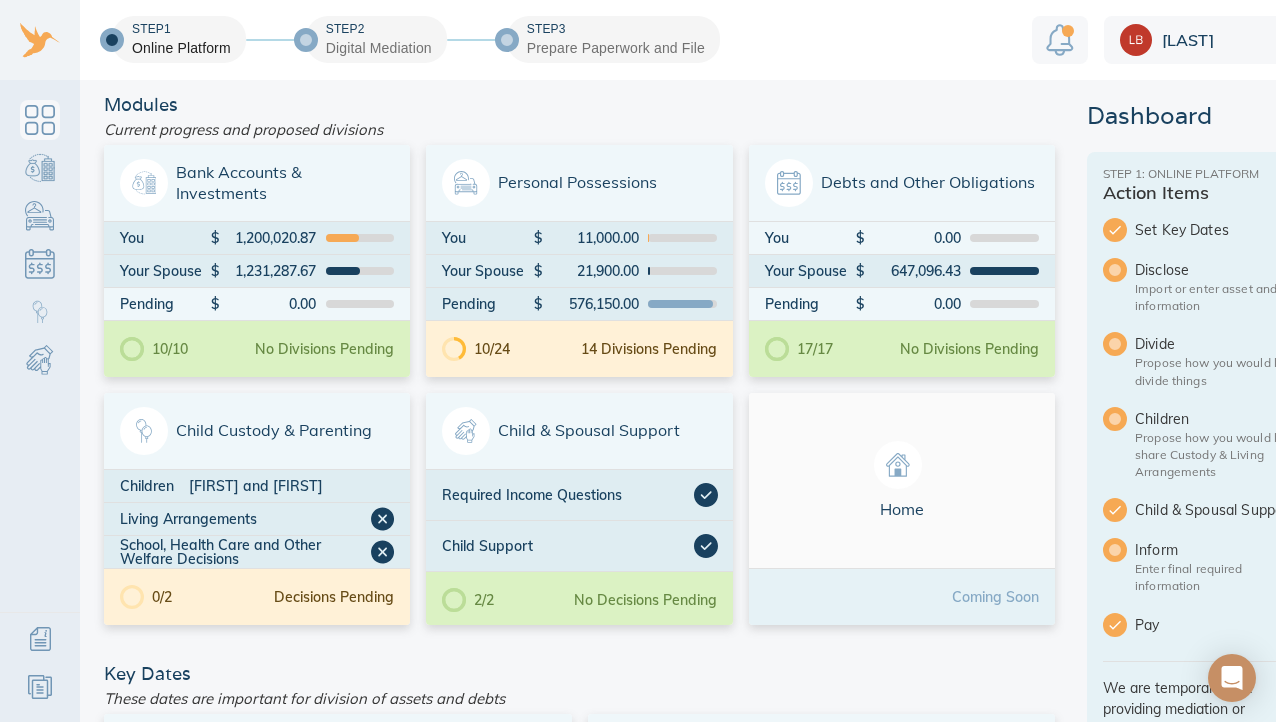 click at bounding box center (1060, 40) 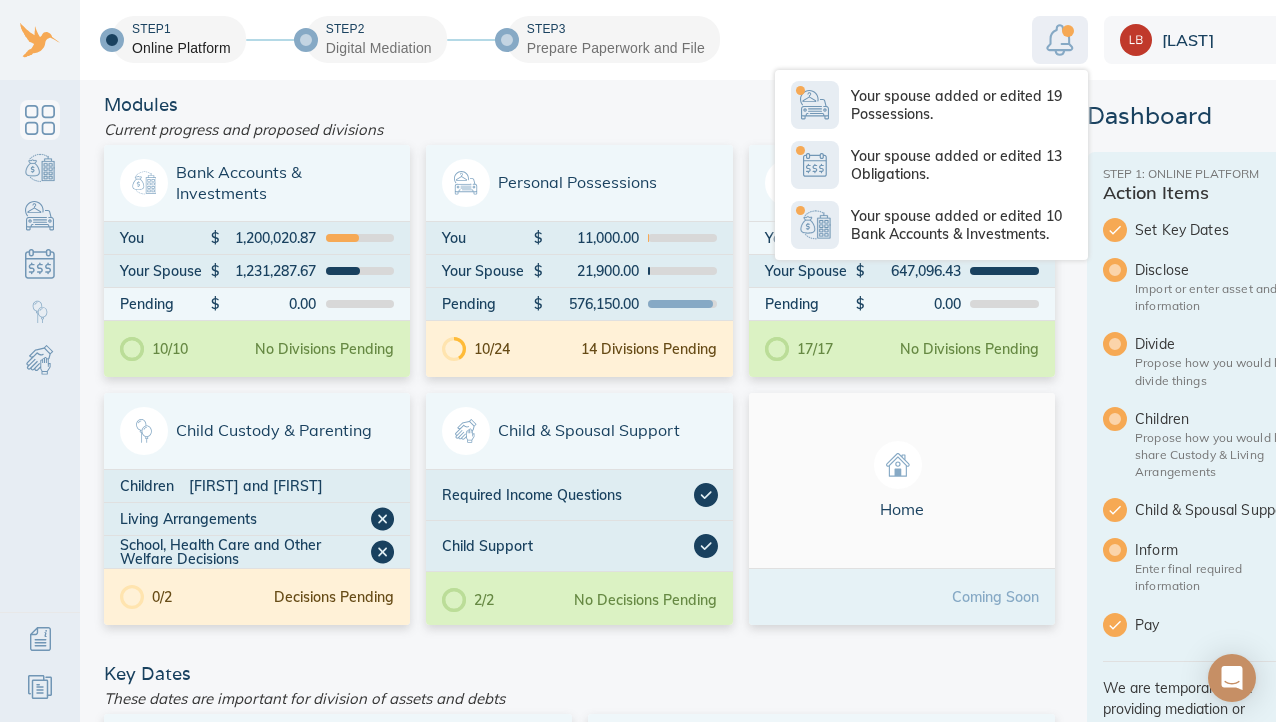 click at bounding box center (1060, 40) 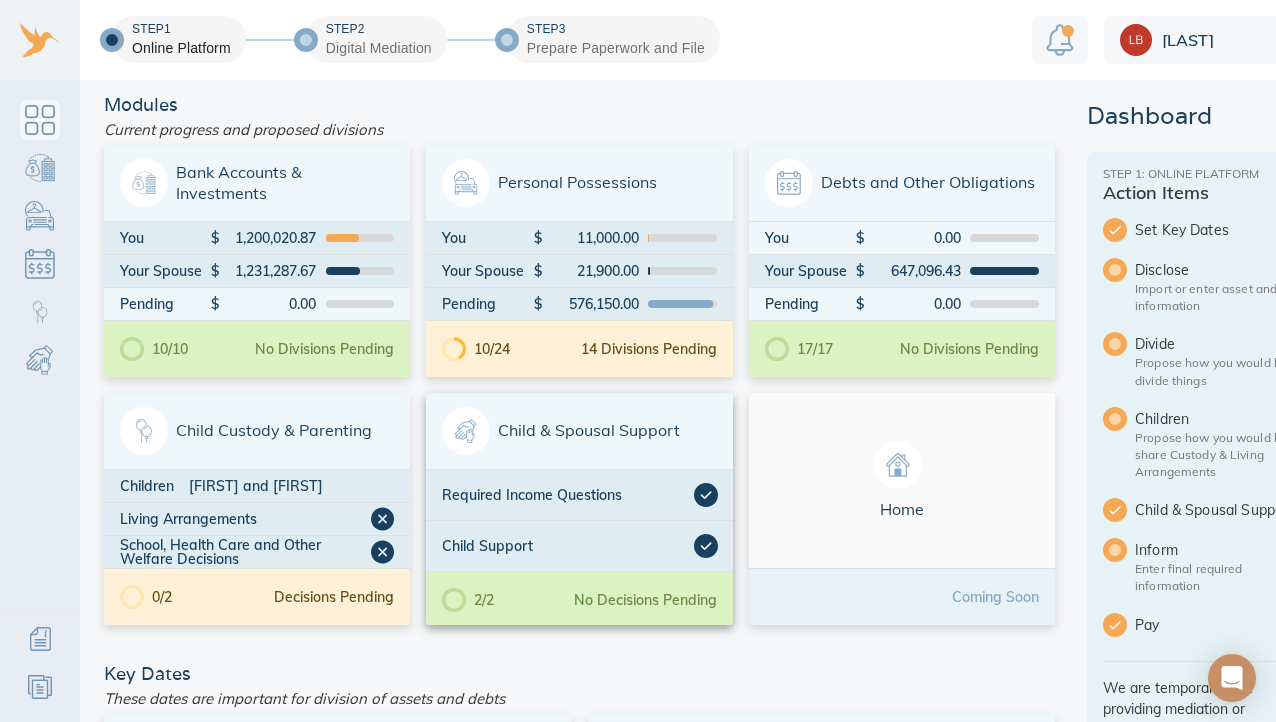 click on "No Decisions Pending" at bounding box center [645, 600] 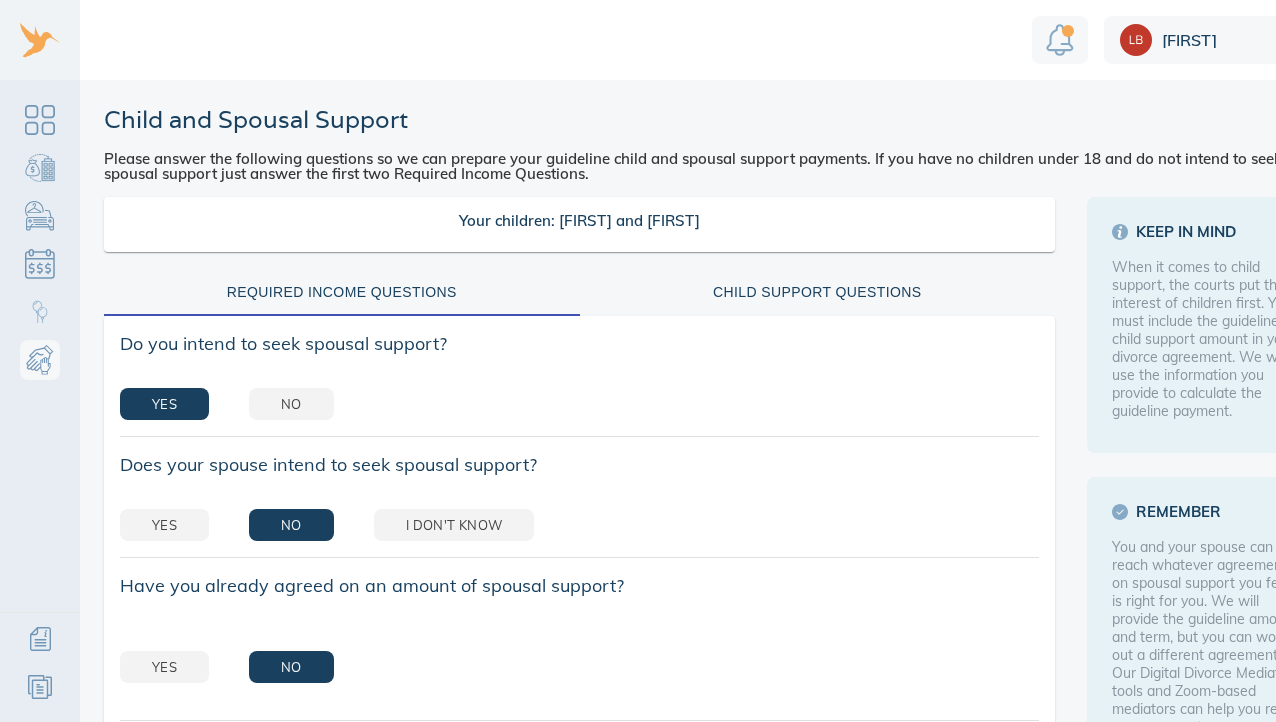 scroll, scrollTop: 0, scrollLeft: 0, axis: both 